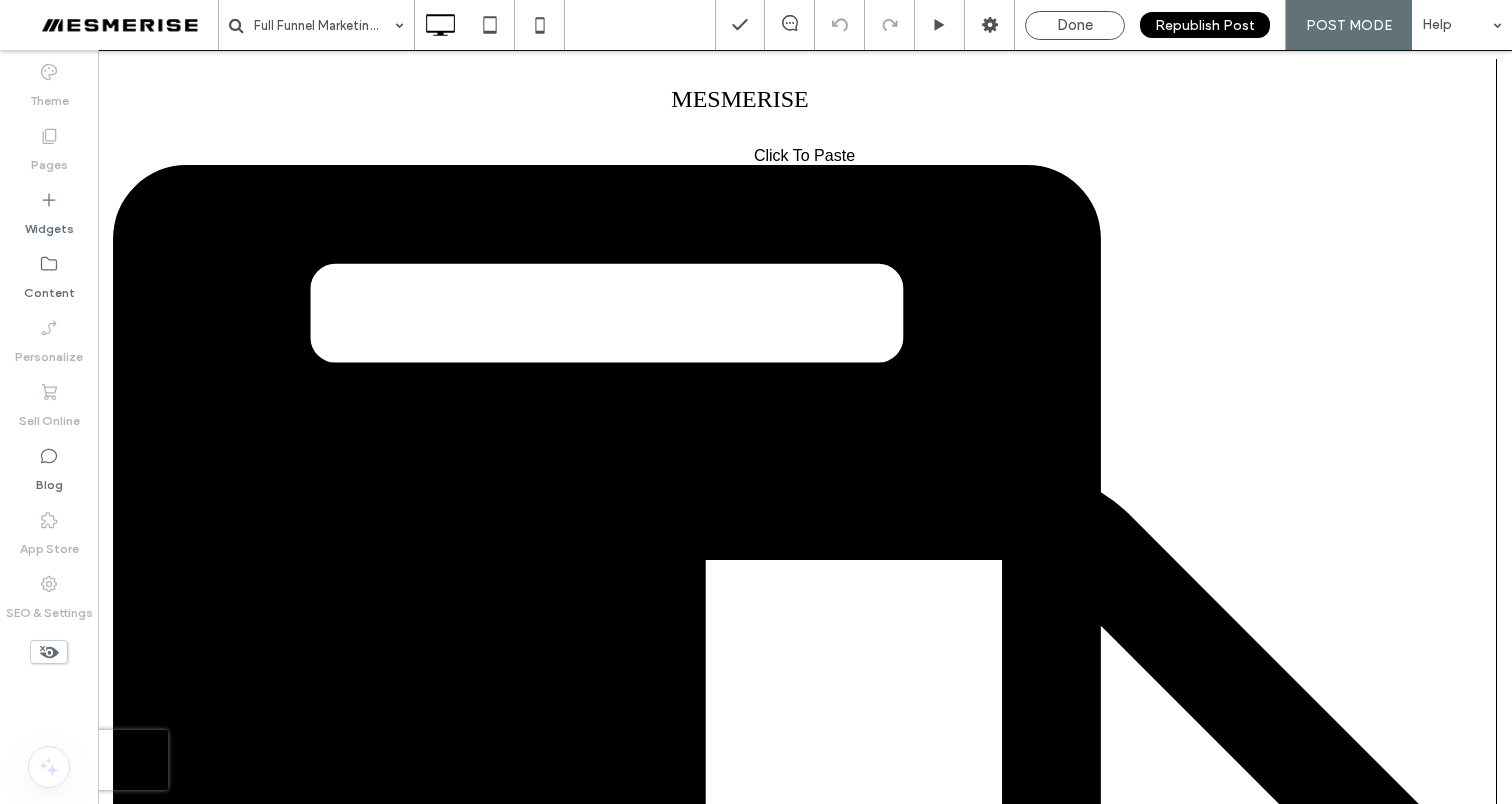 scroll, scrollTop: 9501, scrollLeft: 0, axis: vertical 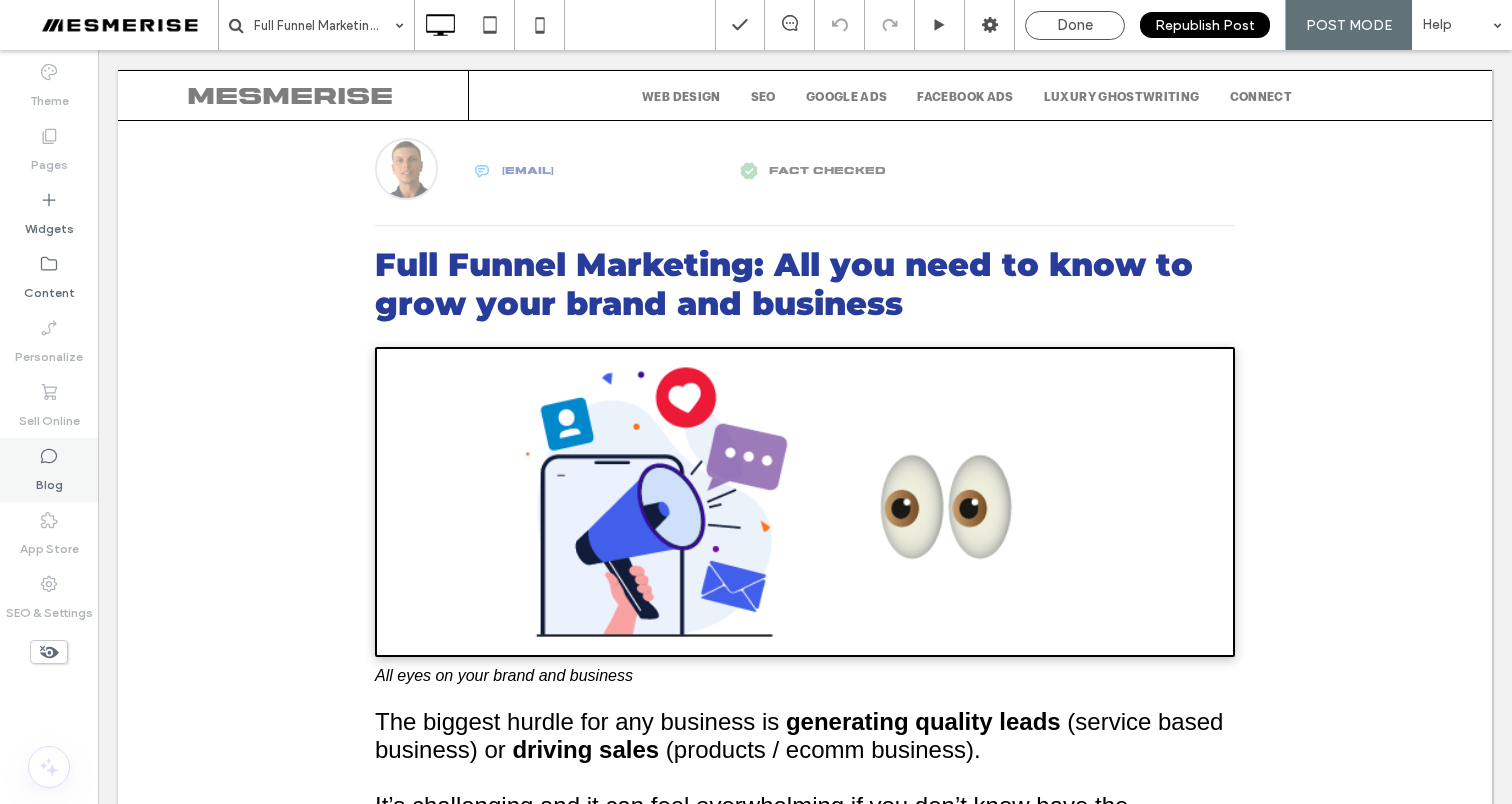 click on "Blog" at bounding box center (49, 480) 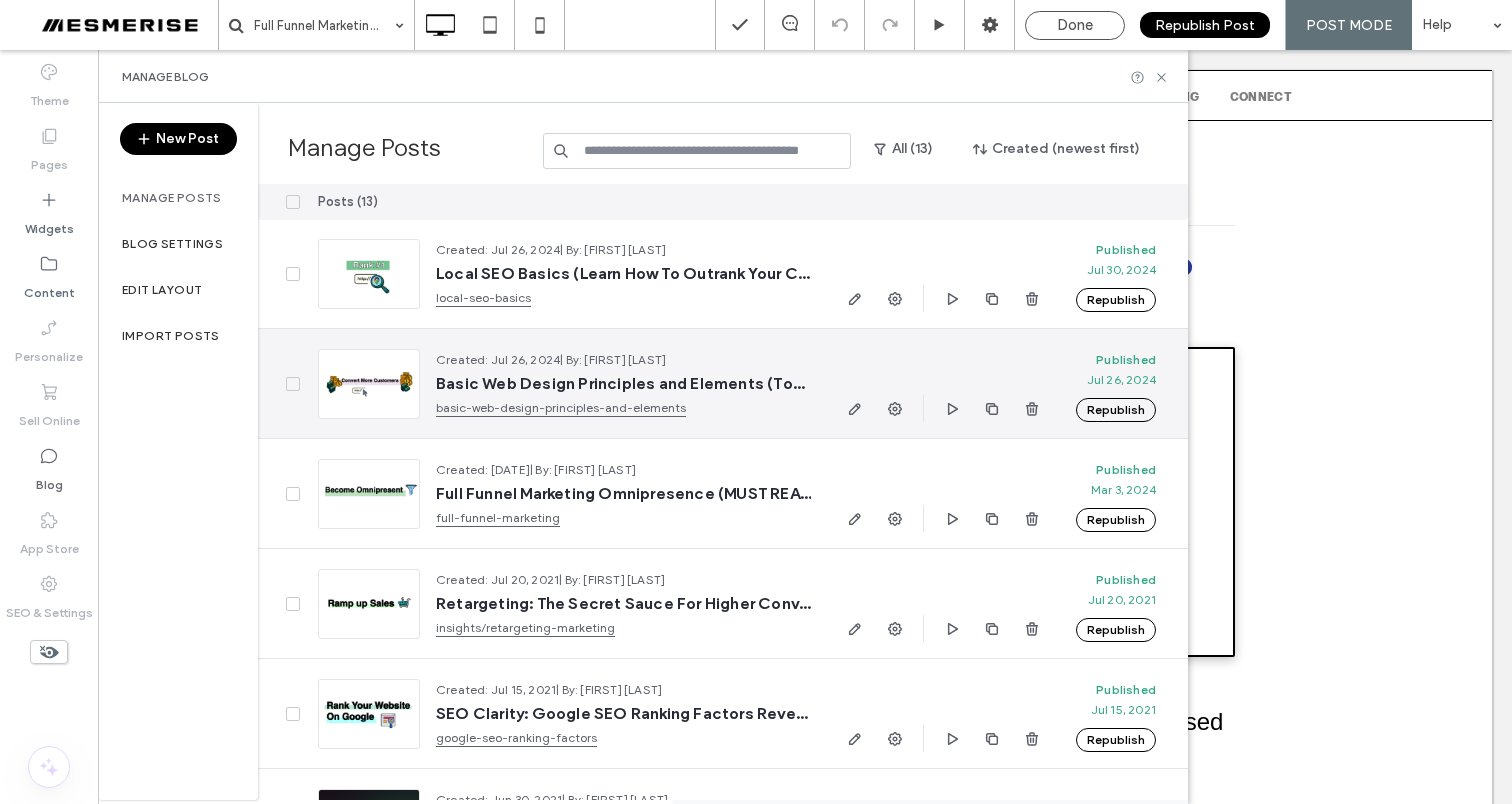 scroll, scrollTop: 620, scrollLeft: 0, axis: vertical 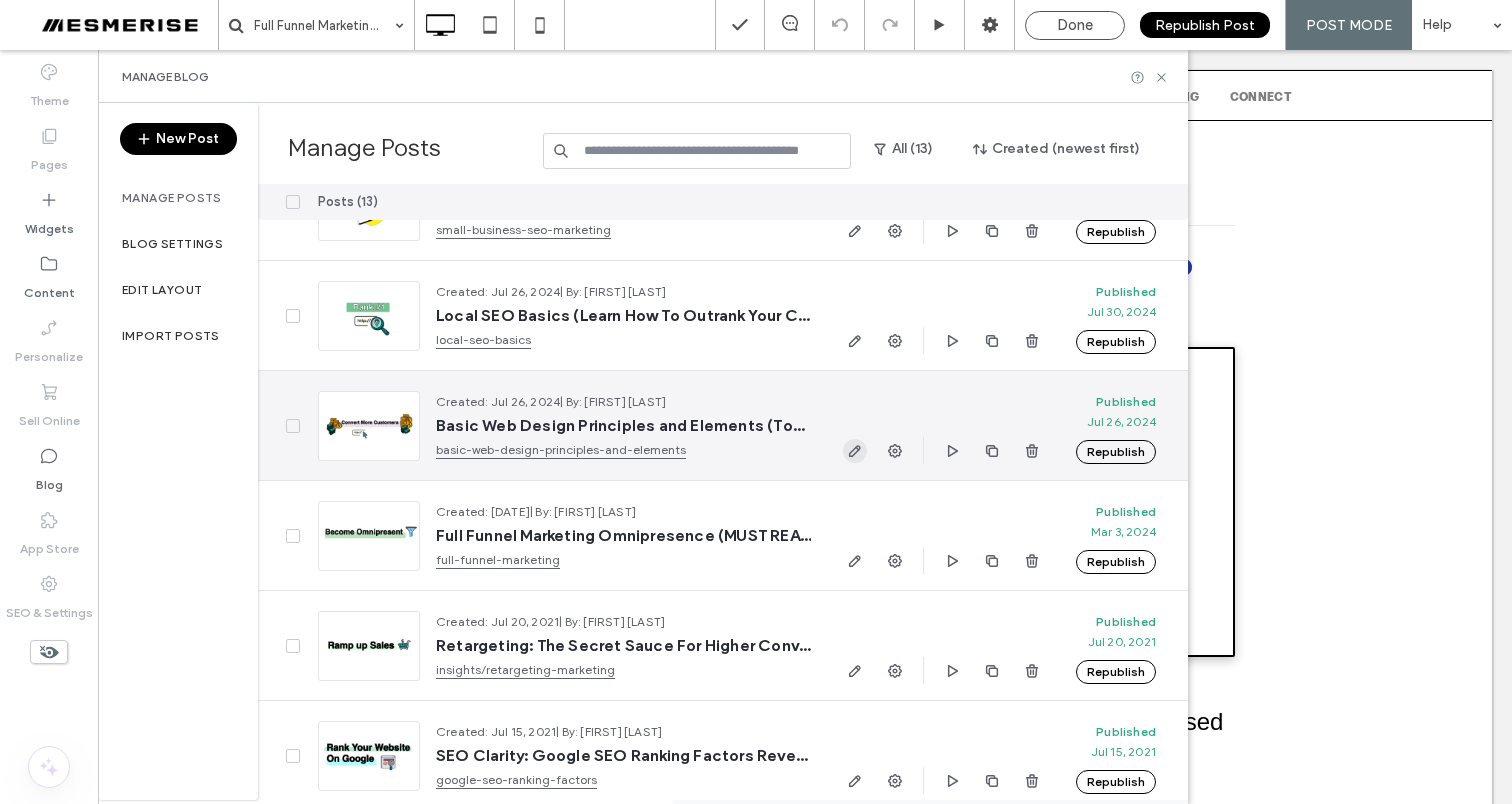click 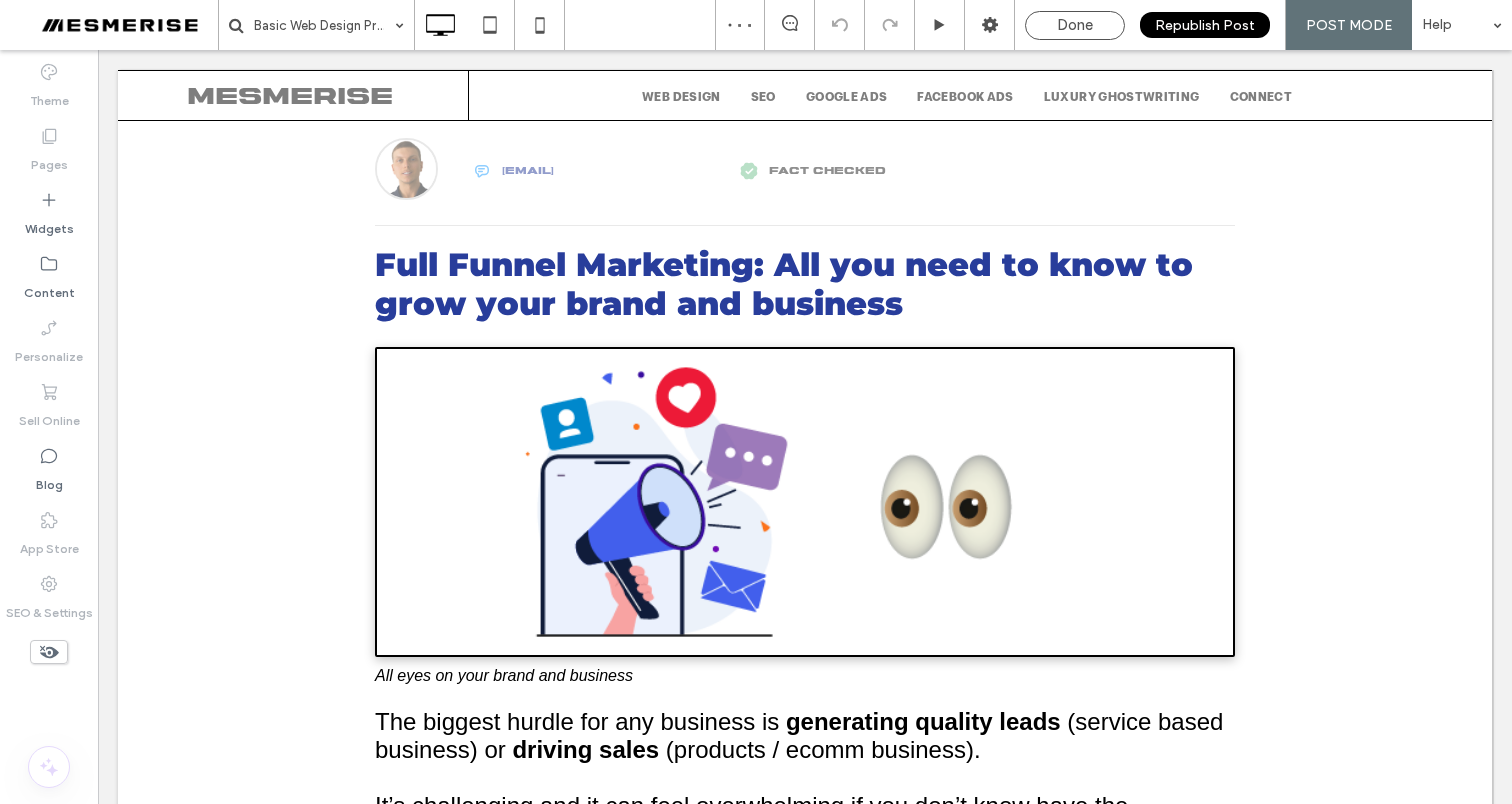 type on "**********" 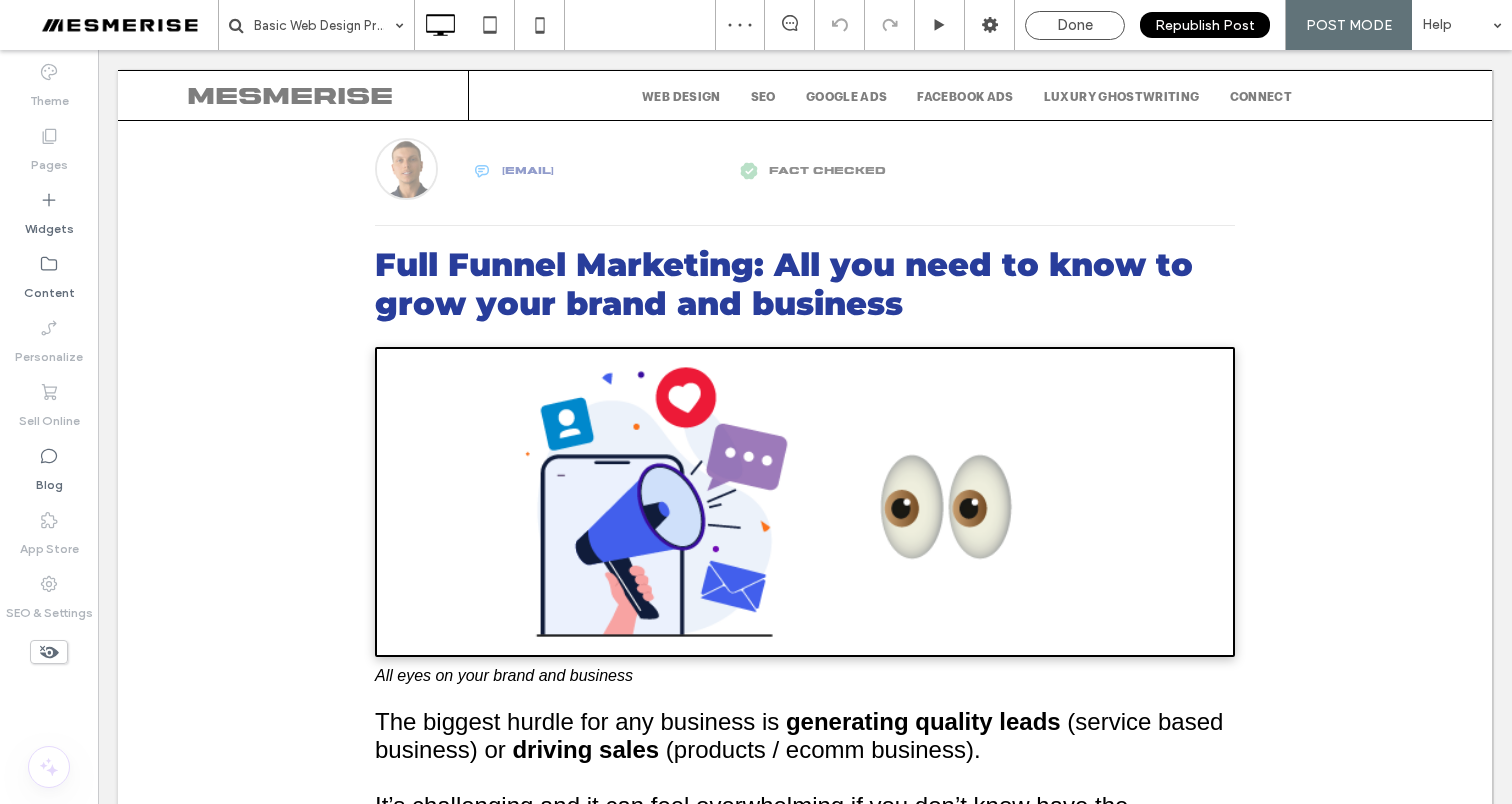 type on "**" 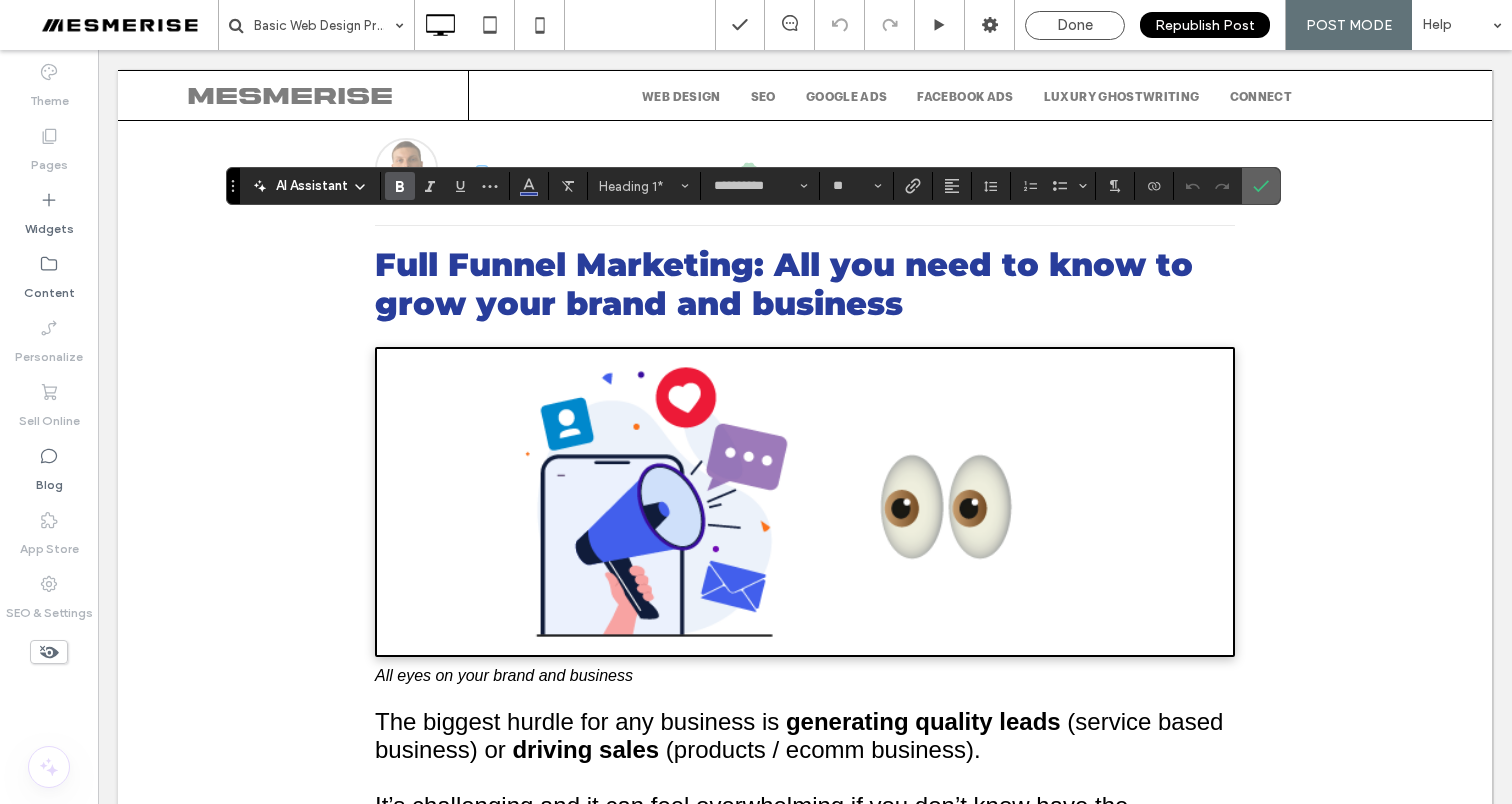 click 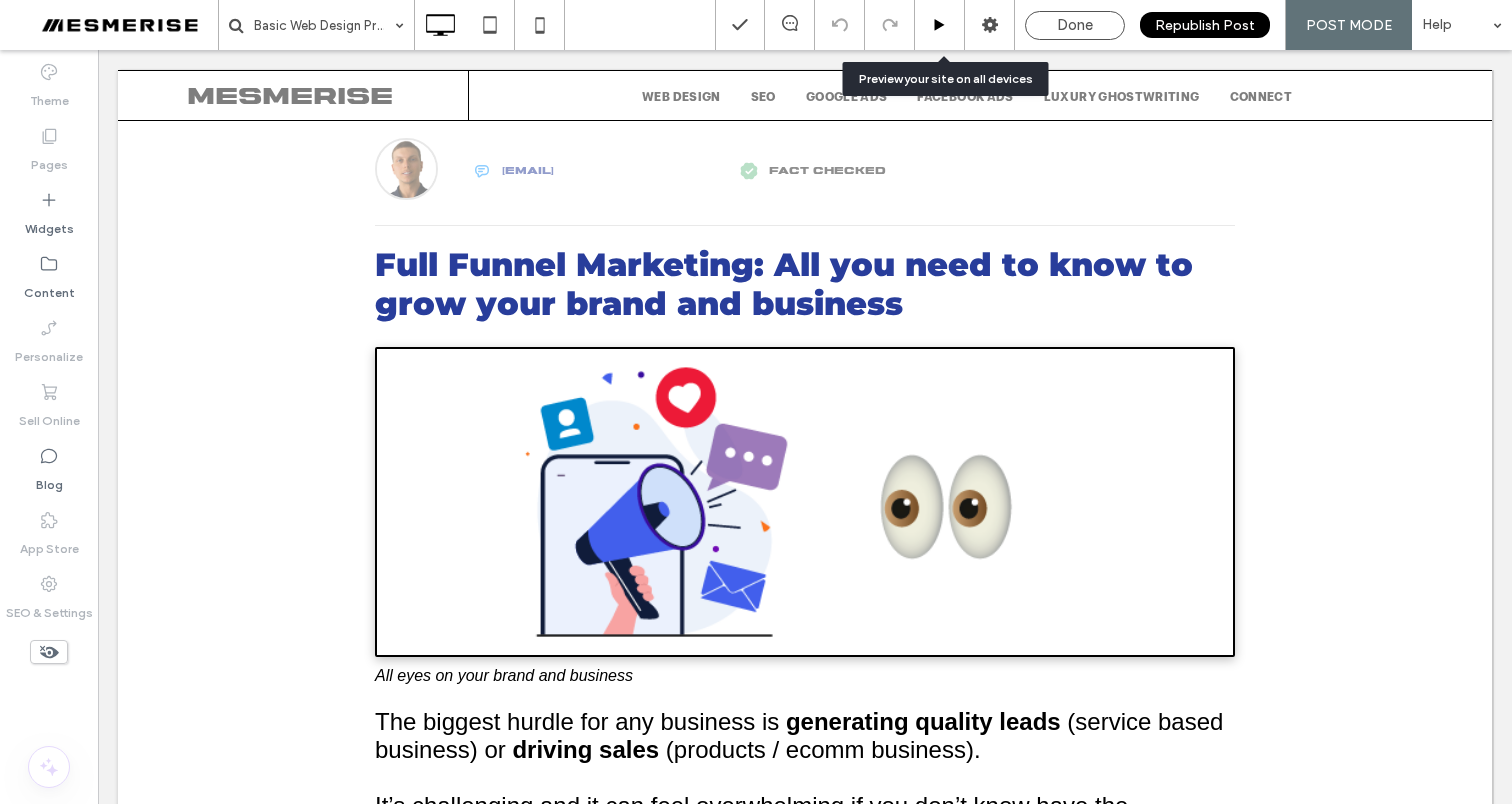 click 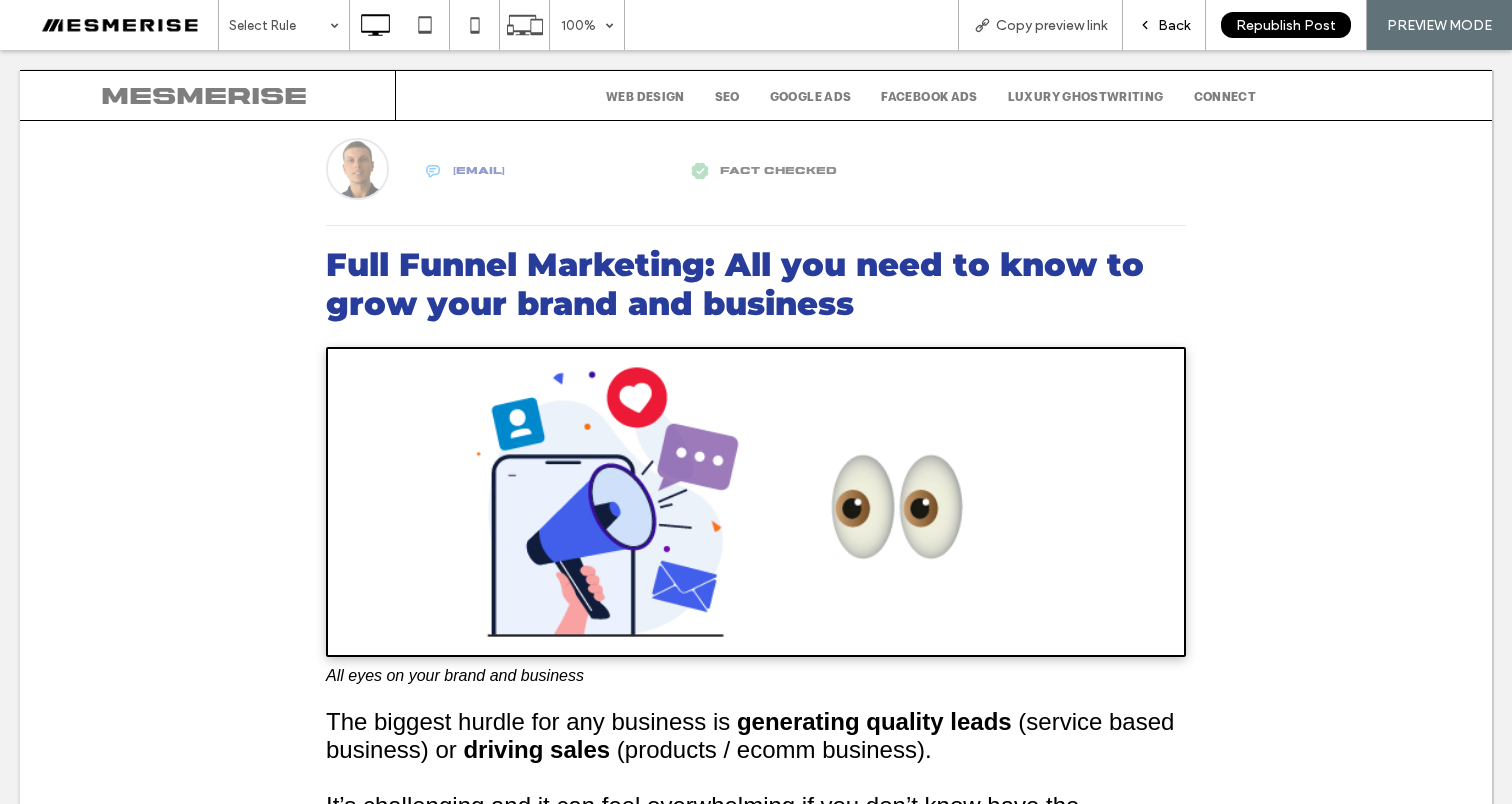 click on "Back" at bounding box center (1164, 25) 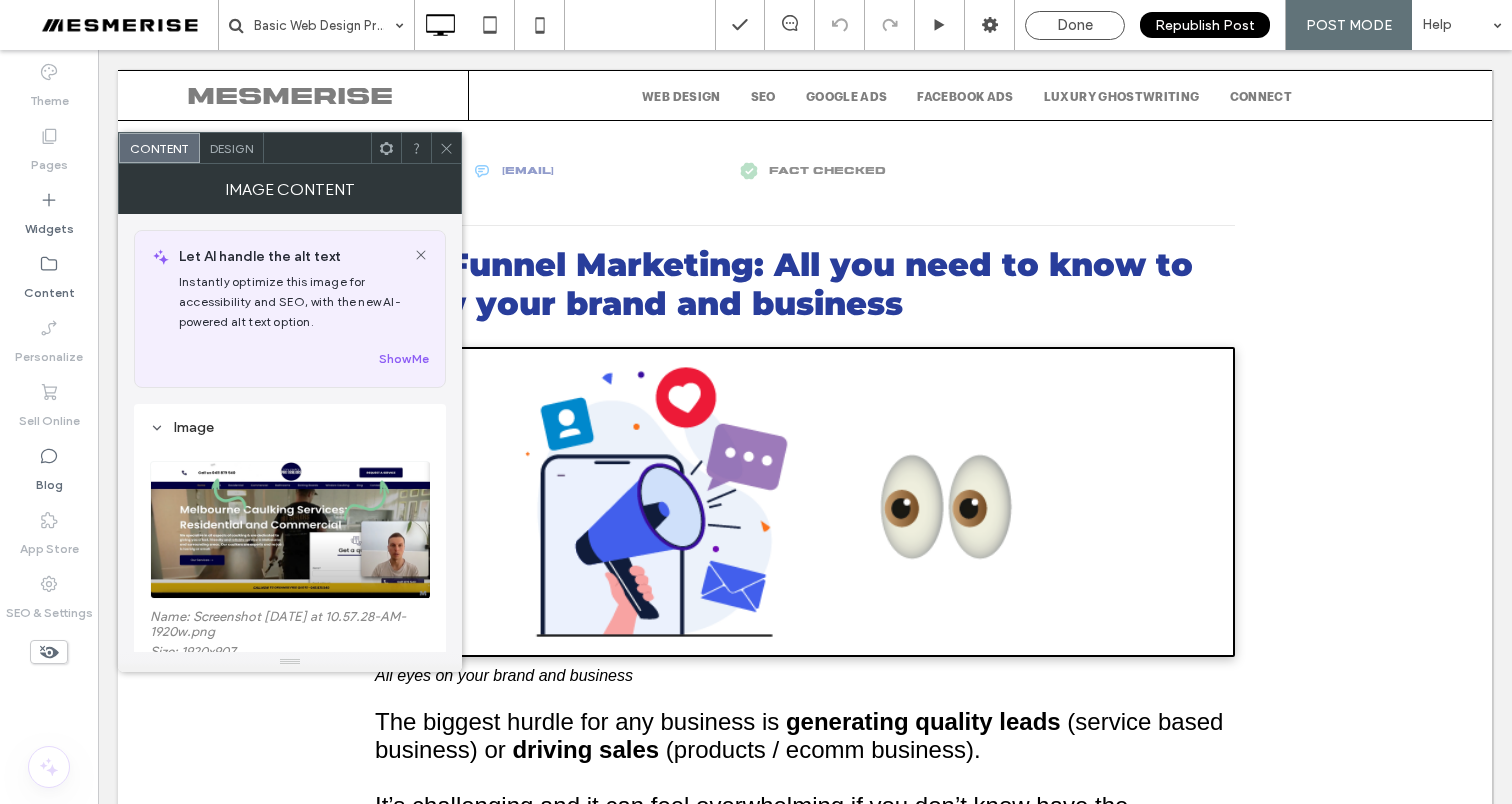 scroll, scrollTop: 1, scrollLeft: 0, axis: vertical 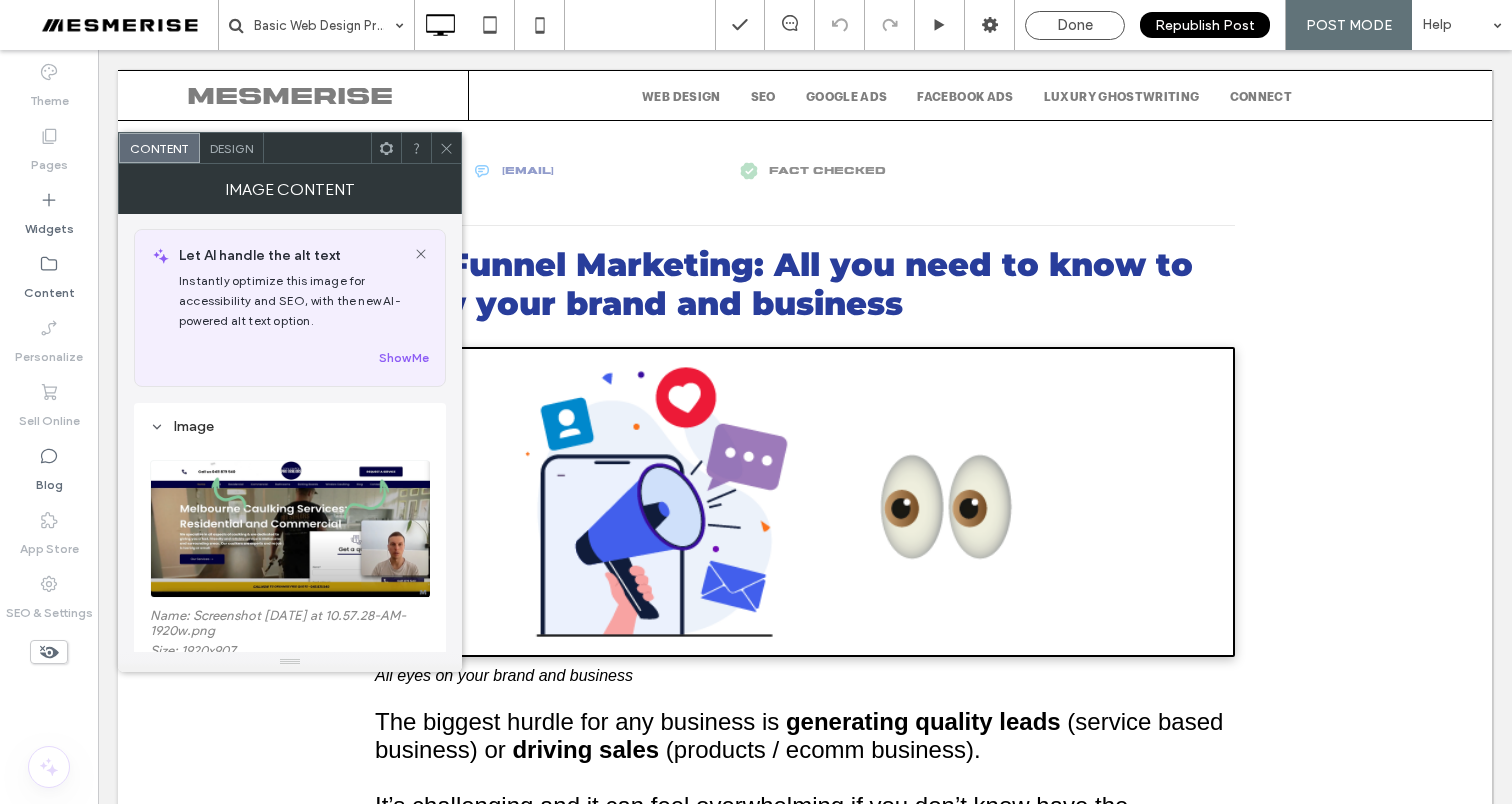 click on "Name: Screenshot [DATE] at 10.57.28-AM-1920w.png" at bounding box center (290, 625) 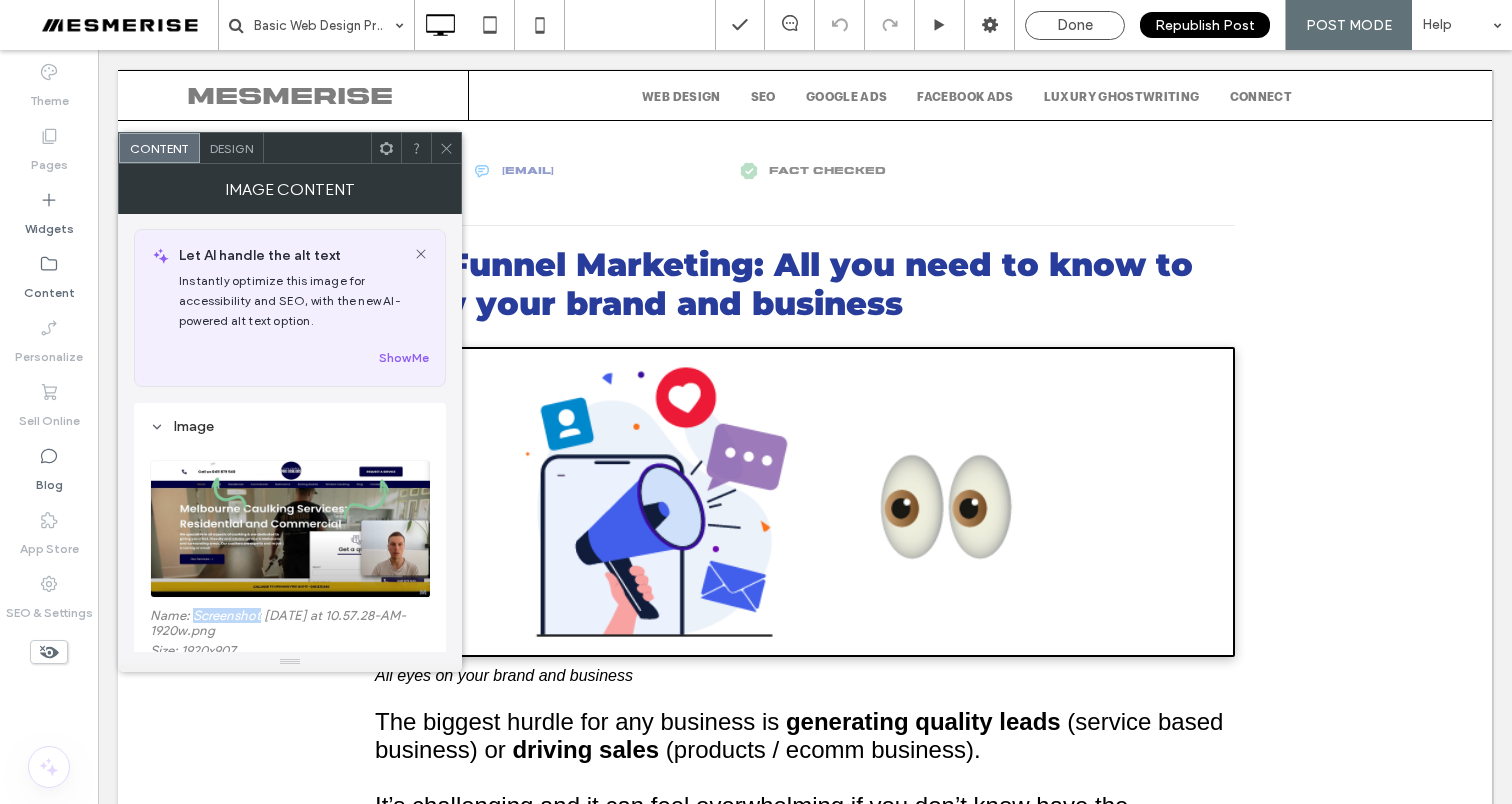 click on "Name: Screenshot [DATE] at 10.57.28-AM-1920w.png" at bounding box center [290, 625] 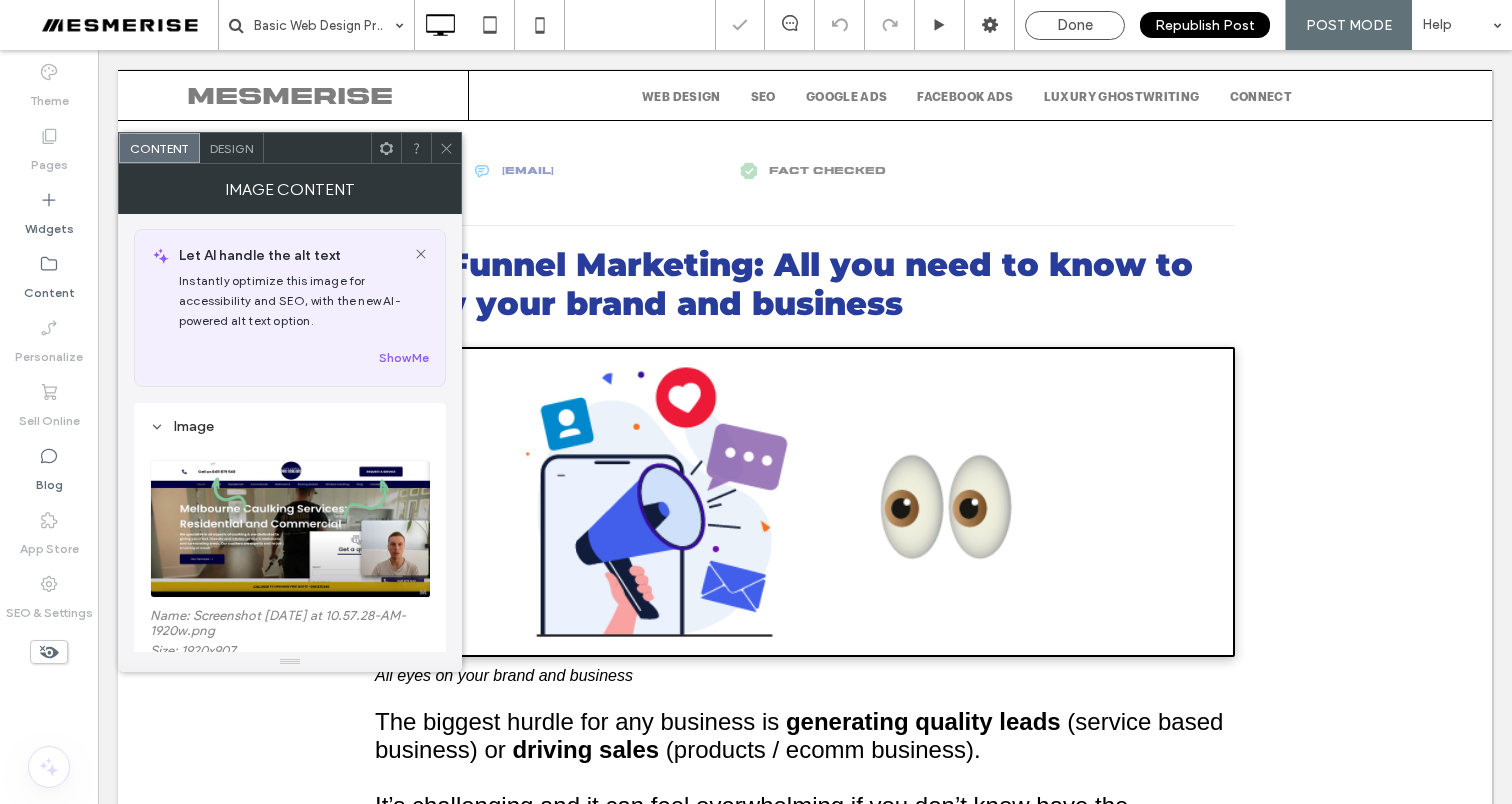 click 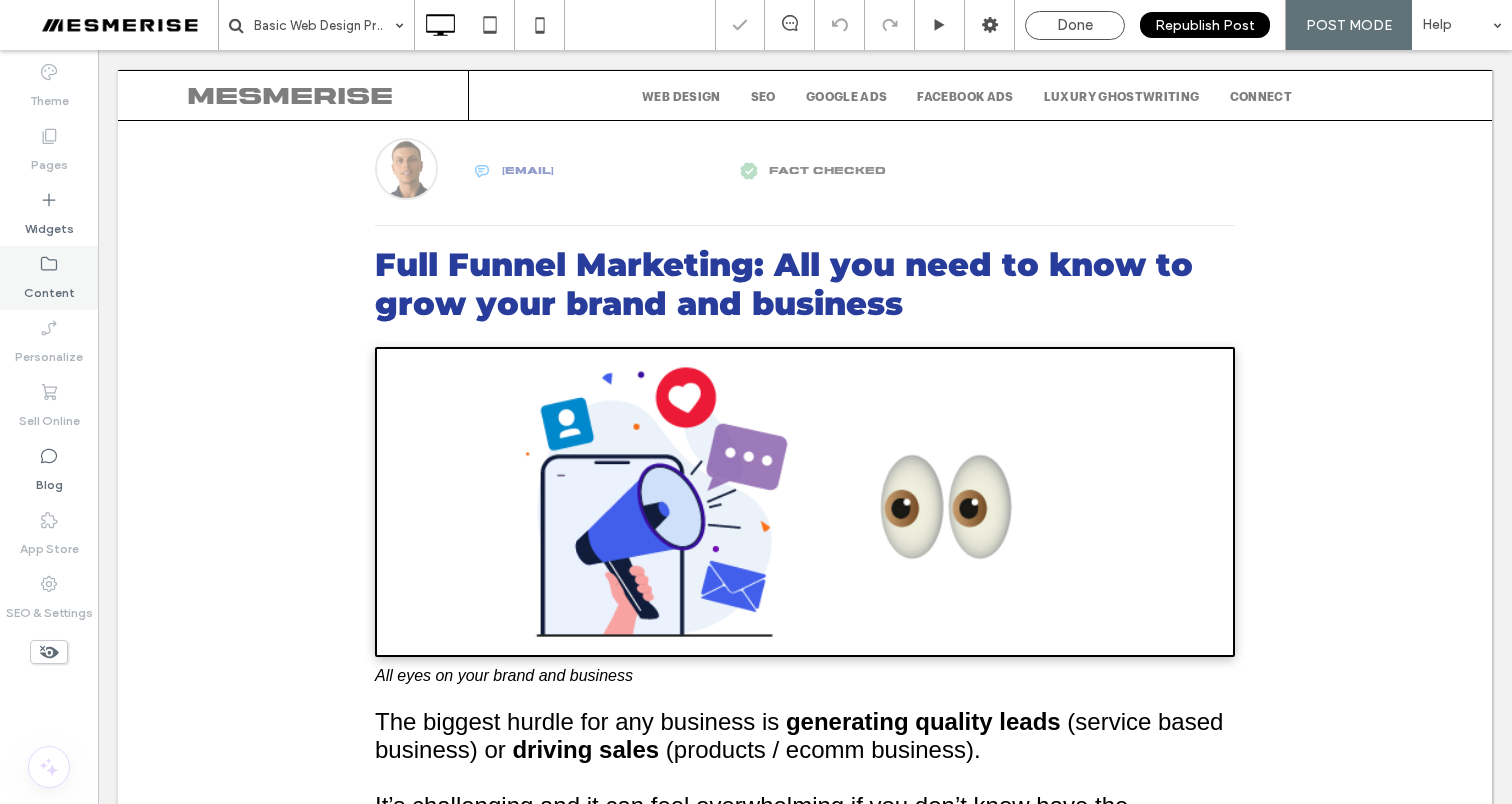 click on "Content" at bounding box center (49, 288) 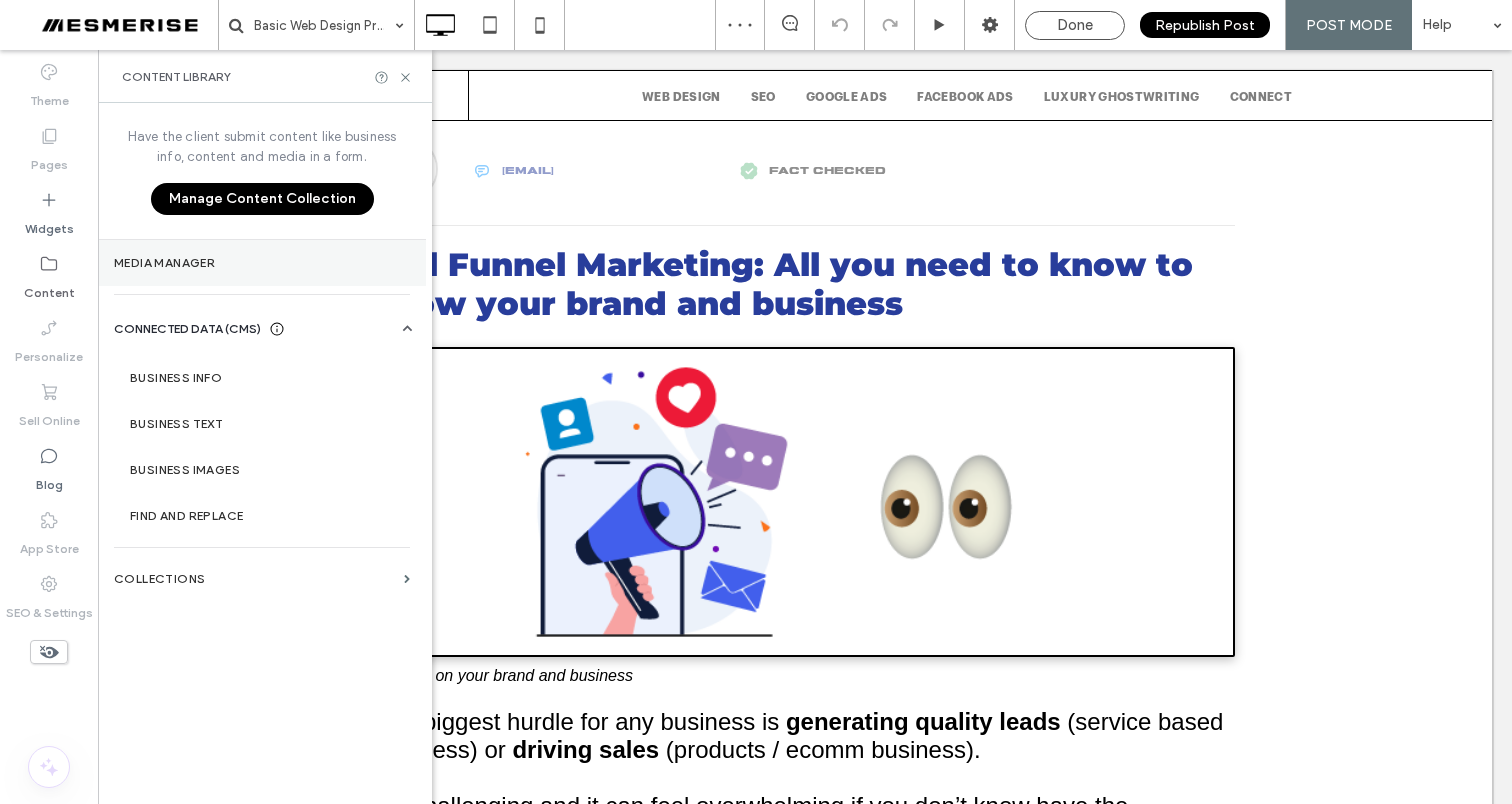 click on "Media Manager" at bounding box center [262, 263] 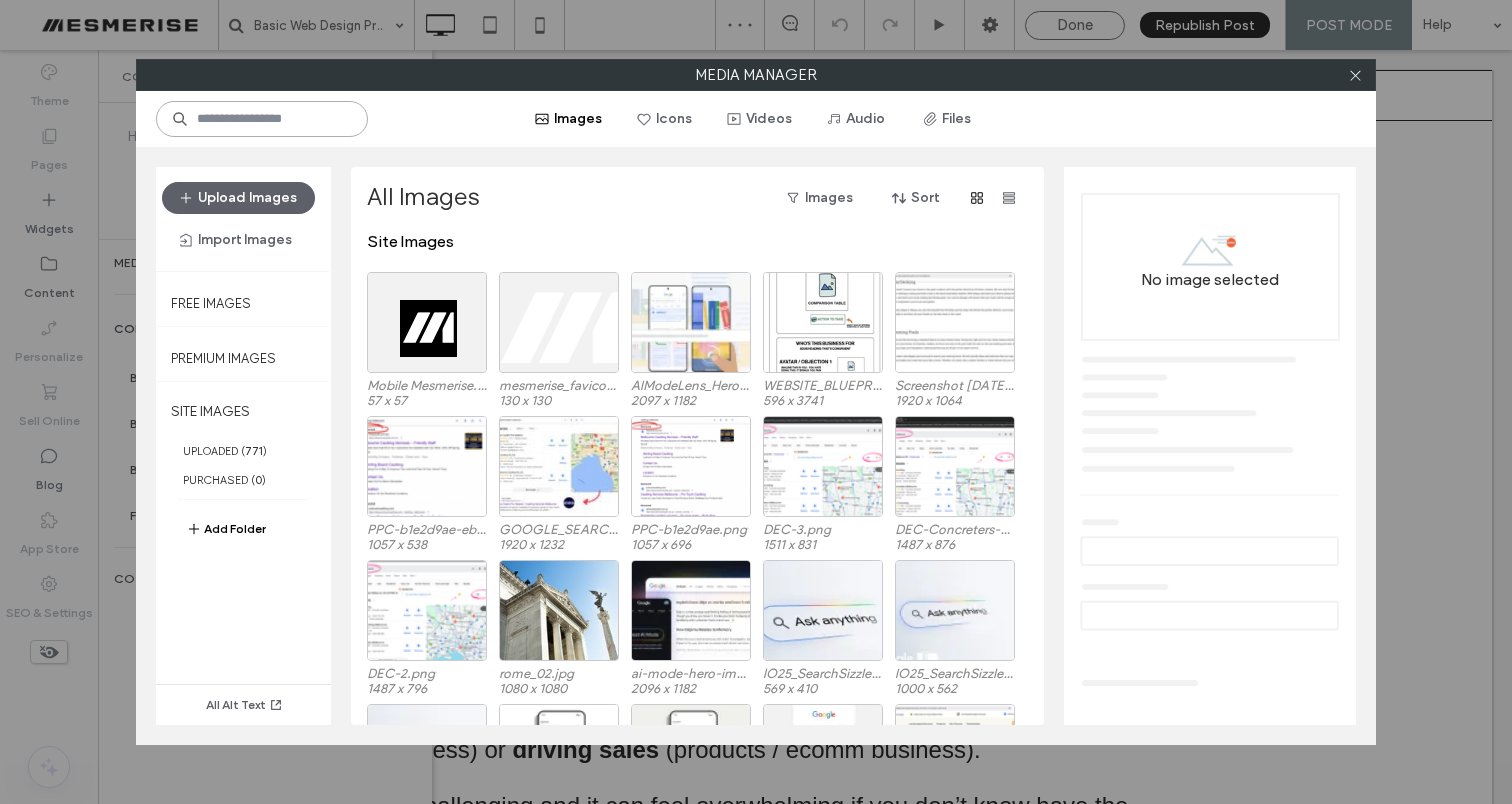 click at bounding box center (262, 119) 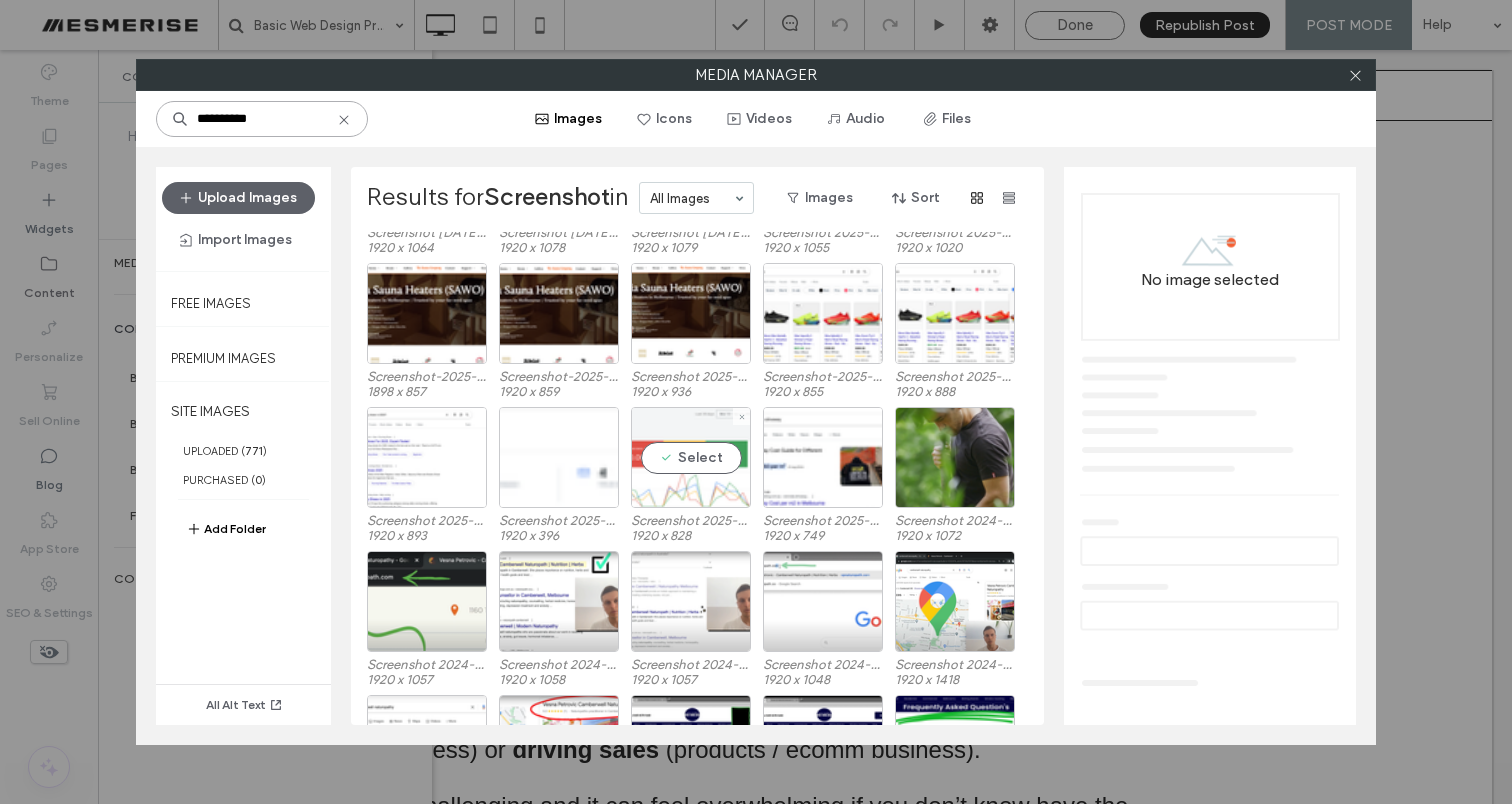 scroll, scrollTop: 607, scrollLeft: 0, axis: vertical 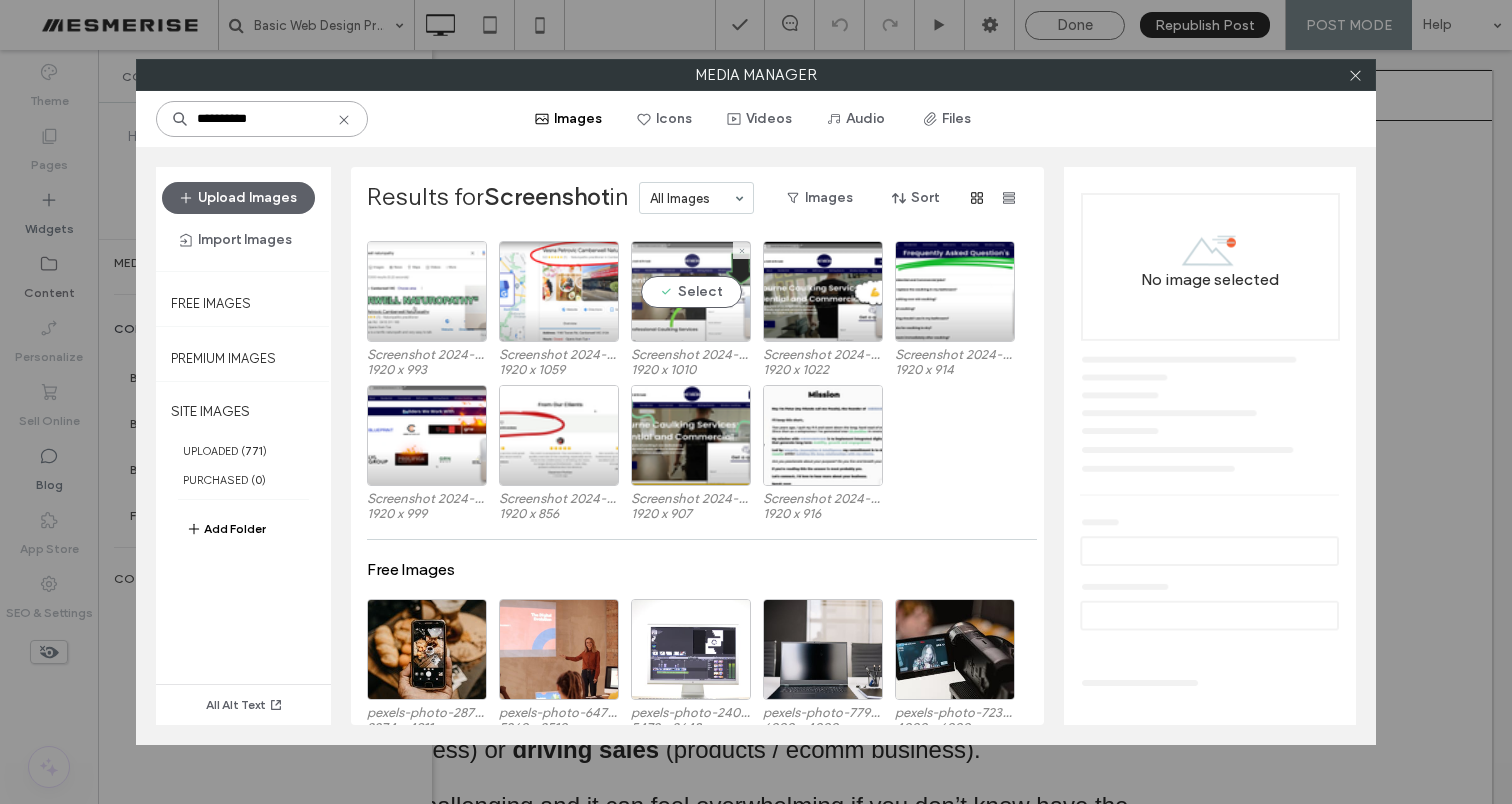 type on "**********" 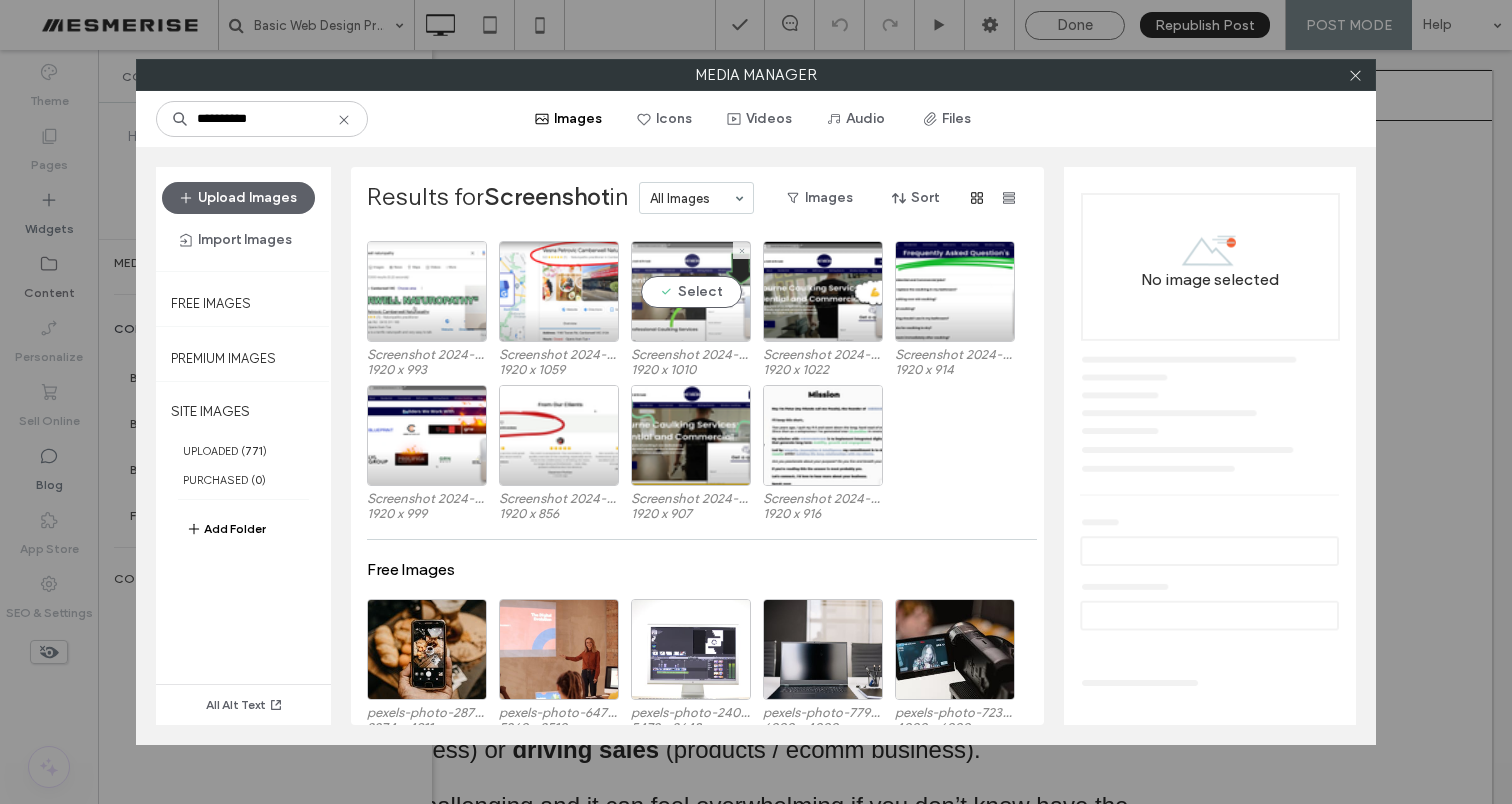 click on "Select" at bounding box center [691, 291] 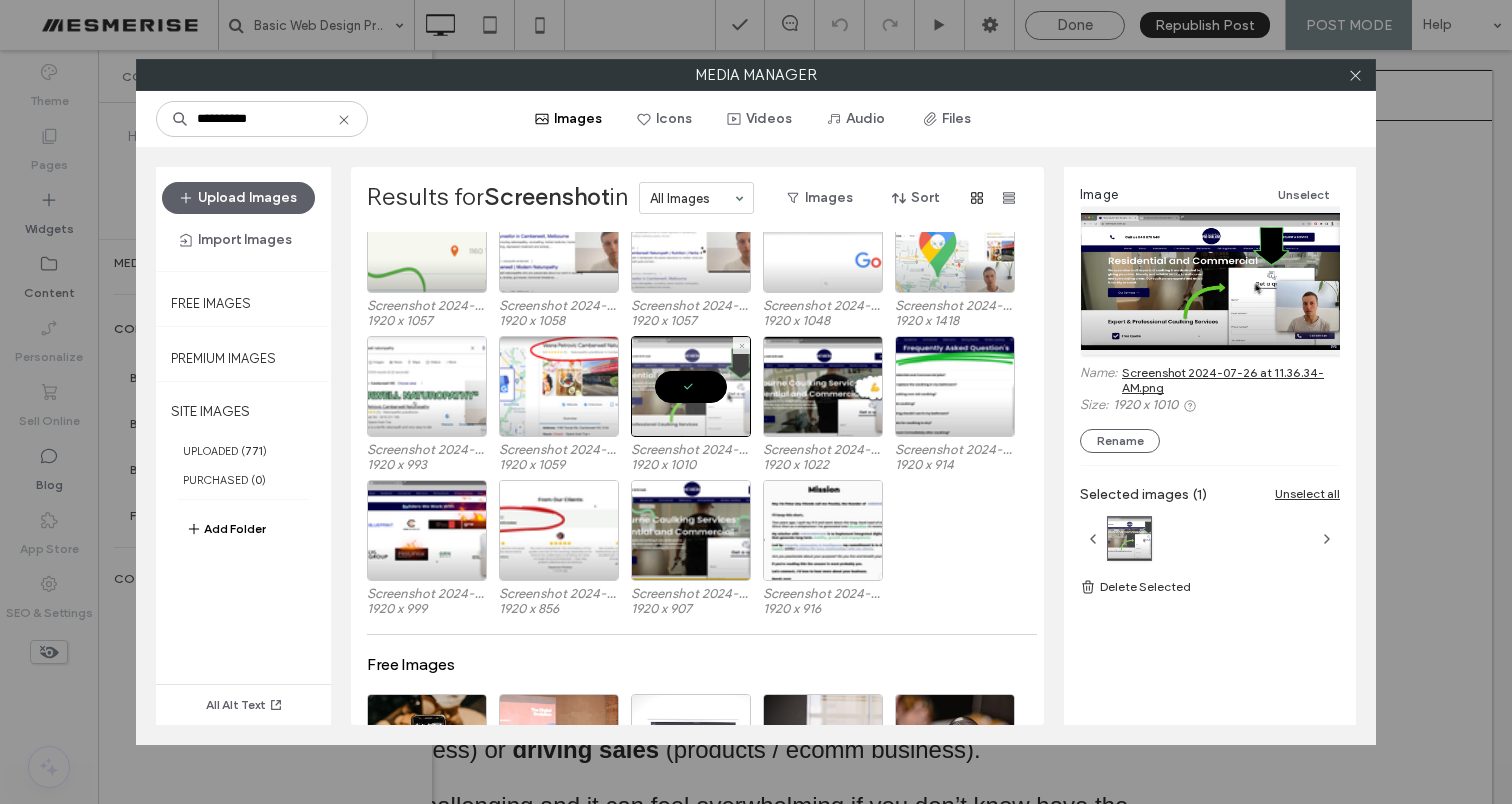 scroll, scrollTop: 510, scrollLeft: 0, axis: vertical 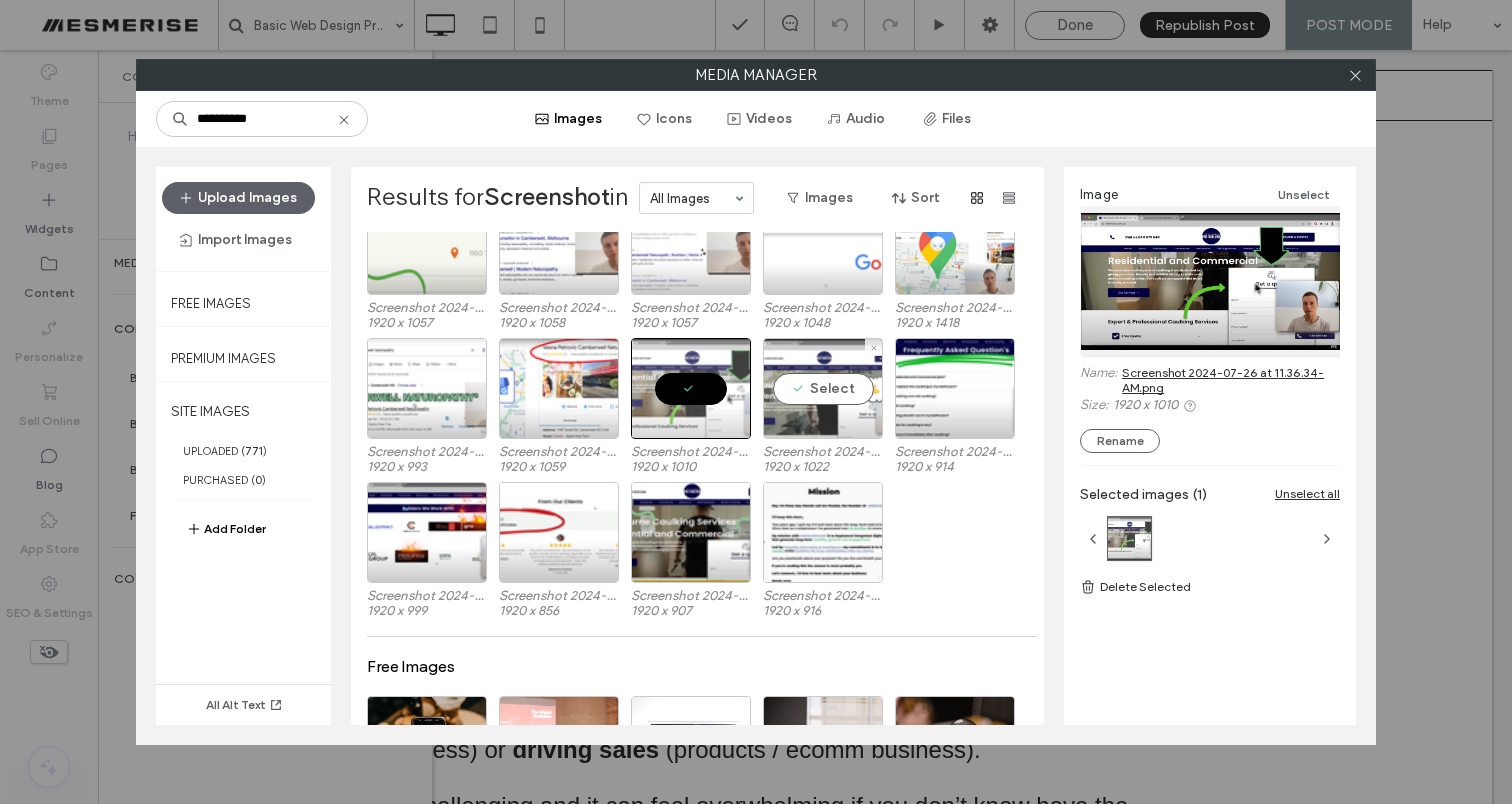 click on "Select" at bounding box center [823, 388] 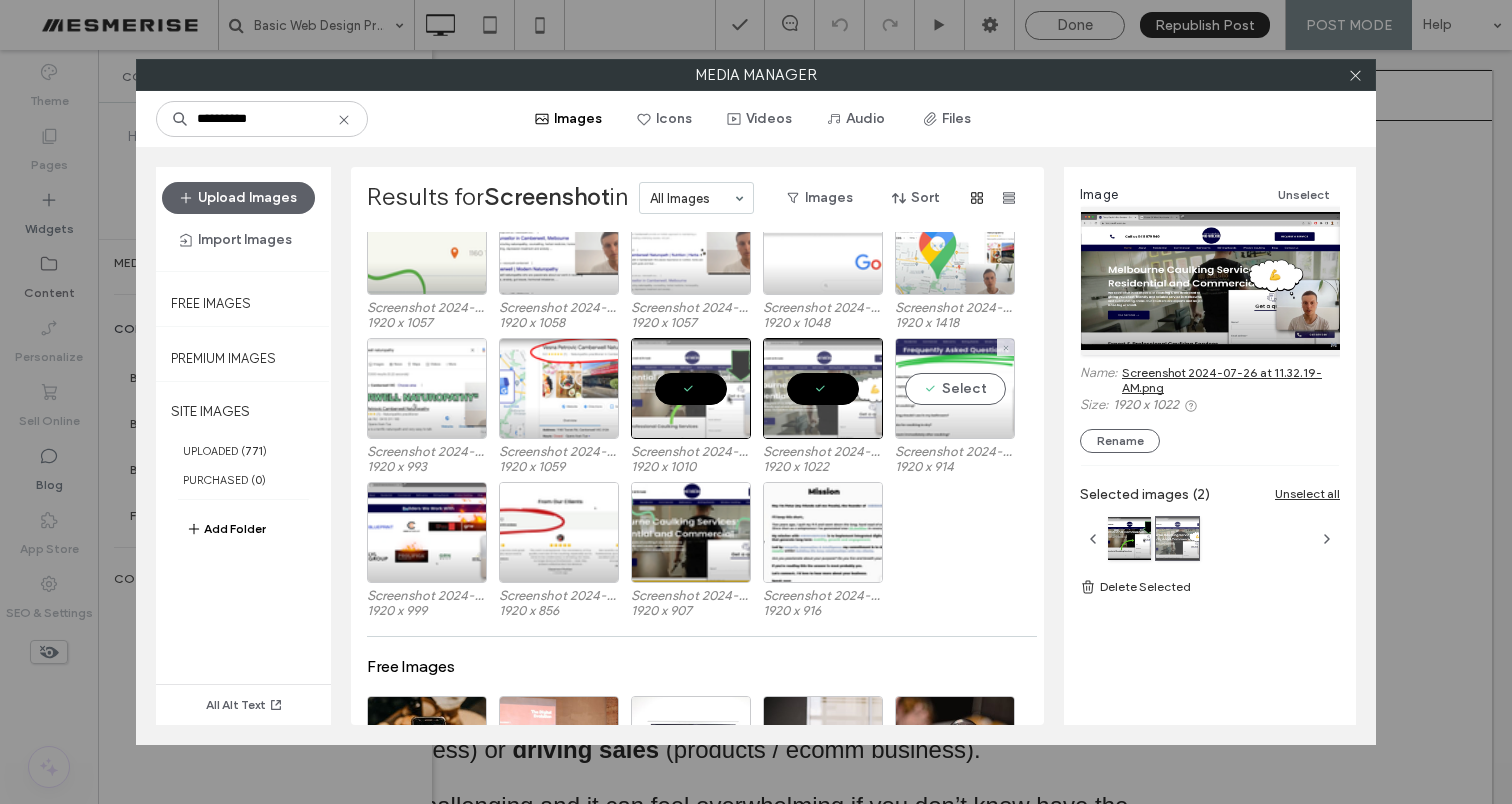 click on "Select" at bounding box center [955, 388] 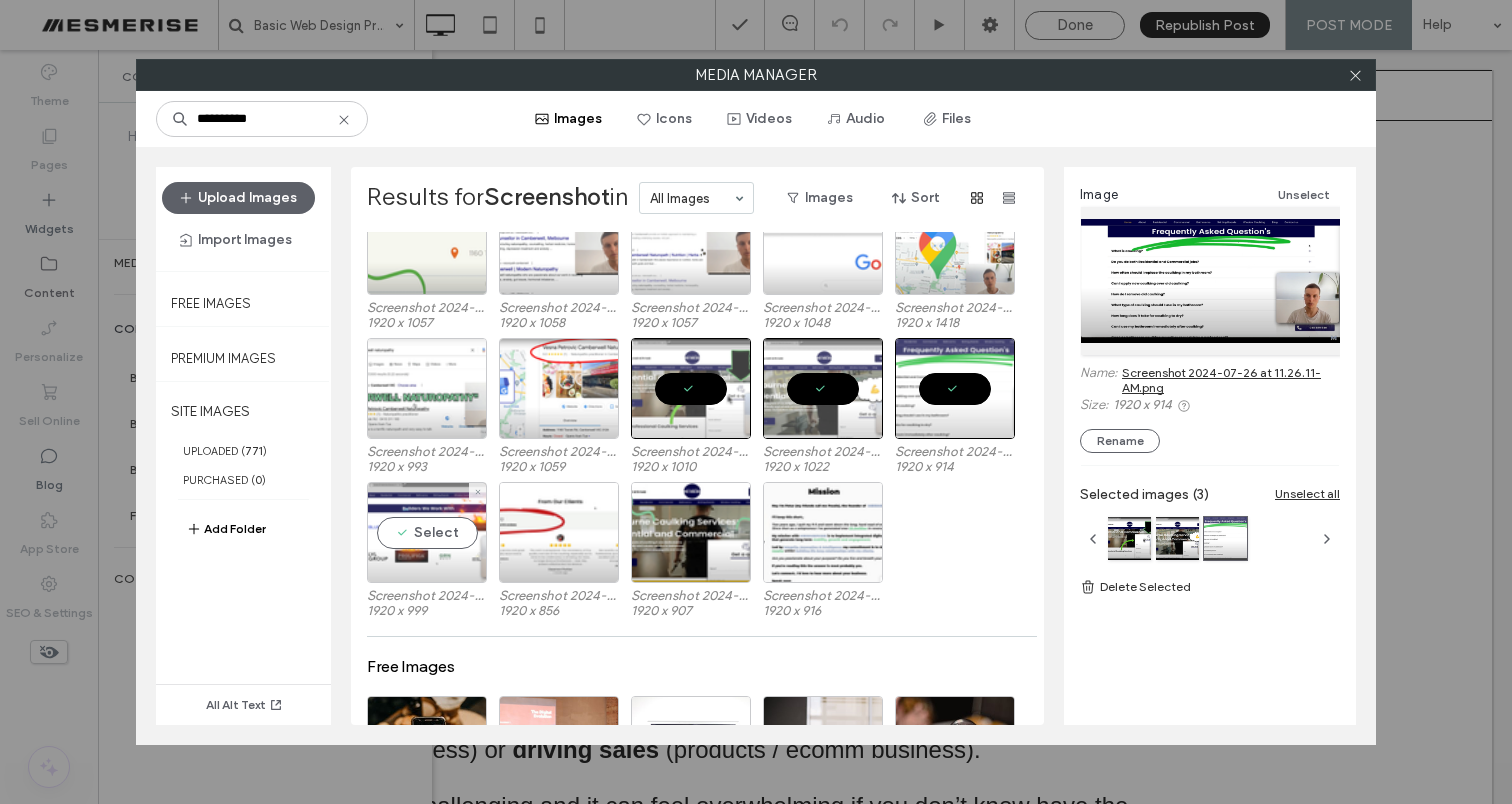 click on "Select" at bounding box center [427, 532] 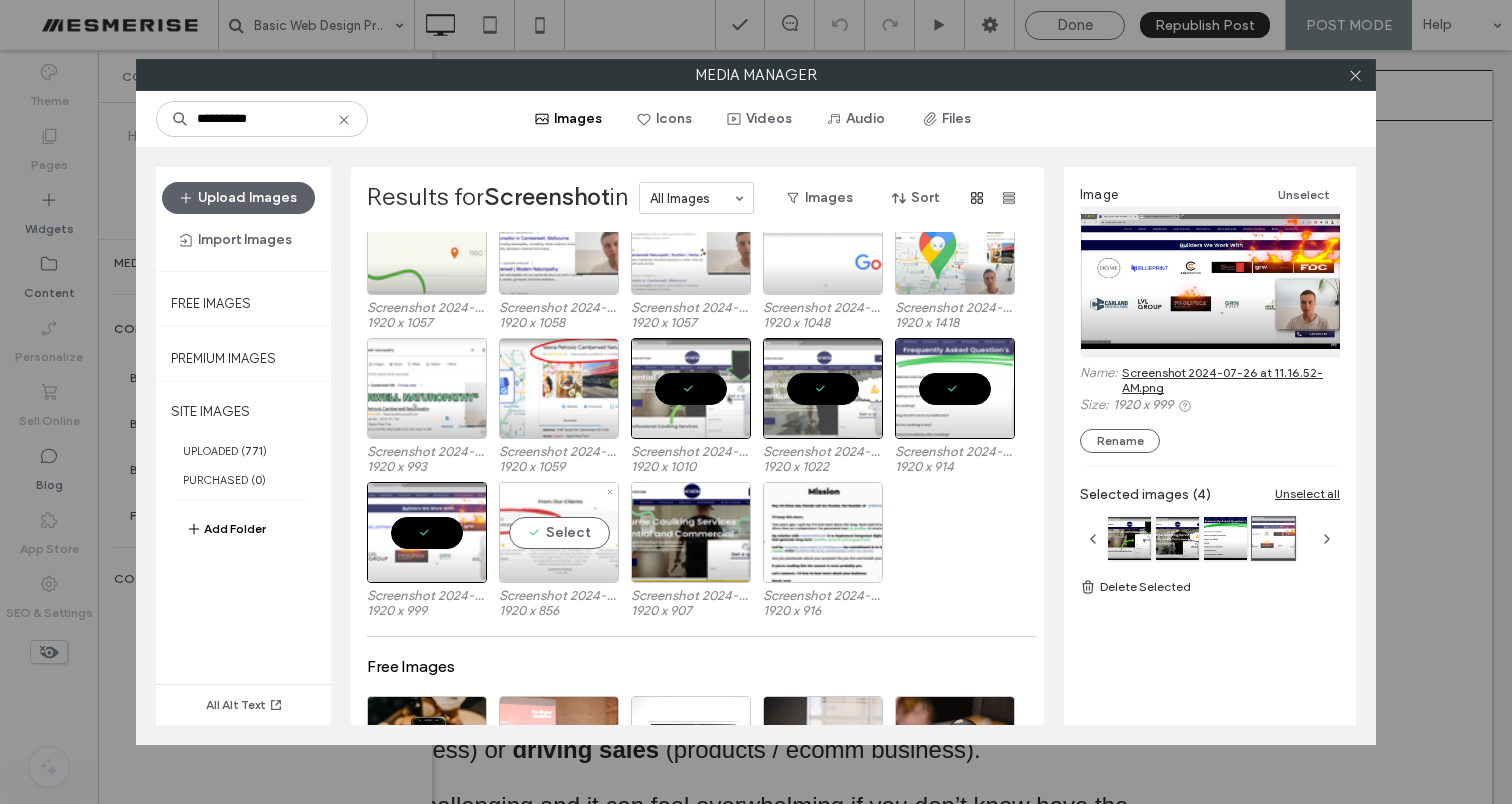 click on "Select" at bounding box center [559, 532] 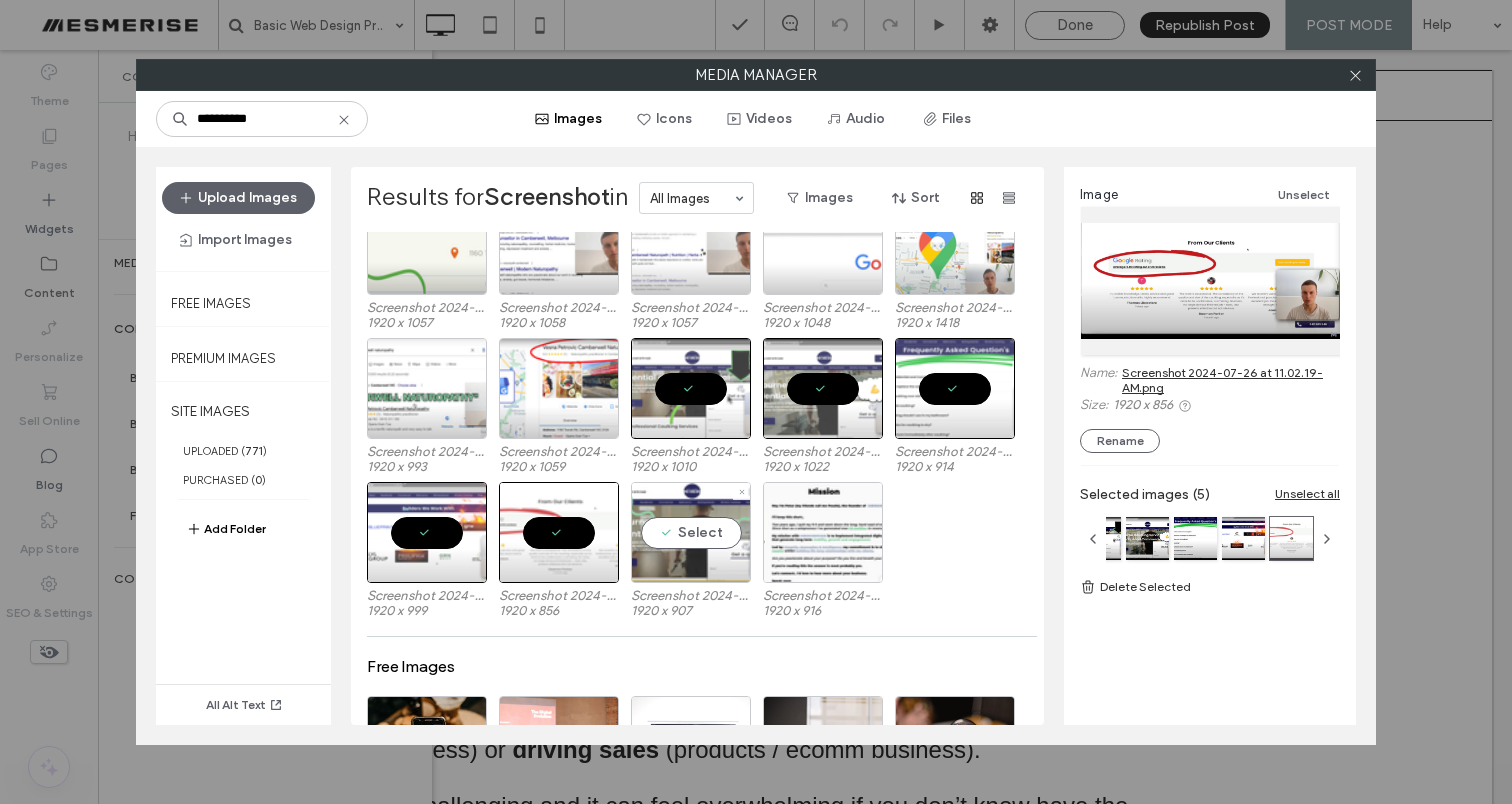 click on "Select" at bounding box center (691, 532) 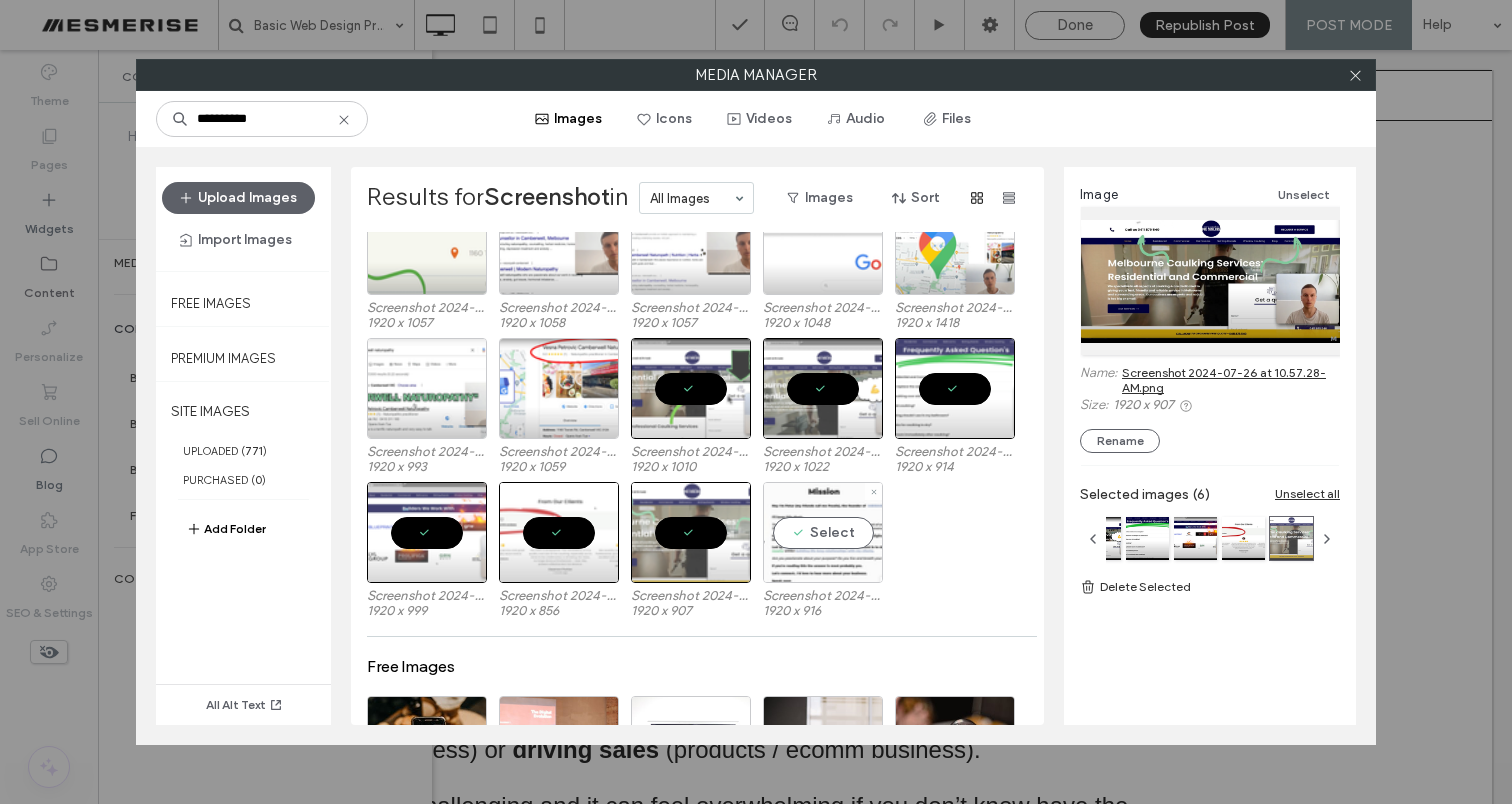 click on "Select" at bounding box center [823, 532] 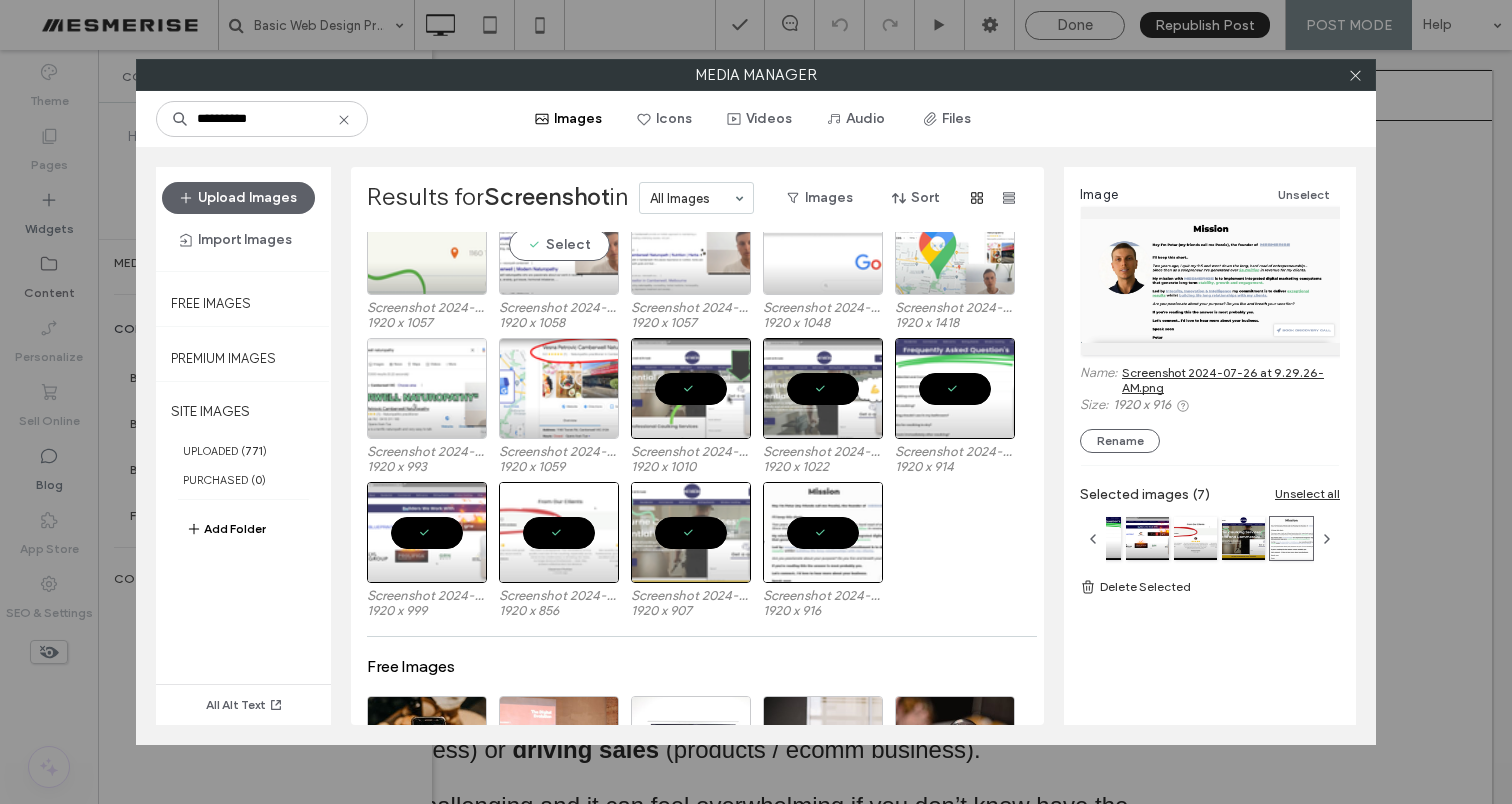 scroll, scrollTop: 0, scrollLeft: 0, axis: both 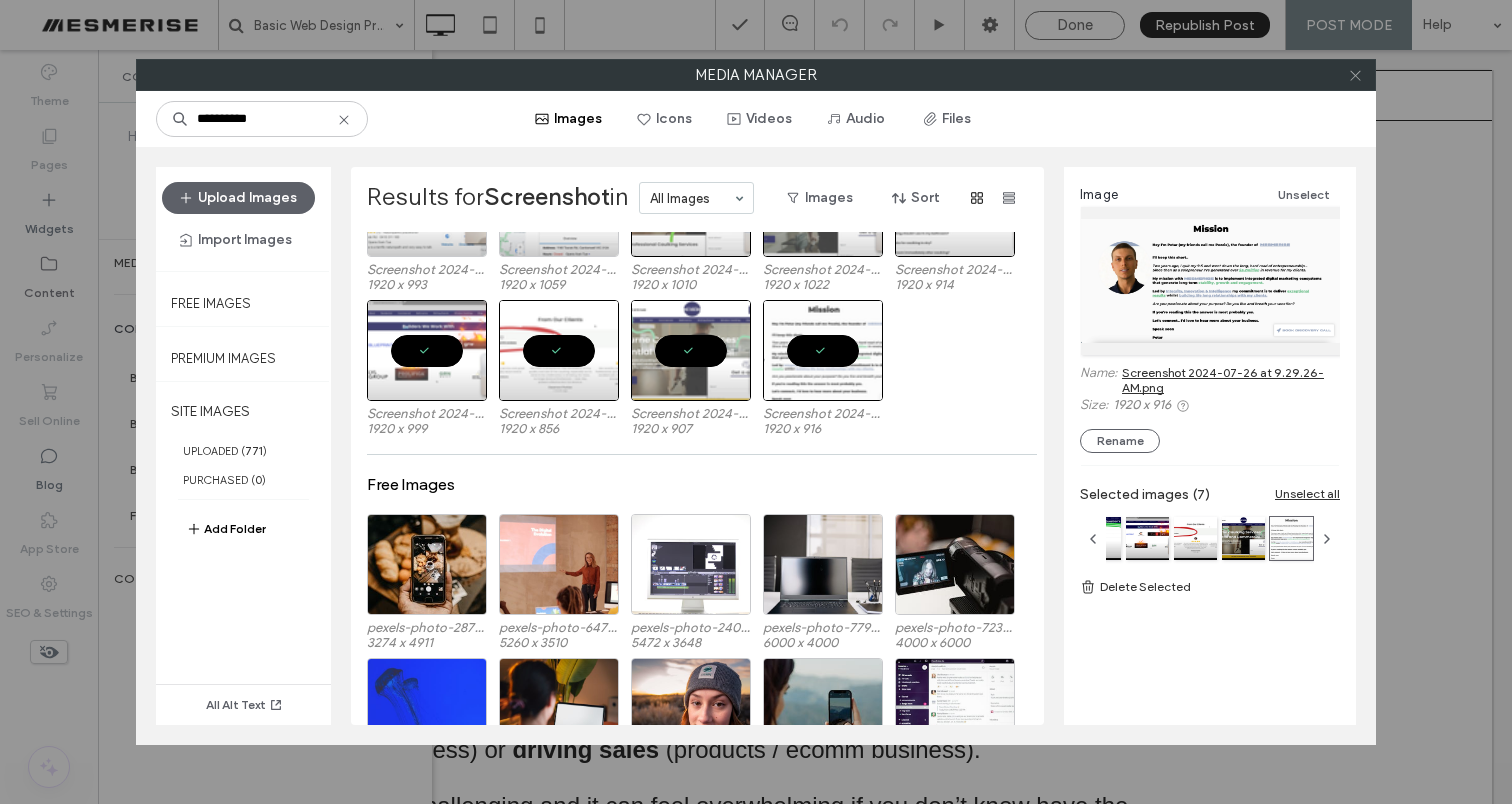 click 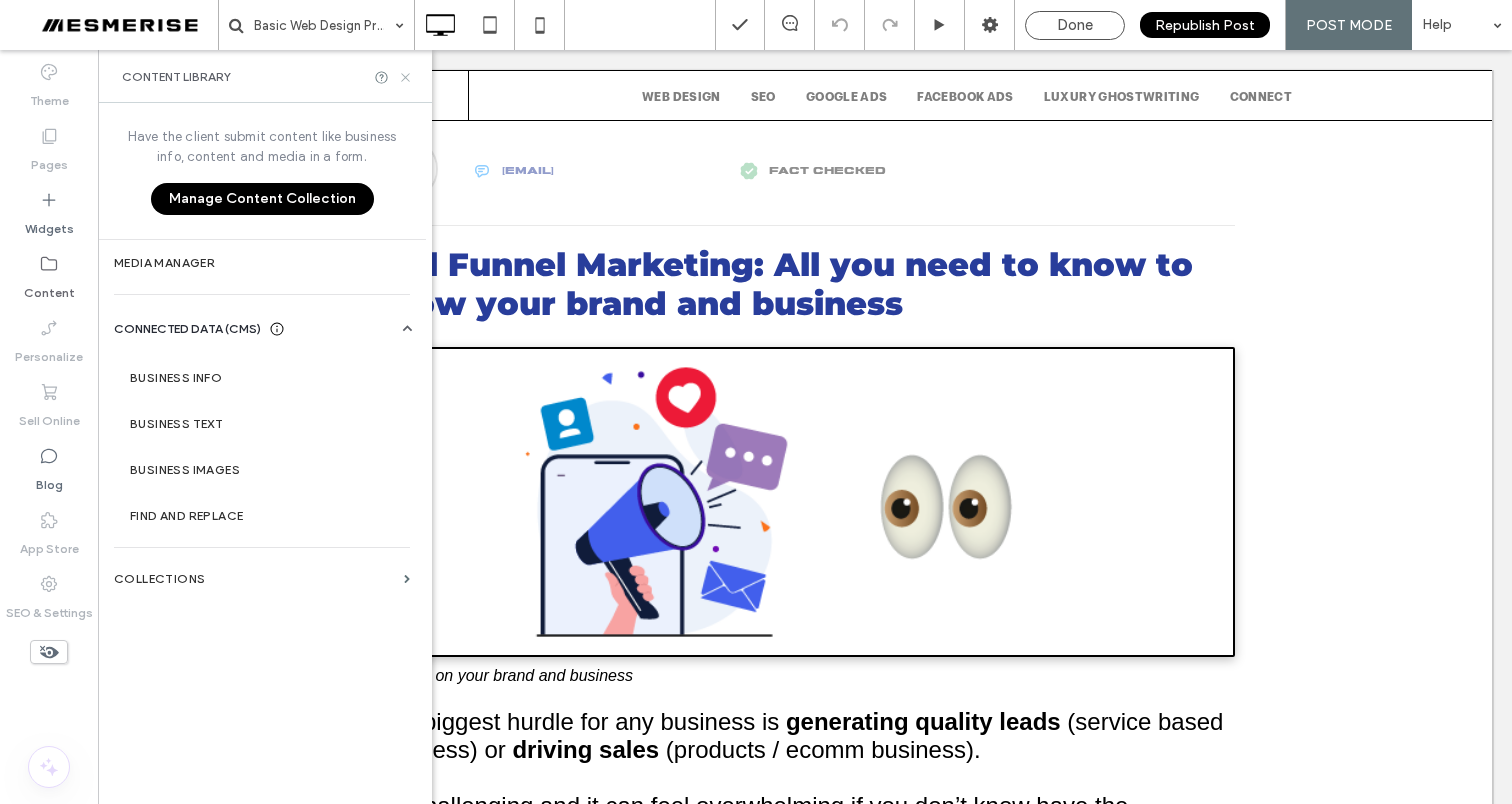 click 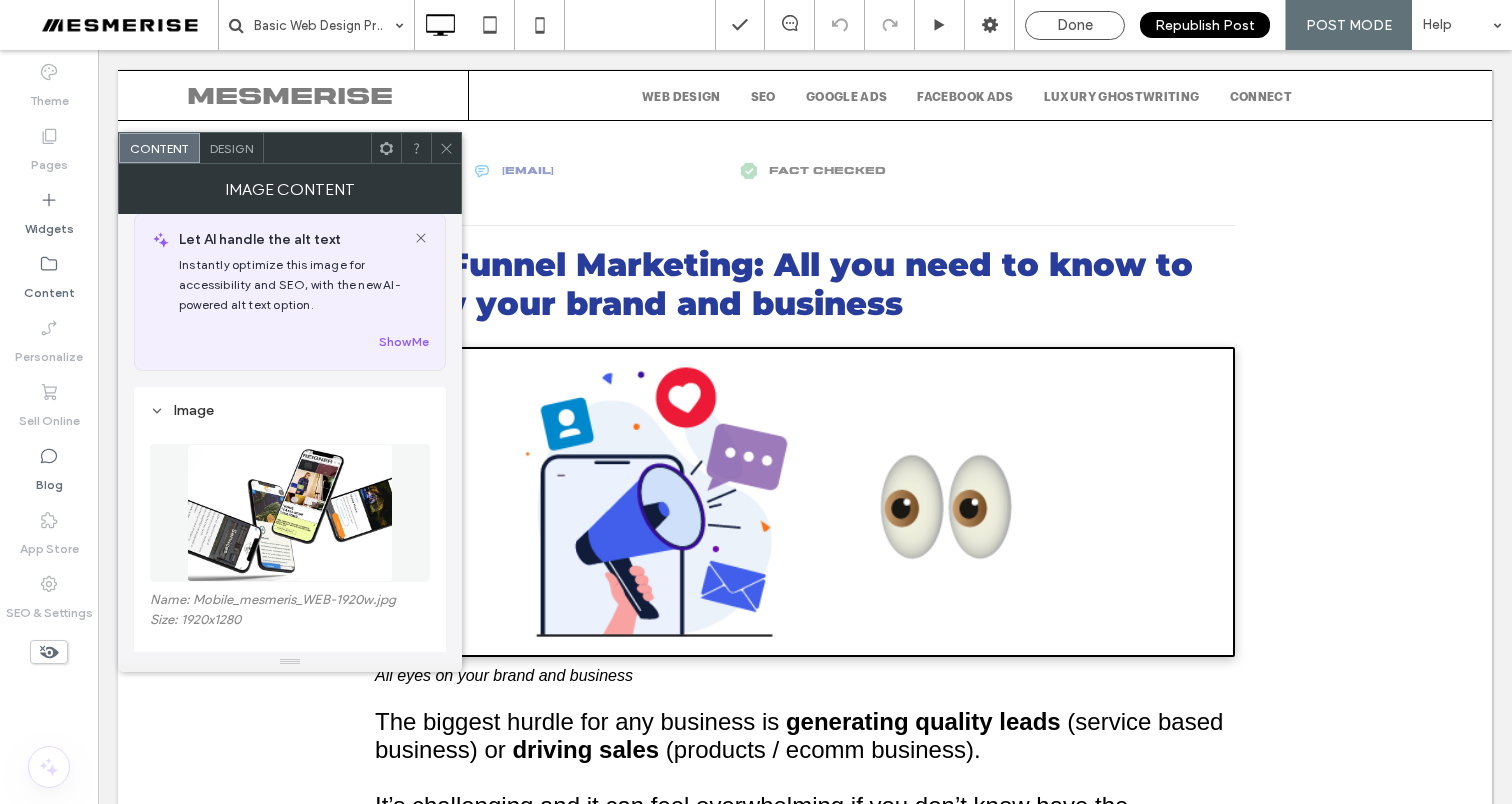 scroll, scrollTop: 23, scrollLeft: 0, axis: vertical 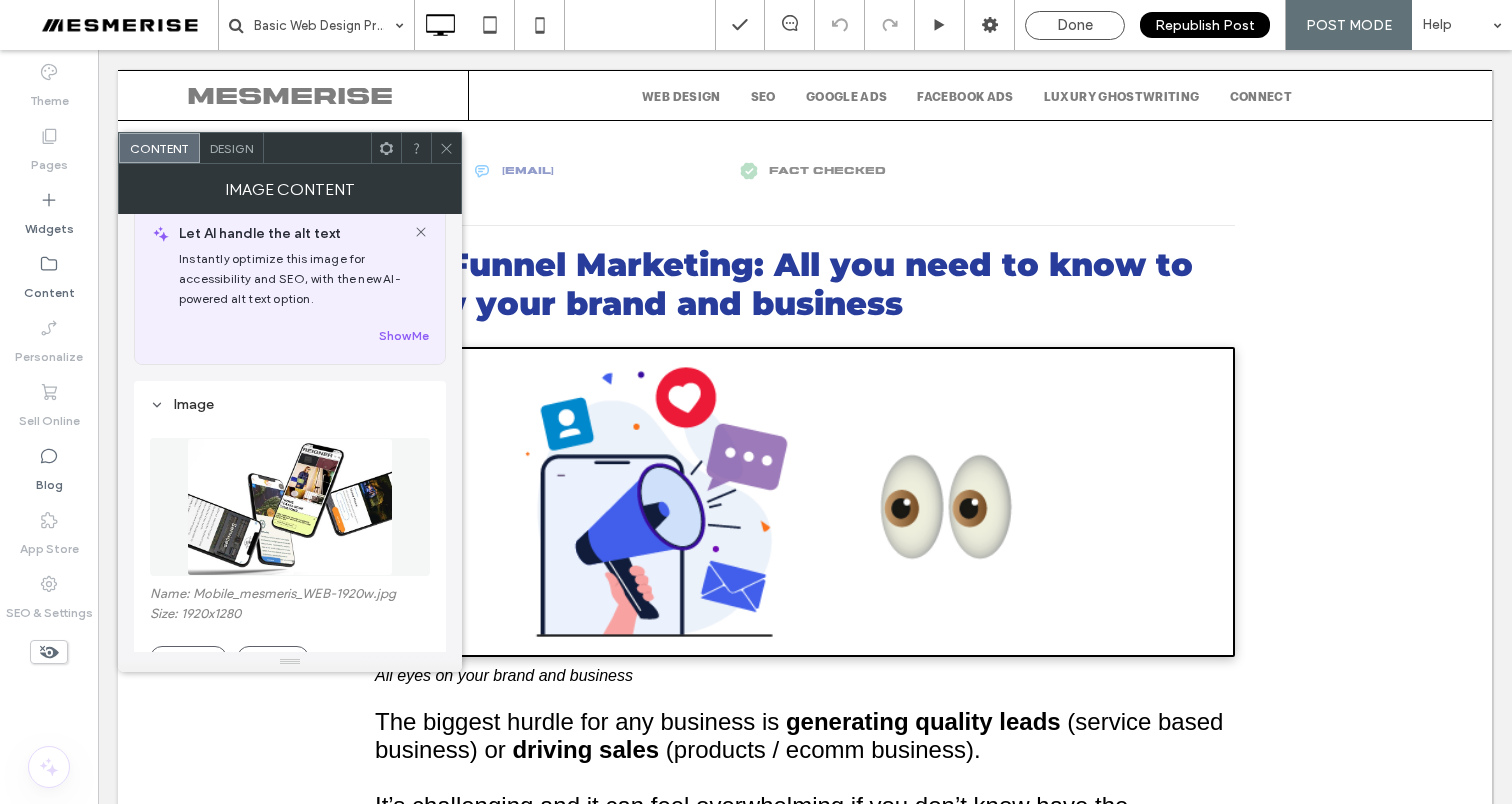 click on "Name: Mobile_mesmeris_WEB-1920w.jpg" at bounding box center [290, 596] 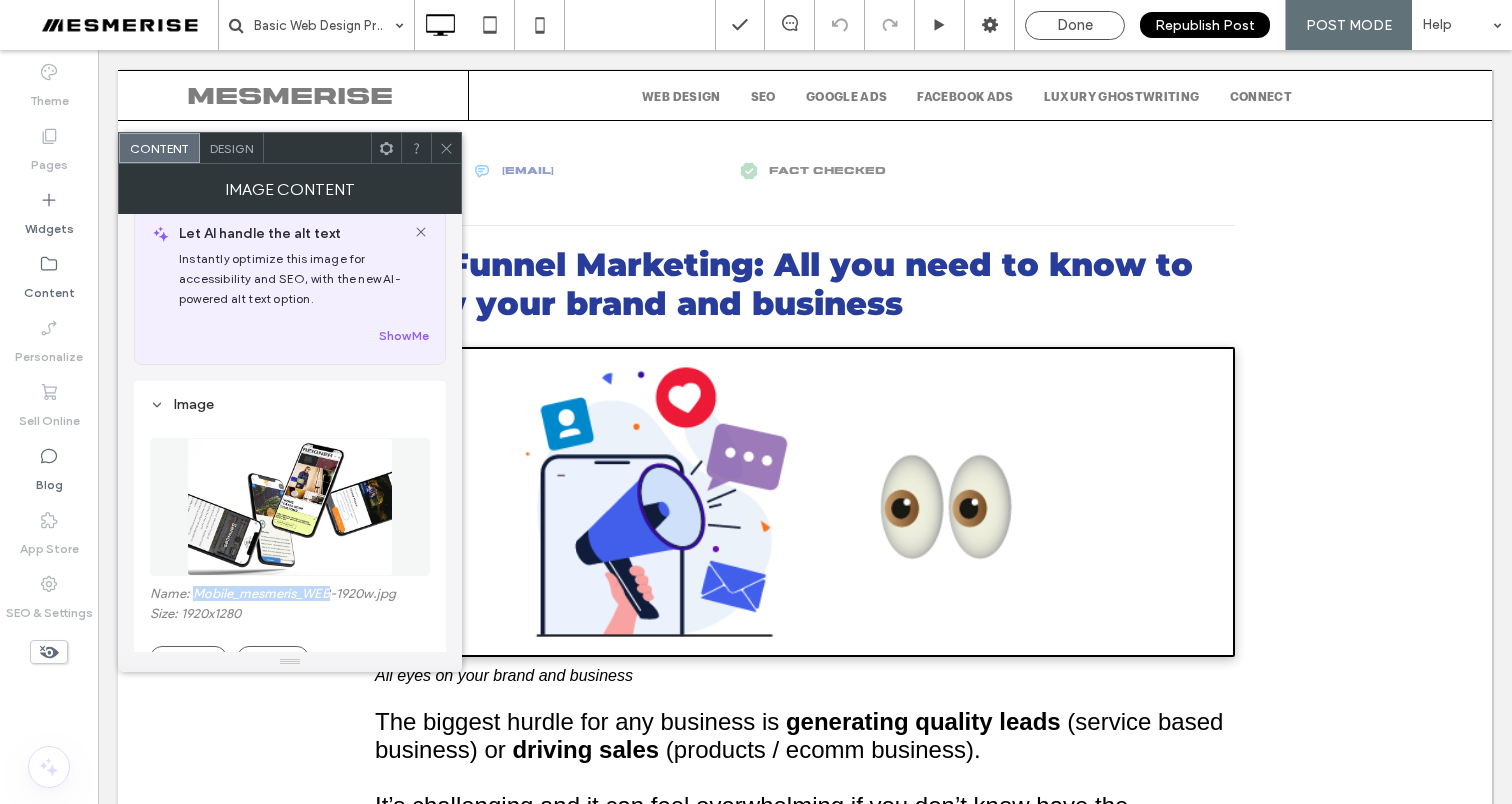 click on "Name: Mobile_mesmeris_WEB-1920w.jpg" at bounding box center (290, 596) 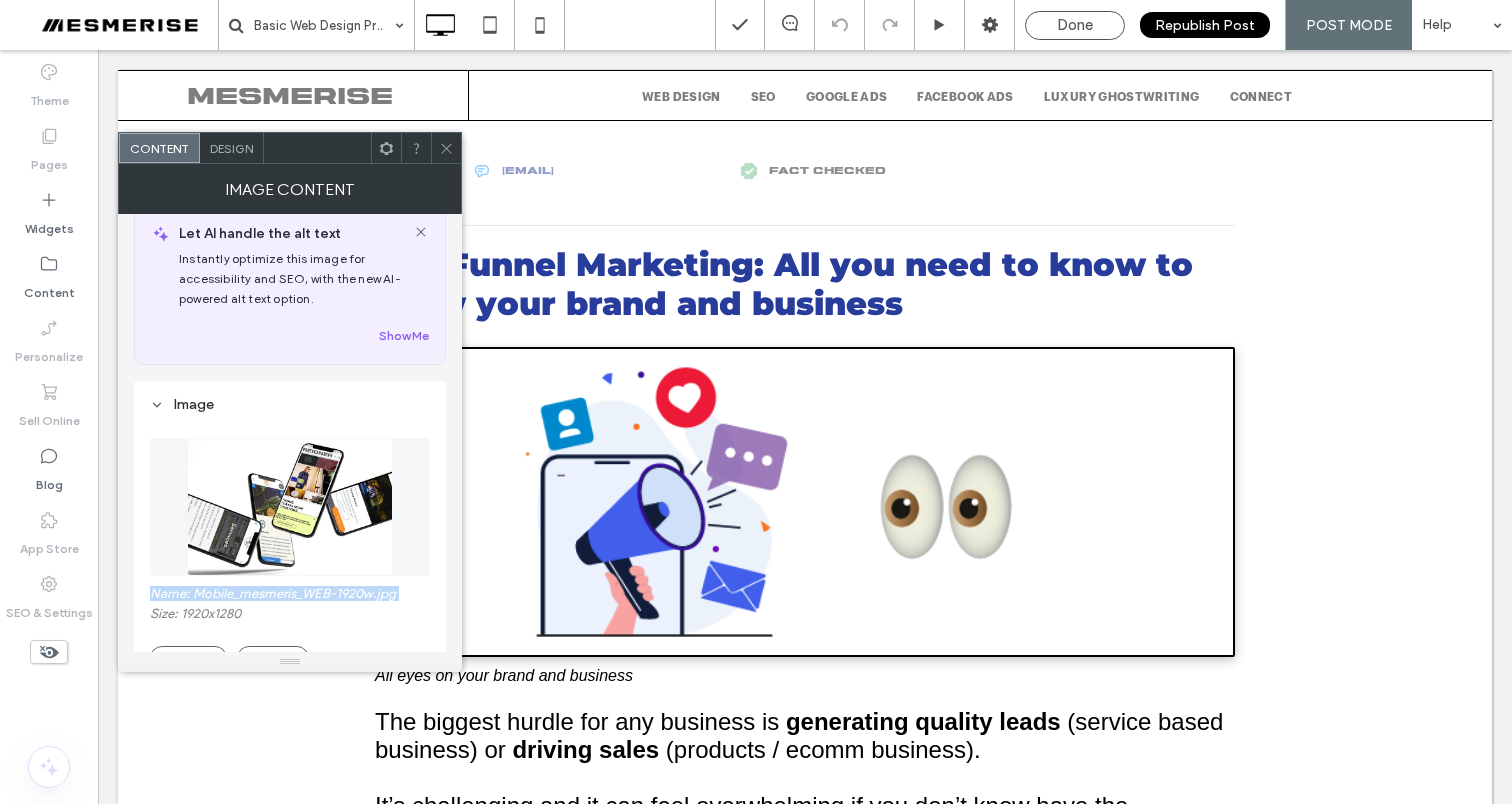 click on "Name: Mobile_mesmeris_WEB-1920w.jpg" at bounding box center [290, 596] 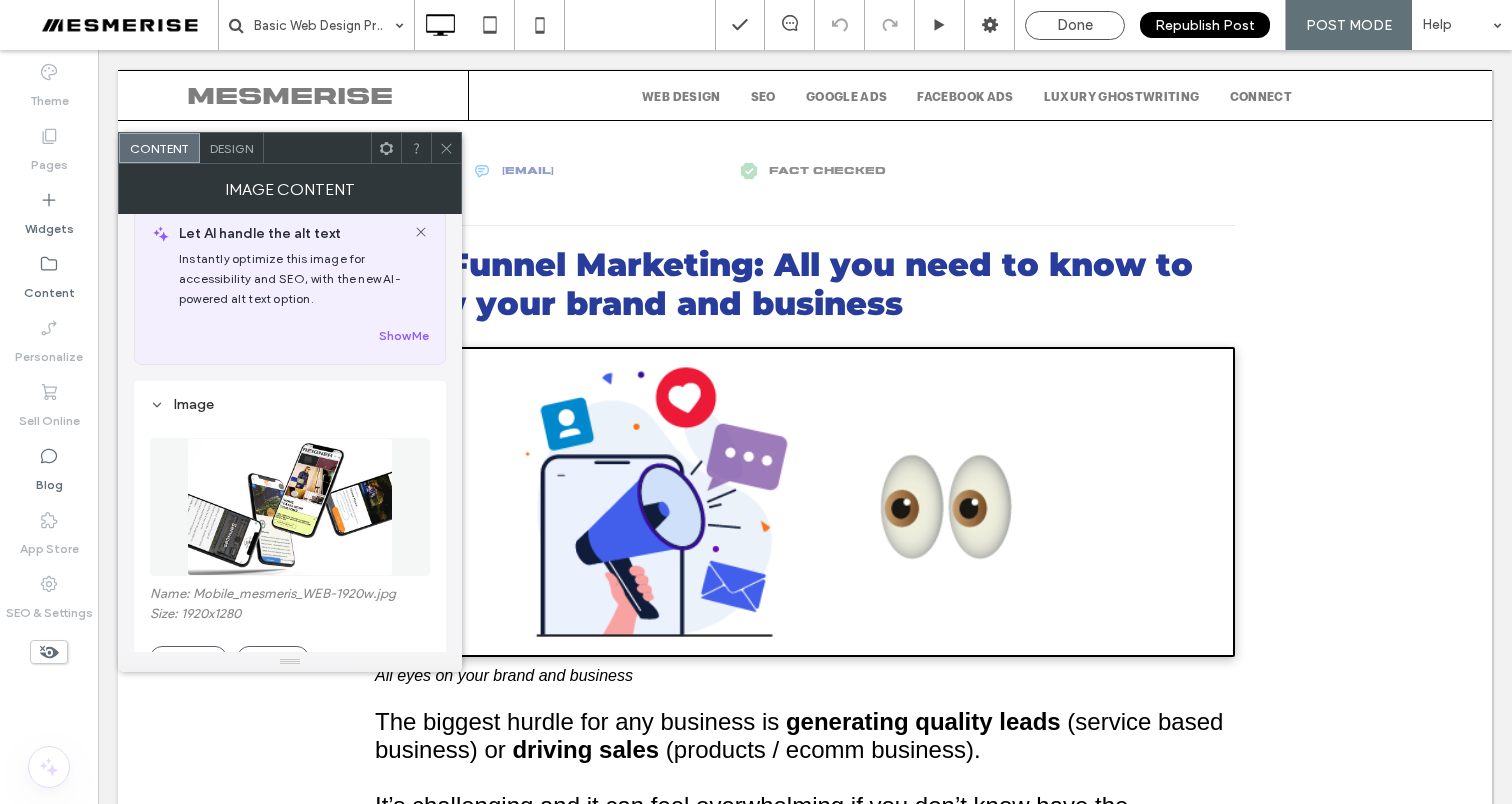 drag, startPoint x: 358, startPoint y: 595, endPoint x: 329, endPoint y: 610, distance: 32.649654 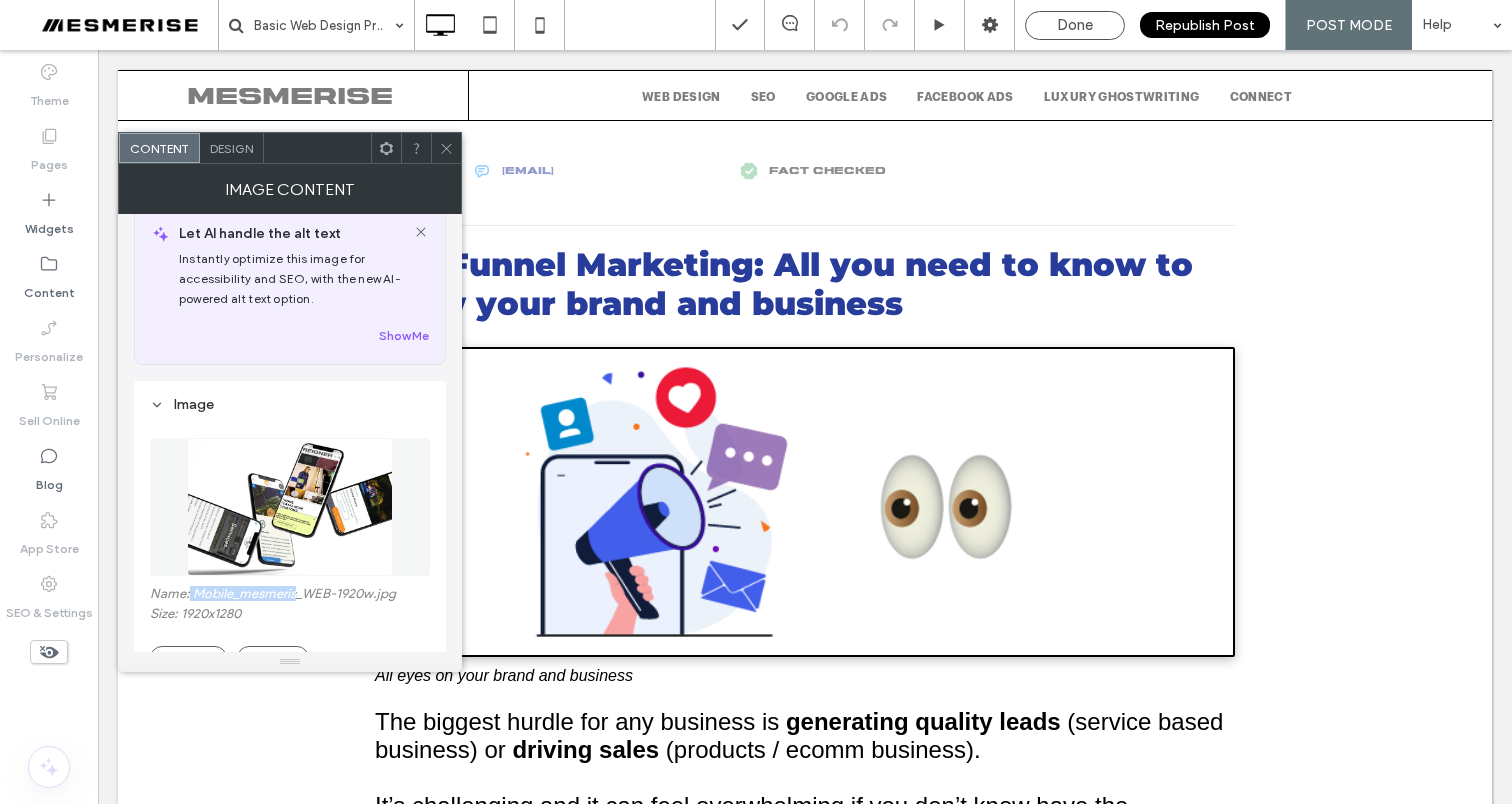 drag, startPoint x: 294, startPoint y: 595, endPoint x: 190, endPoint y: 600, distance: 104.120125 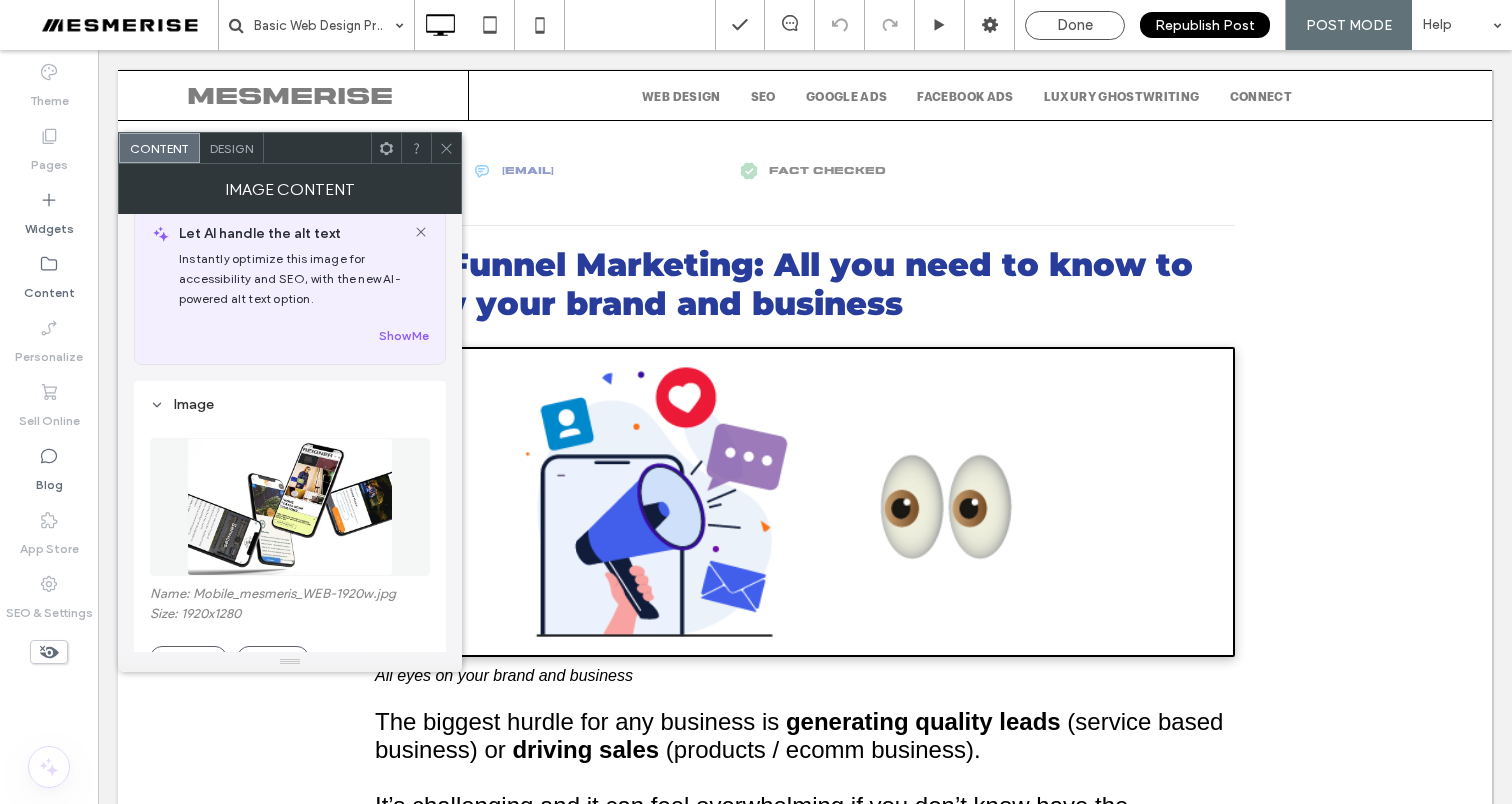 click 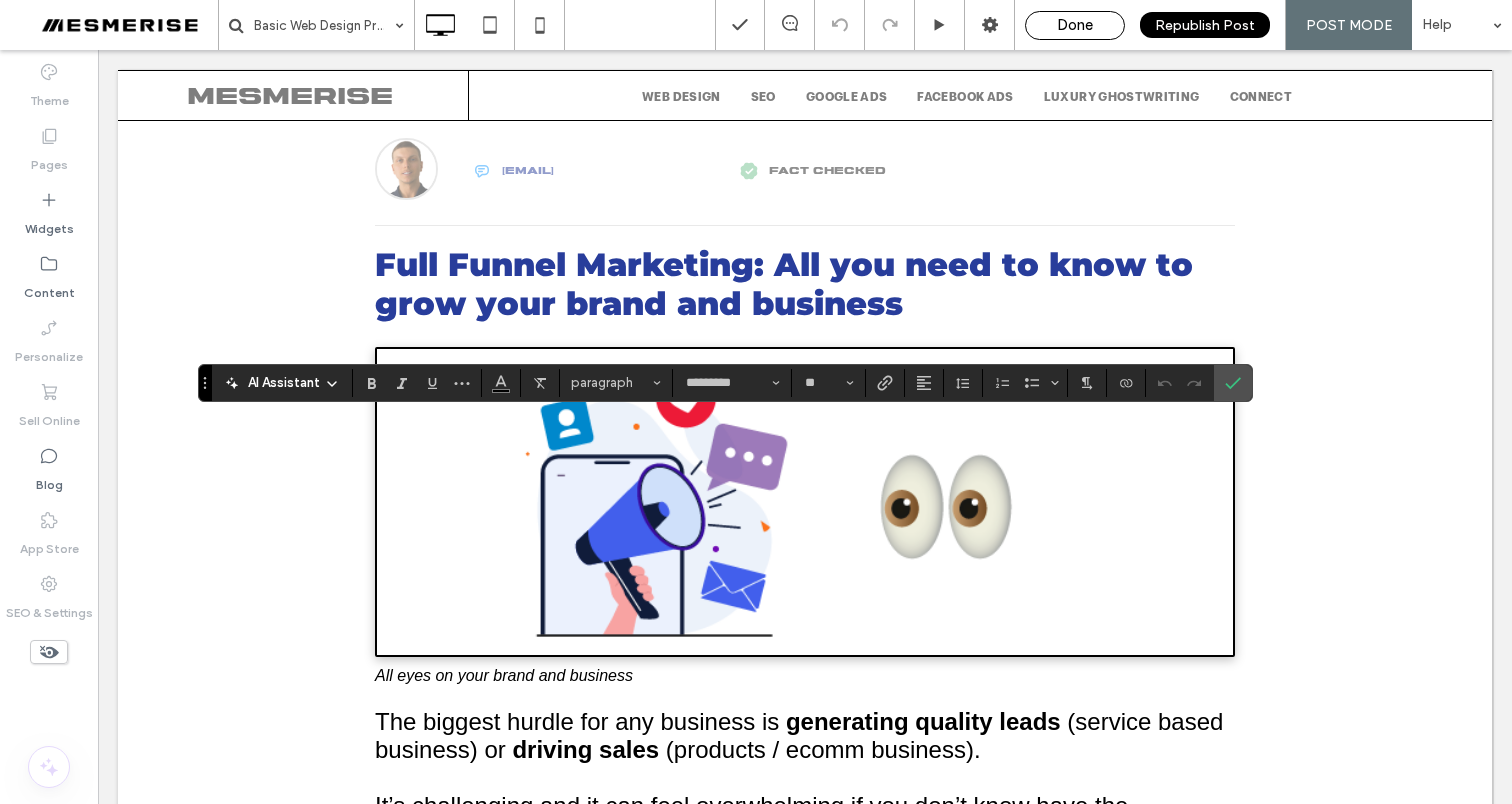 click on "Done" at bounding box center [1075, 25] 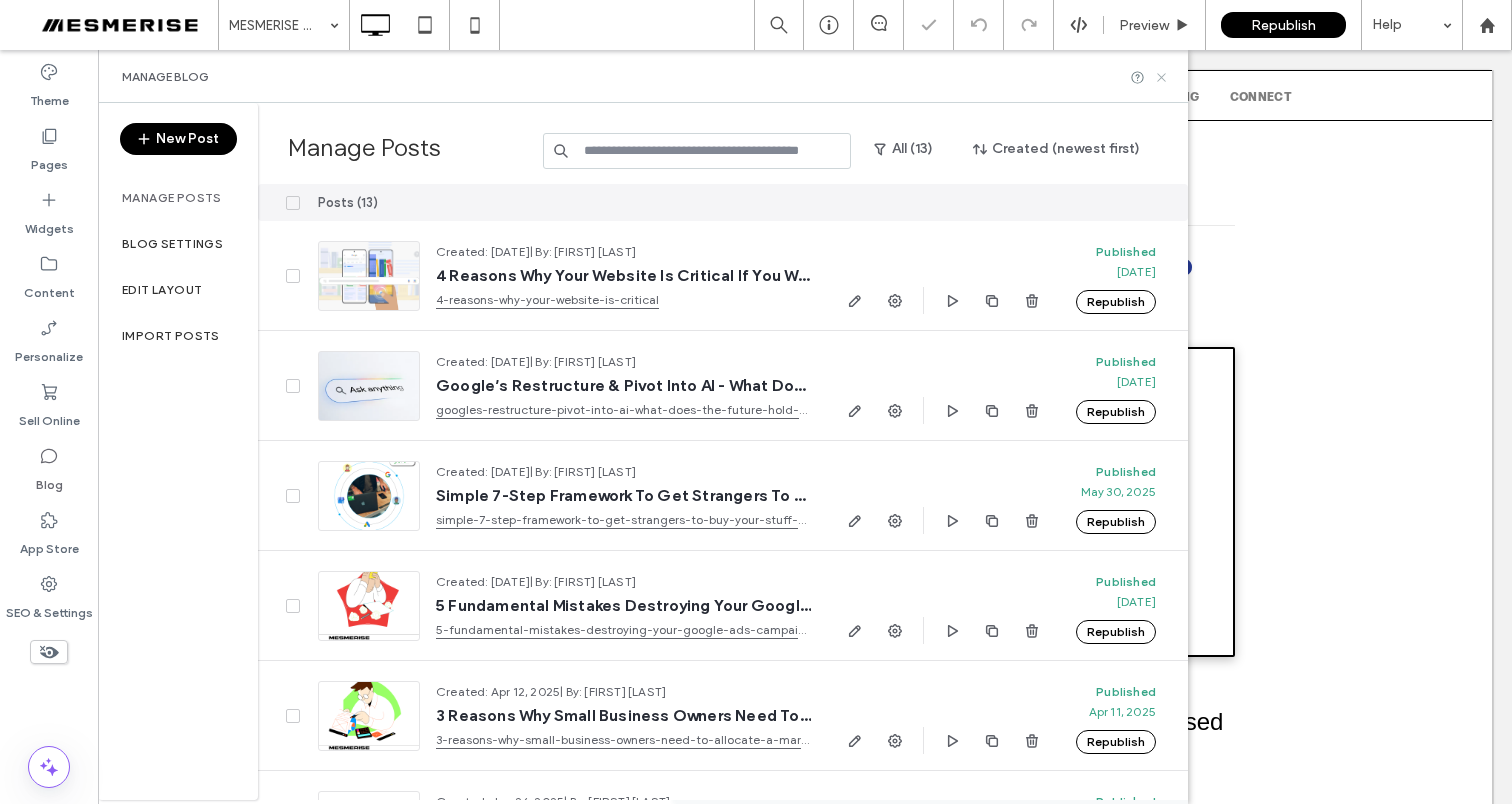 click 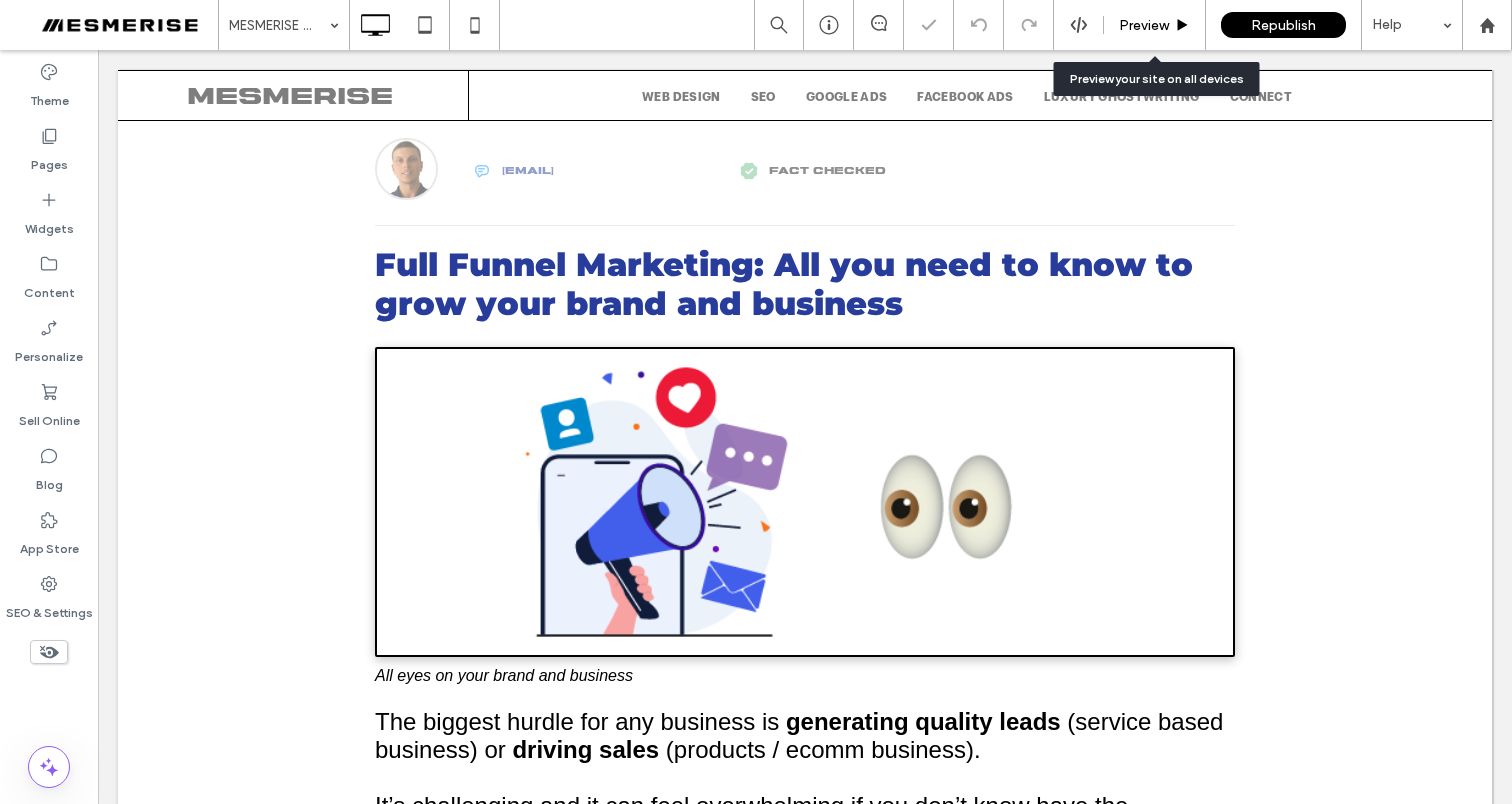 click on "Preview" at bounding box center (1144, 25) 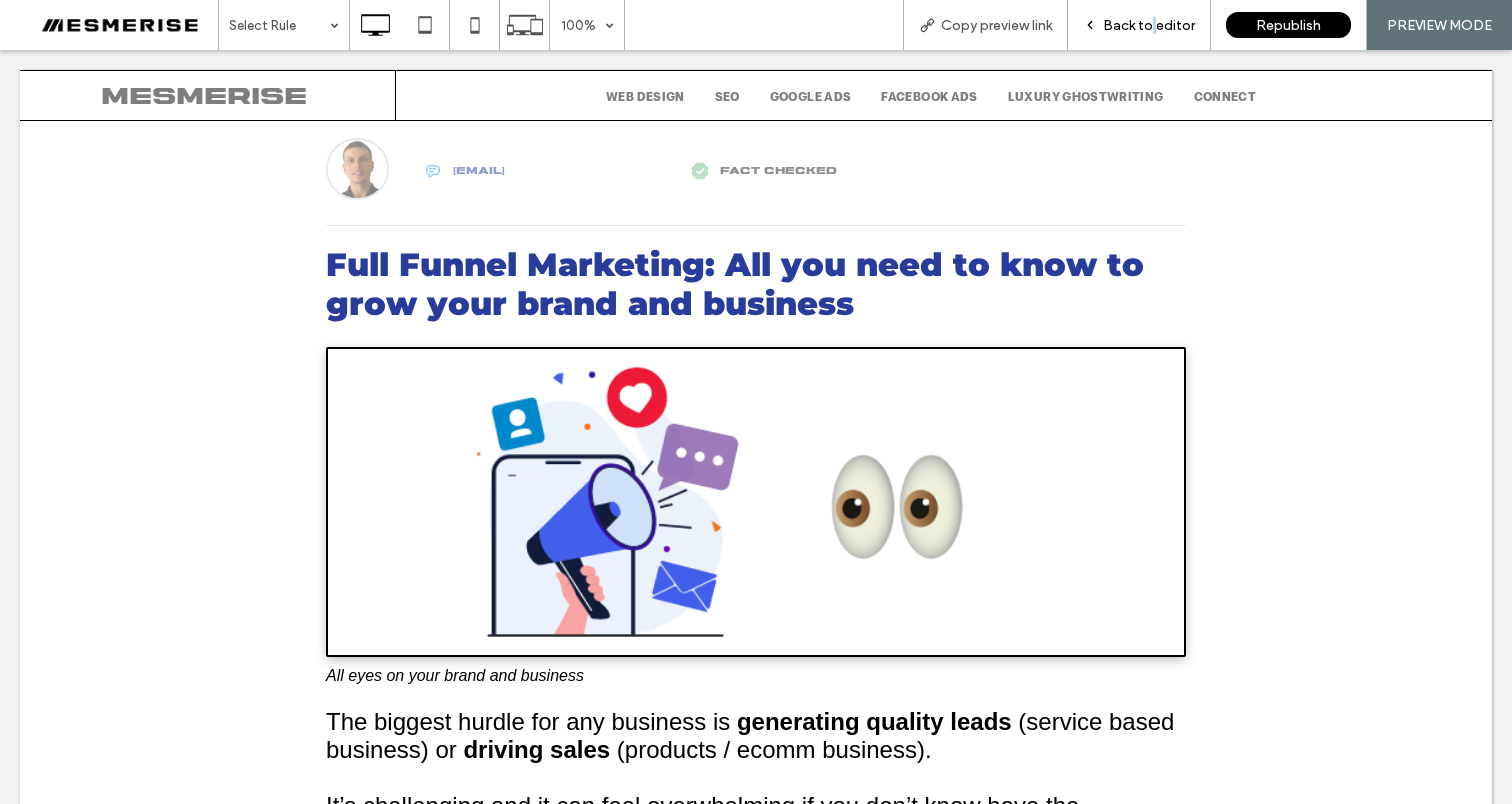 click on "Back to editor" at bounding box center [1149, 25] 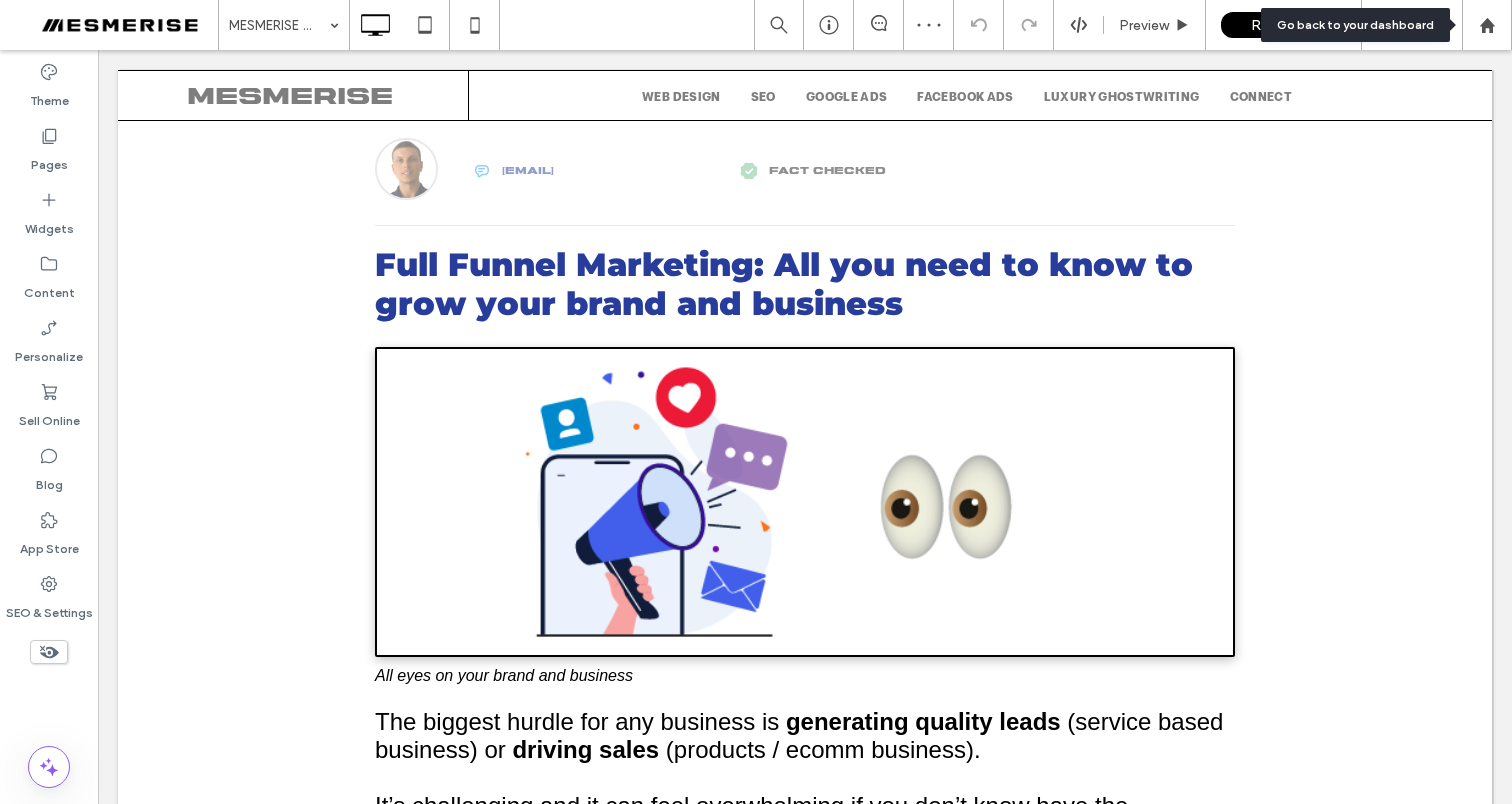 drag, startPoint x: 1488, startPoint y: 26, endPoint x: 1430, endPoint y: 15, distance: 59.03389 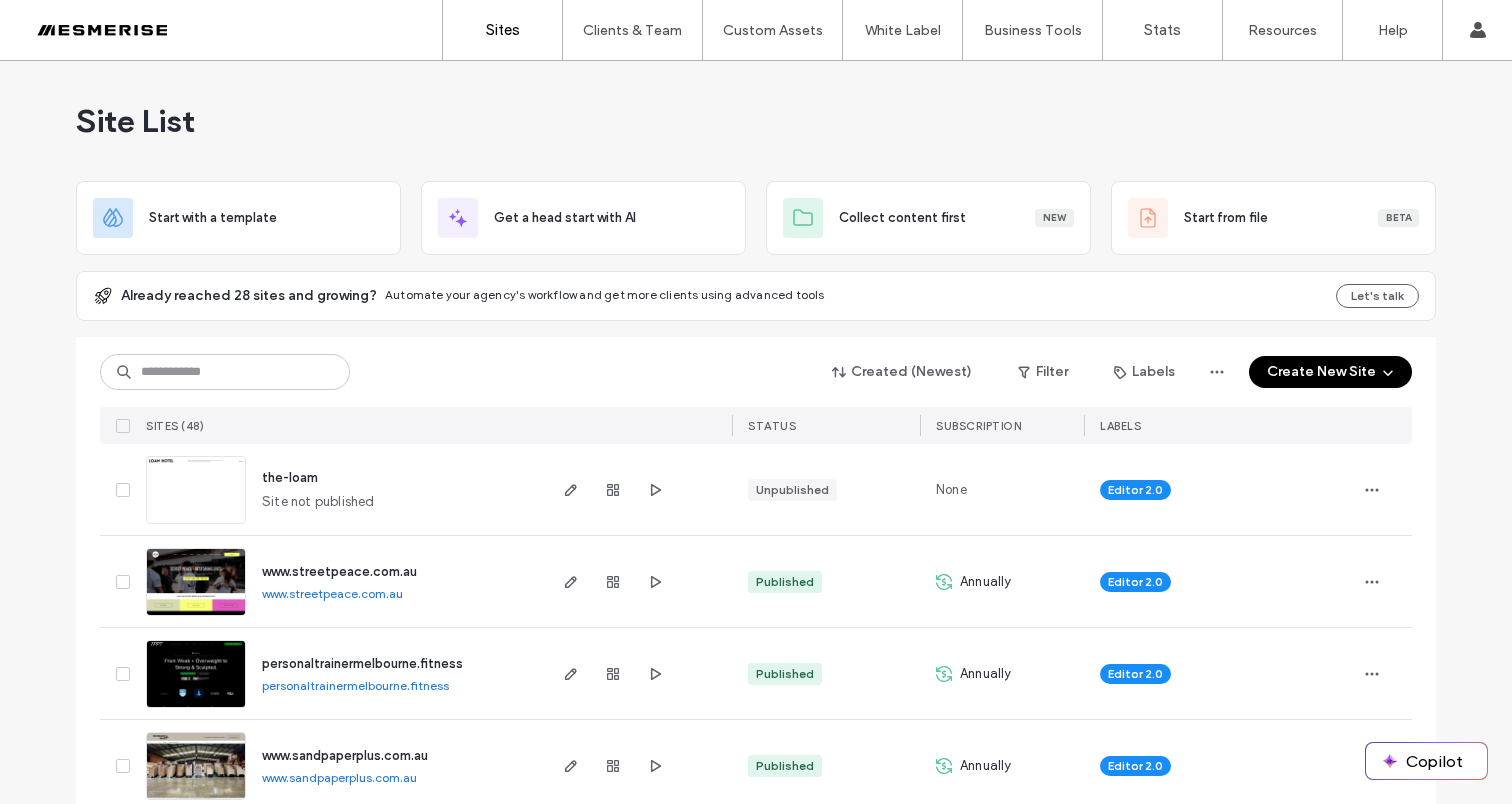 scroll, scrollTop: 0, scrollLeft: 0, axis: both 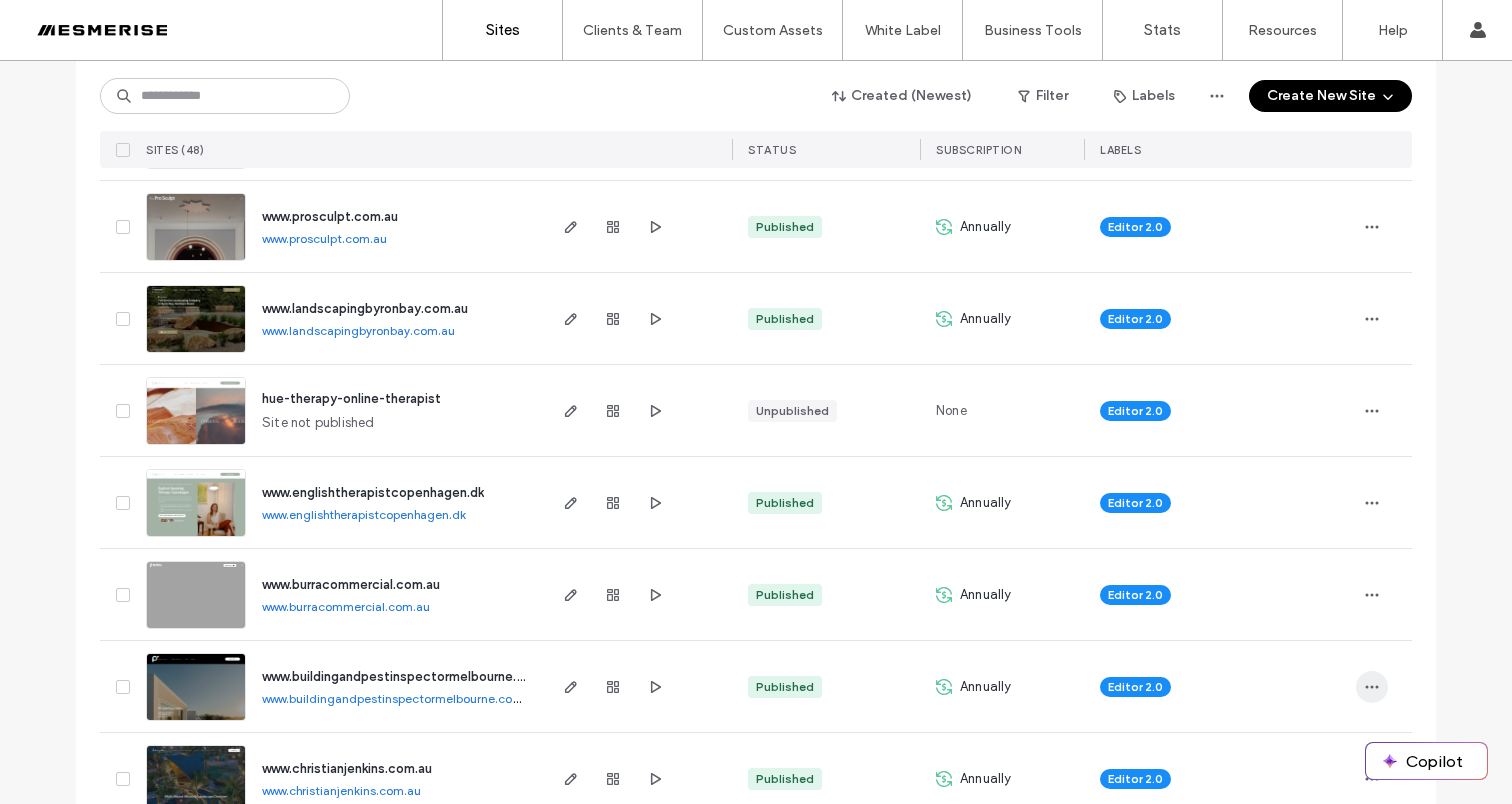 click 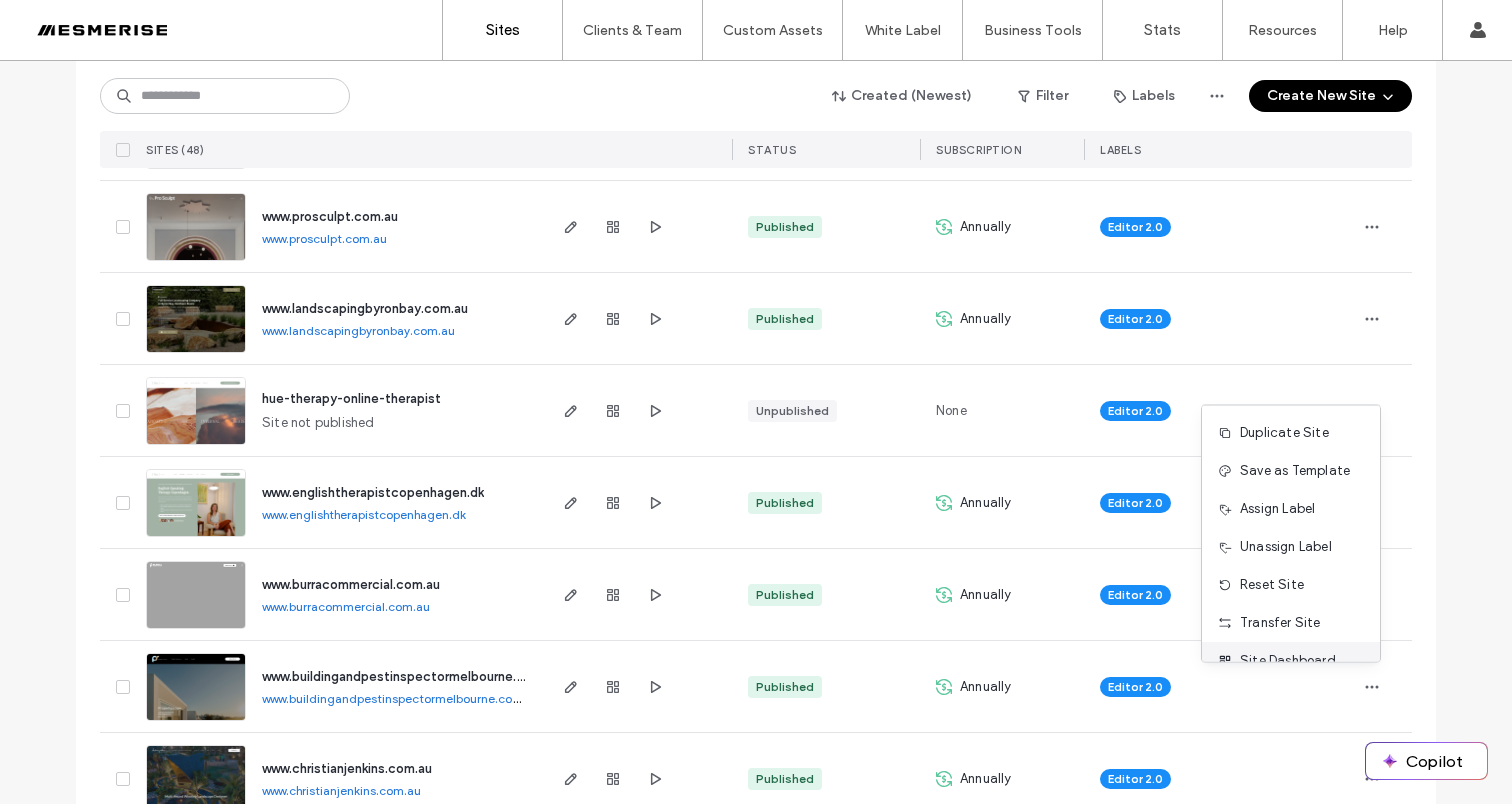 click on "Site Dashboard" at bounding box center (1288, 661) 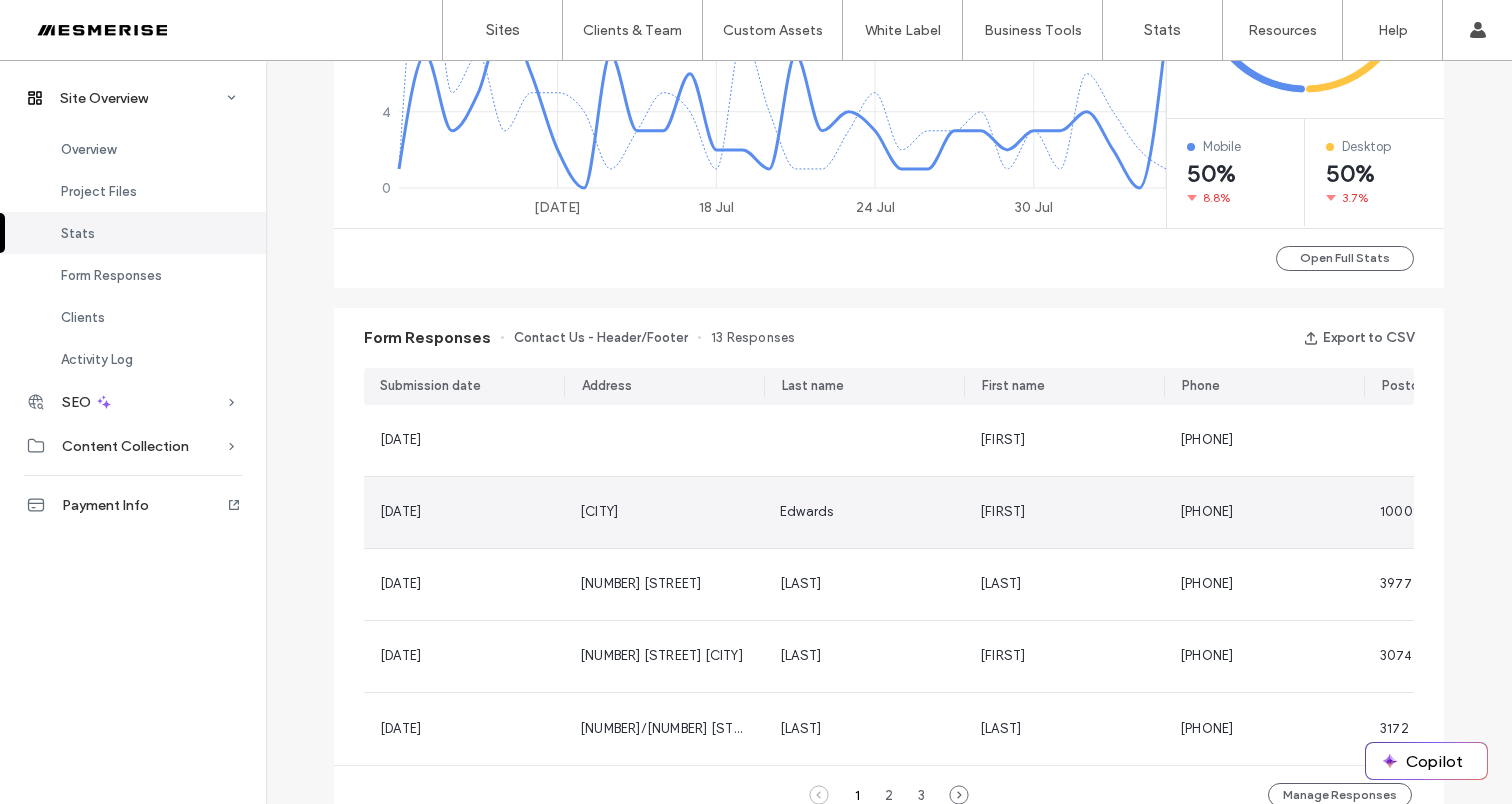scroll, scrollTop: 1043, scrollLeft: 0, axis: vertical 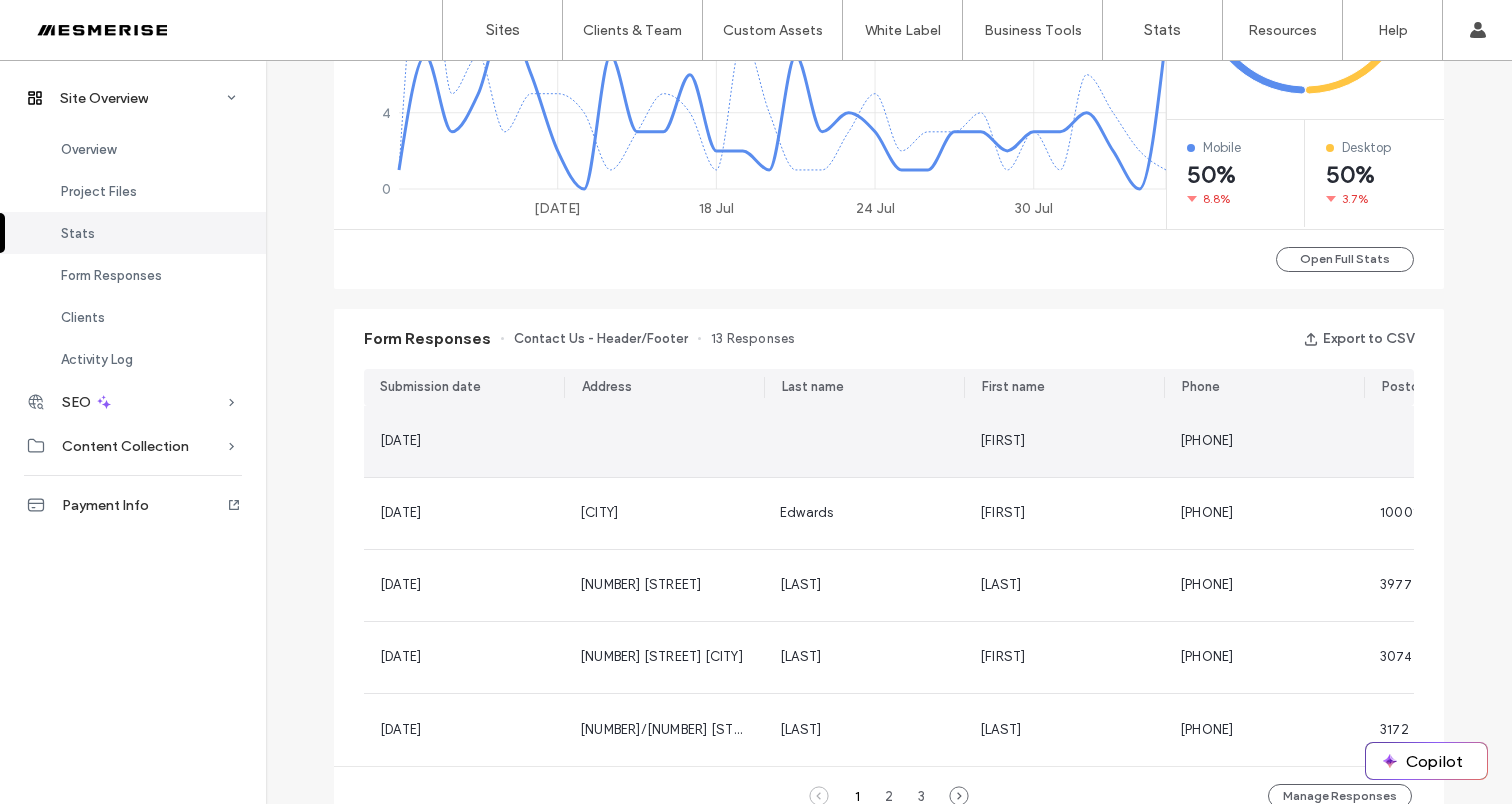 click at bounding box center (864, 441) 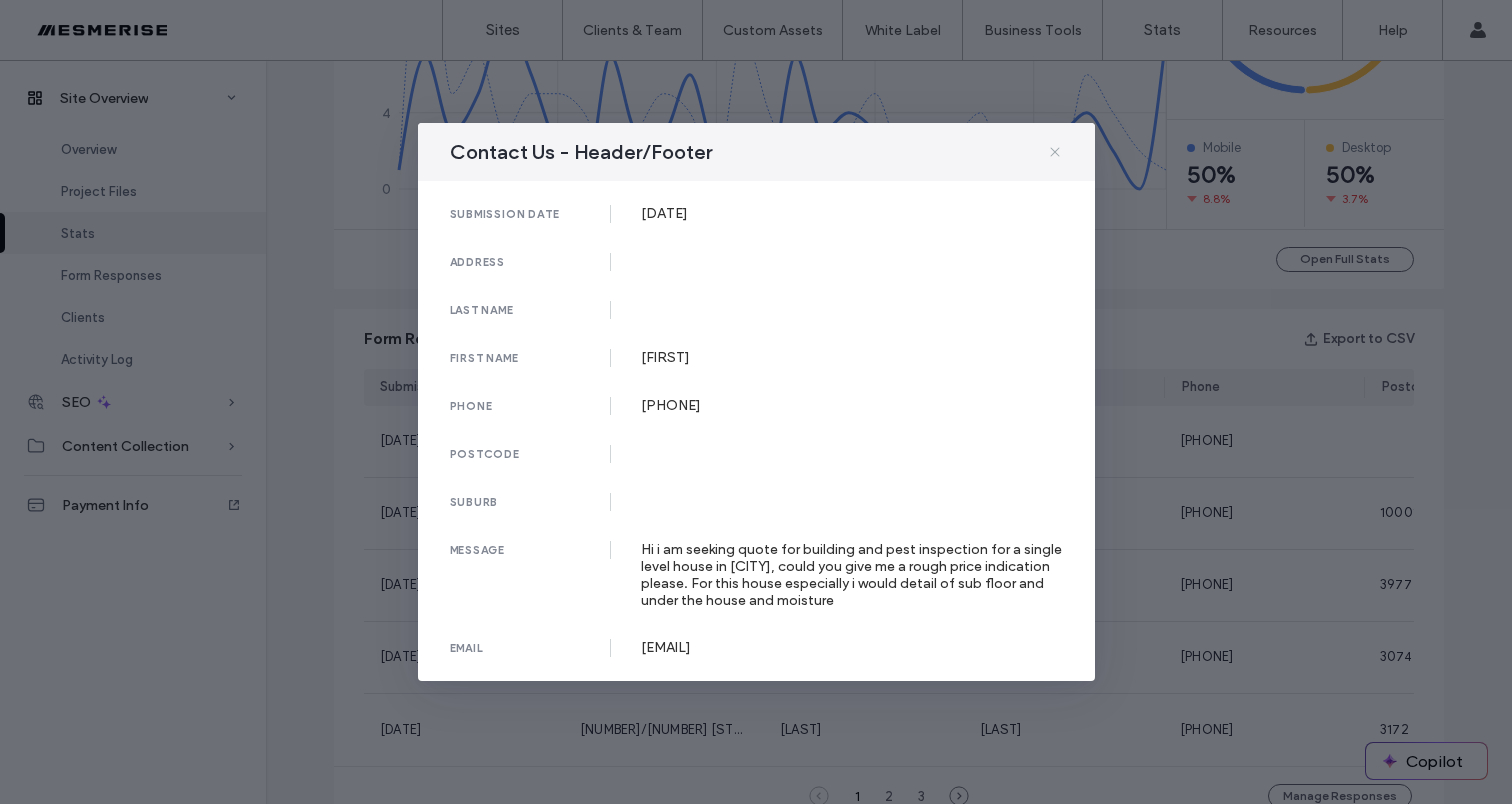 click 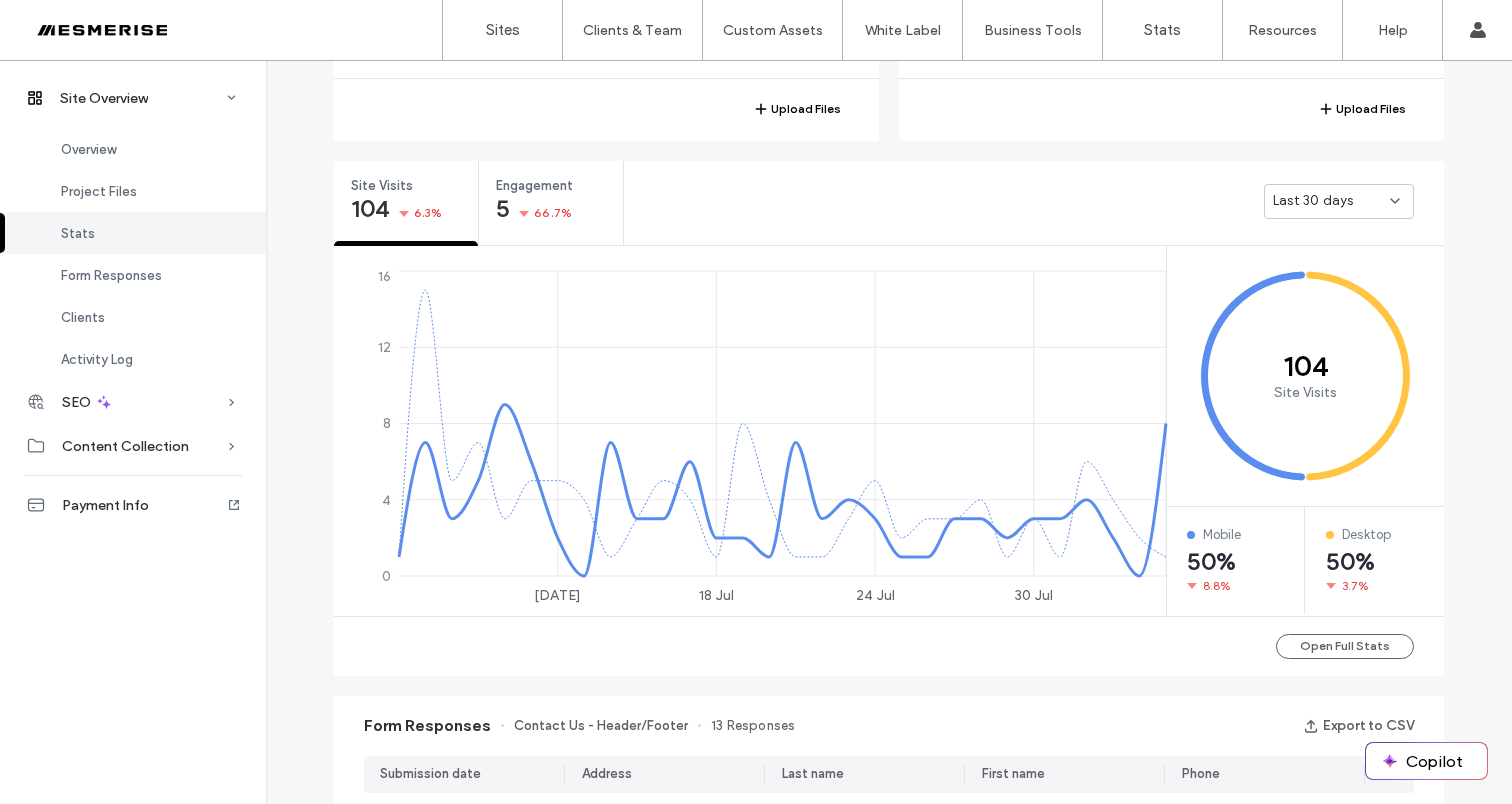 scroll, scrollTop: 570, scrollLeft: 0, axis: vertical 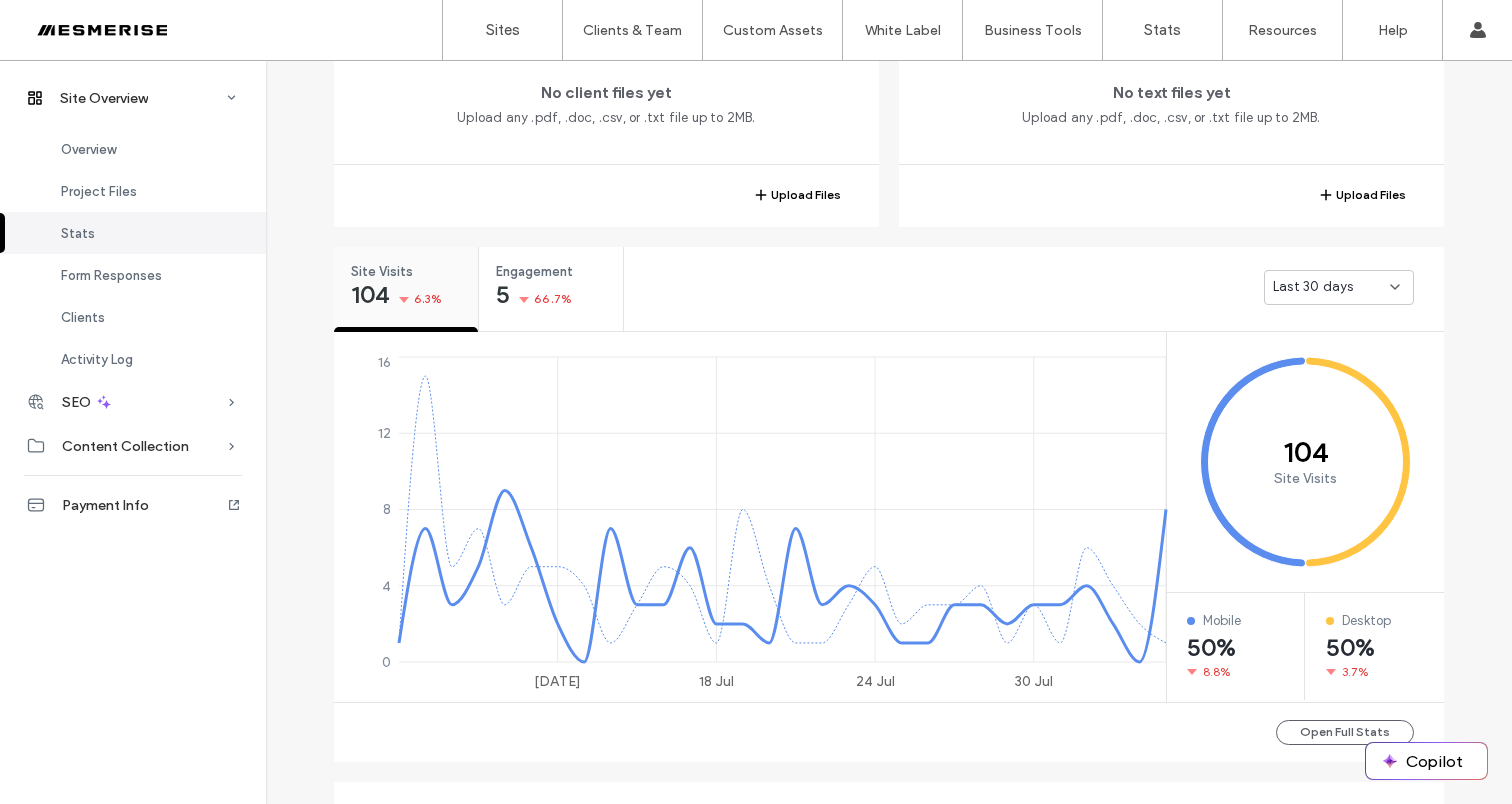 click on "Site Visits 104 6.3%" at bounding box center [406, 284] 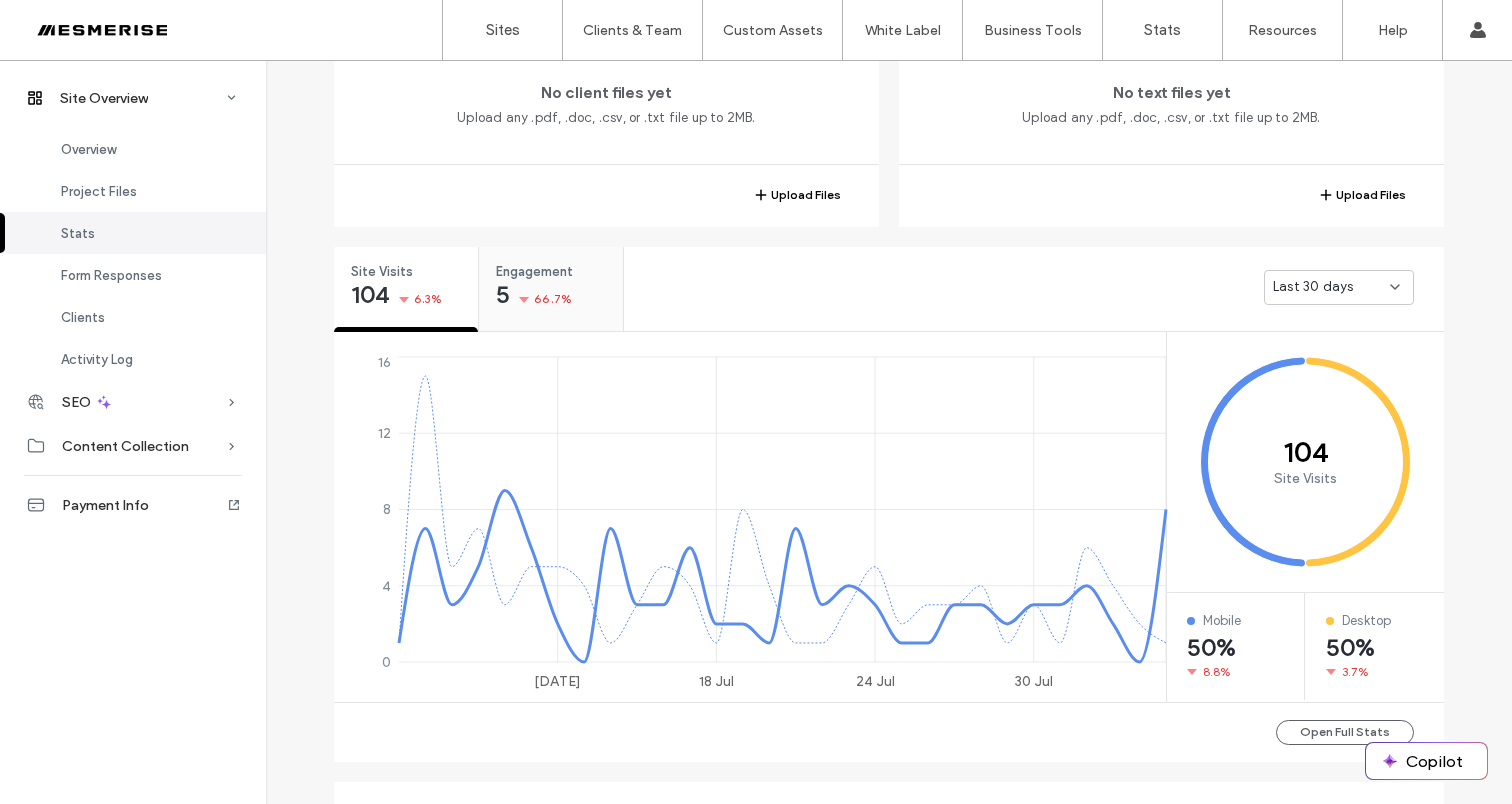 click on "Engagement 5 66.7%" at bounding box center (551, 284) 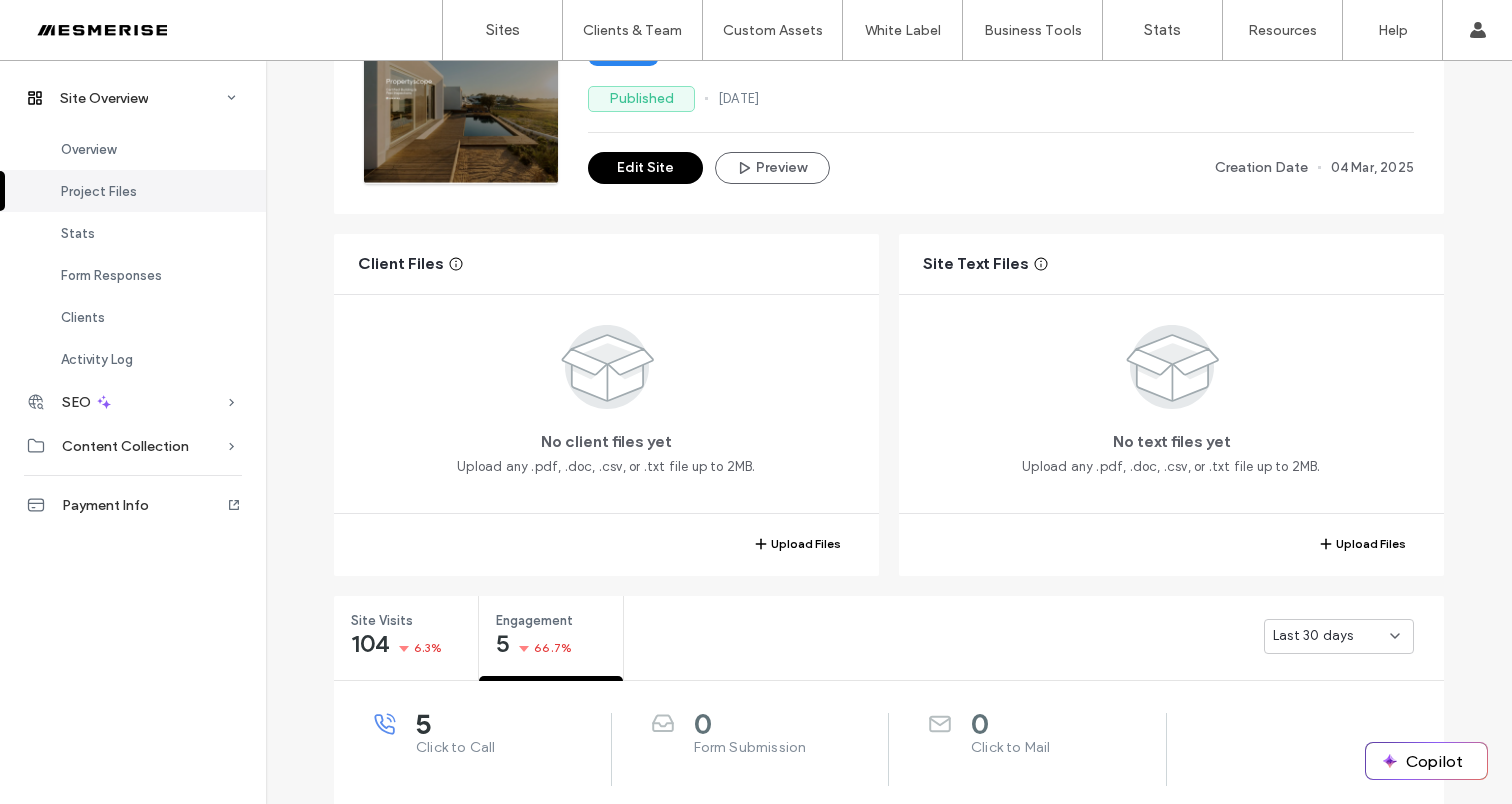 scroll, scrollTop: 169, scrollLeft: 0, axis: vertical 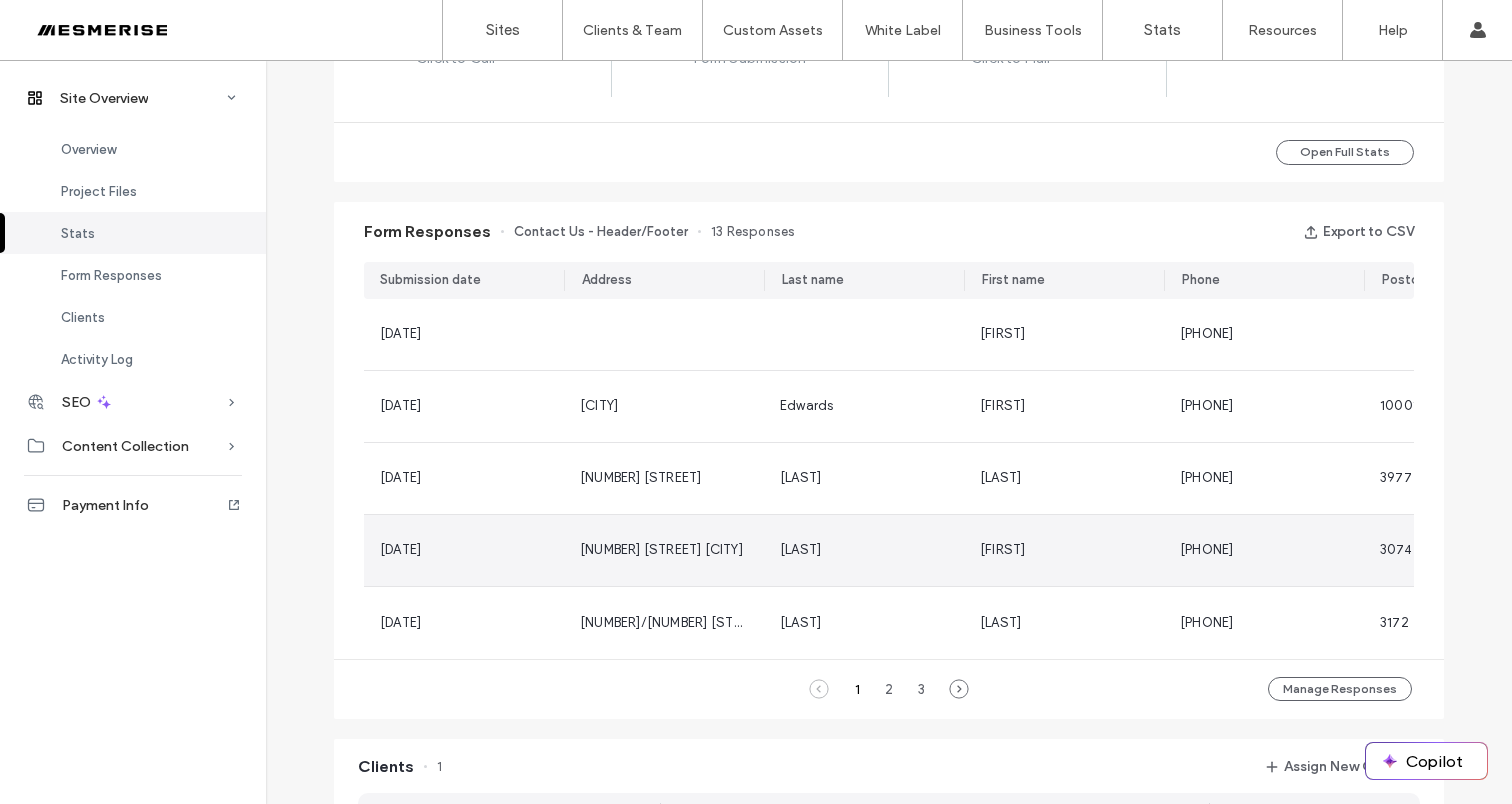 click on "Thapa" at bounding box center (864, 550) 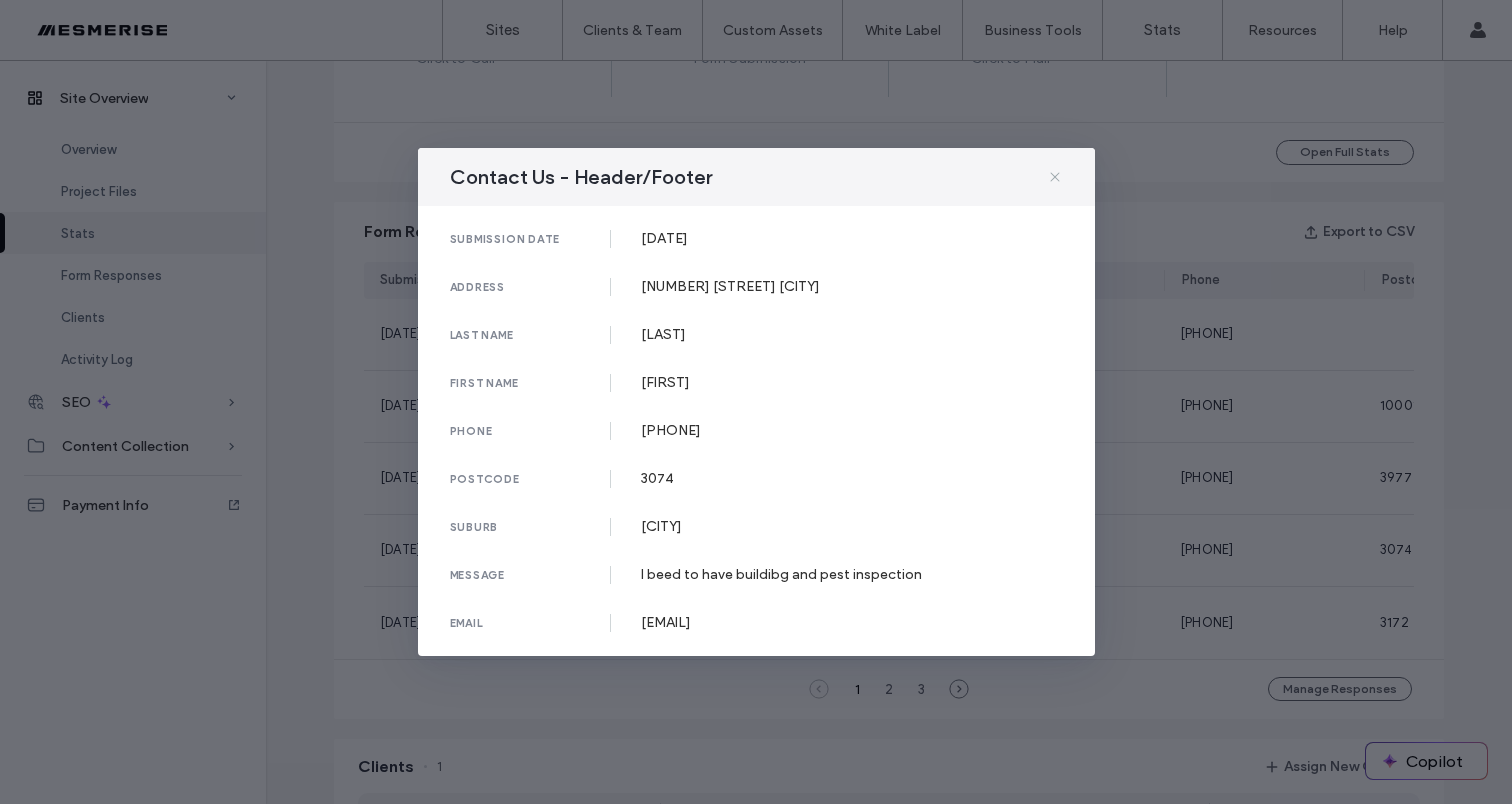 click 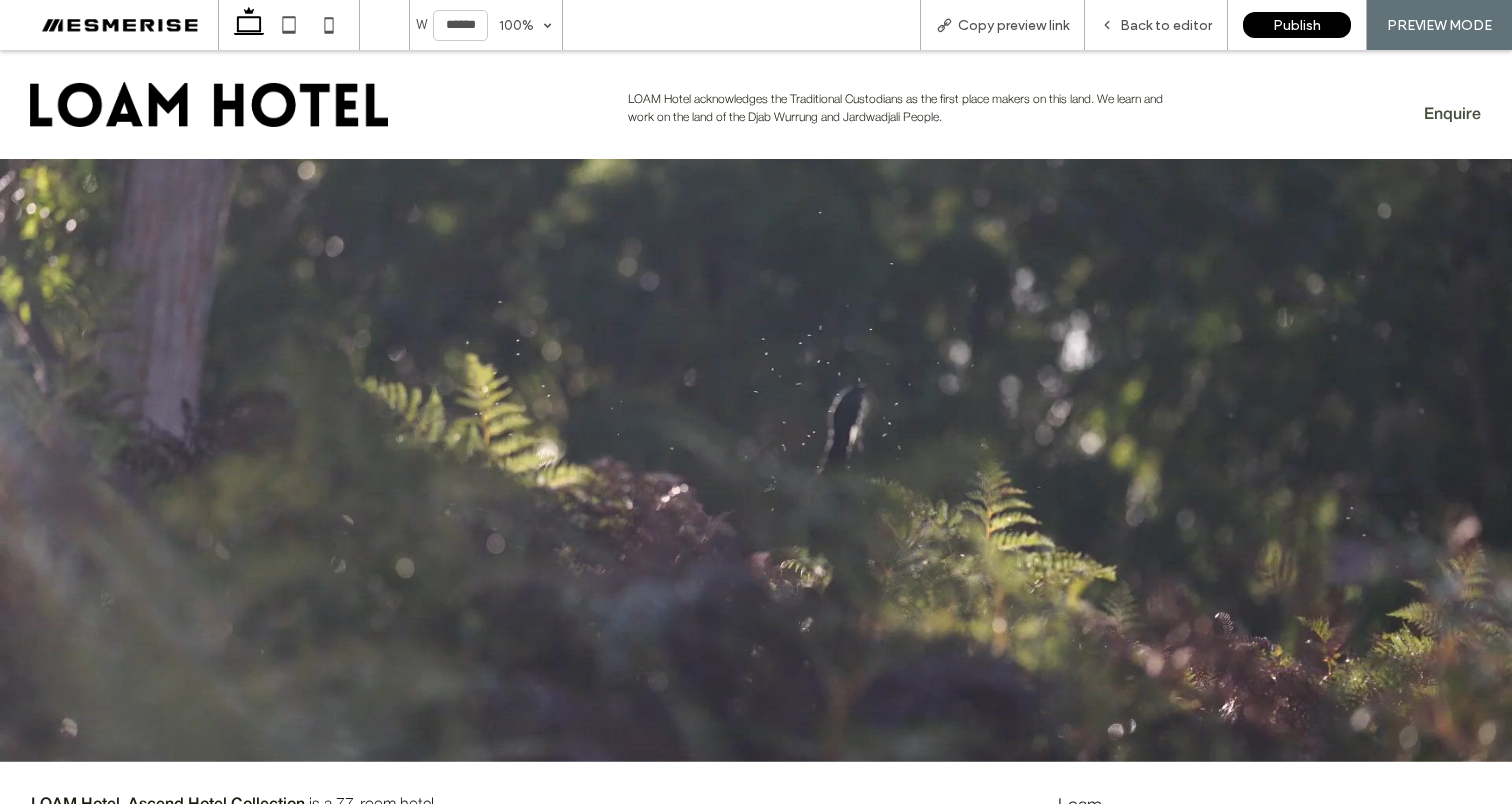 scroll, scrollTop: 514, scrollLeft: 0, axis: vertical 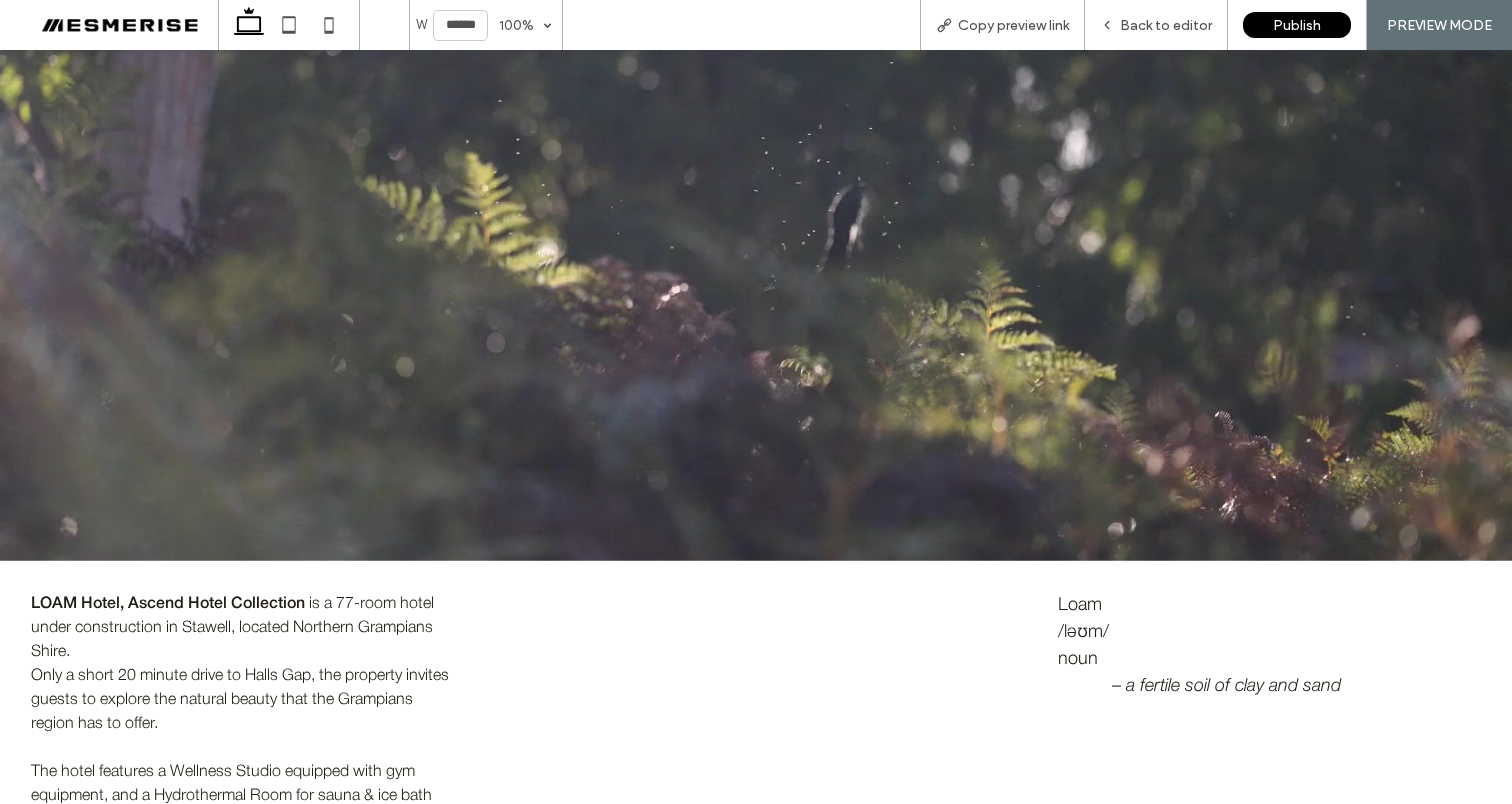 click on "is a 77-room hotel under construction in Stawell, located Northern Grampians Shire." at bounding box center (232, 628) 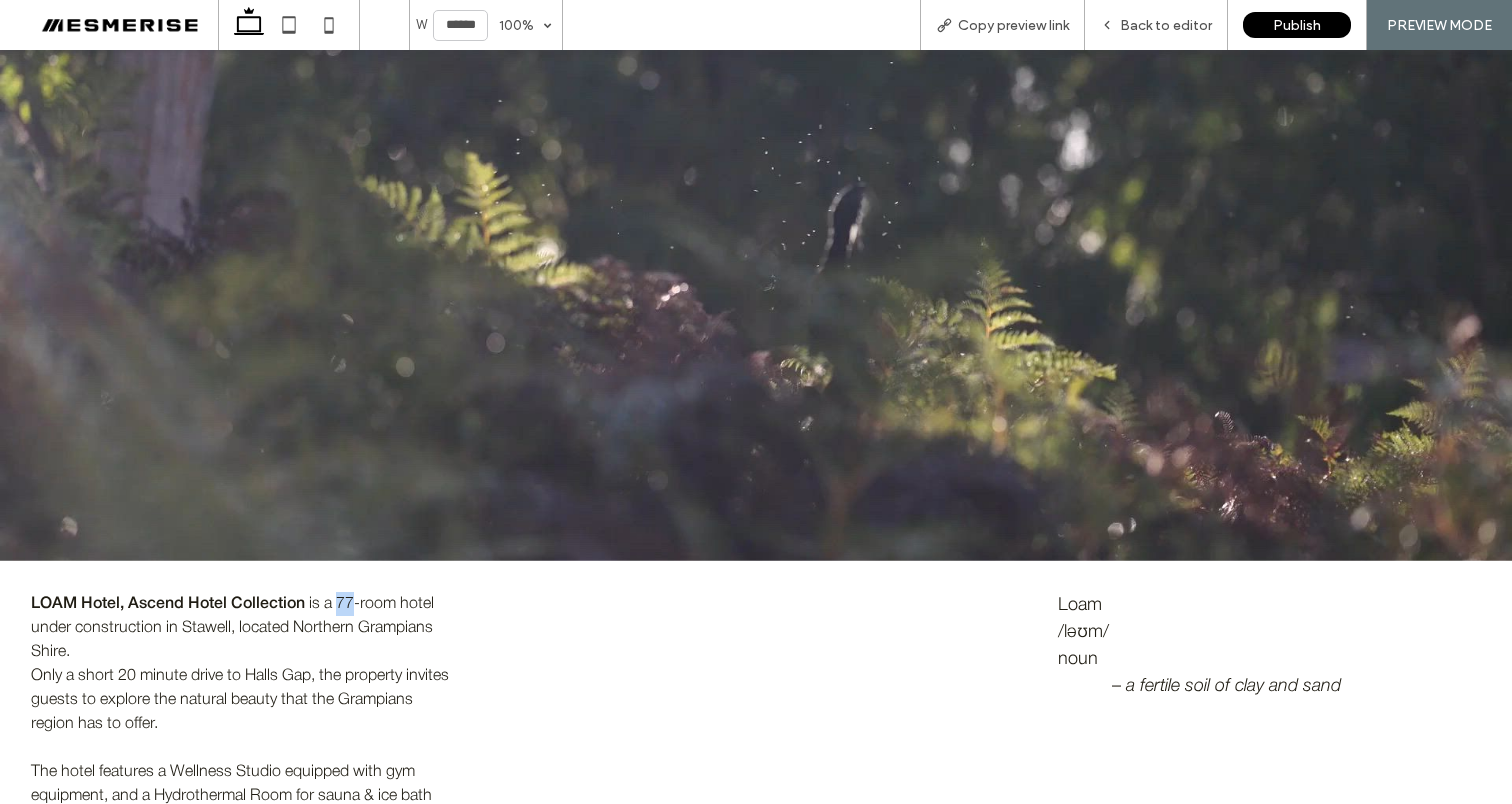 click on "is a 77-room hotel under construction in Stawell, located Northern Grampians Shire." at bounding box center [232, 628] 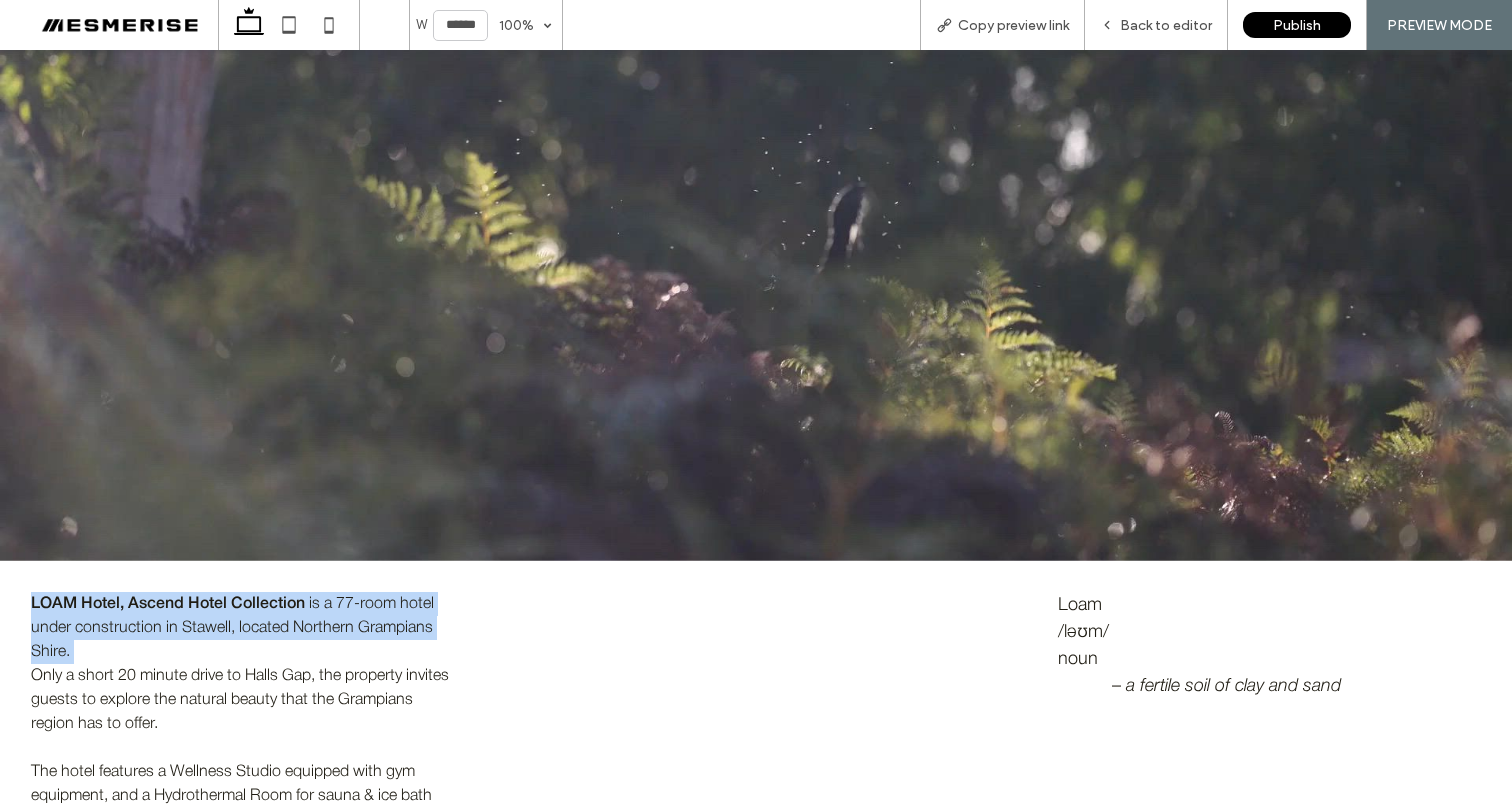 click on "is a 77-room hotel under construction in Stawell, located Northern Grampians Shire." at bounding box center (232, 628) 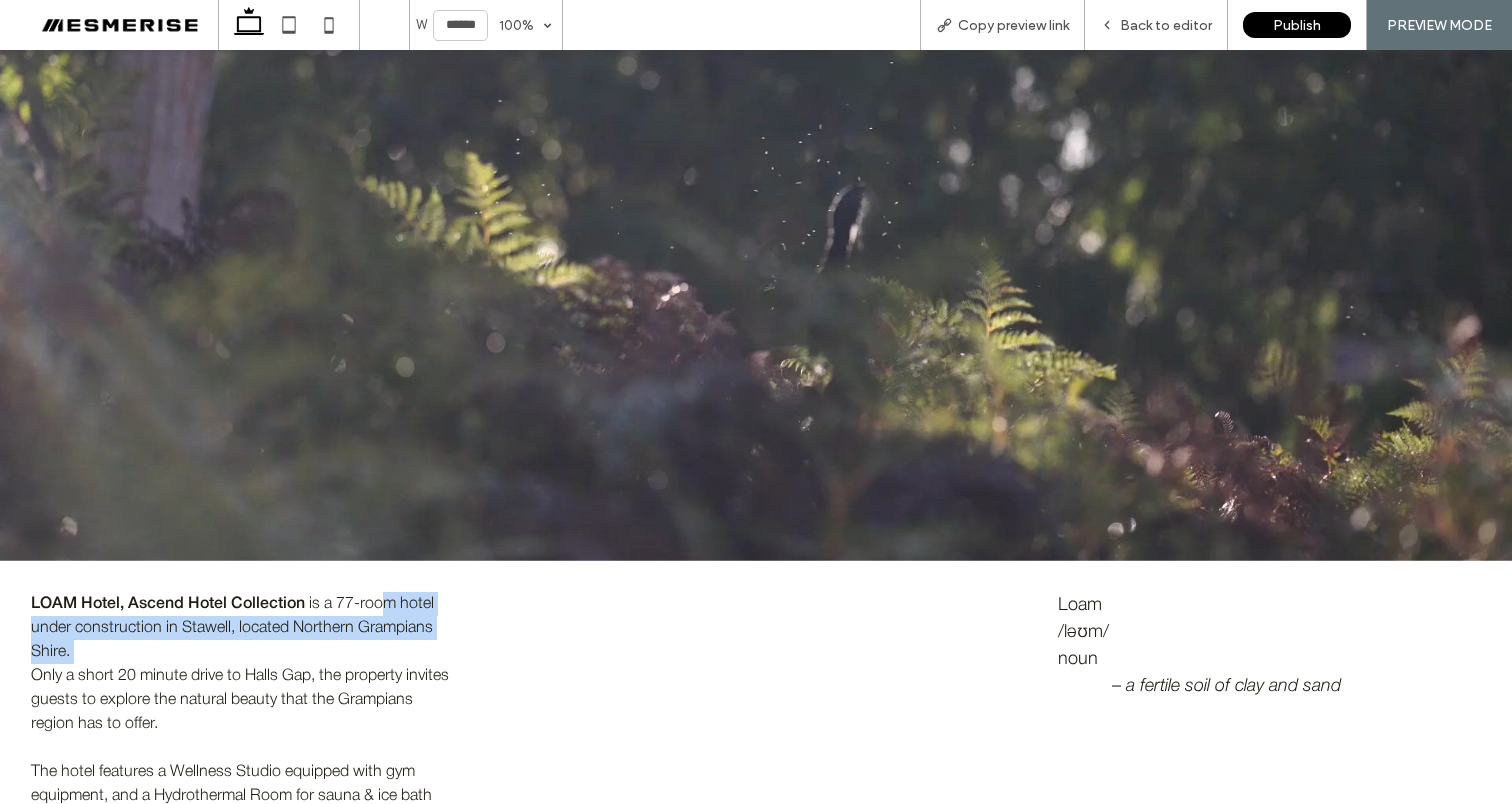 click on "is a 77-room hotel under construction in Stawell, located Northern Grampians Shire." at bounding box center [232, 628] 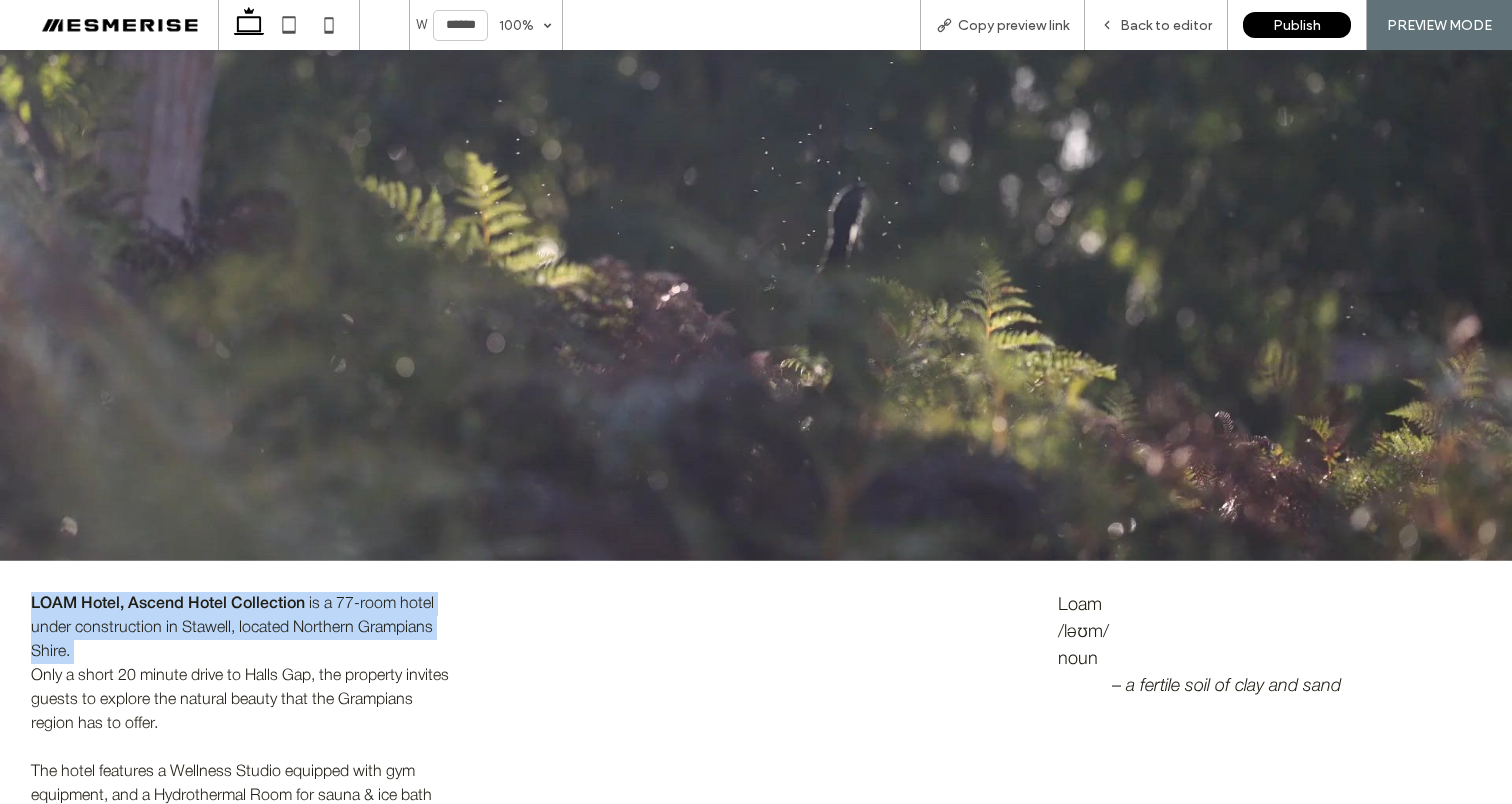 click on "LOAM Hotel, Ascend Hotel Collection   is a 77-room hotel under construction in Stawell, located Northern Grampians Shire." at bounding box center [242, 628] 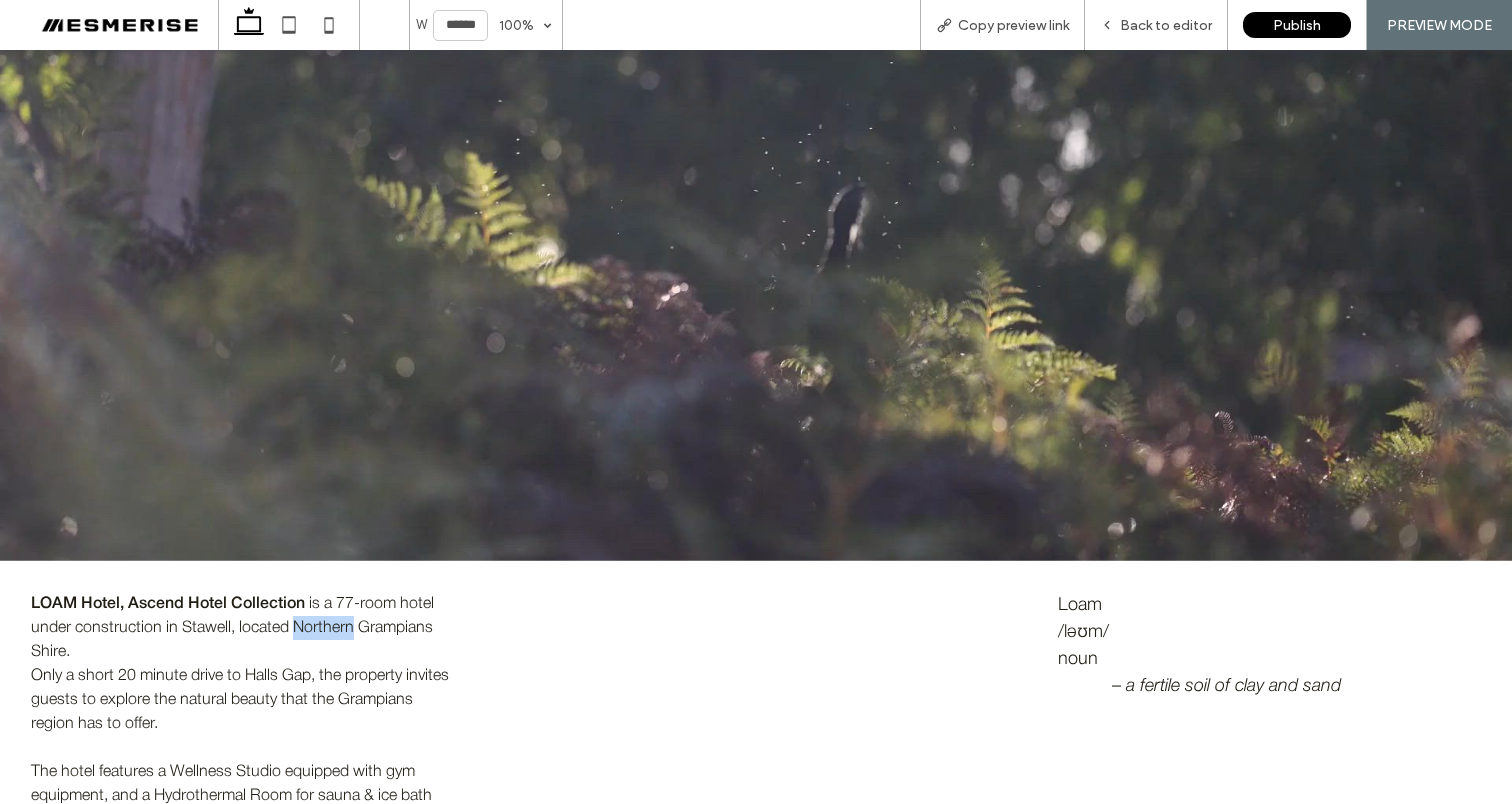 click on "LOAM Hotel, Ascend Hotel Collection   is a 77-room hotel under construction in Stawell, located Northern Grampians Shire." at bounding box center [242, 628] 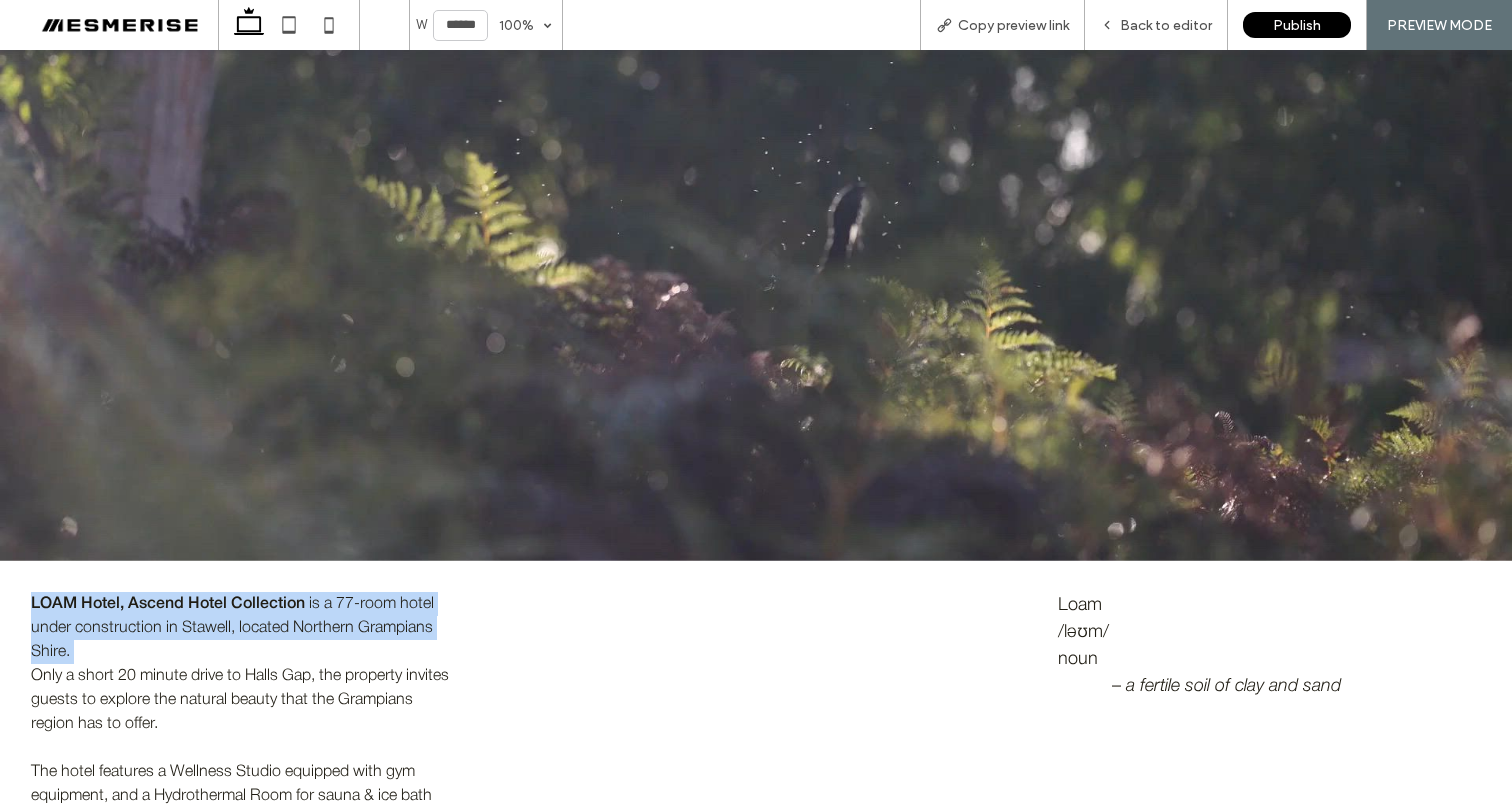 click on "LOAM Hotel, Ascend Hotel Collection   is a 77-room hotel under construction in Stawell, located Northern Grampians Shire." at bounding box center (242, 628) 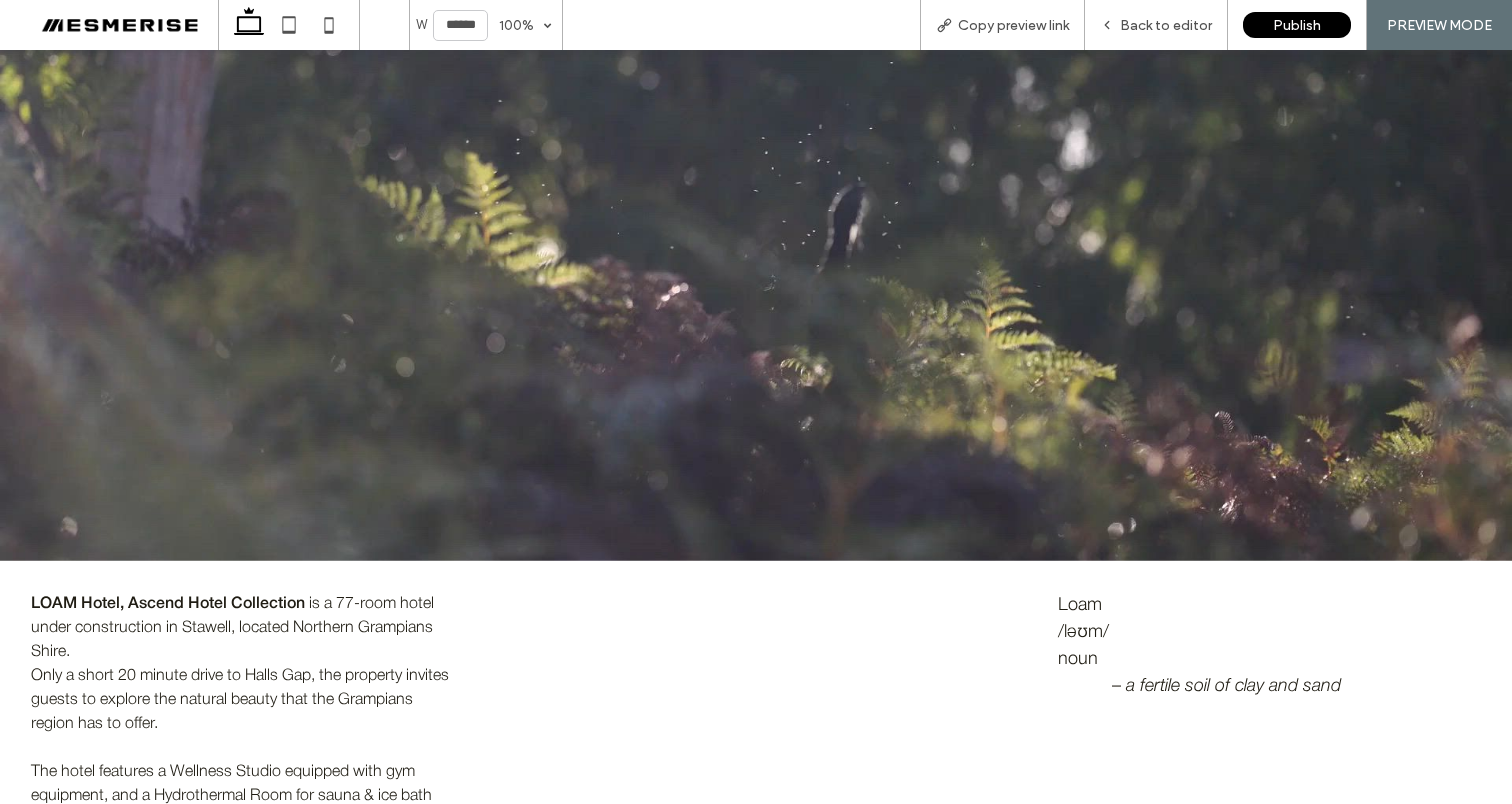 click on "Only a short 20 minute drive to Halls Gap, the property invites guests to explore the natural beauty that the Grampians region has to offer." at bounding box center [240, 700] 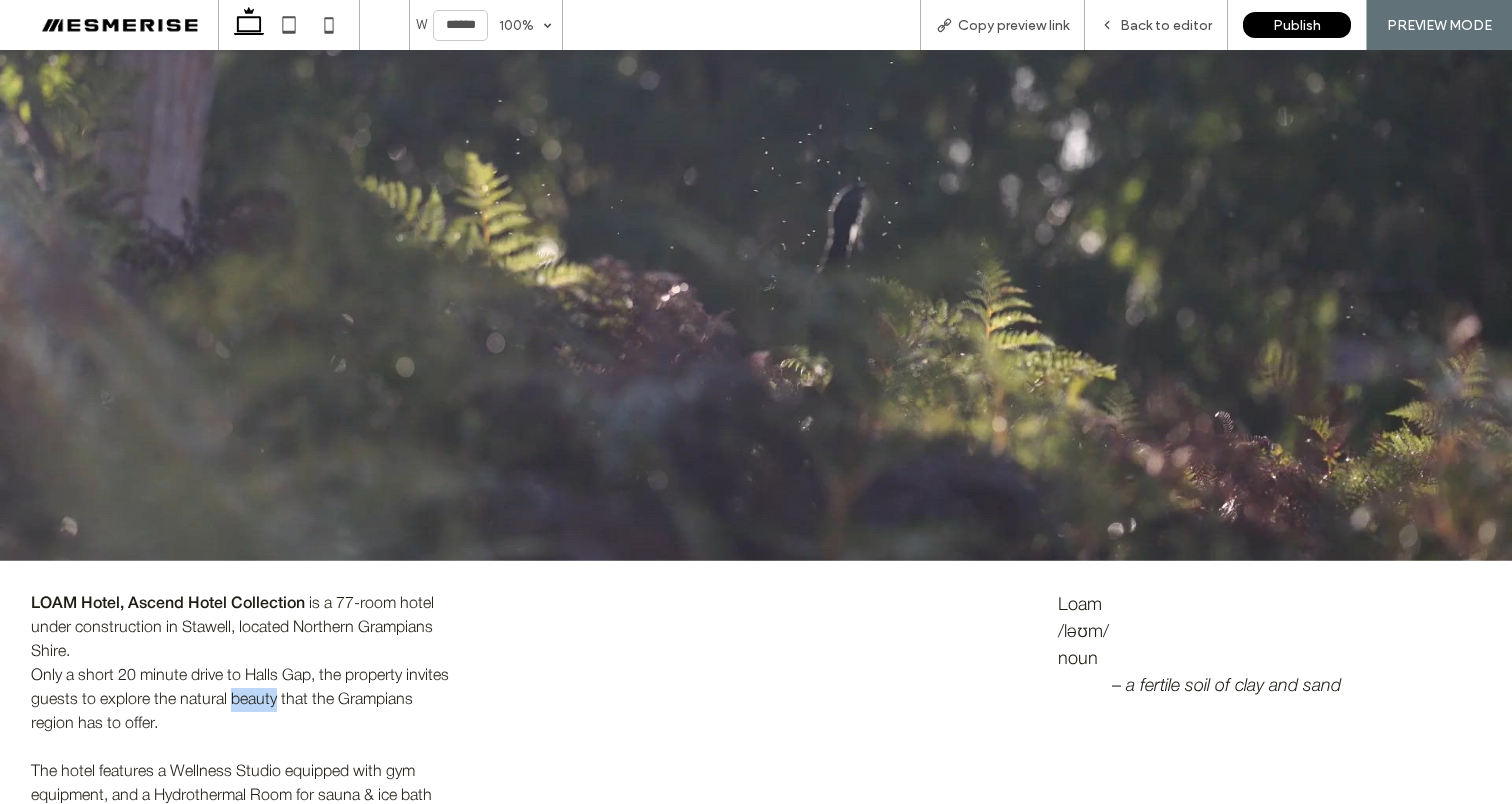 click on "Only a short 20 minute drive to Halls Gap, the property invites guests to explore the natural beauty that the Grampians region has to offer." at bounding box center [240, 700] 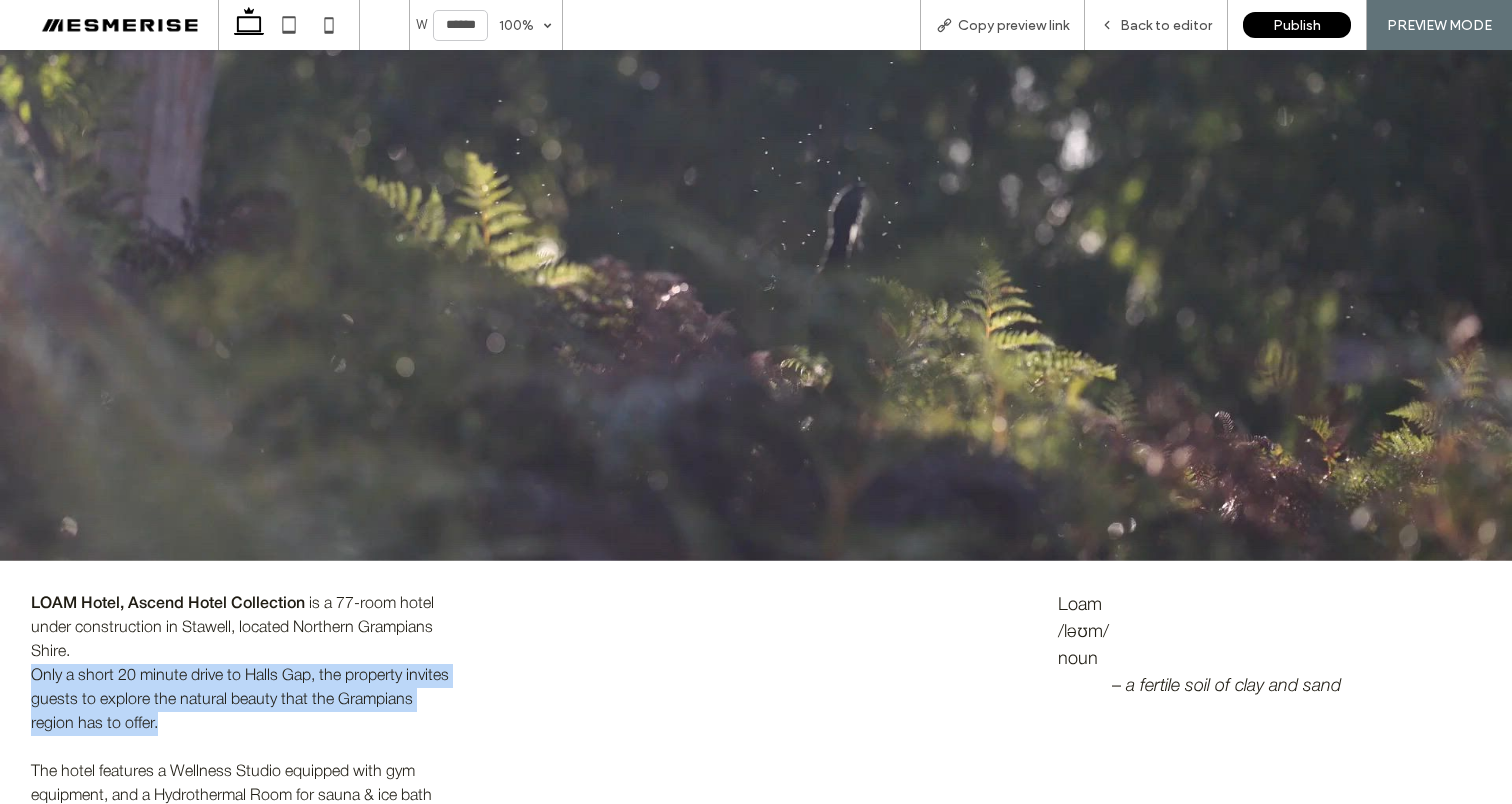 click on "Only a short 20 minute drive to Halls Gap, the property invites guests to explore the natural beauty that the Grampians region has to offer." at bounding box center [240, 700] 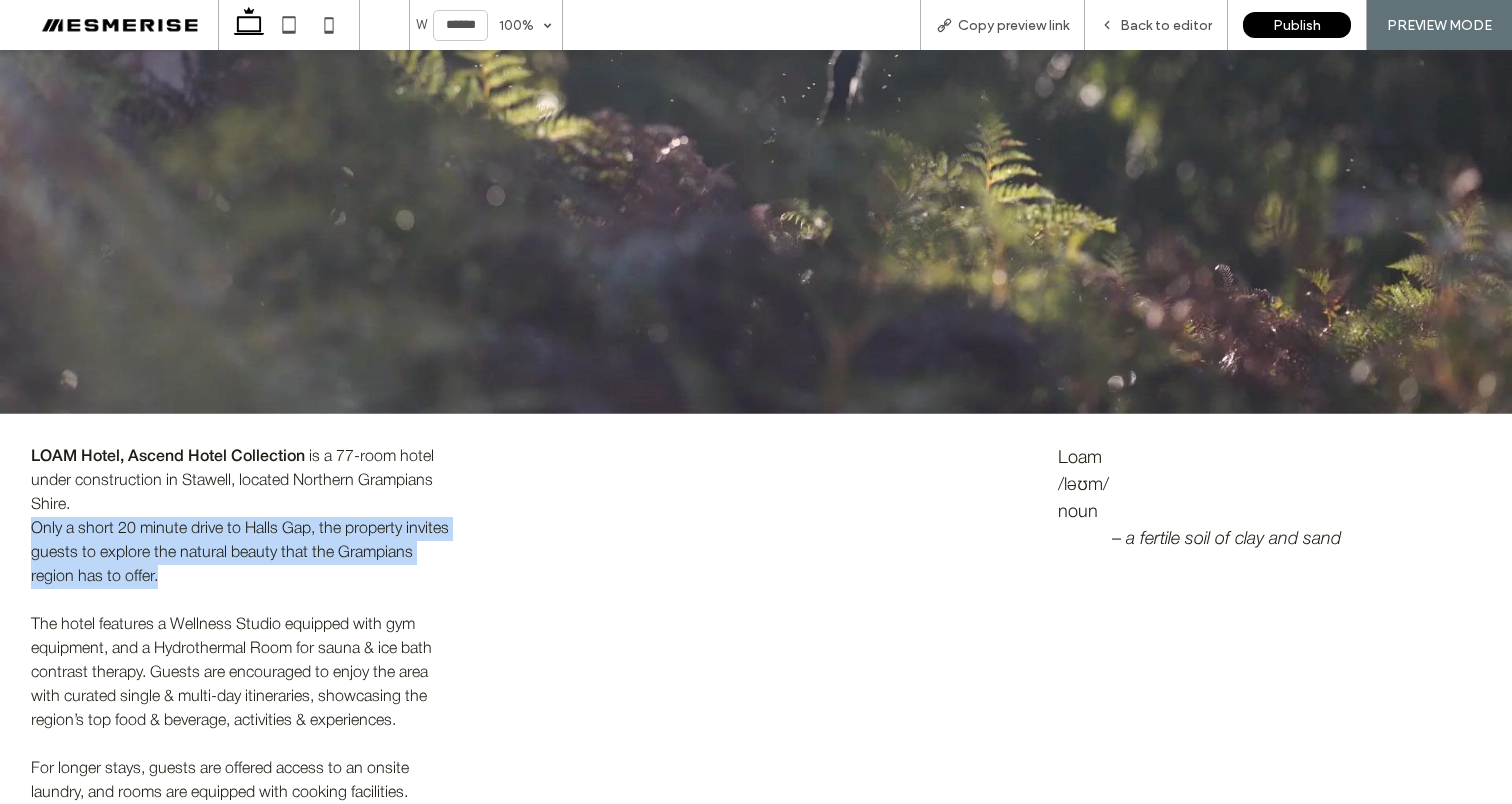 scroll, scrollTop: 371, scrollLeft: 0, axis: vertical 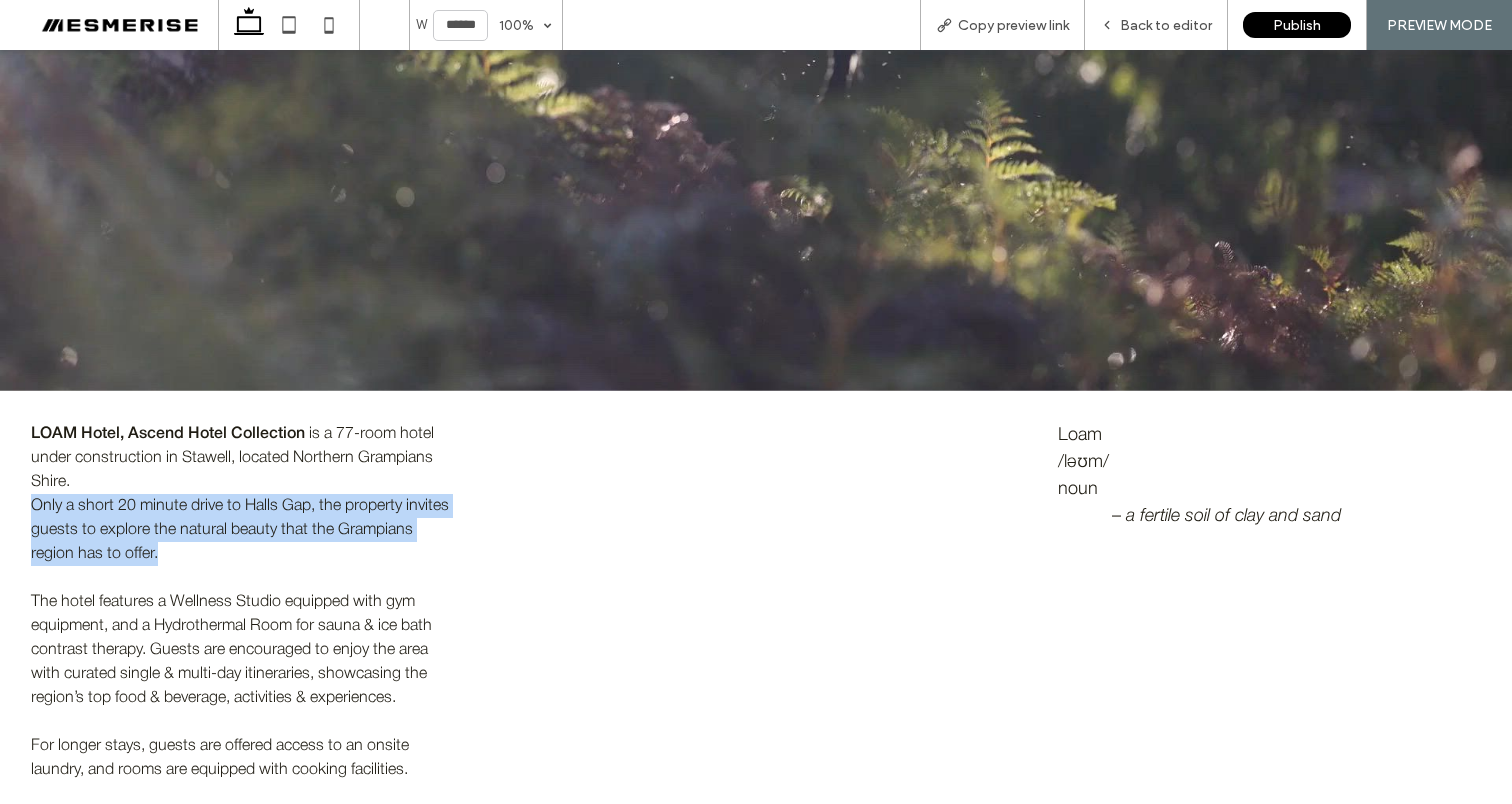click on "The hotel features a Wellness Studio equipped with gym equipment, and a Hydrothermal Room for sauna & ice bath contrast therapy. Guests are encouraged to enjoy the area with curated single & multi-day itineraries, showcasing the region’s top food & beverage, activities & experiences." at bounding box center (242, 650) 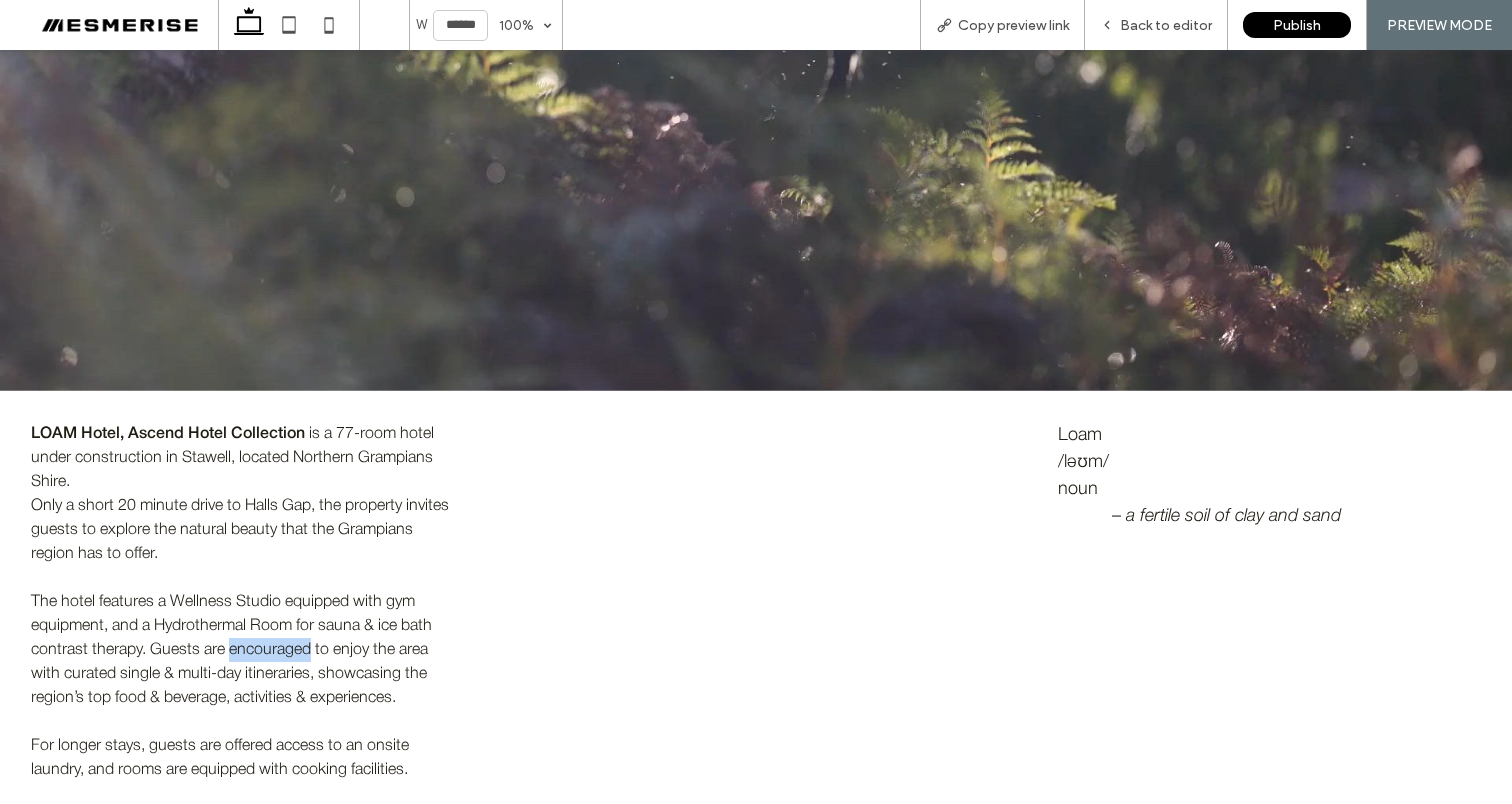 click on "The hotel features a Wellness Studio equipped with gym equipment, and a Hydrothermal Room for sauna & ice bath contrast therapy. Guests are encouraged to enjoy the area with curated single & multi-day itineraries, showcasing the region’s top food & beverage, activities & experiences." at bounding box center [242, 650] 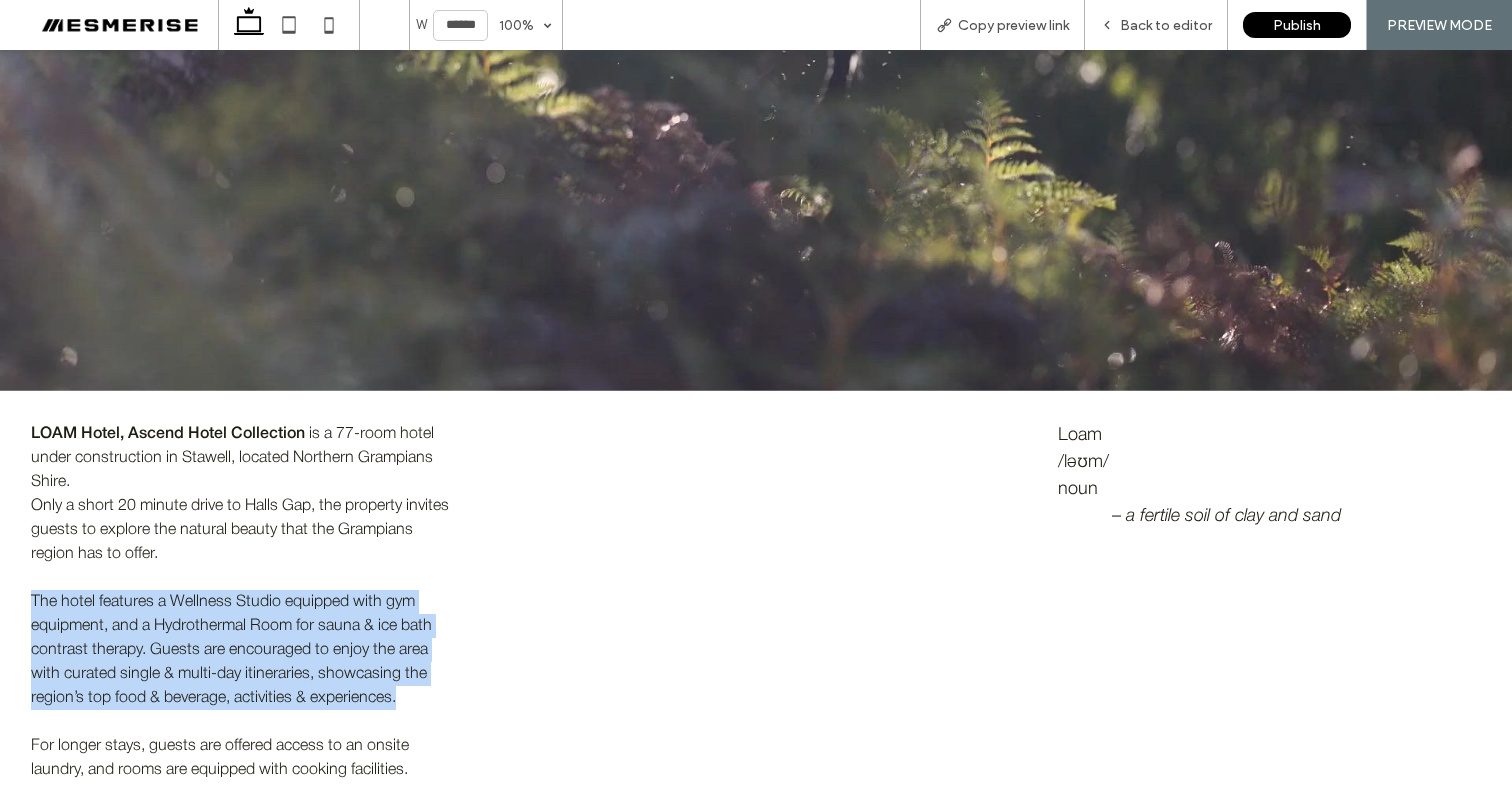 click on "The hotel features a Wellness Studio equipped with gym equipment, and a Hydrothermal Room for sauna & ice bath contrast therapy. Guests are encouraged to enjoy the area with curated single & multi-day itineraries, showcasing the region’s top food & beverage, activities & experiences." at bounding box center [242, 650] 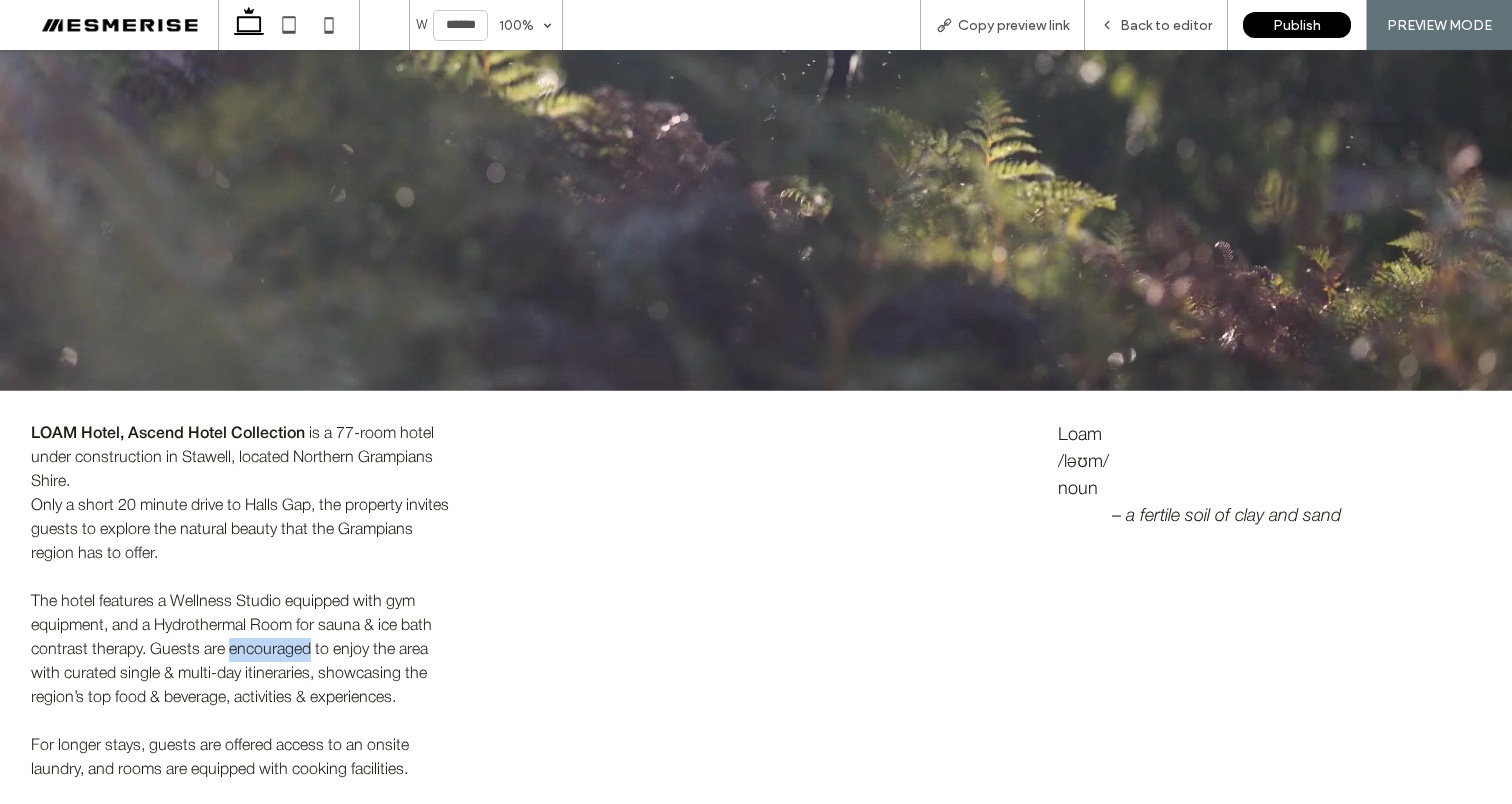 click on "The hotel features a Wellness Studio equipped with gym equipment, and a Hydrothermal Room for sauna & ice bath contrast therapy. Guests are encouraged to enjoy the area with curated single & multi-day itineraries, showcasing the region’s top food & beverage, activities & experiences." at bounding box center (242, 650) 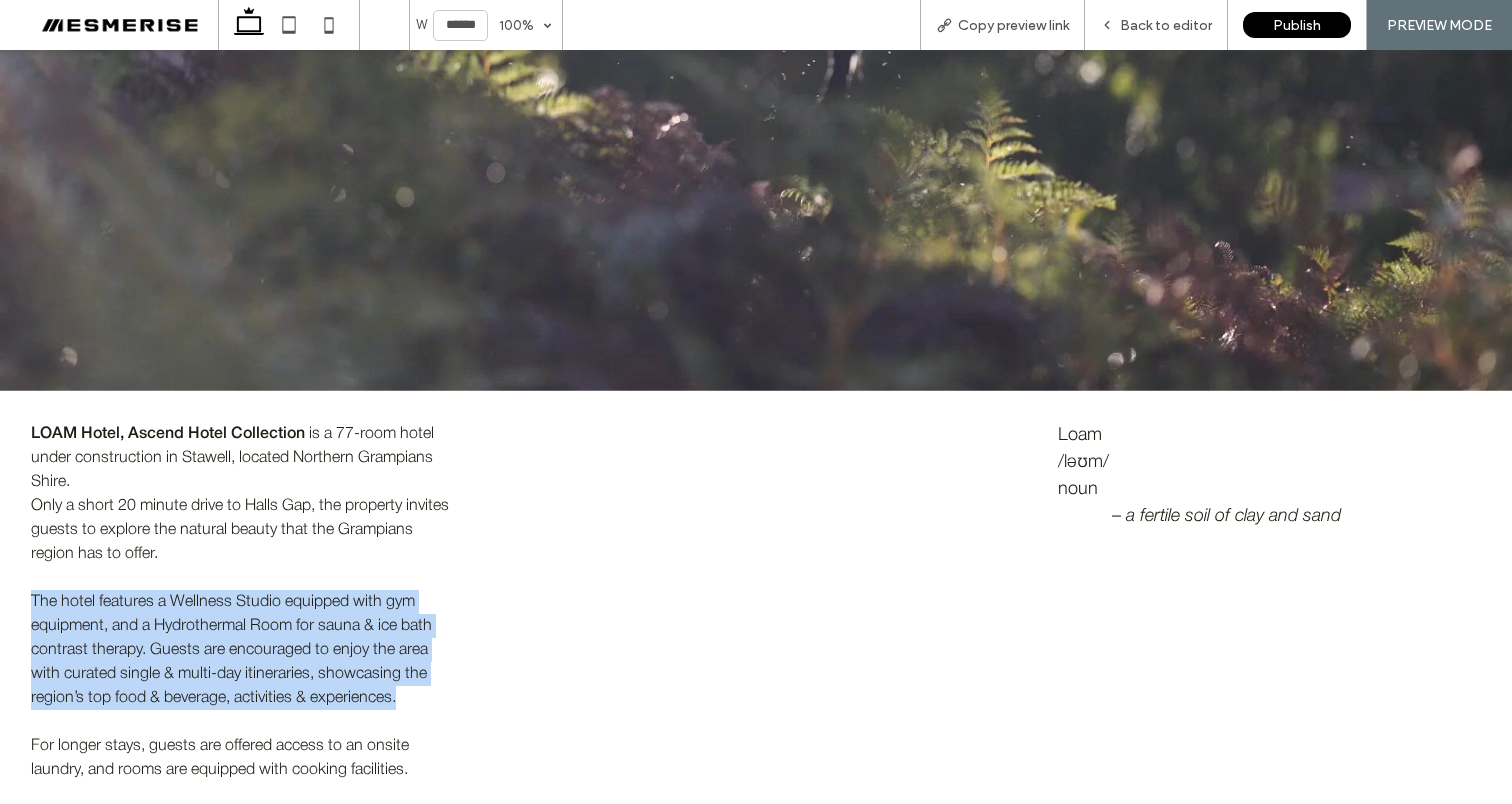 click on "The hotel features a Wellness Studio equipped with gym equipment, and a Hydrothermal Room for sauna & ice bath contrast therapy. Guests are encouraged to enjoy the area with curated single & multi-day itineraries, showcasing the region’s top food & beverage, activities & experiences." at bounding box center [242, 650] 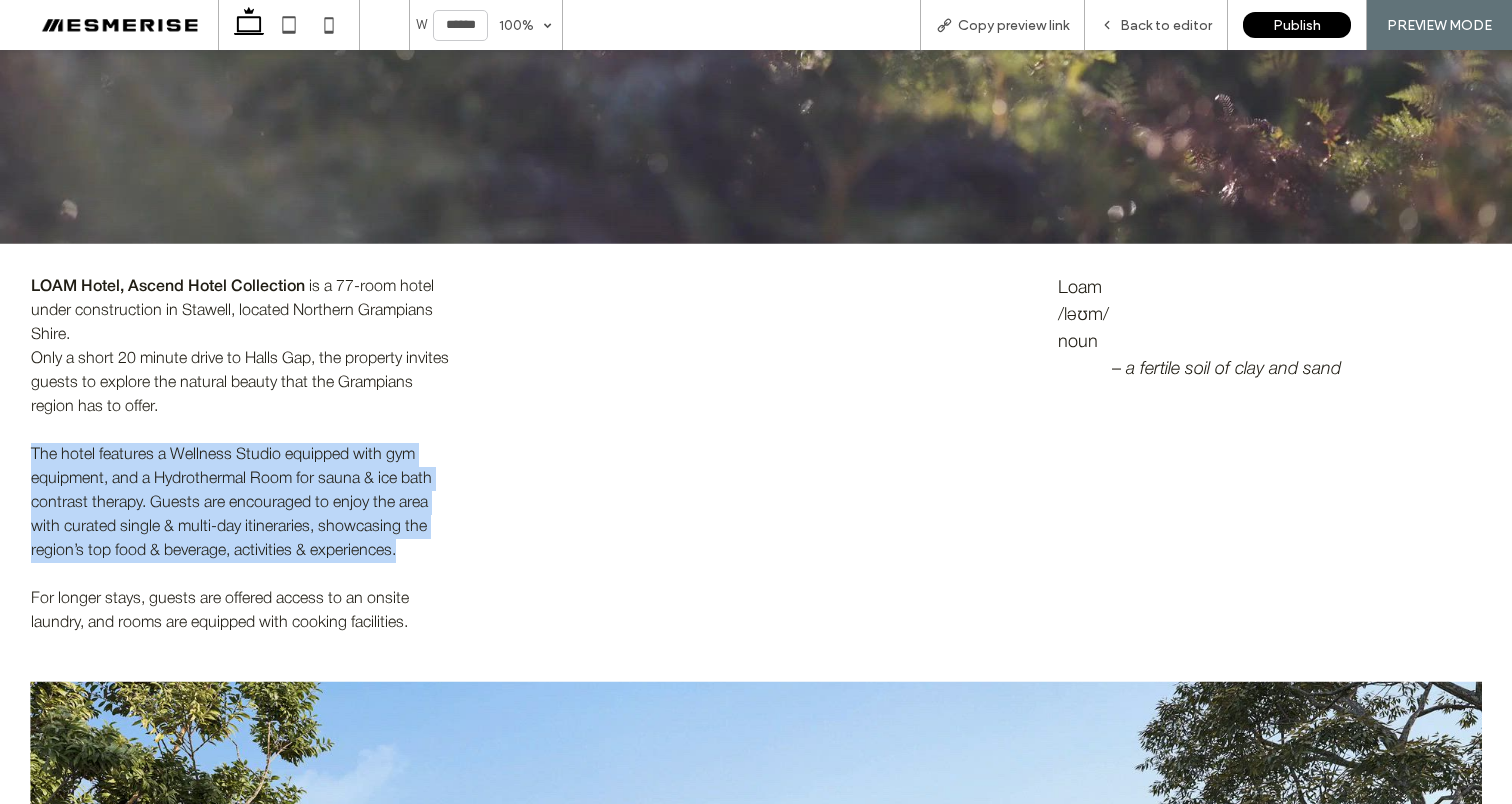 scroll, scrollTop: 543, scrollLeft: 0, axis: vertical 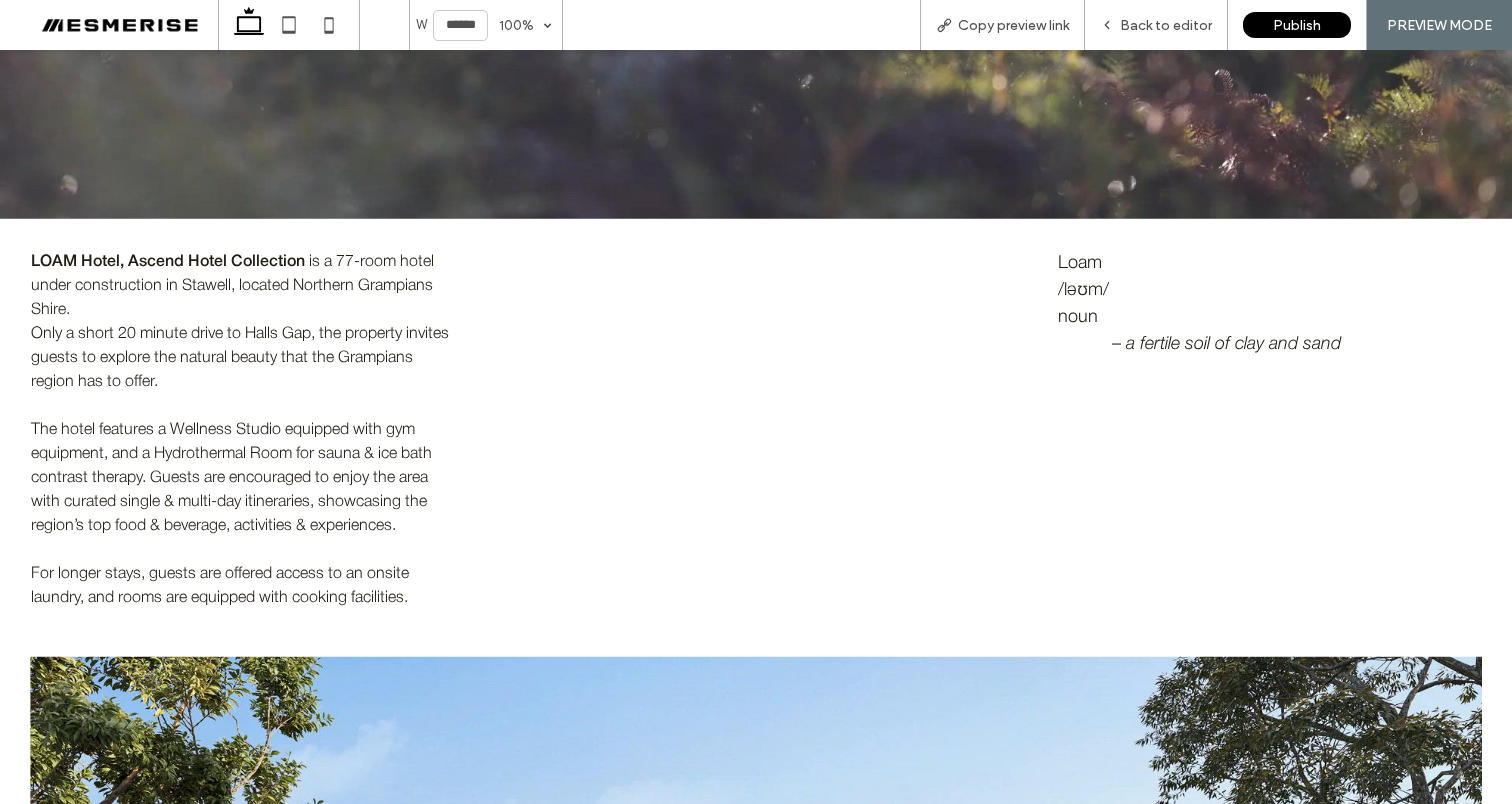 click on "For longer stays, guests are offered access to an onsite laundry, and rooms are equipped with cooking facilities." at bounding box center (242, 586) 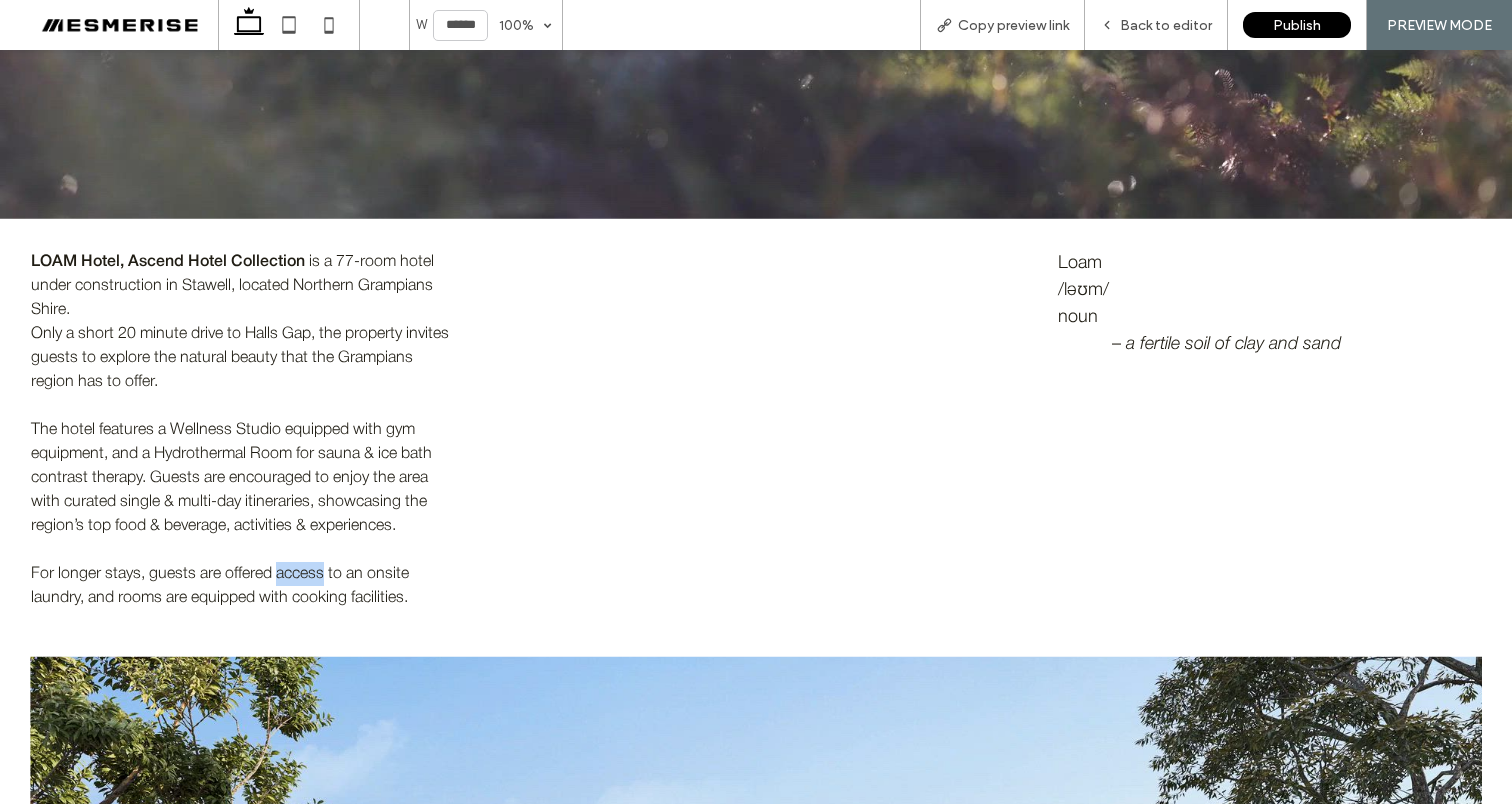 click on "For longer stays, guests are offered access to an onsite laundry, and rooms are equipped with cooking facilities." at bounding box center (242, 586) 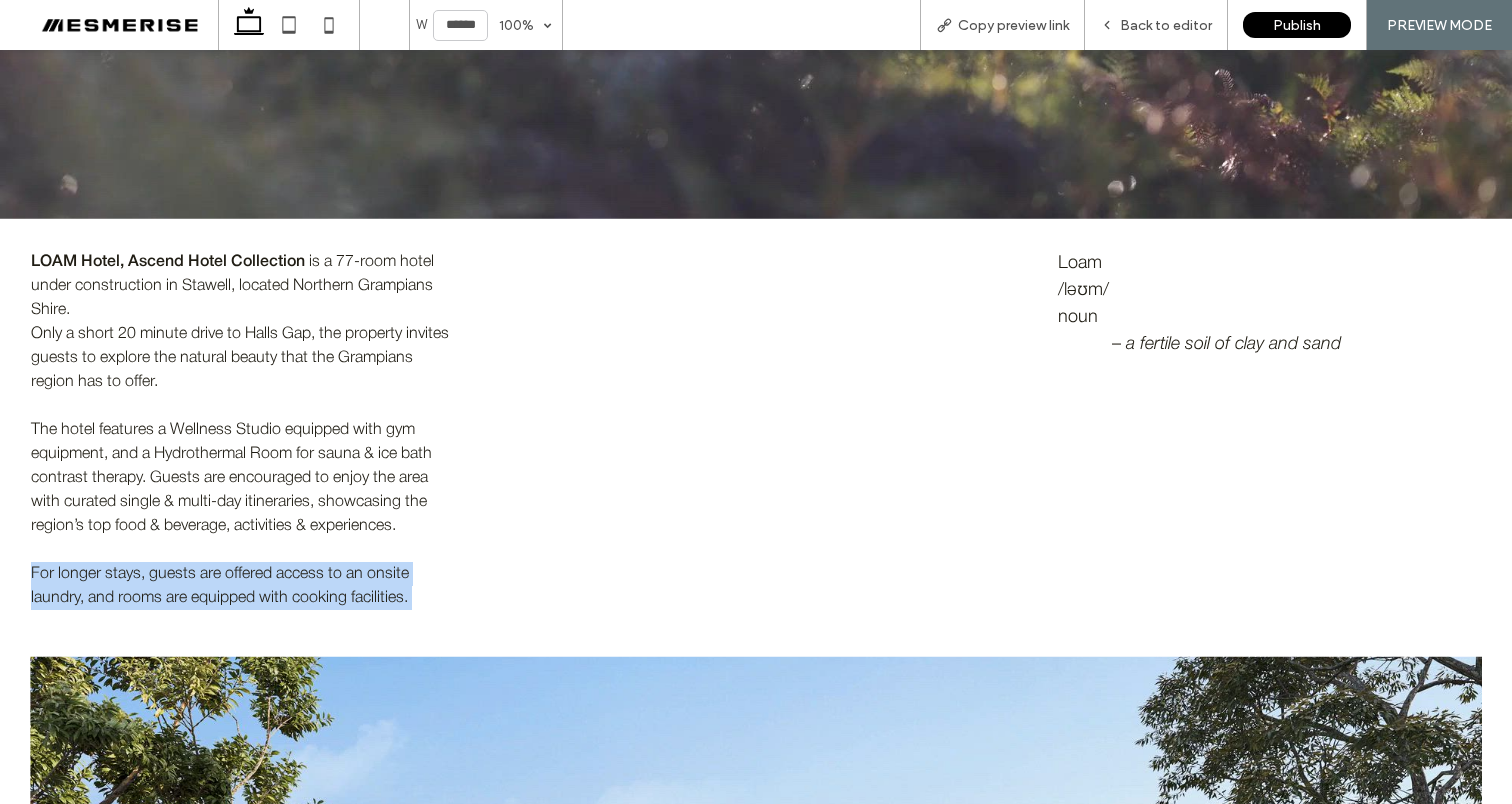 click on "For longer stays, guests are offered access to an onsite laundry, and rooms are equipped with cooking facilities." at bounding box center [242, 586] 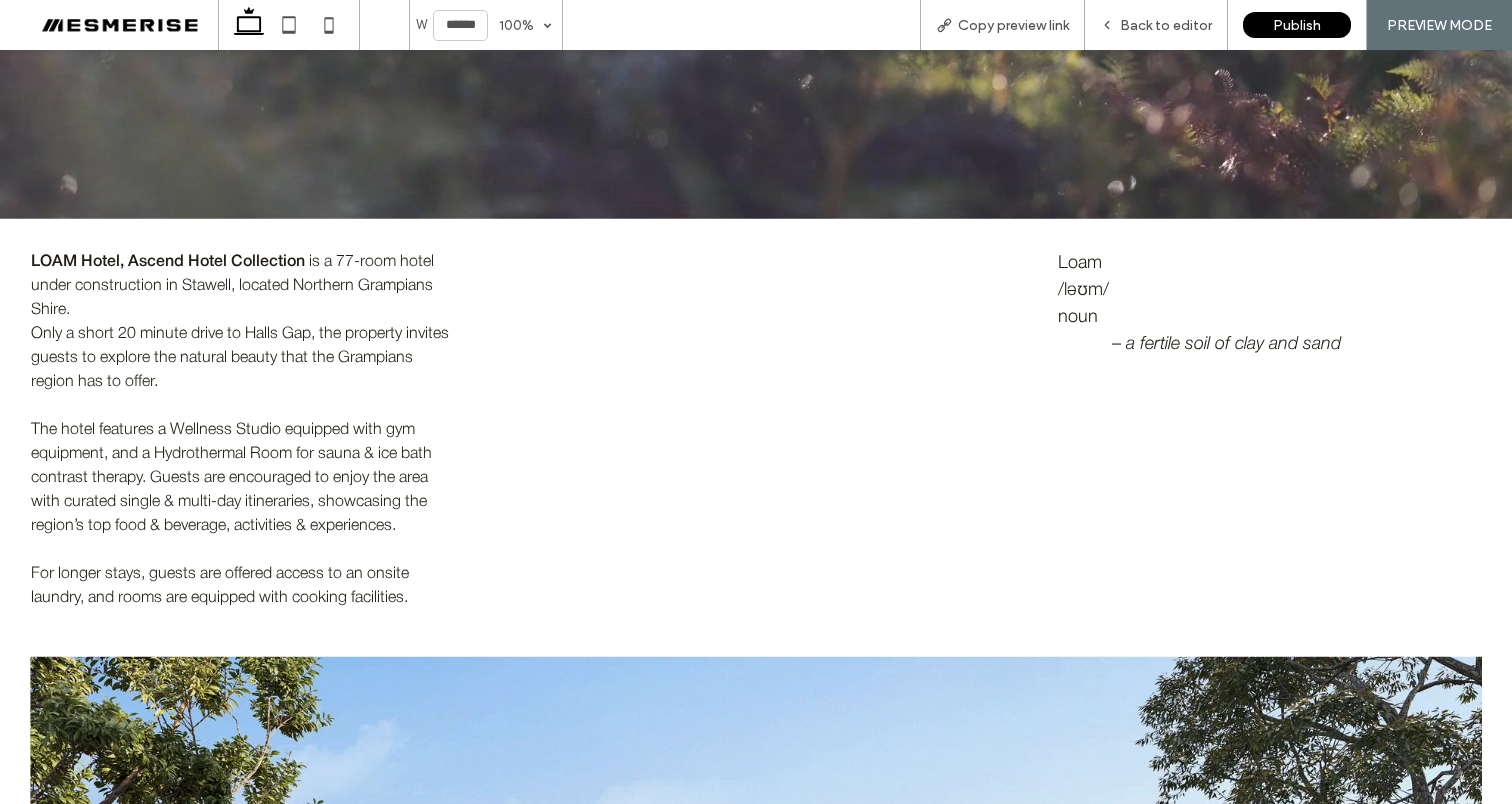 click on "The hotel features a Wellness Studio equipped with gym equipment, and a Hydrothermal Room for sauna & ice bath contrast therapy. Guests are encouraged to enjoy the area with curated single & multi-day itineraries, showcasing the region’s top food & beverage, activities & experiences." at bounding box center [242, 478] 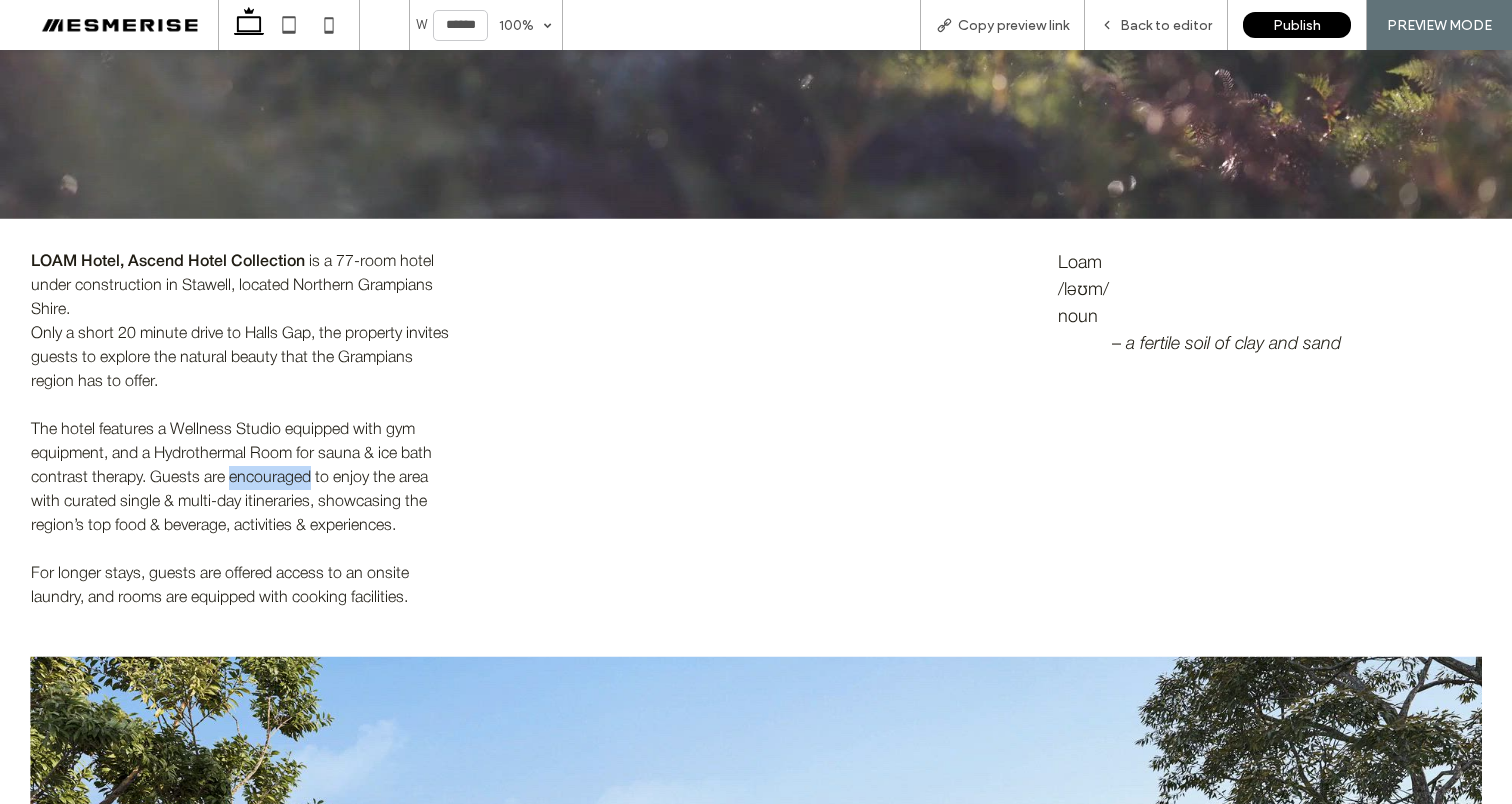 click on "The hotel features a Wellness Studio equipped with gym equipment, and a Hydrothermal Room for sauna & ice bath contrast therapy. Guests are encouraged to enjoy the area with curated single & multi-day itineraries, showcasing the region’s top food & beverage, activities & experiences." at bounding box center (242, 478) 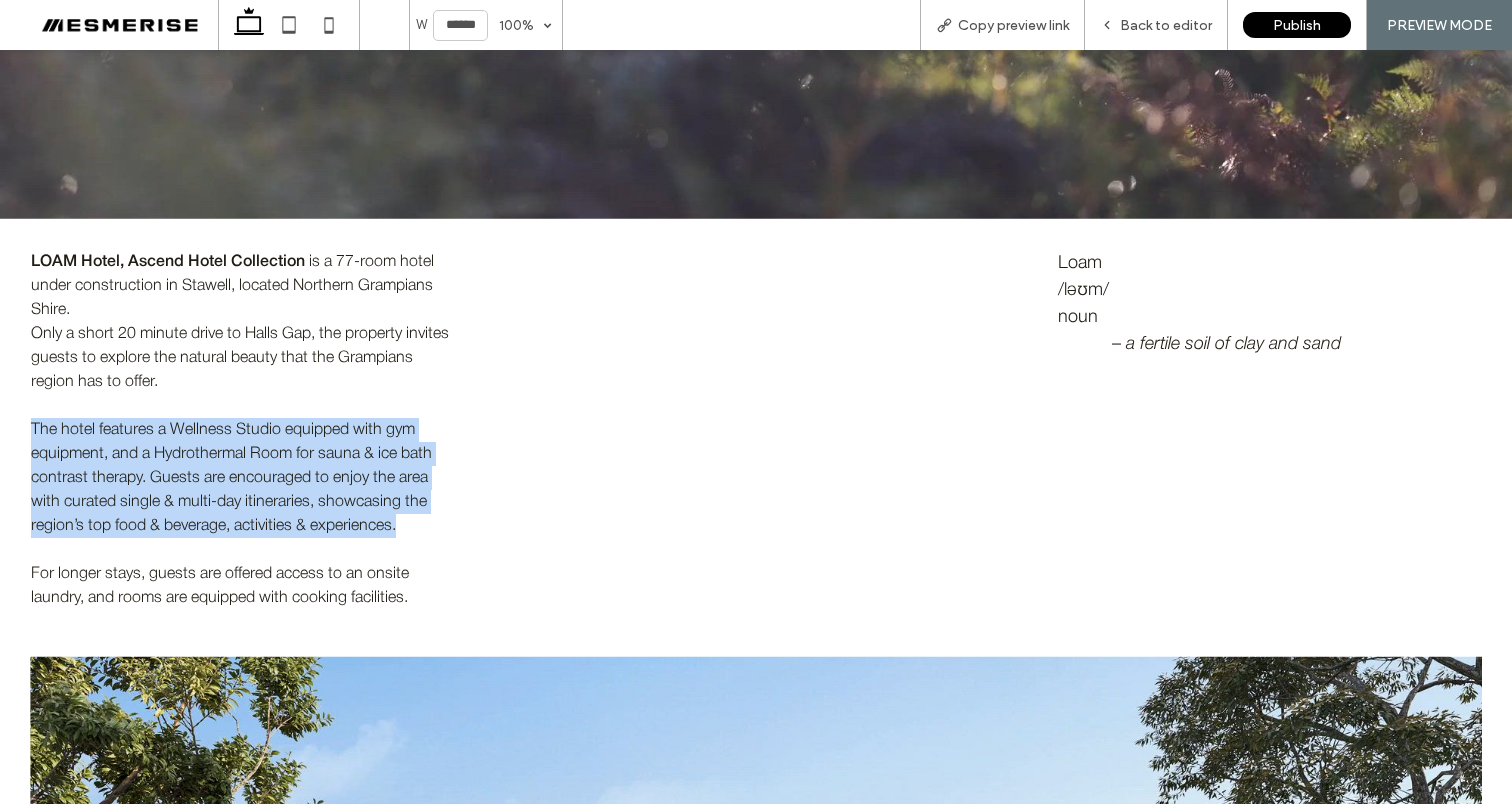 click on "The hotel features a Wellness Studio equipped with gym equipment, and a Hydrothermal Room for sauna & ice bath contrast therapy. Guests are encouraged to enjoy the area with curated single & multi-day itineraries, showcasing the region’s top food & beverage, activities & experiences." at bounding box center [242, 478] 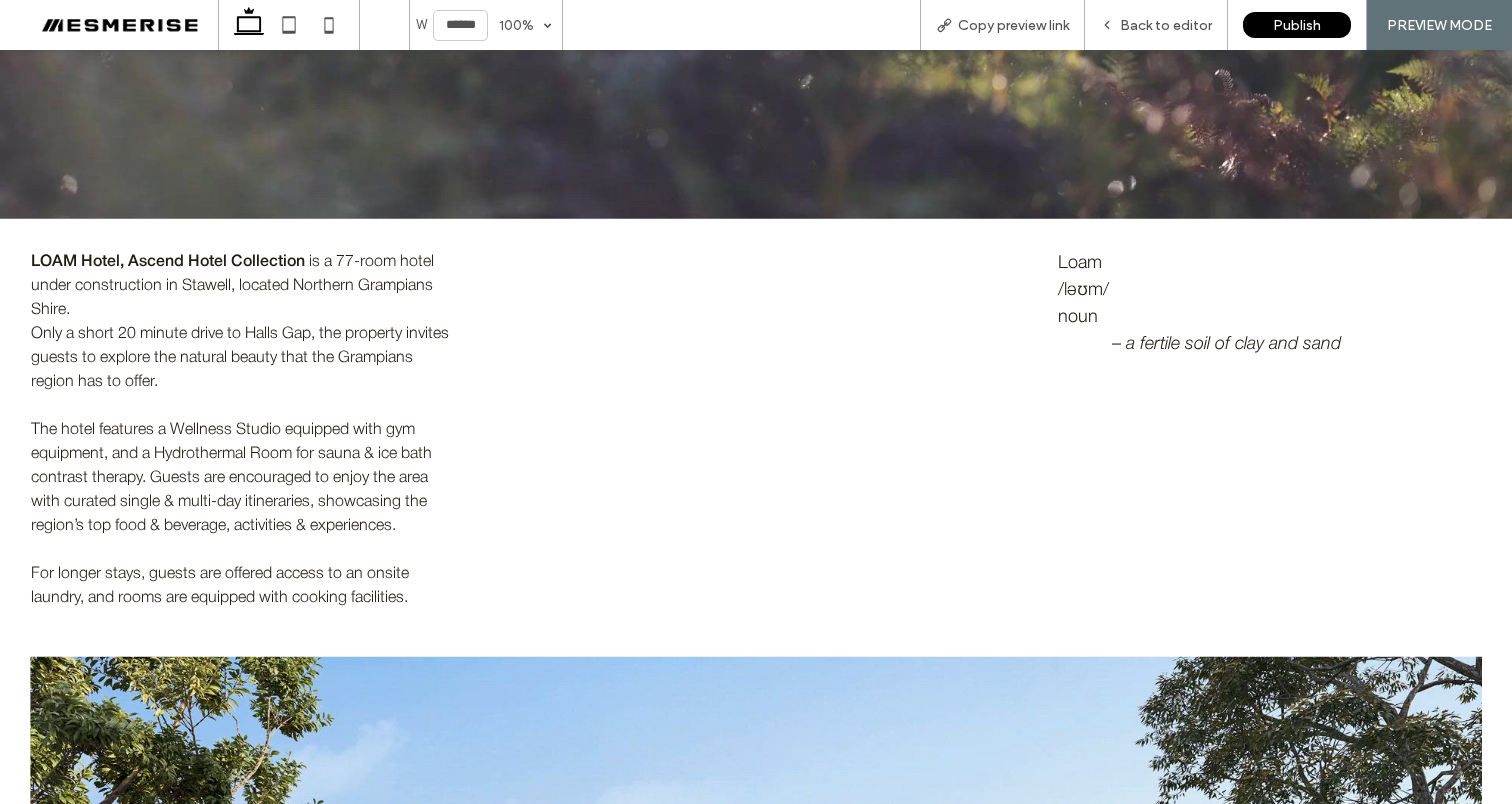 click on "Only a short 20 minute drive to Halls Gap, the property invites guests to explore the natural beauty that the Grampians region has to offer." at bounding box center [240, 358] 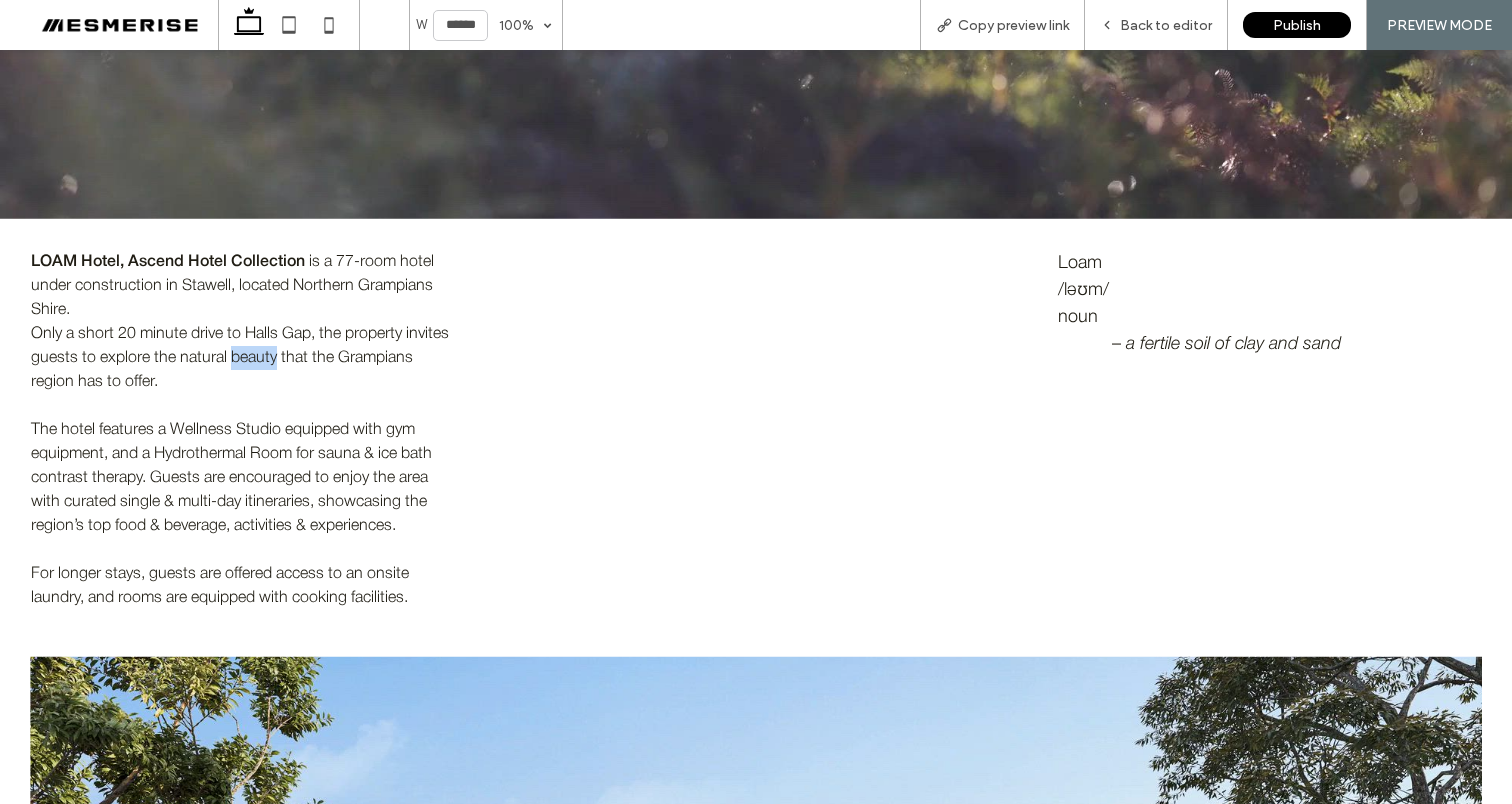 click on "Only a short 20 minute drive to Halls Gap, the property invites guests to explore the natural beauty that the Grampians region has to offer." at bounding box center (240, 358) 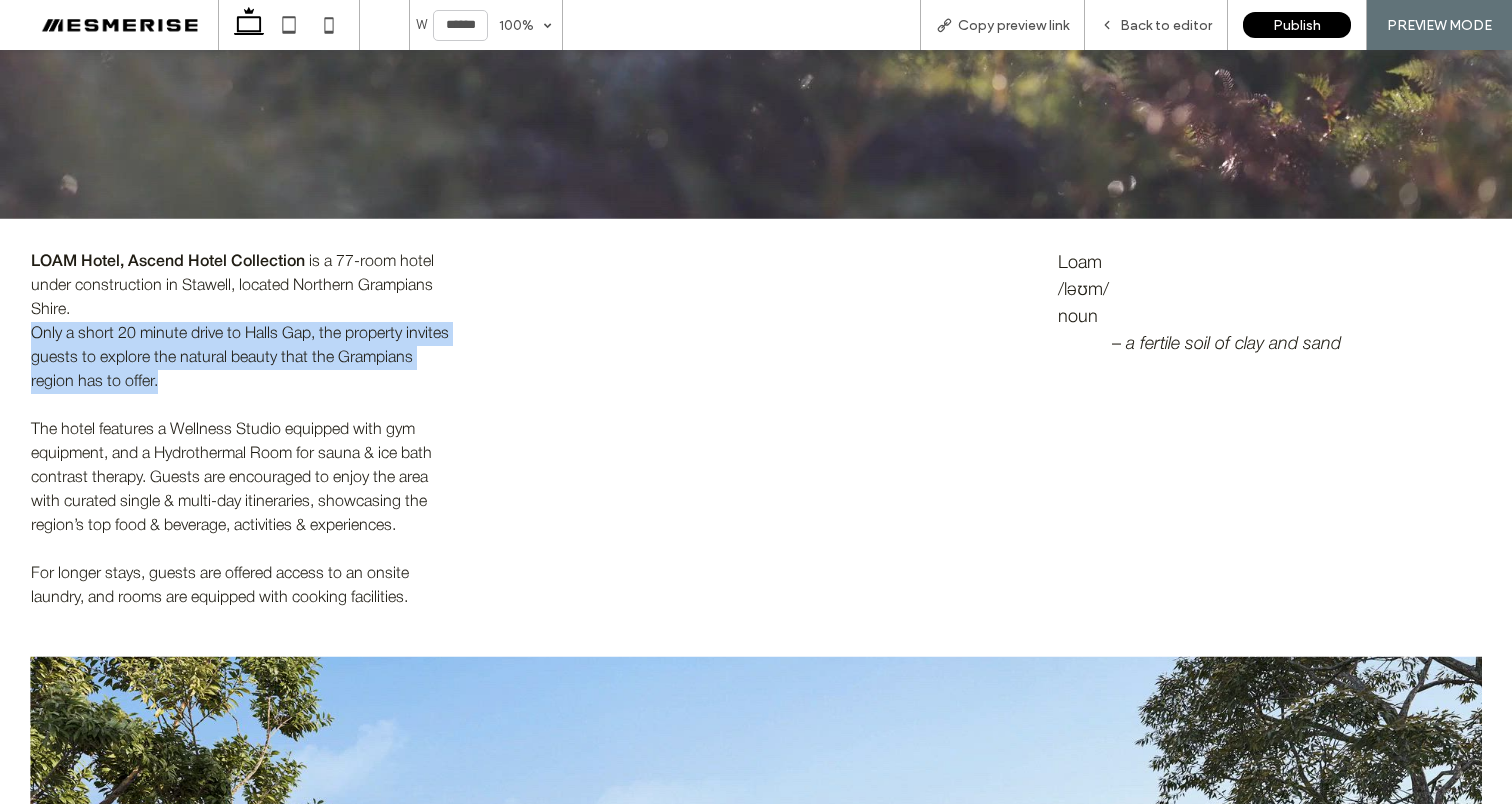 click on "Only a short 20 minute drive to Halls Gap, the property invites guests to explore the natural beauty that the Grampians region has to offer." at bounding box center [240, 358] 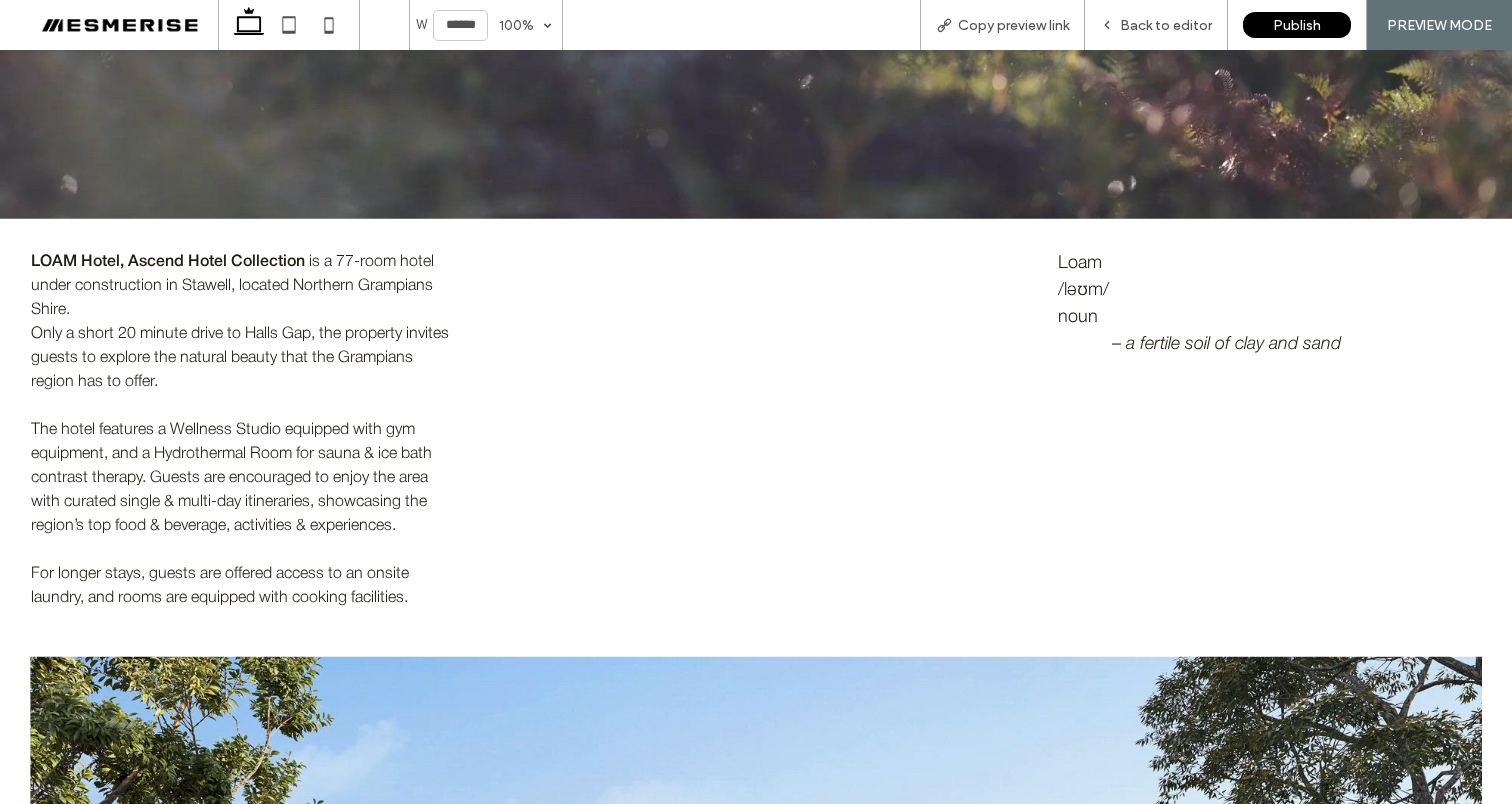 click on "is a 77-room hotel under construction in Stawell, located Northern Grampians Shire." at bounding box center [232, 286] 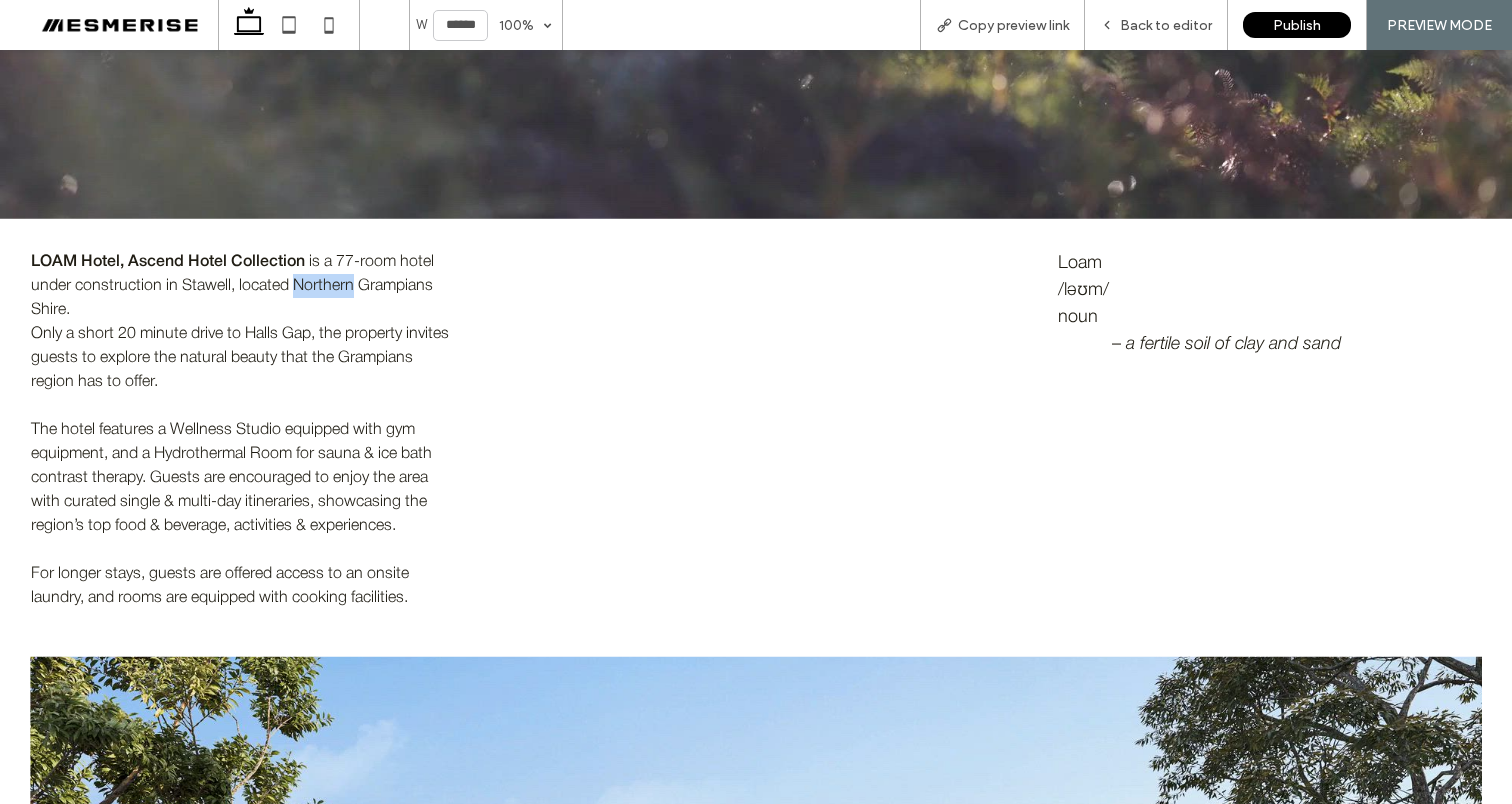 click on "is a 77-room hotel under construction in Stawell, located Northern Grampians Shire." at bounding box center (232, 286) 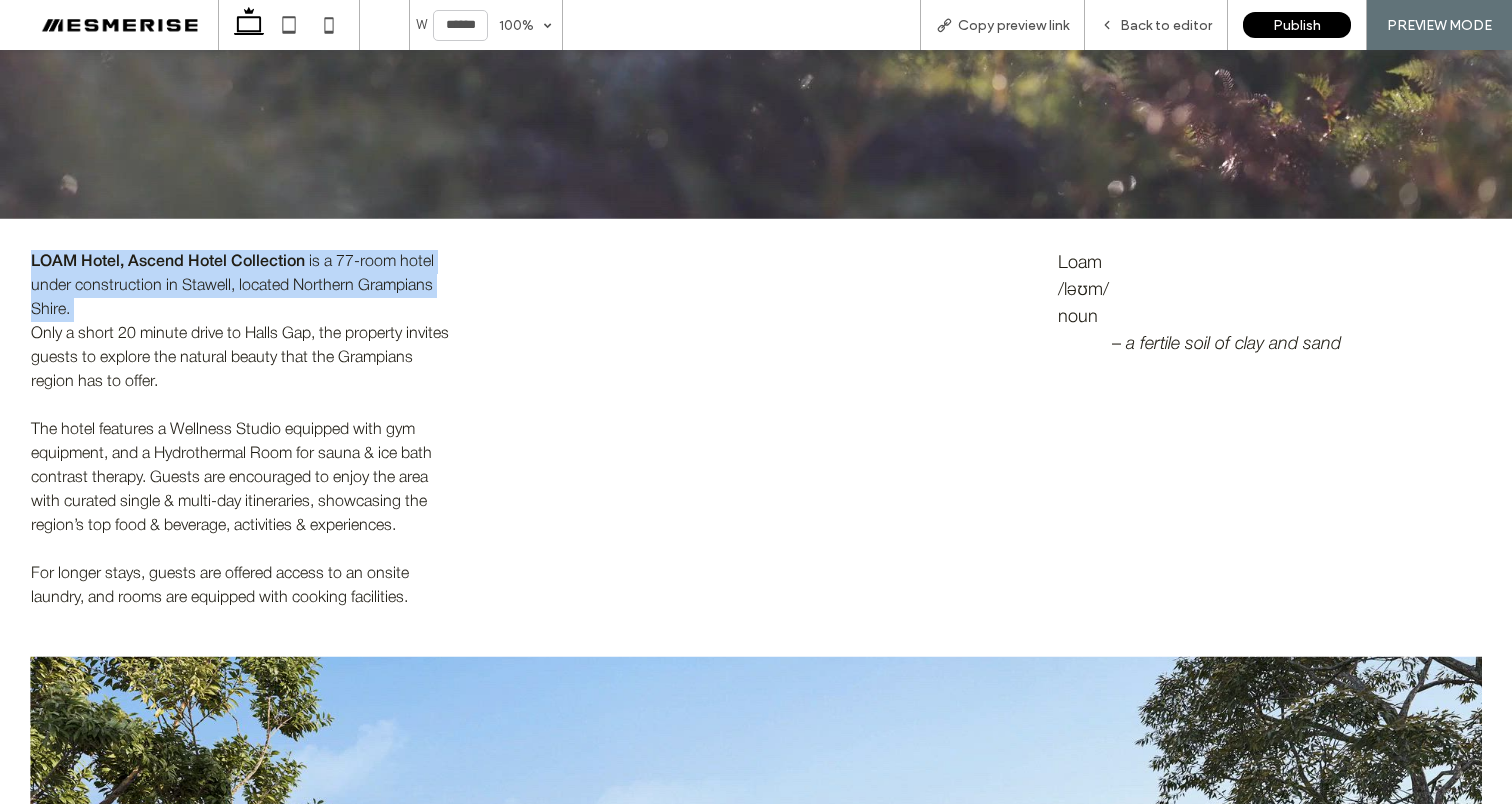 click on "is a 77-room hotel under construction in Stawell, located Northern Grampians Shire." at bounding box center [232, 286] 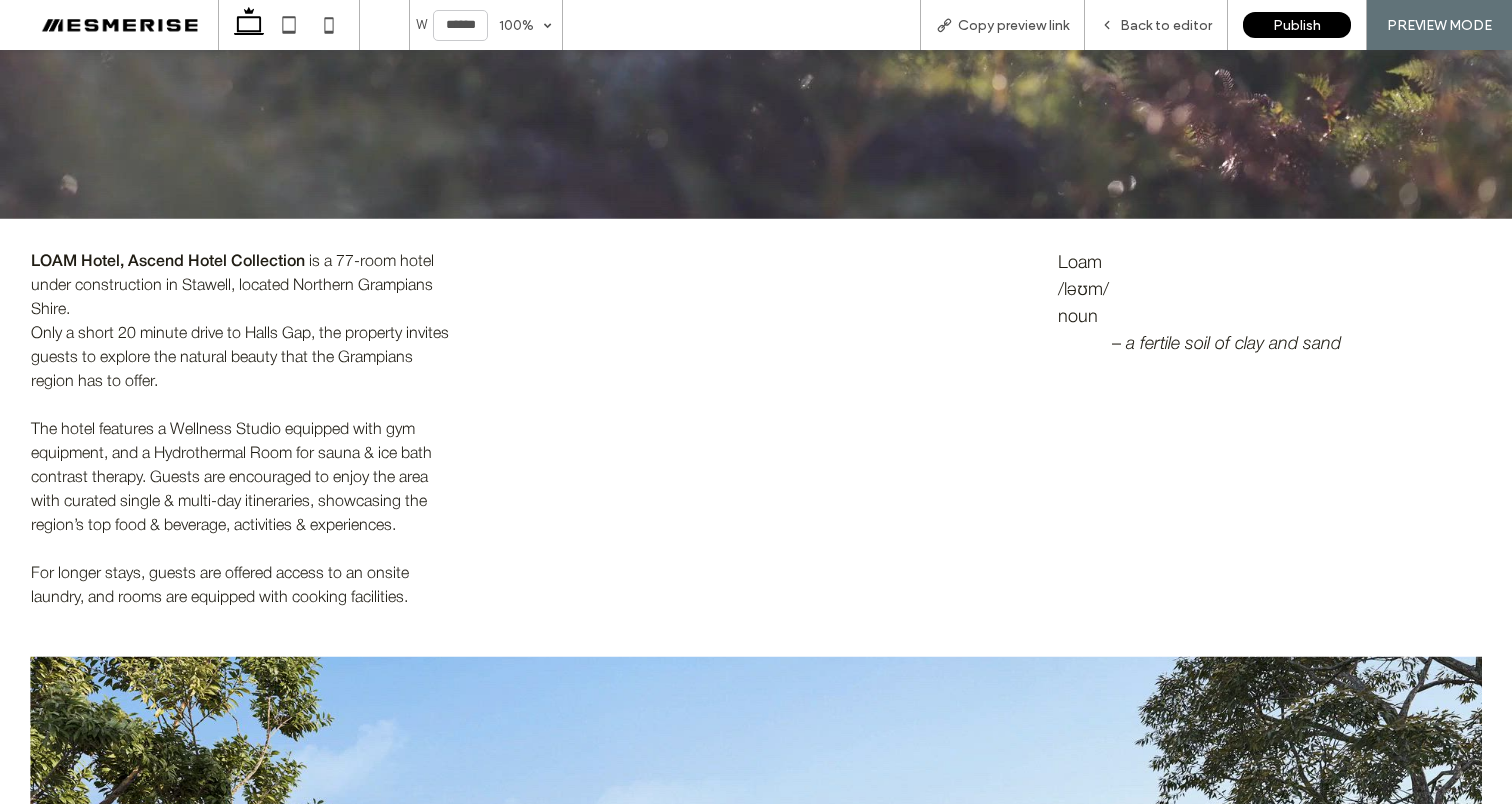 click on "LOAM Hotel, Ascend Hotel Collection   is a 77-room hotel under construction in Stawell, located Northern Grampians Shire." at bounding box center (242, 286) 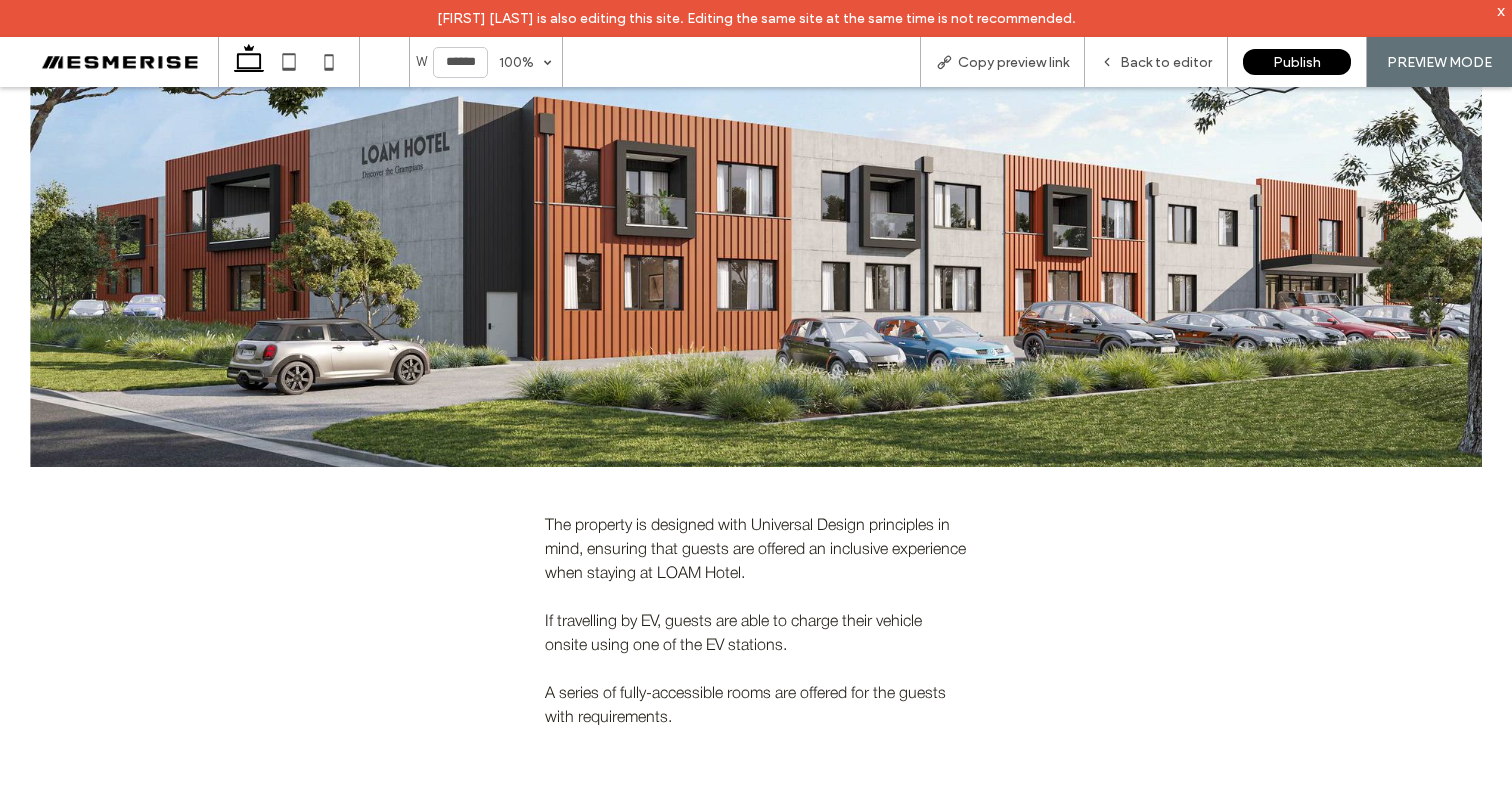 scroll, scrollTop: 1354, scrollLeft: 0, axis: vertical 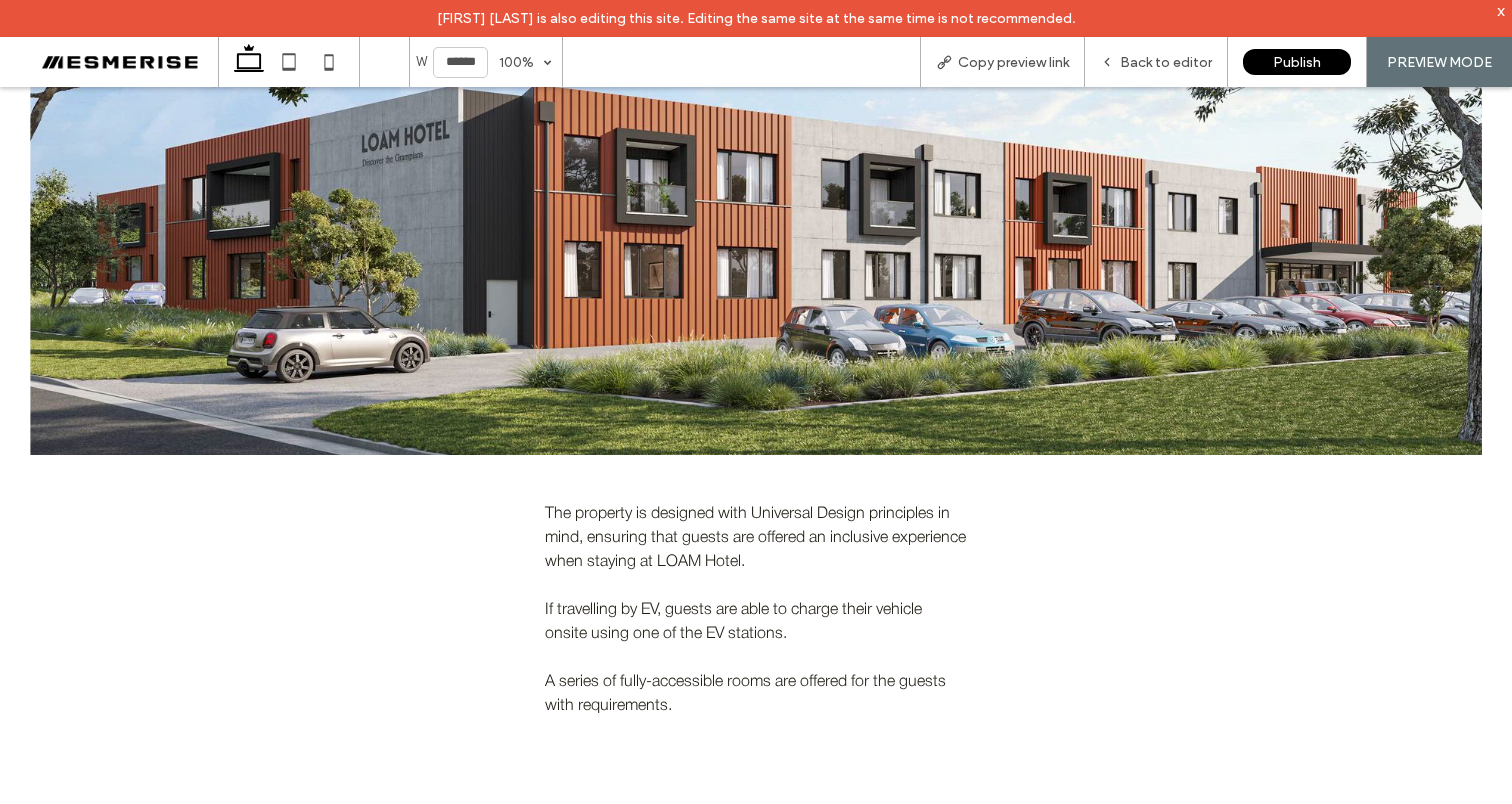 click on "The property is designed with Universal Design principles in mind, ensuring that guests are offered an inclusive experience when staying at LOAM Hotel." at bounding box center [755, 538] 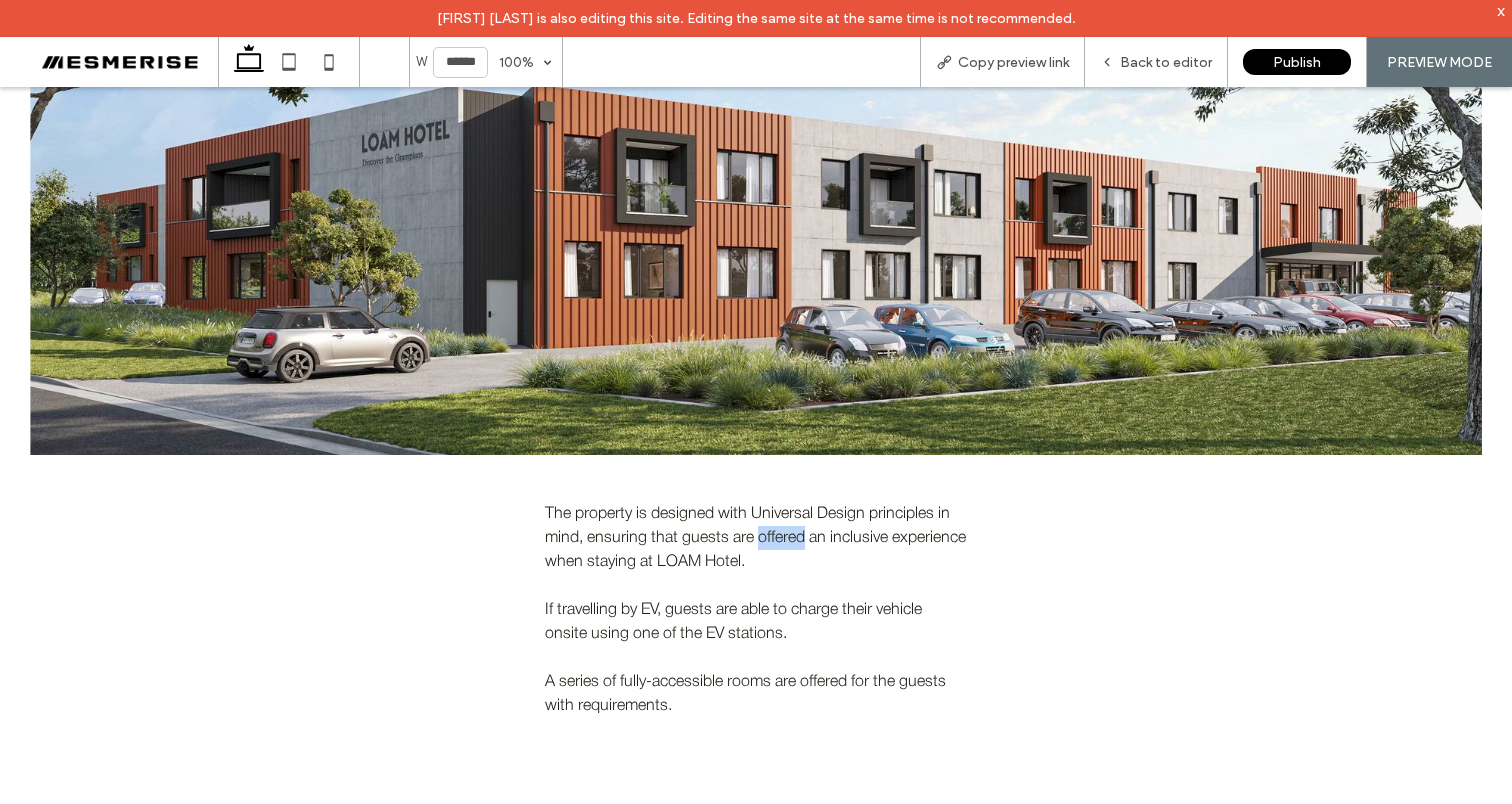 click on "The property is designed with Universal Design principles in mind, ensuring that guests are offered an inclusive experience when staying at LOAM Hotel." at bounding box center [755, 538] 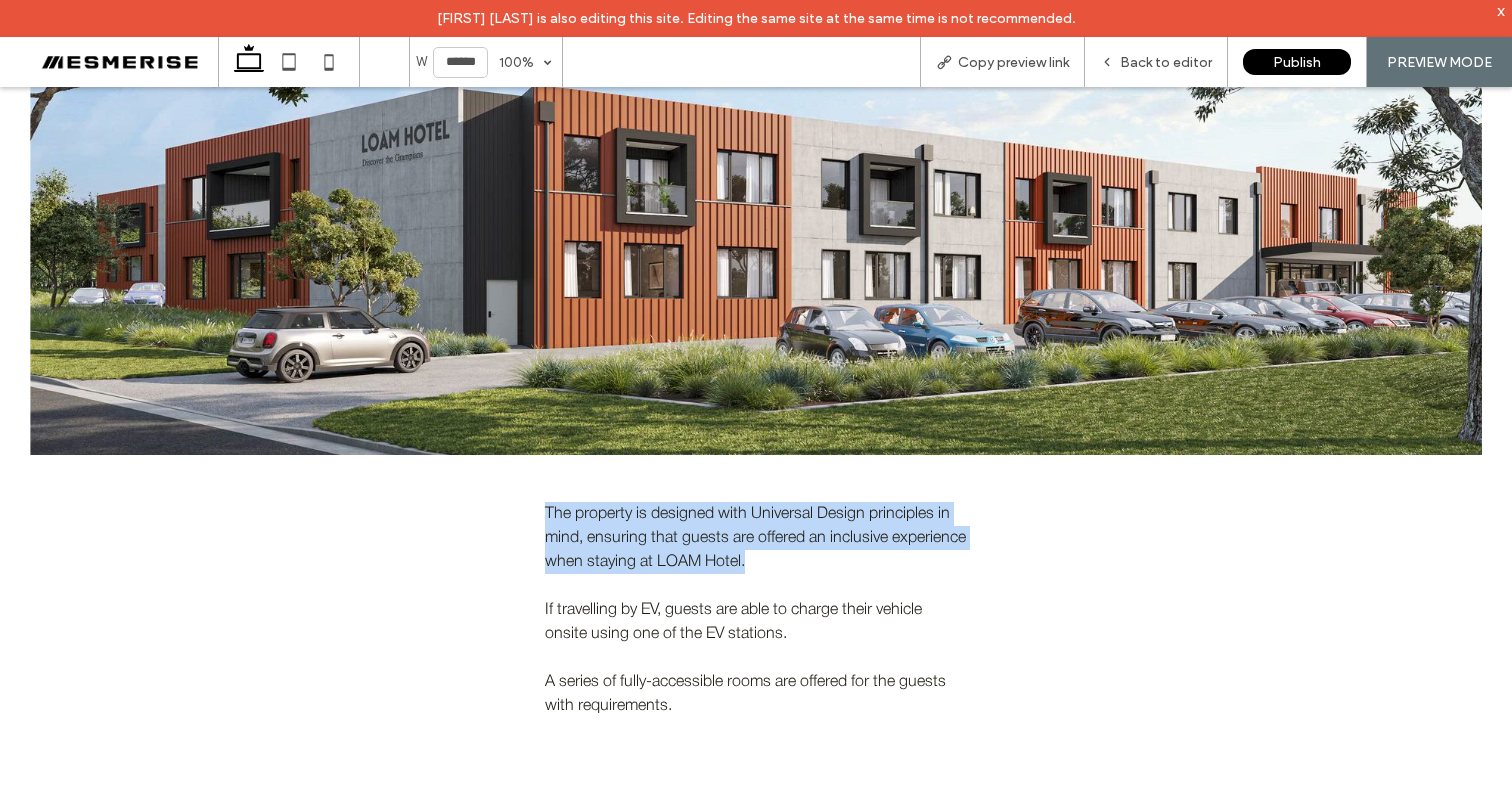 click on "The property is designed with Universal Design principles in mind, ensuring that guests are offered an inclusive experience when staying at LOAM Hotel." at bounding box center (755, 538) 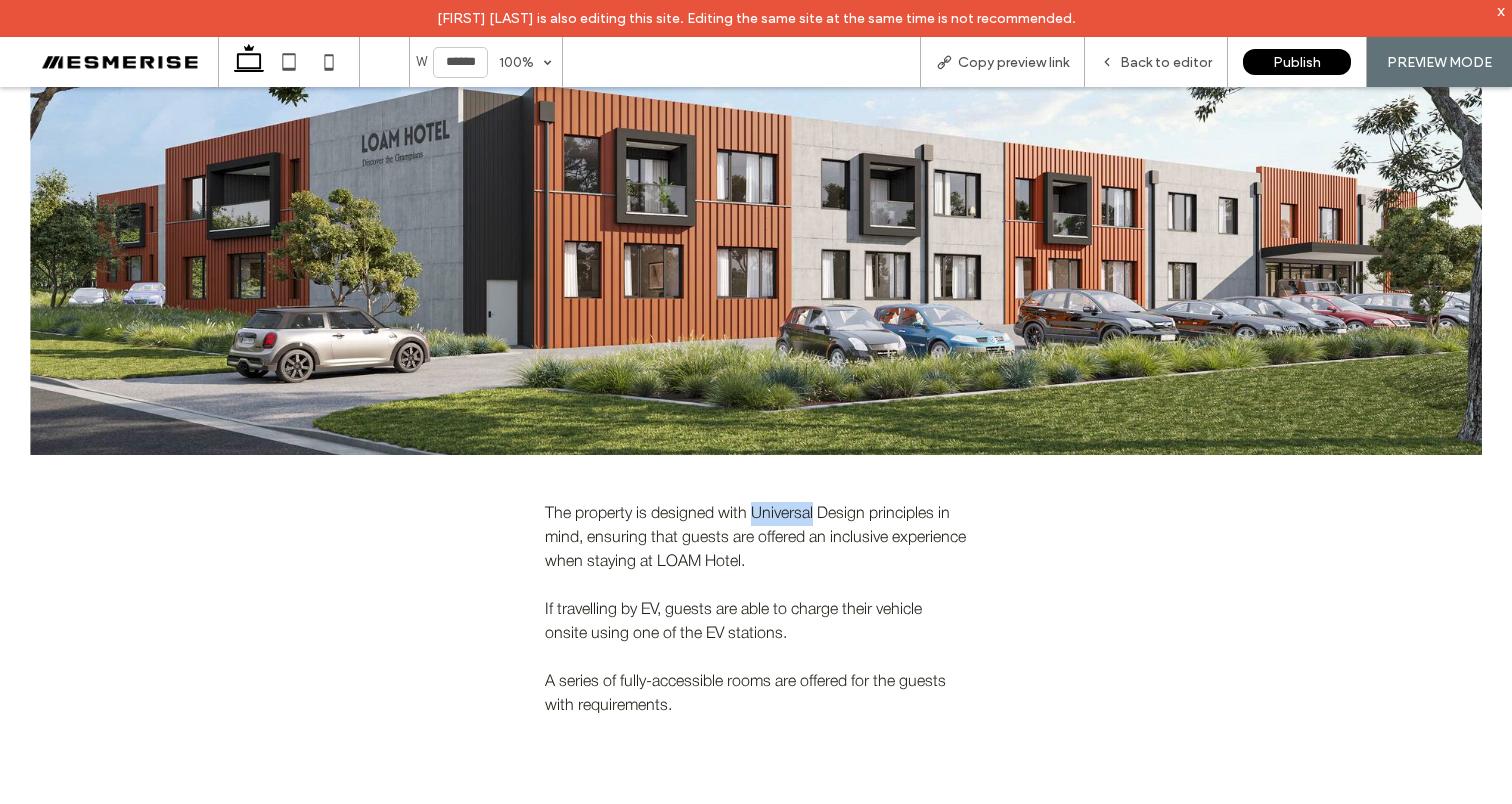 click on "The property is designed with Universal Design principles in mind, ensuring that guests are offered an inclusive experience when staying at LOAM Hotel." at bounding box center [755, 538] 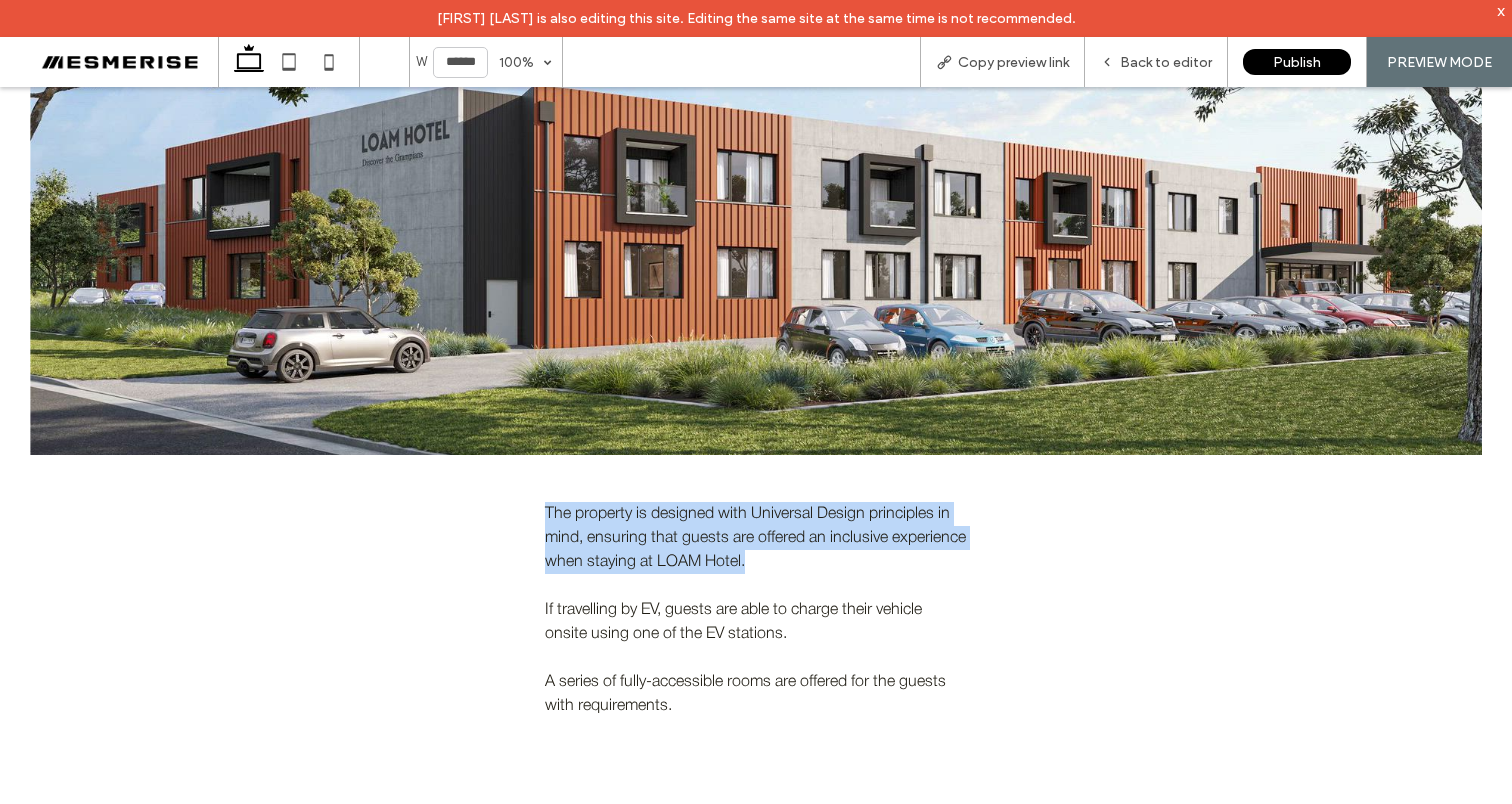 click on "The property is designed with Universal Design principles in mind, ensuring that guests are offered an inclusive experience when staying at LOAM Hotel." at bounding box center [755, 538] 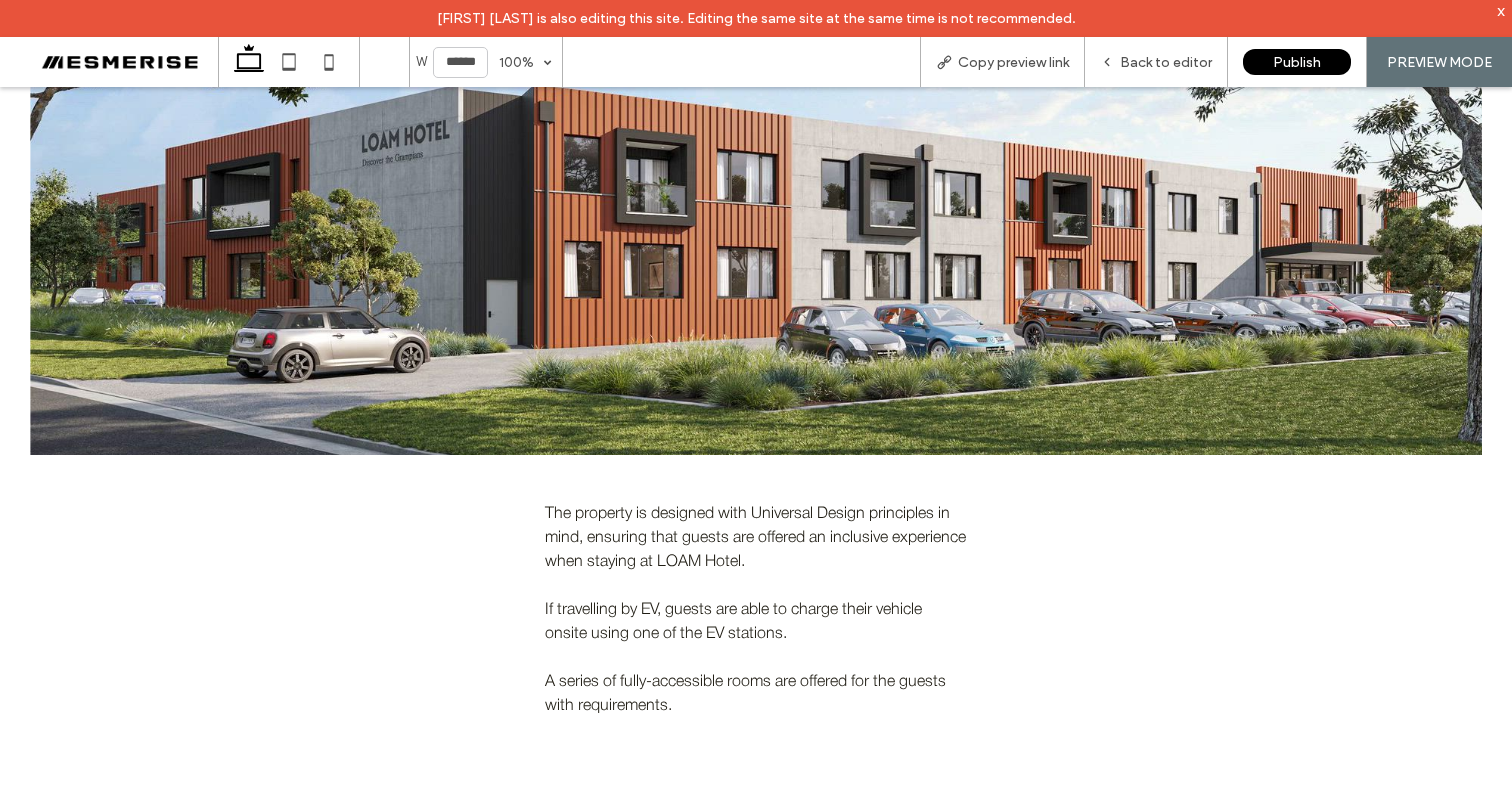 click on "If travelling by EV, guests are able to charge their vehicle onsite using one of the EV stations." at bounding box center [733, 622] 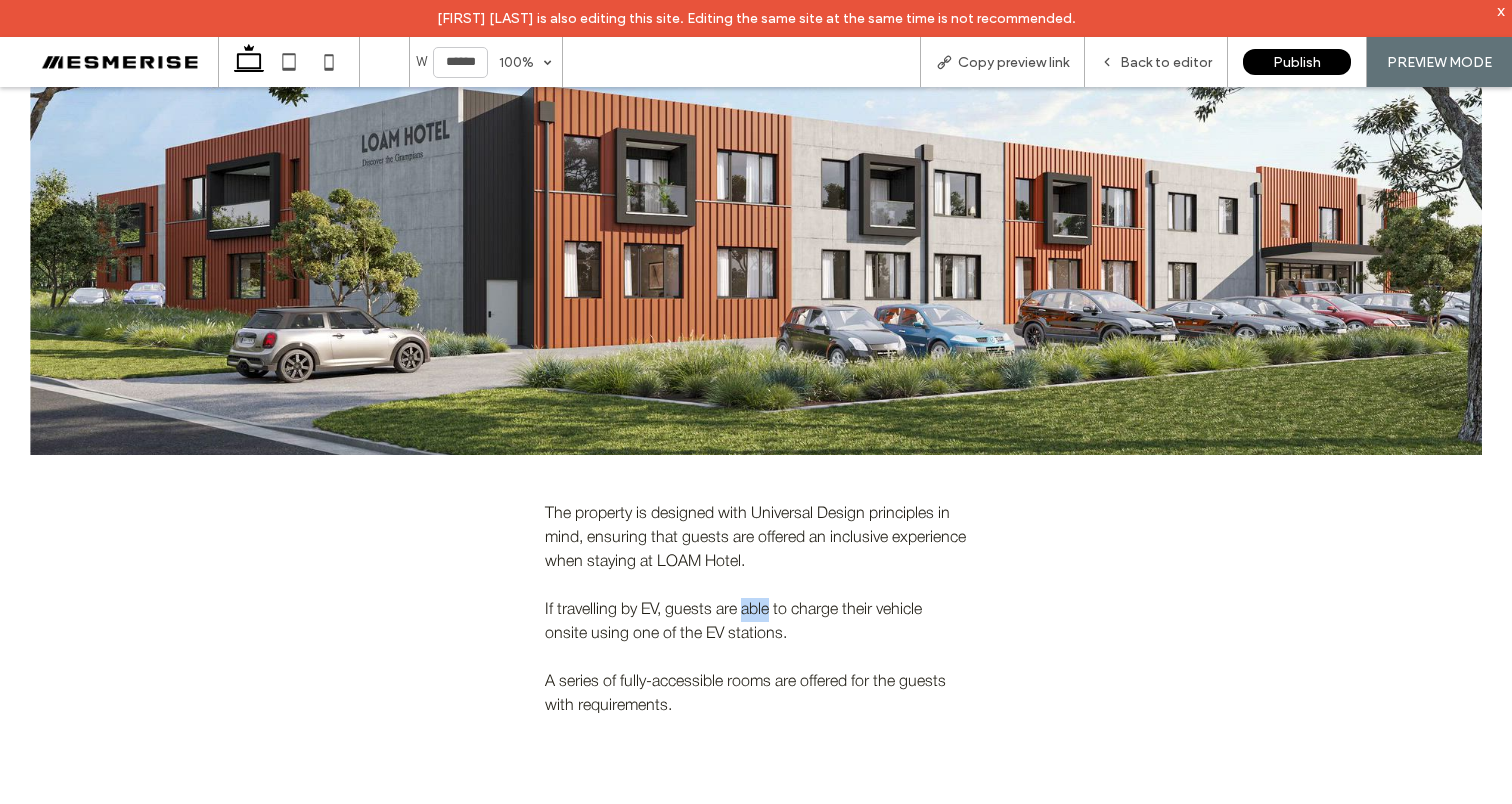 click on "If travelling by EV, guests are able to charge their vehicle onsite using one of the EV stations." at bounding box center (733, 622) 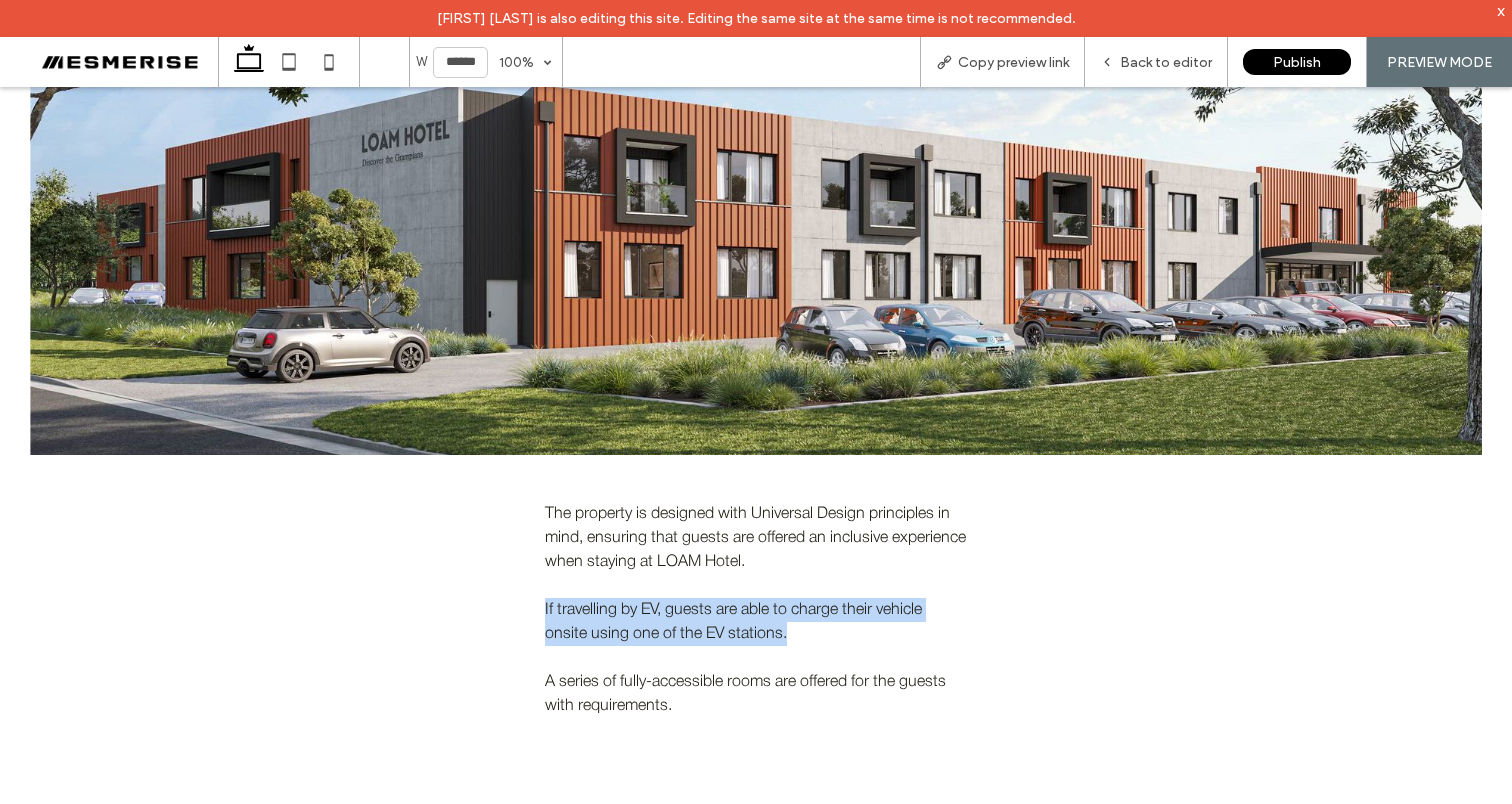 click on "If travelling by EV, guests are able to charge their vehicle onsite using one of the EV stations." at bounding box center [733, 622] 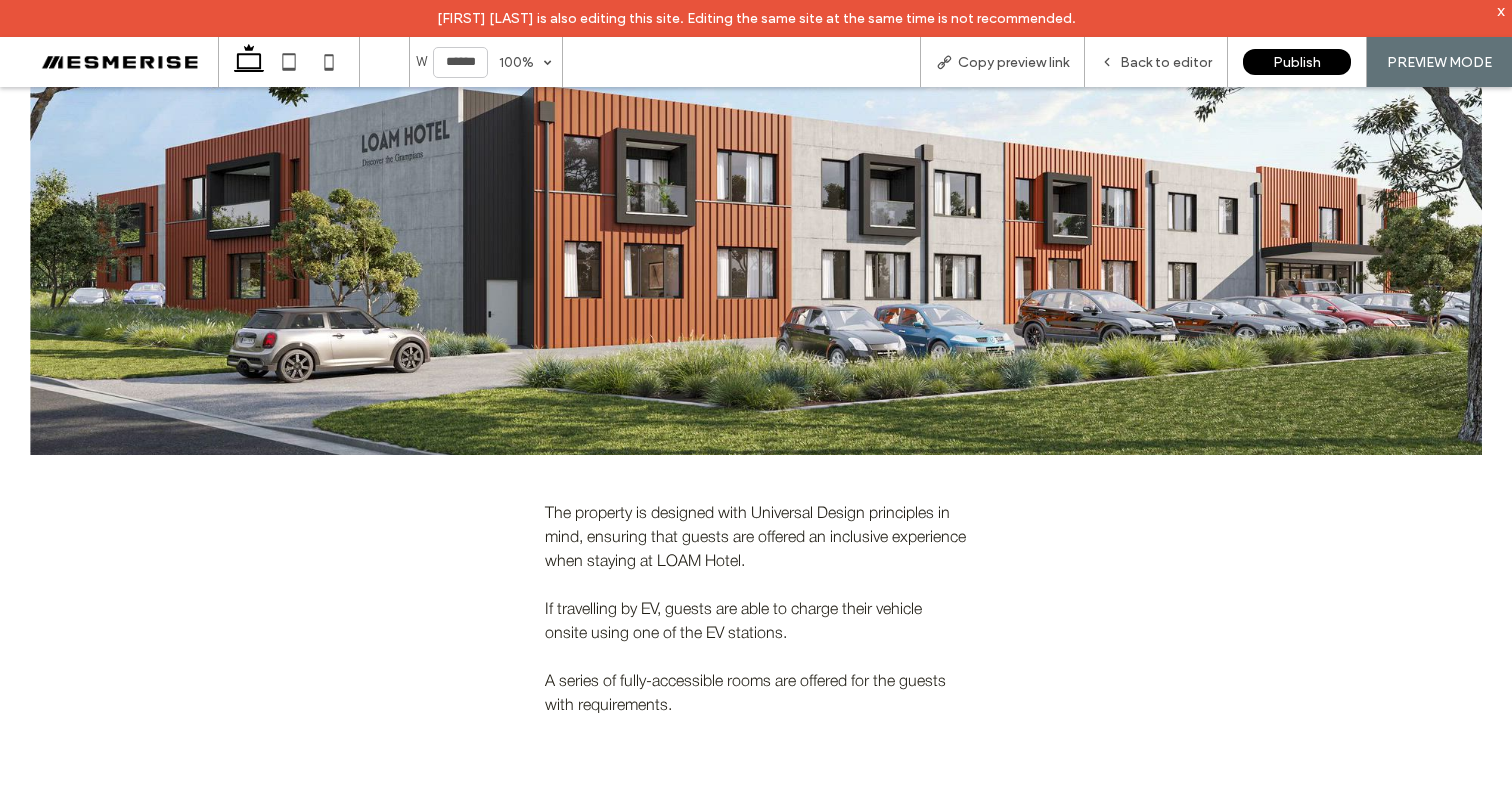 click on "A series of fully-accessible rooms are offered for the guests with requirements." at bounding box center [745, 694] 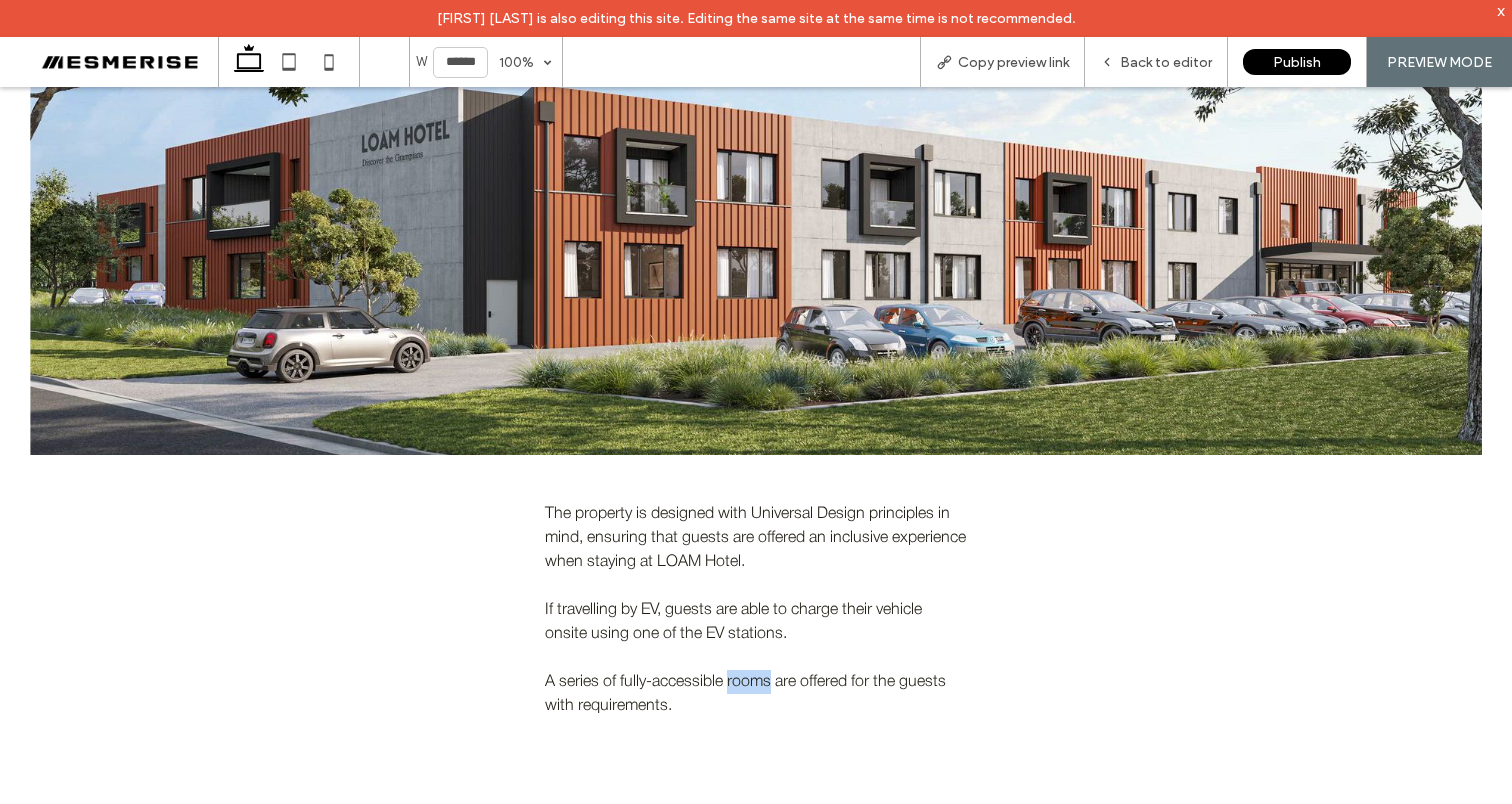 click on "A series of fully-accessible rooms are offered for the guests with requirements." at bounding box center [745, 694] 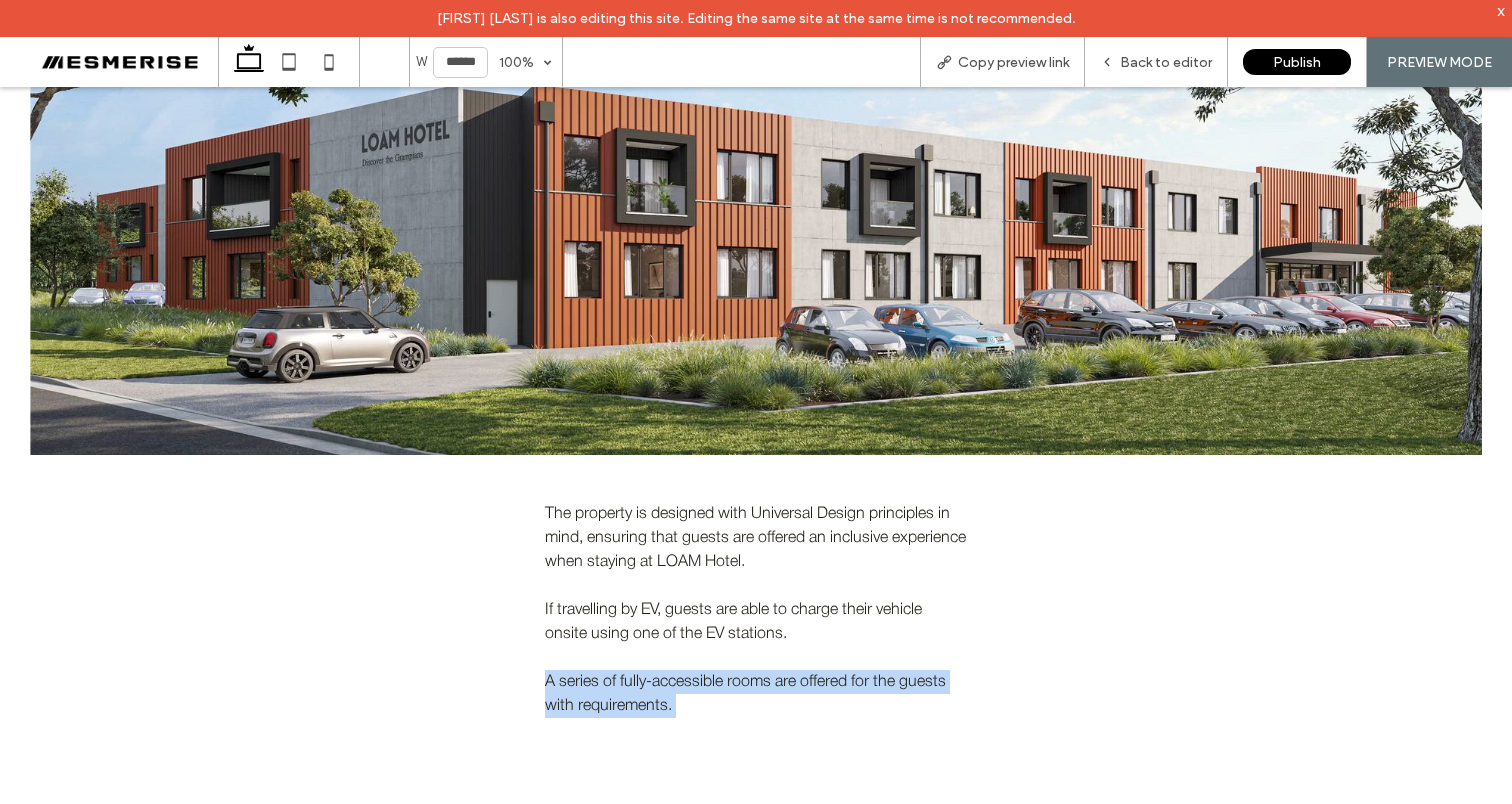 click on "A series of fully-accessible rooms are offered for the guests with requirements." at bounding box center [745, 694] 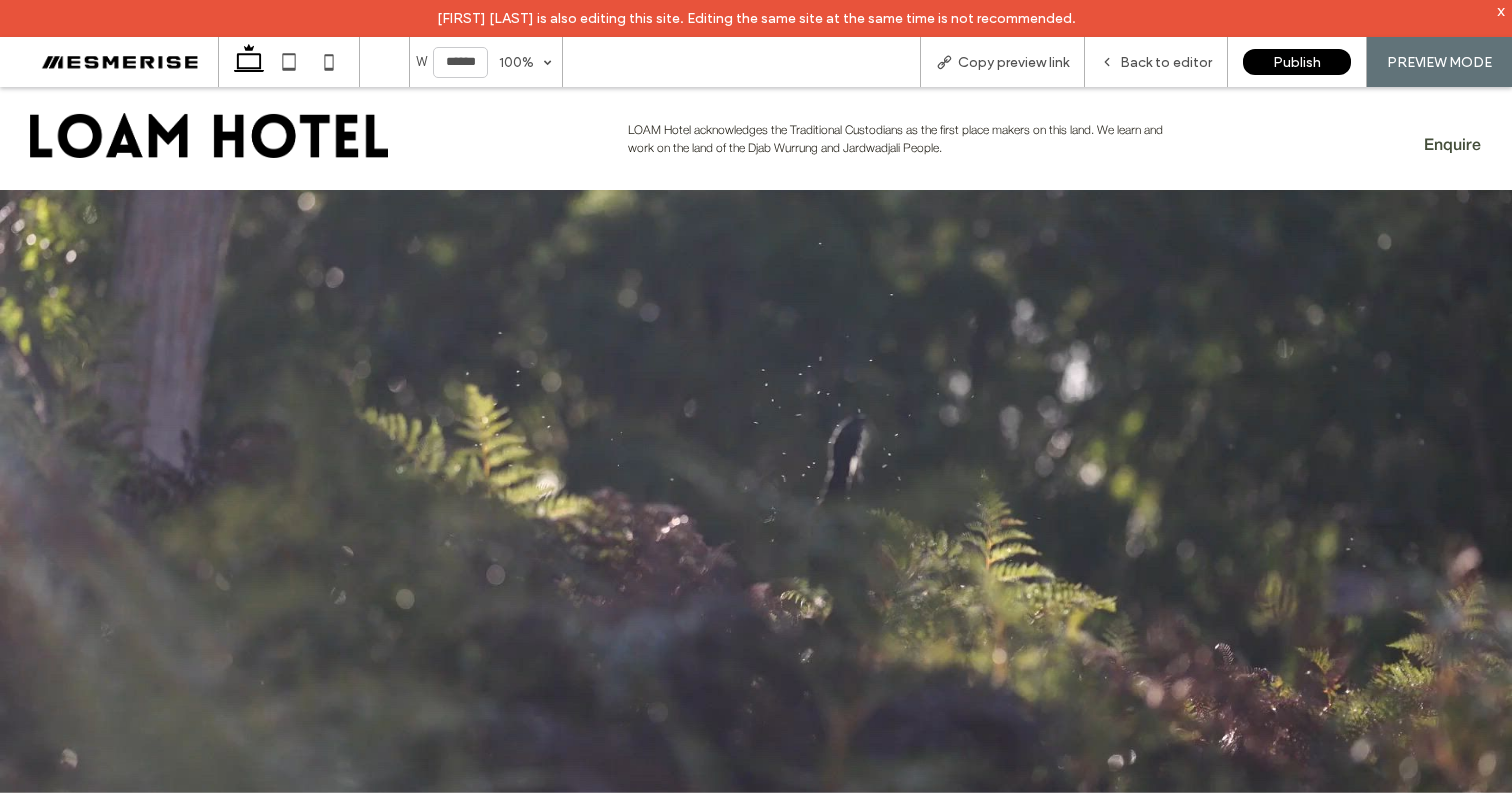 scroll, scrollTop: 0, scrollLeft: 0, axis: both 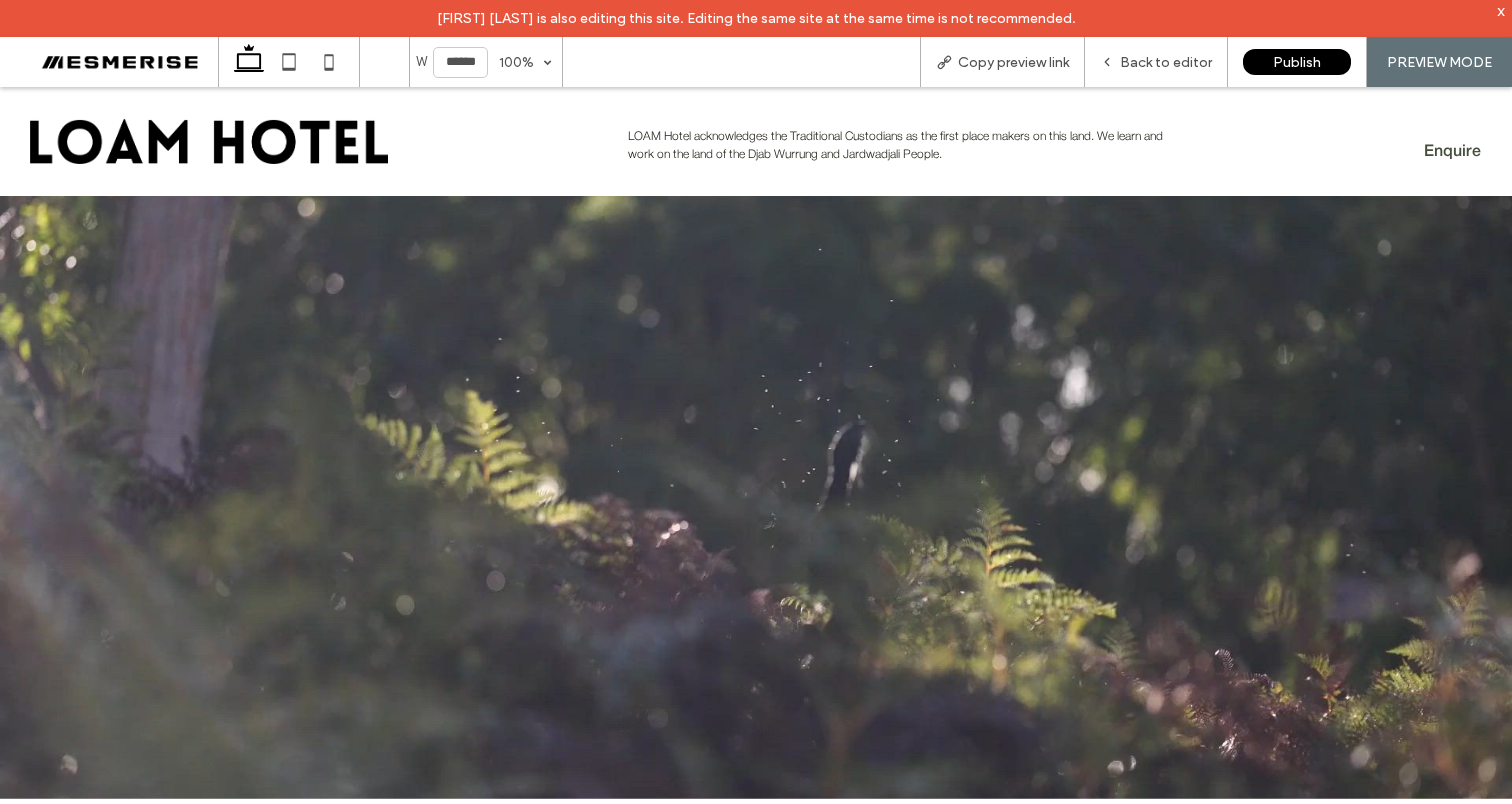 click on "LOAM Hotel acknowledges the Traditional Custodians as the first place makers on this land. We learn and work on the land of the Djab Wurrung and Jardwadjali People." at bounding box center (895, 145) 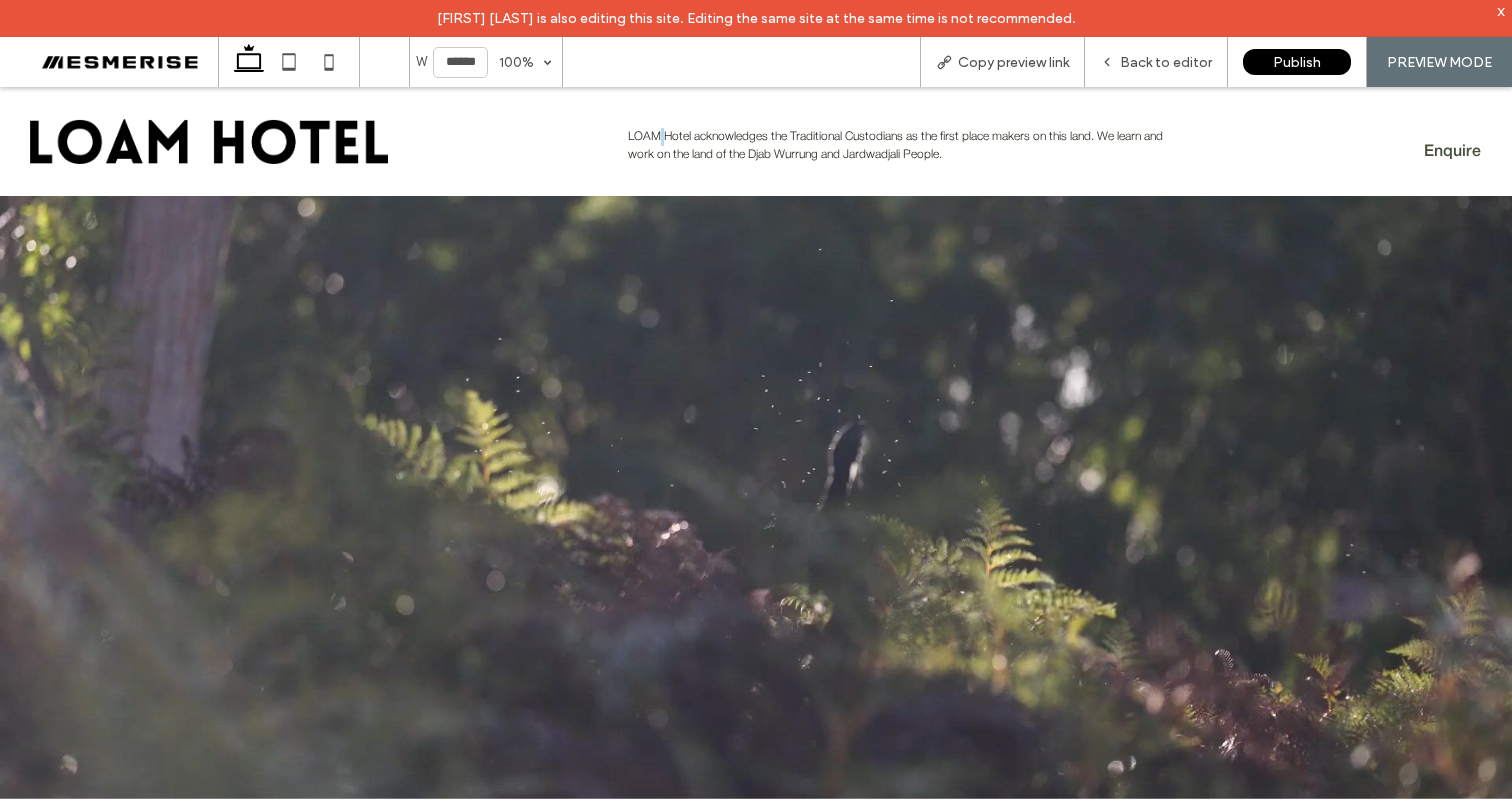 click on "LOAM Hotel acknowledges the Traditional Custodians as the first place makers on this land. We learn and work on the land of the Djab Wurrung and Jardwadjali People." at bounding box center [895, 145] 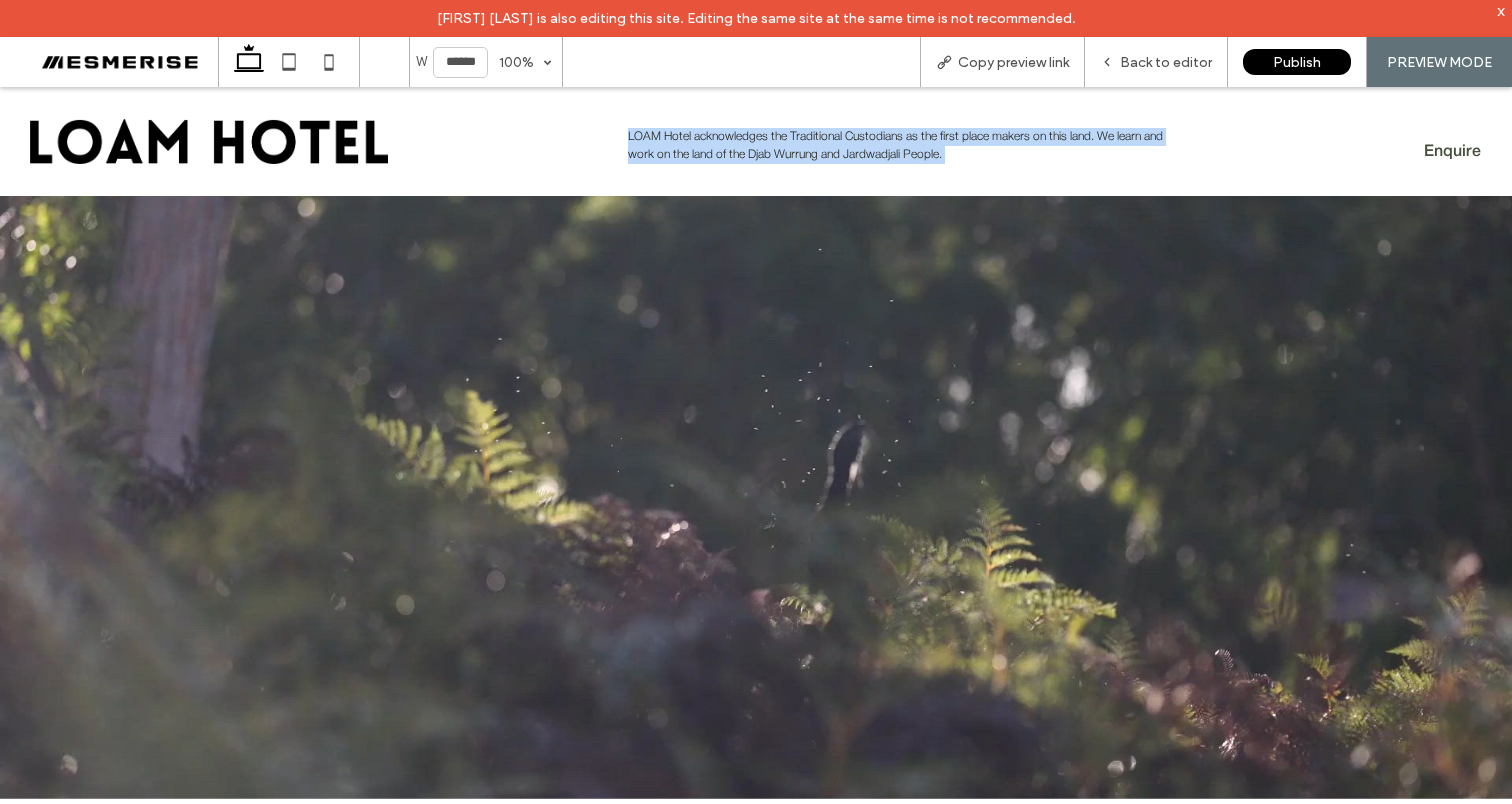 click on "LOAM Hotel acknowledges the Traditional Custodians as the first place makers on this land. We learn and work on the land of the Djab Wurrung and Jardwadjali People." at bounding box center [895, 145] 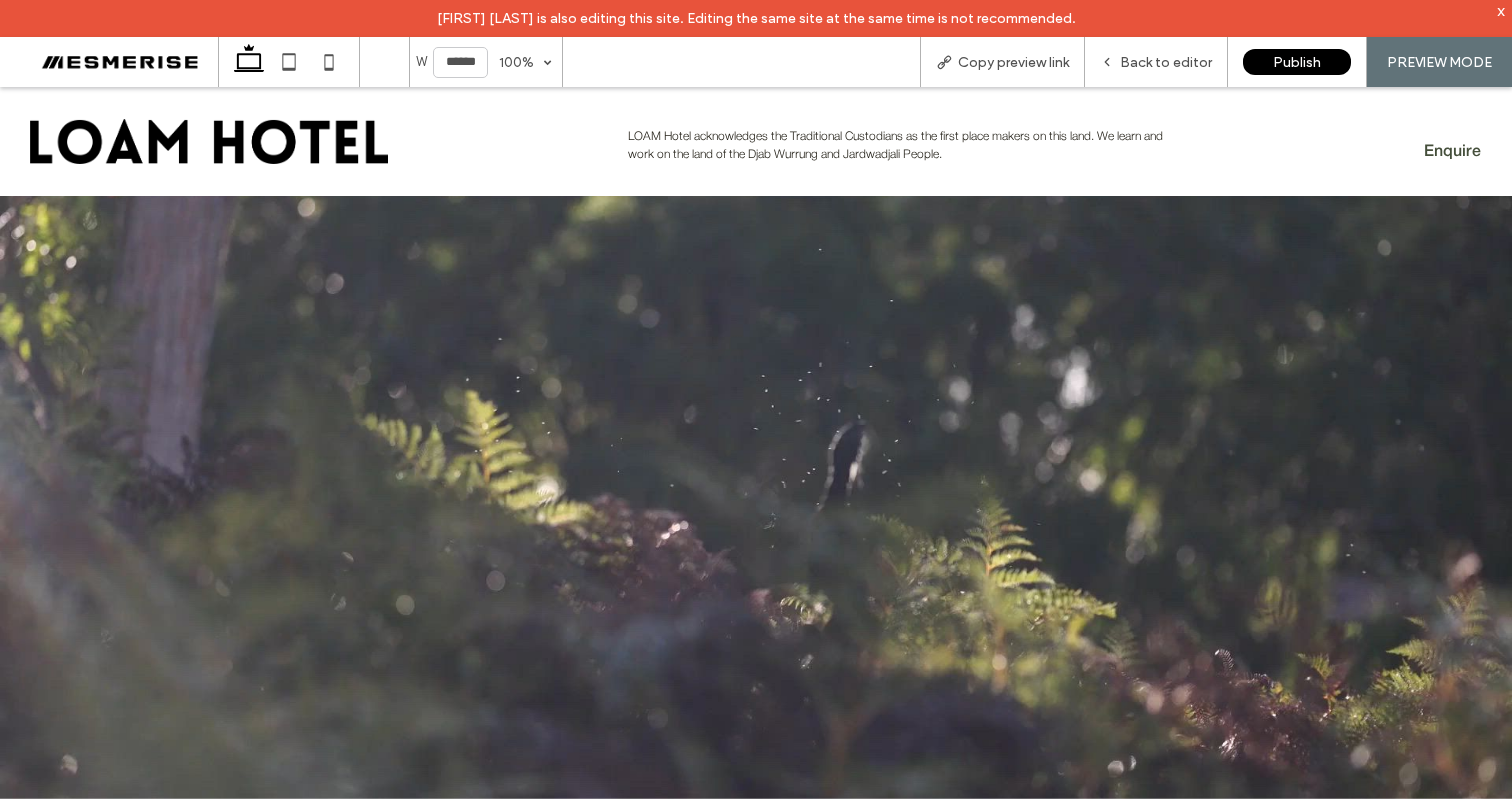 click on "LOAM Hotel acknowledges the Traditional Custodians as the first place makers on this land. We learn and work on the land of the Djab Wurrung and Jardwadjali People." at bounding box center [902, 146] 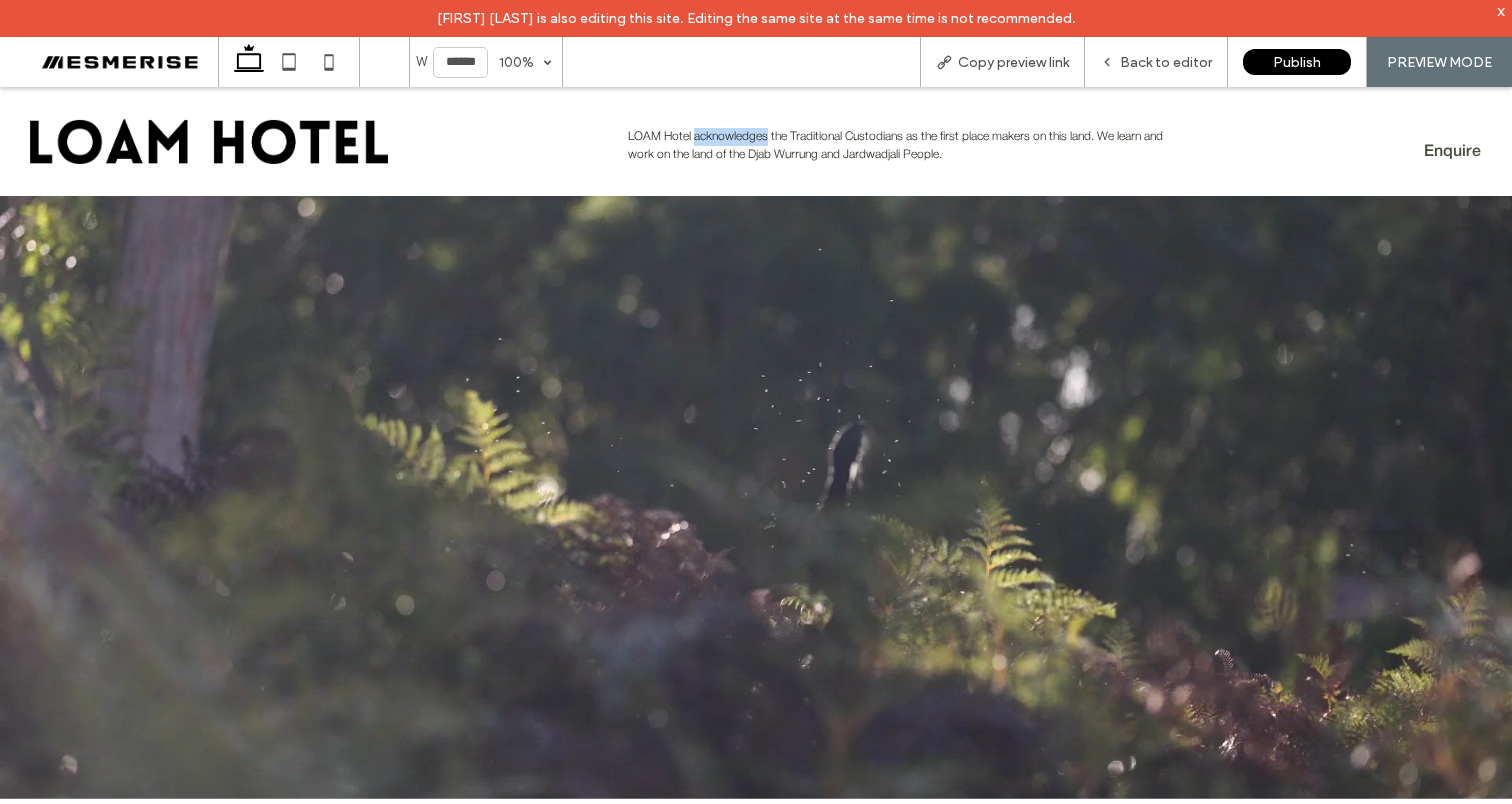 click on "LOAM Hotel acknowledges the Traditional Custodians as the first place makers on this land. We learn and work on the land of the Djab Wurrung and Jardwadjali People." at bounding box center [902, 146] 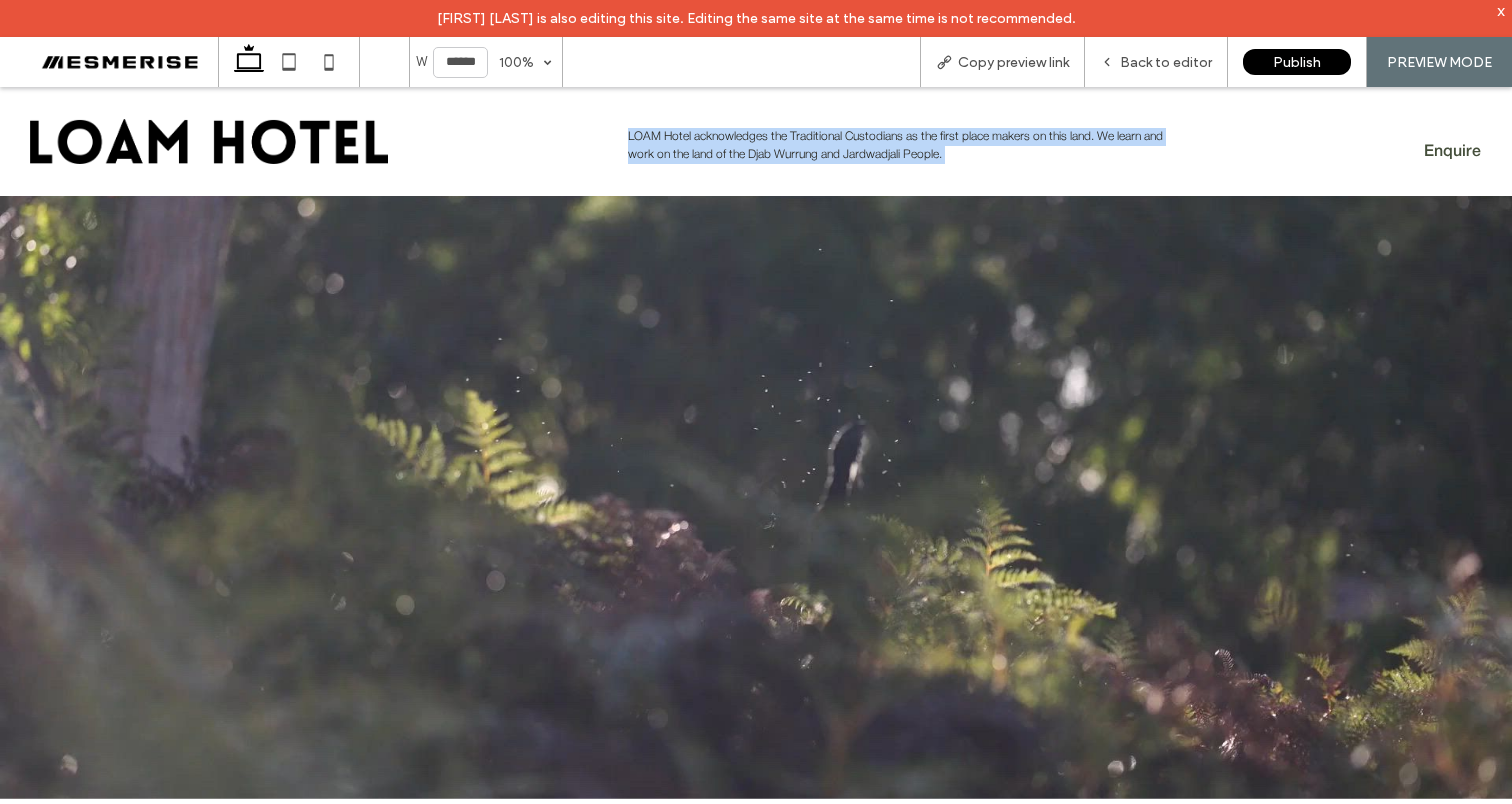 click on "LOAM Hotel acknowledges the Traditional Custodians as the first place makers on this land. We learn and work on the land of the Djab Wurrung and Jardwadjali People." at bounding box center (902, 146) 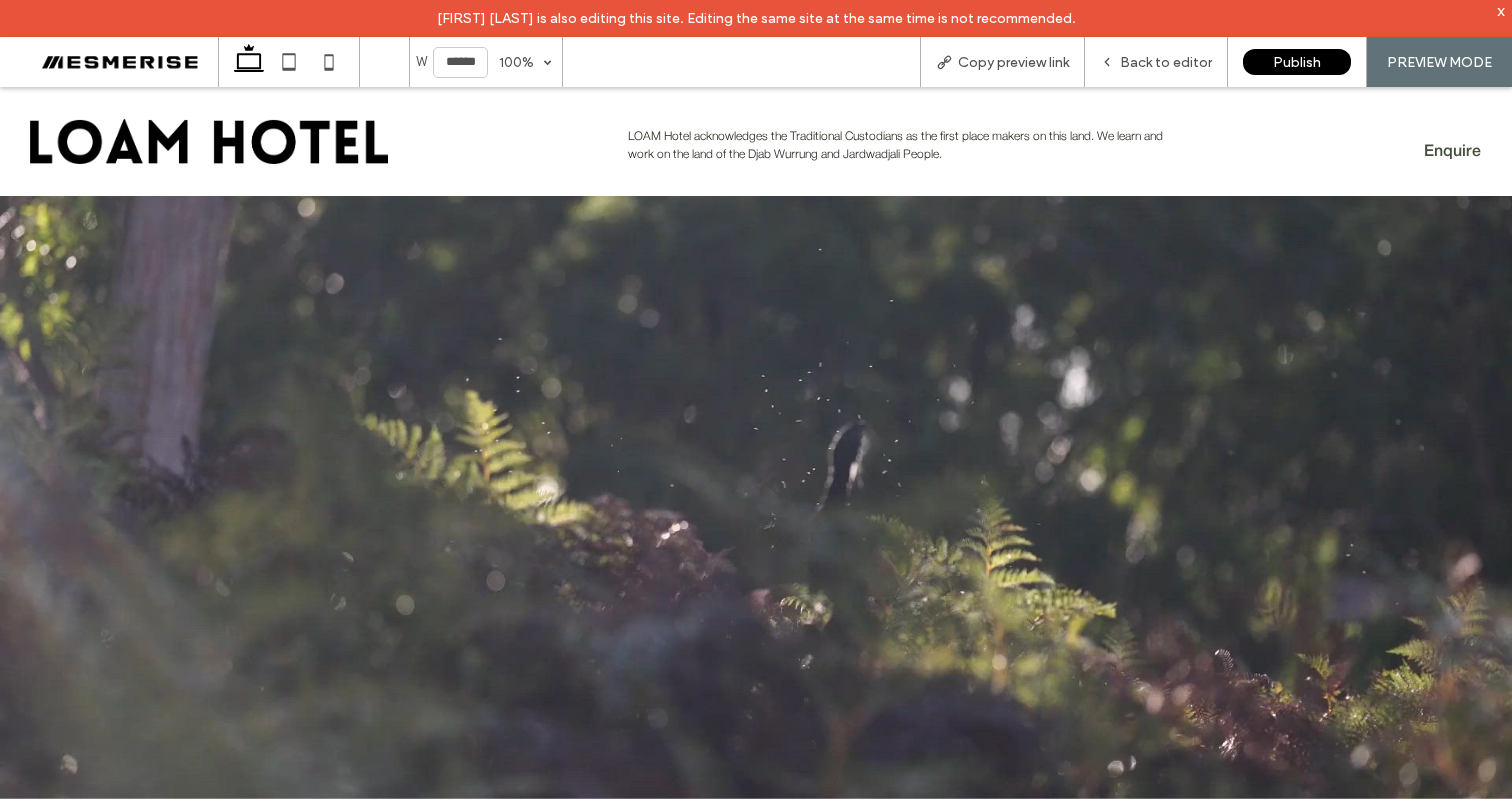 click on "LOAM Hotel acknowledges the Traditional Custodians as the first place makers on this land. We learn and work on the land of the Djab Wurrung and Jardwadjali People." at bounding box center [902, 146] 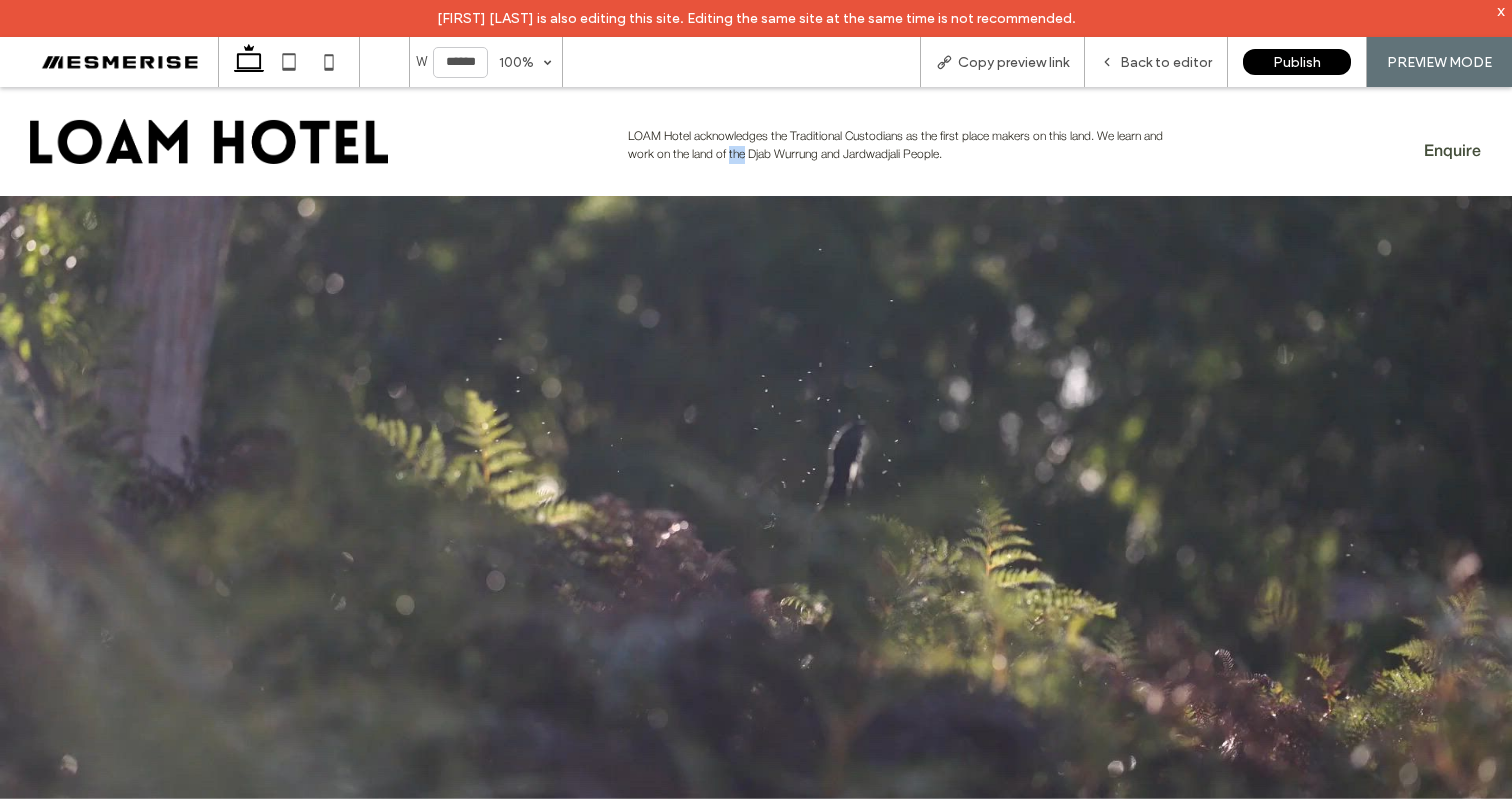 click on "LOAM Hotel acknowledges the Traditional Custodians as the first place makers on this land. We learn and work on the land of the Djab Wurrung and Jardwadjali People." at bounding box center [895, 145] 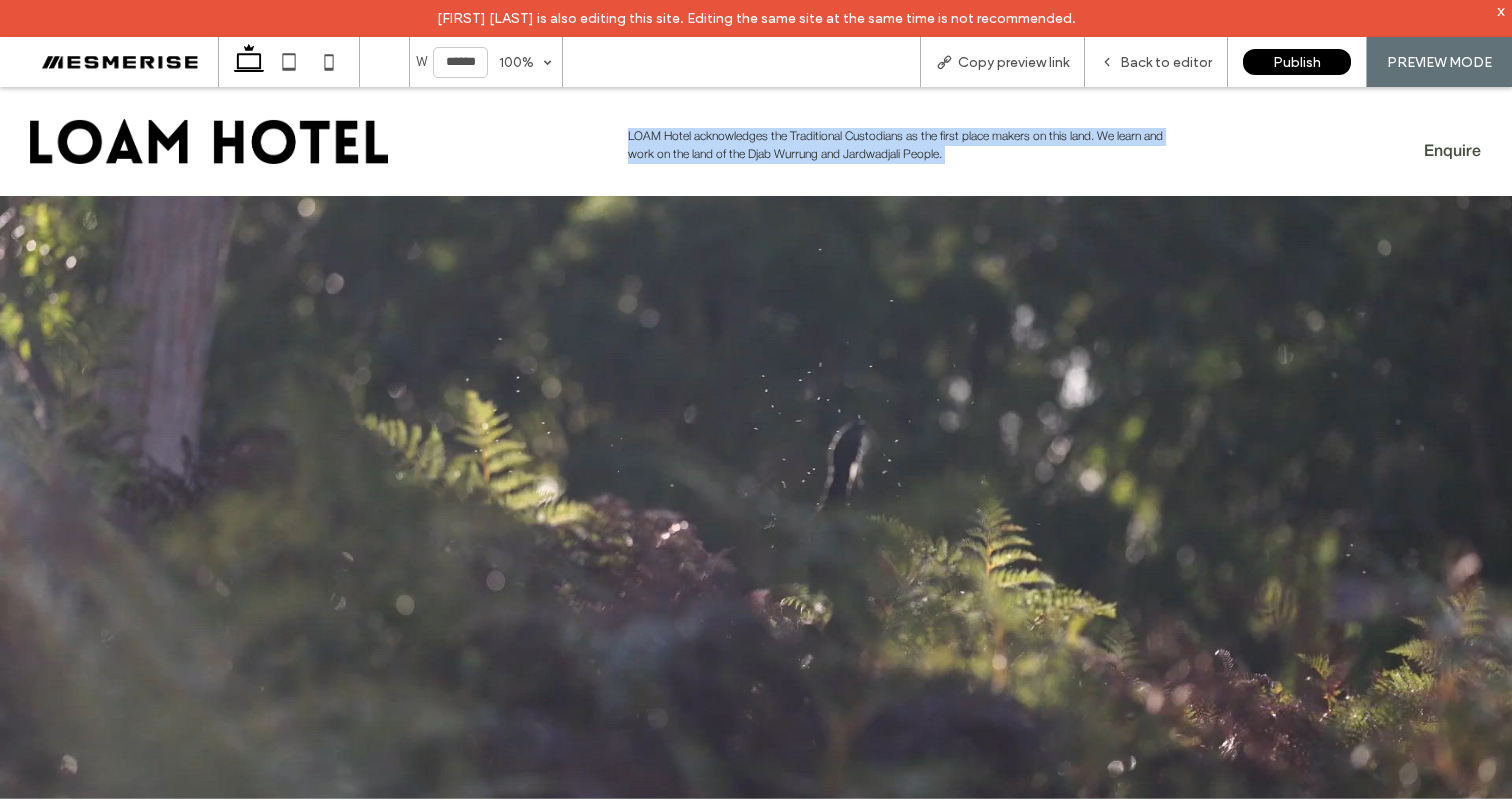 click on "LOAM Hotel acknowledges the Traditional Custodians as the first place makers on this land. We learn and work on the land of the Djab Wurrung and Jardwadjali People." at bounding box center (895, 145) 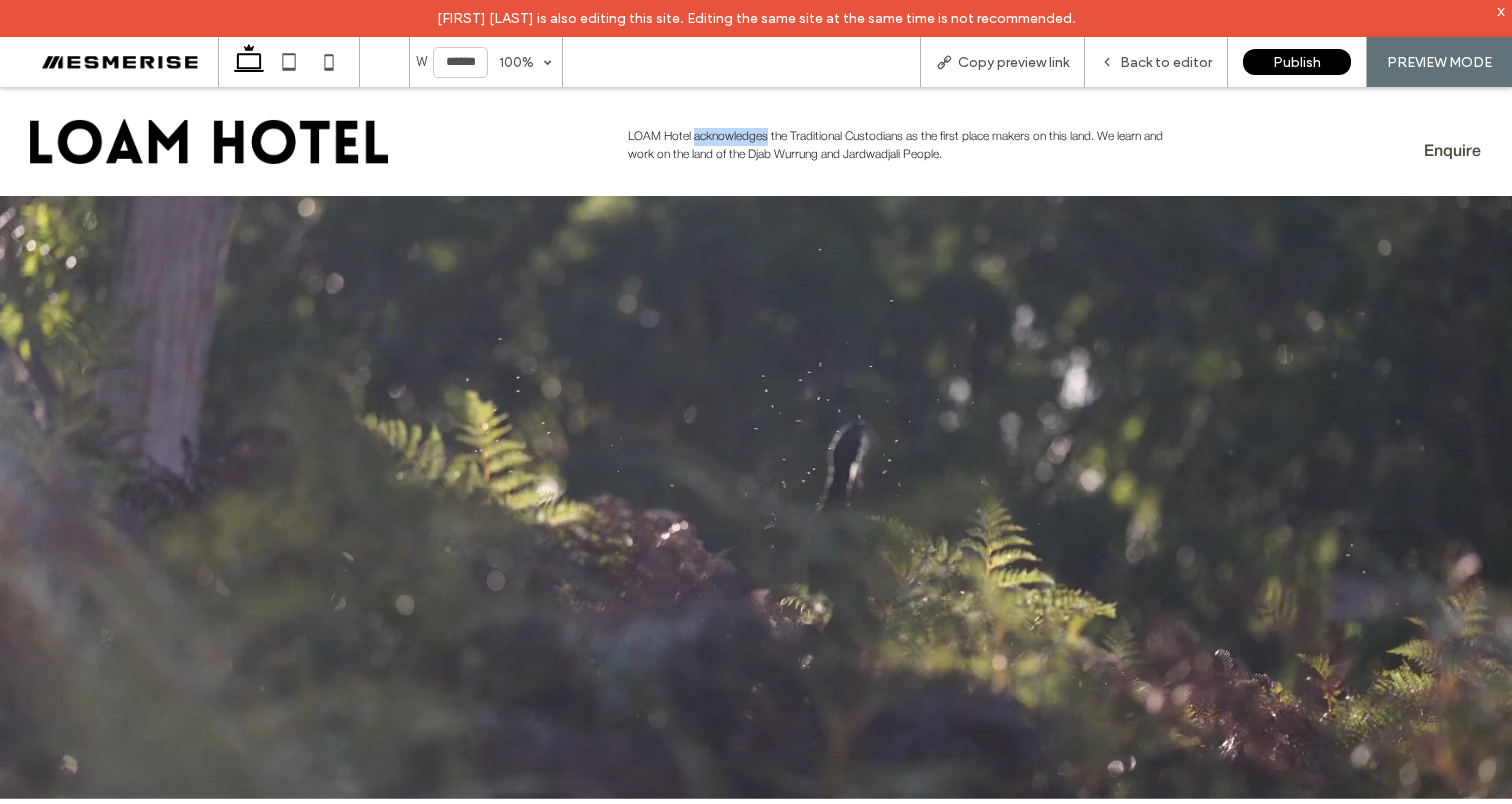 click on "LOAM Hotel acknowledges the Traditional Custodians as the first place makers on this land. We learn and work on the land of the Djab Wurrung and Jardwadjali People." at bounding box center [895, 145] 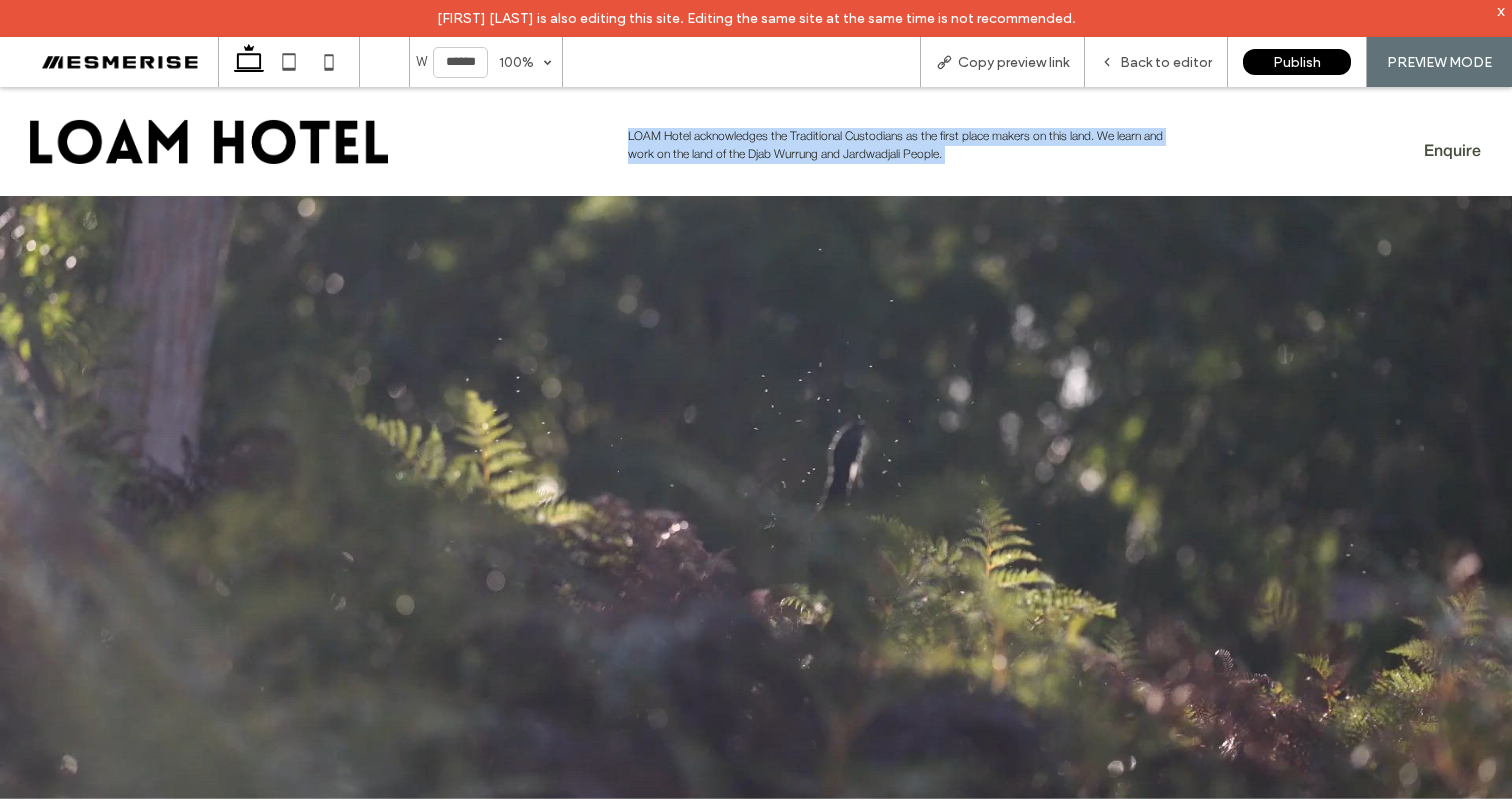 click on "LOAM Hotel acknowledges the Traditional Custodians as the first place makers on this land. We learn and work on the land of the Djab Wurrung and Jardwadjali People." at bounding box center [895, 145] 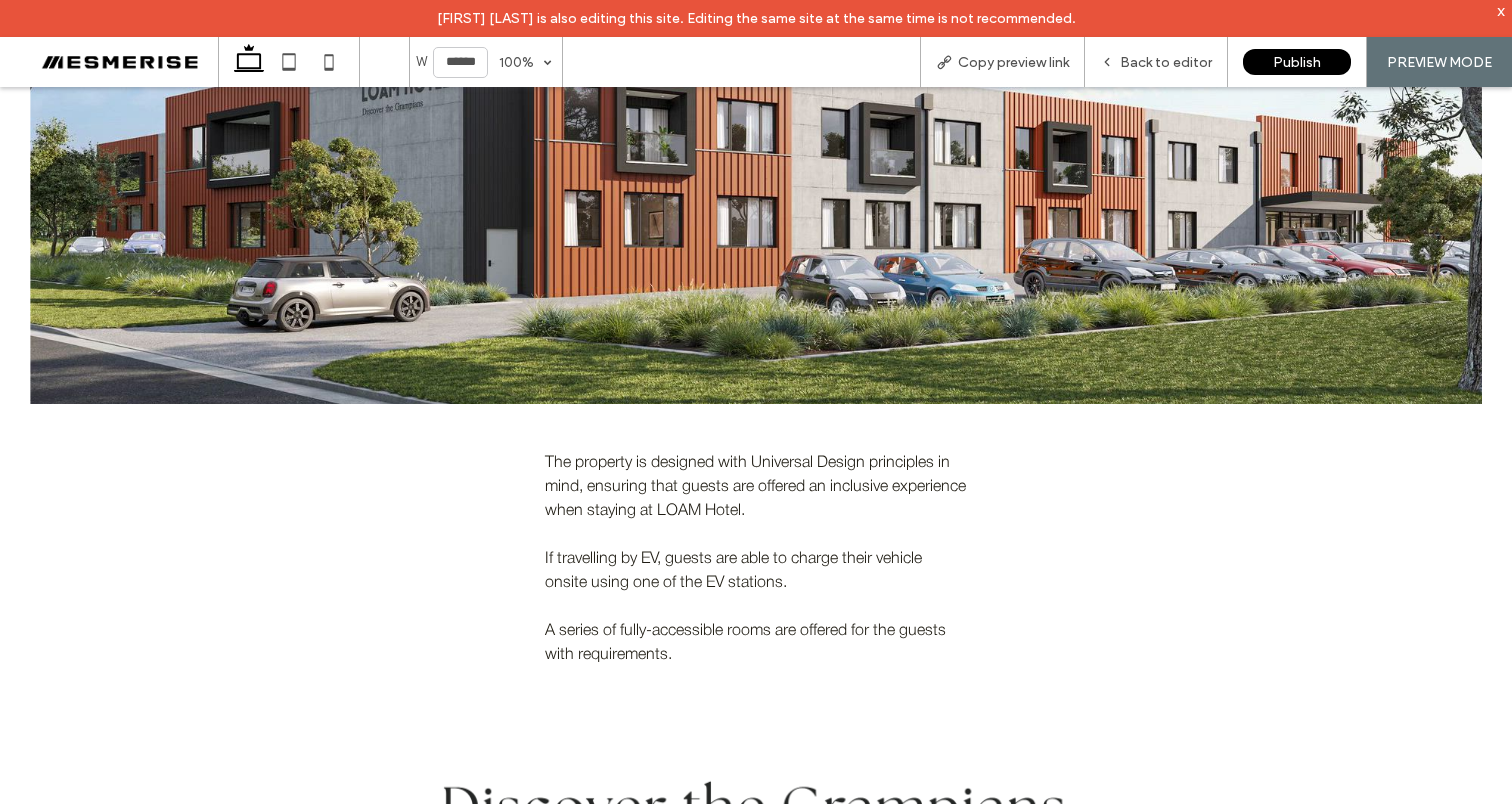 scroll, scrollTop: 1720, scrollLeft: 0, axis: vertical 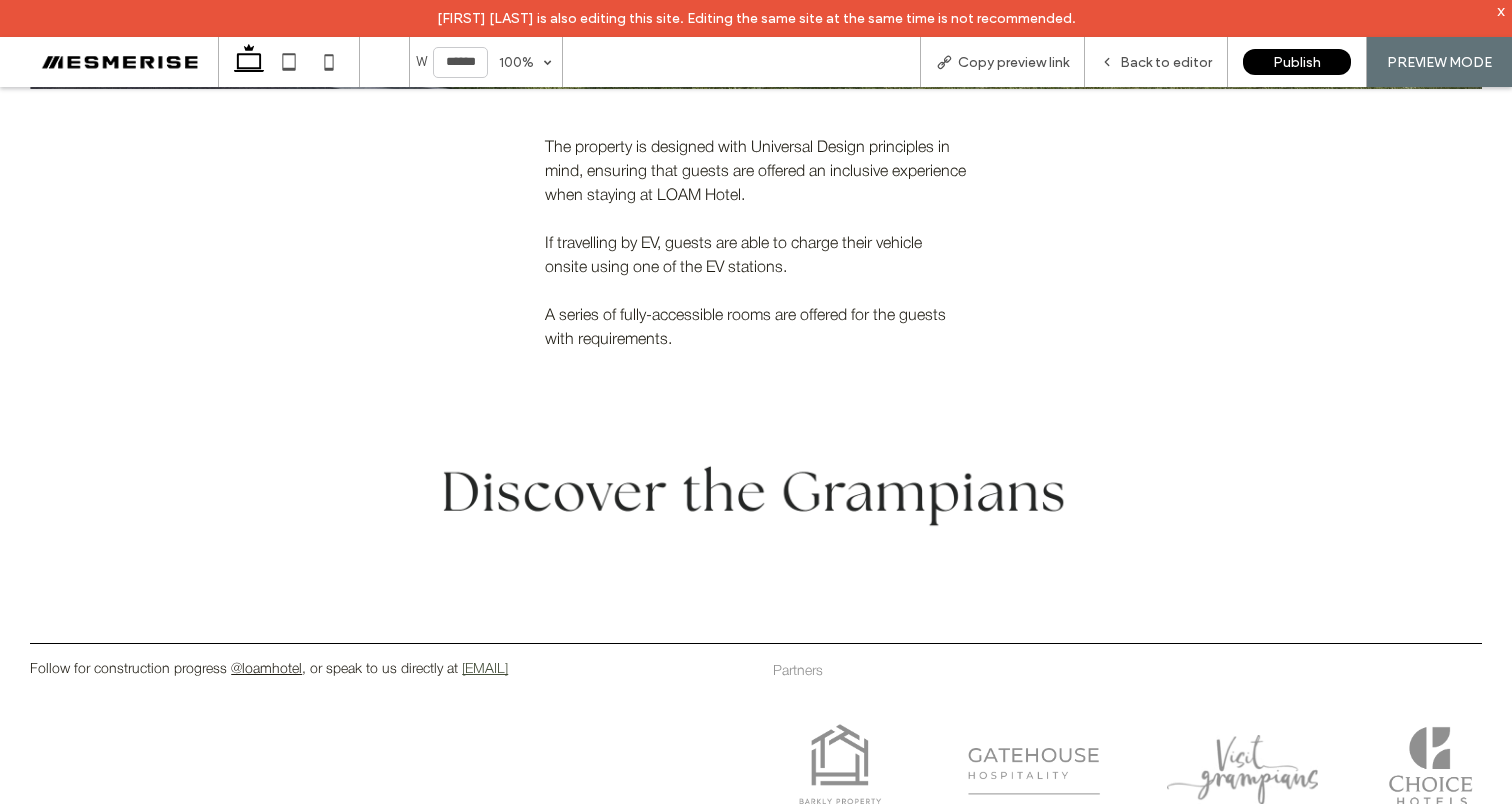 click at bounding box center [756, 497] 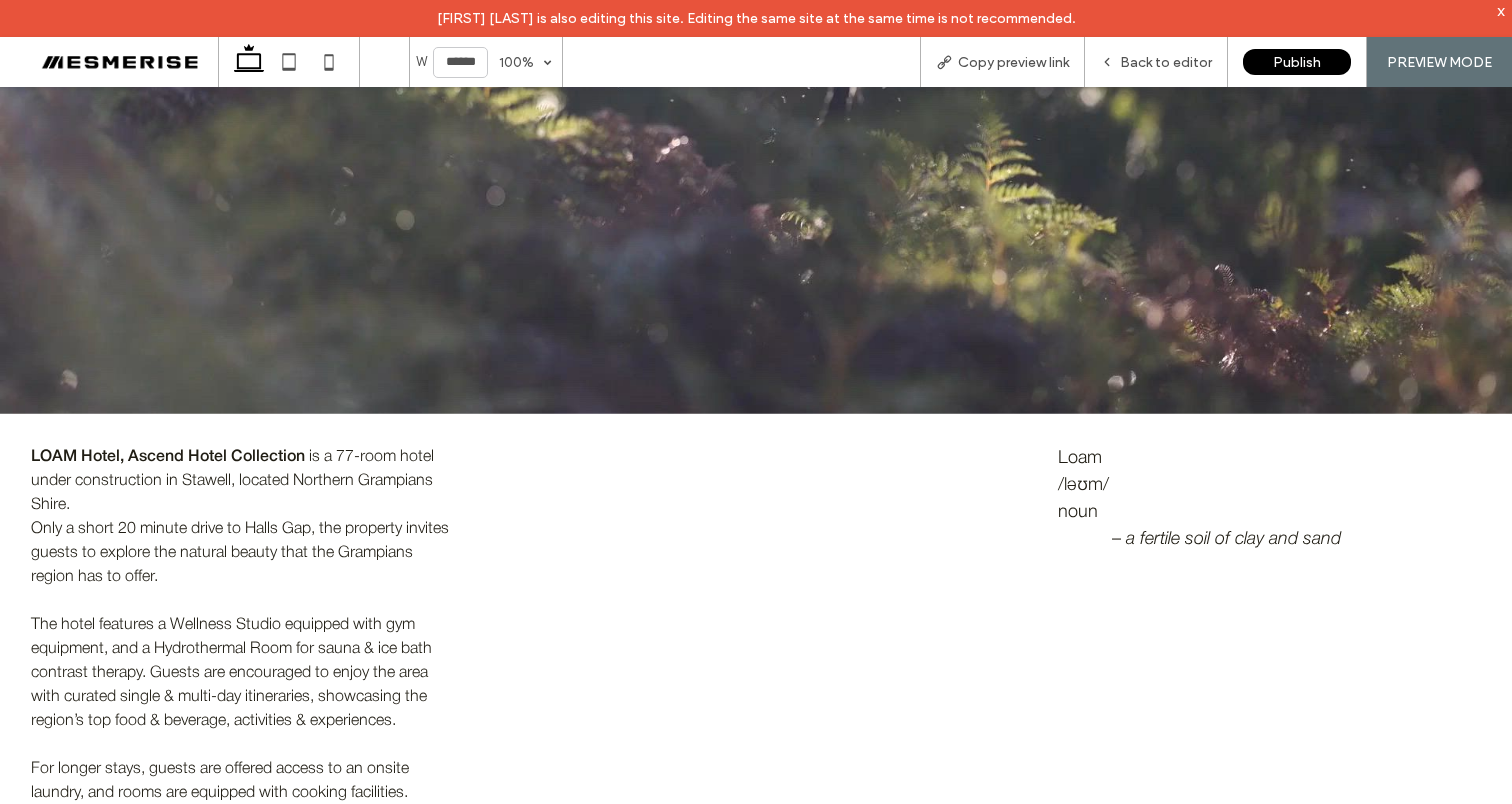 scroll, scrollTop: 0, scrollLeft: 0, axis: both 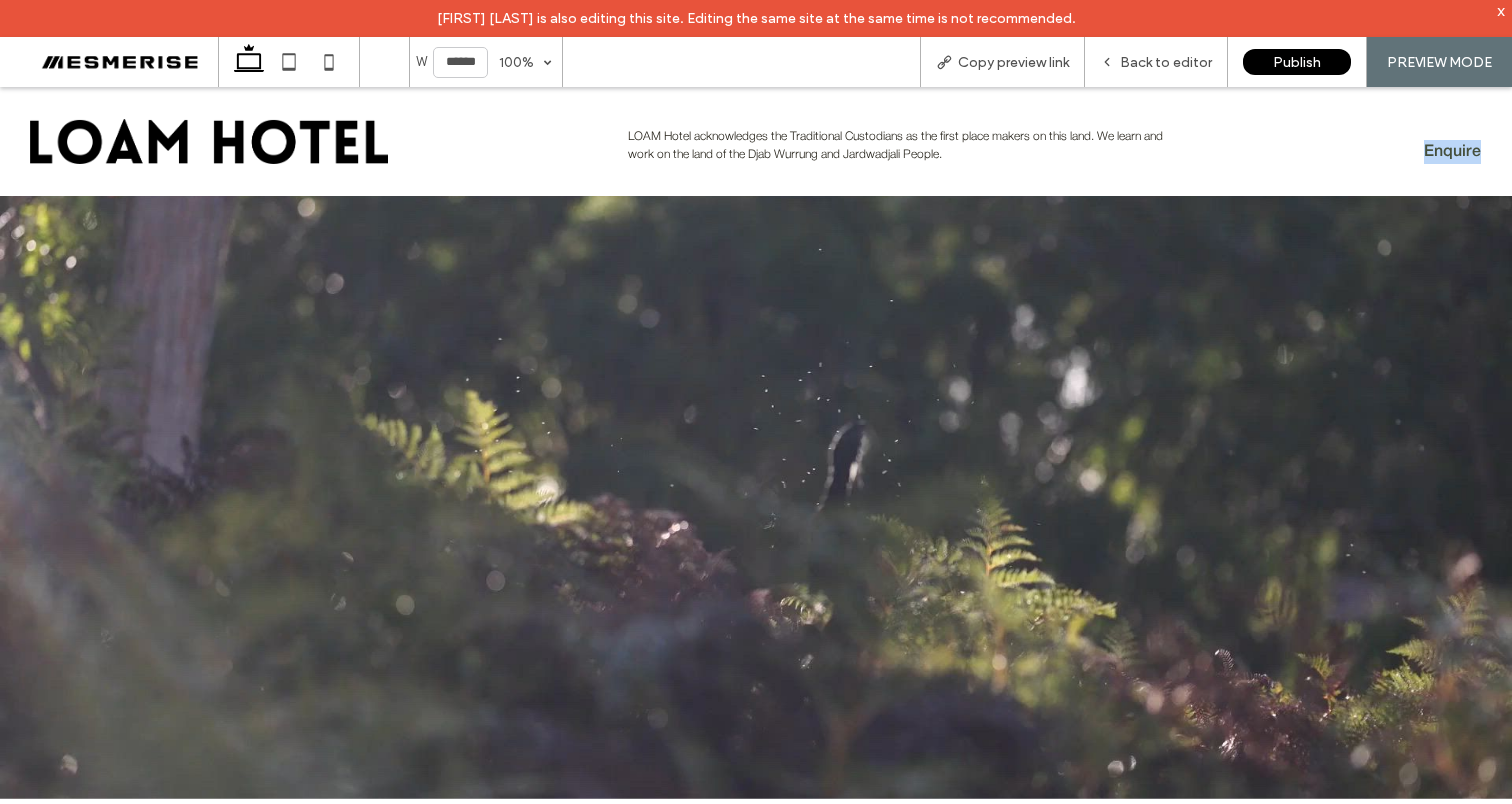 click on "Enquire" at bounding box center [1335, 141] 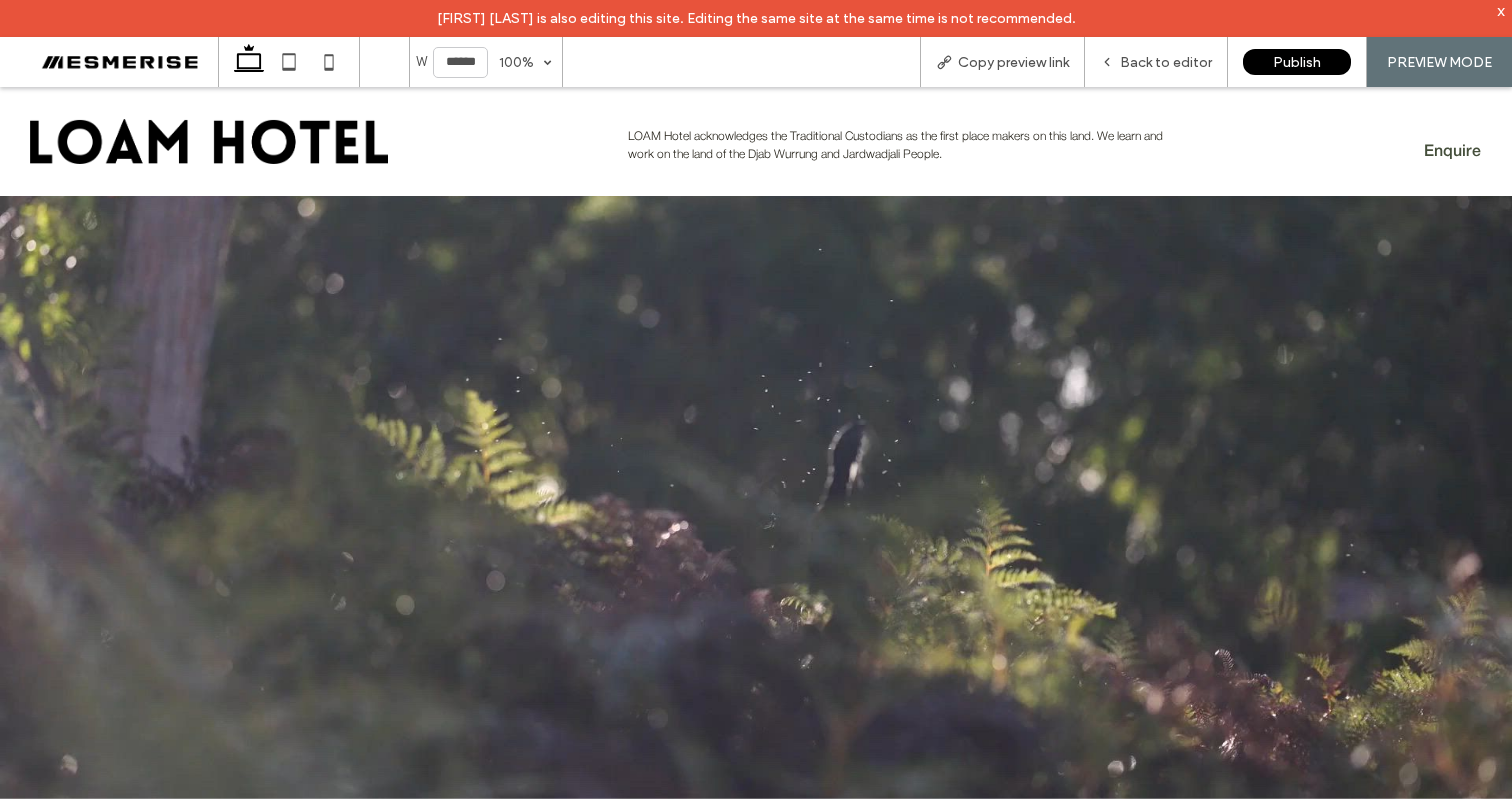 click on "LOAM Hotel acknowledges the Traditional Custodians as the first place makers on this land. We learn and work on the land of the Djab Wurrung and Jardwadjali People." at bounding box center [902, 146] 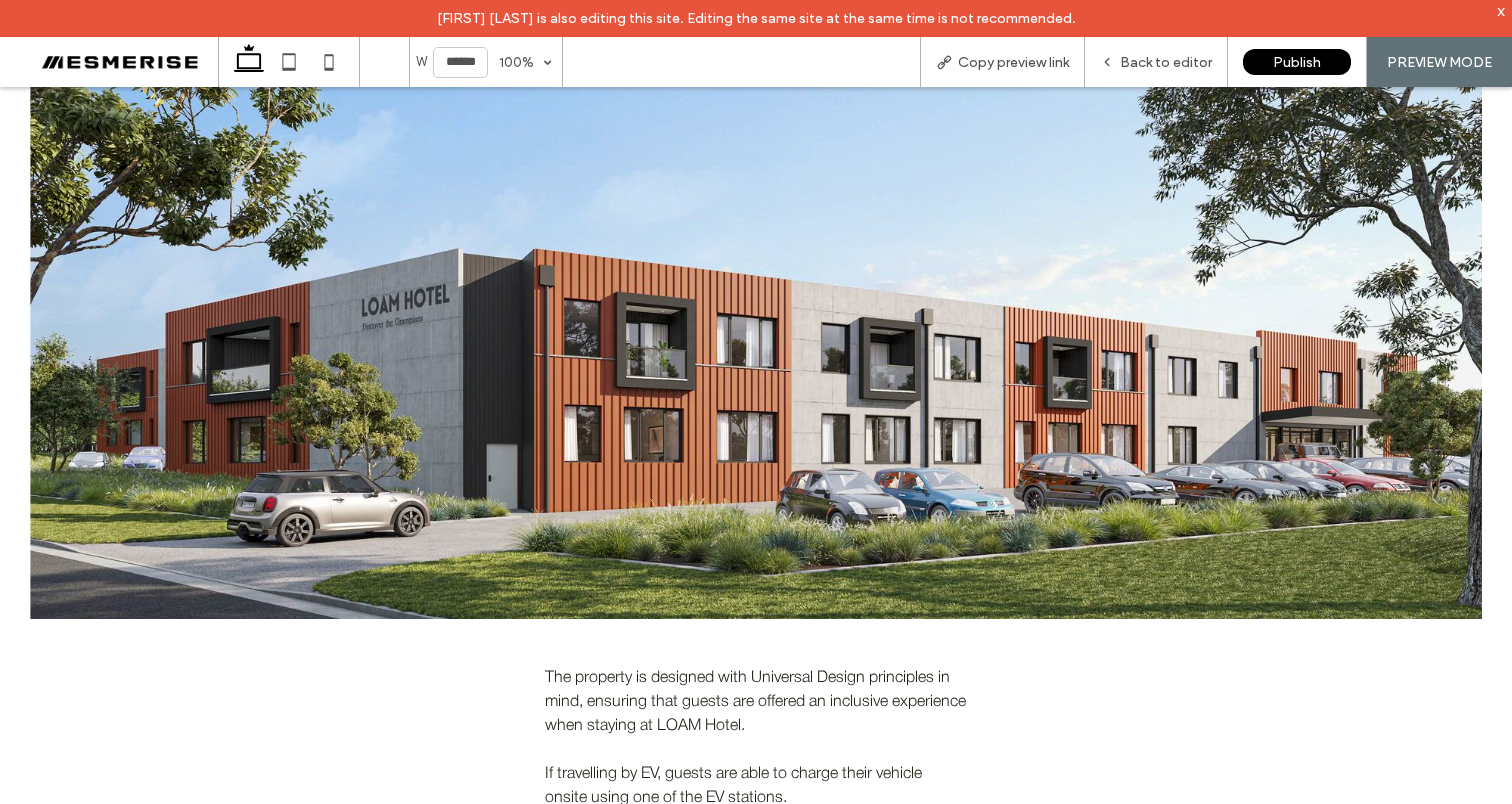 scroll, scrollTop: 1720, scrollLeft: 0, axis: vertical 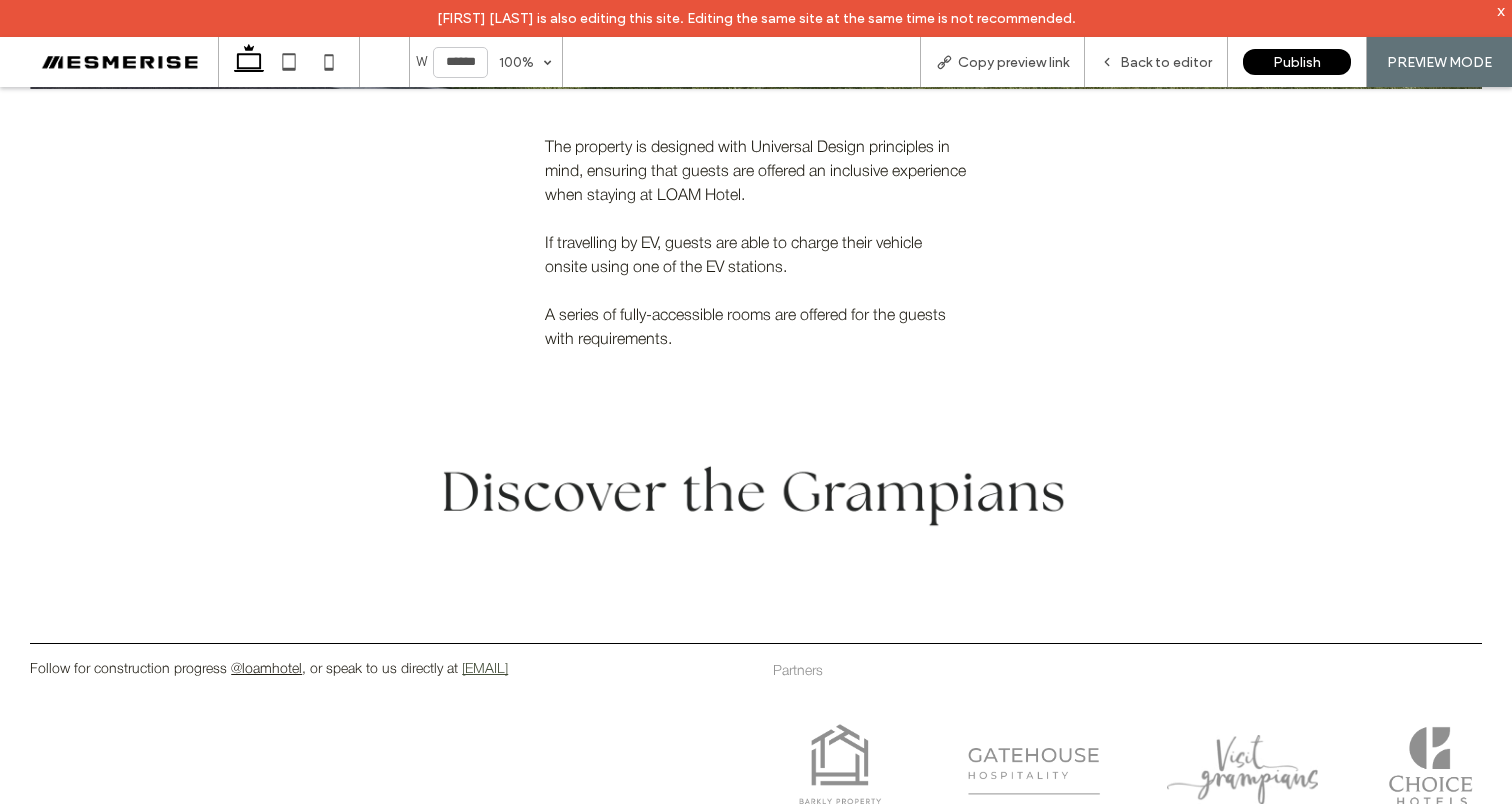 click at bounding box center (756, 497) 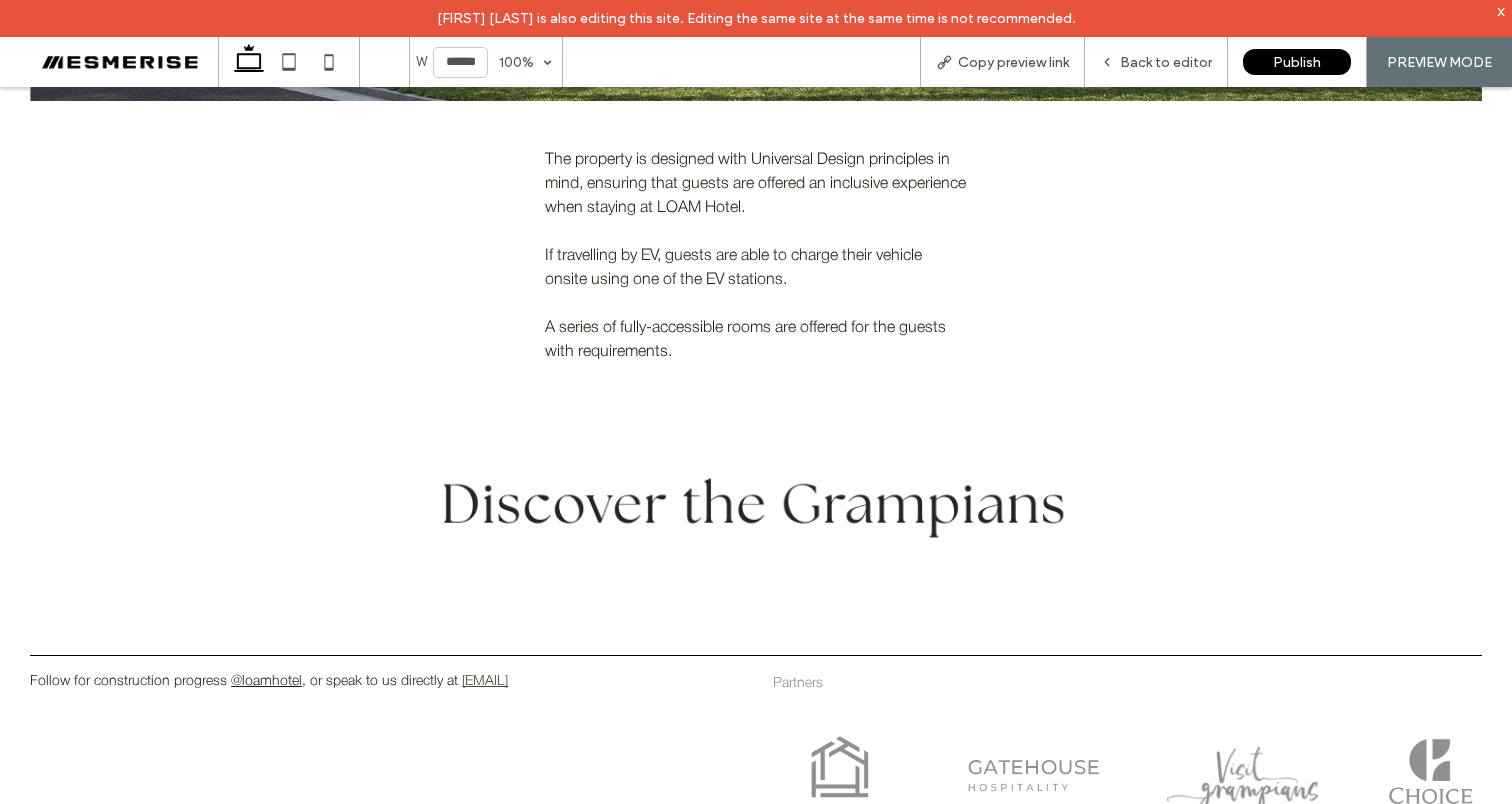 drag, startPoint x: 432, startPoint y: 503, endPoint x: 1034, endPoint y: 513, distance: 602.08307 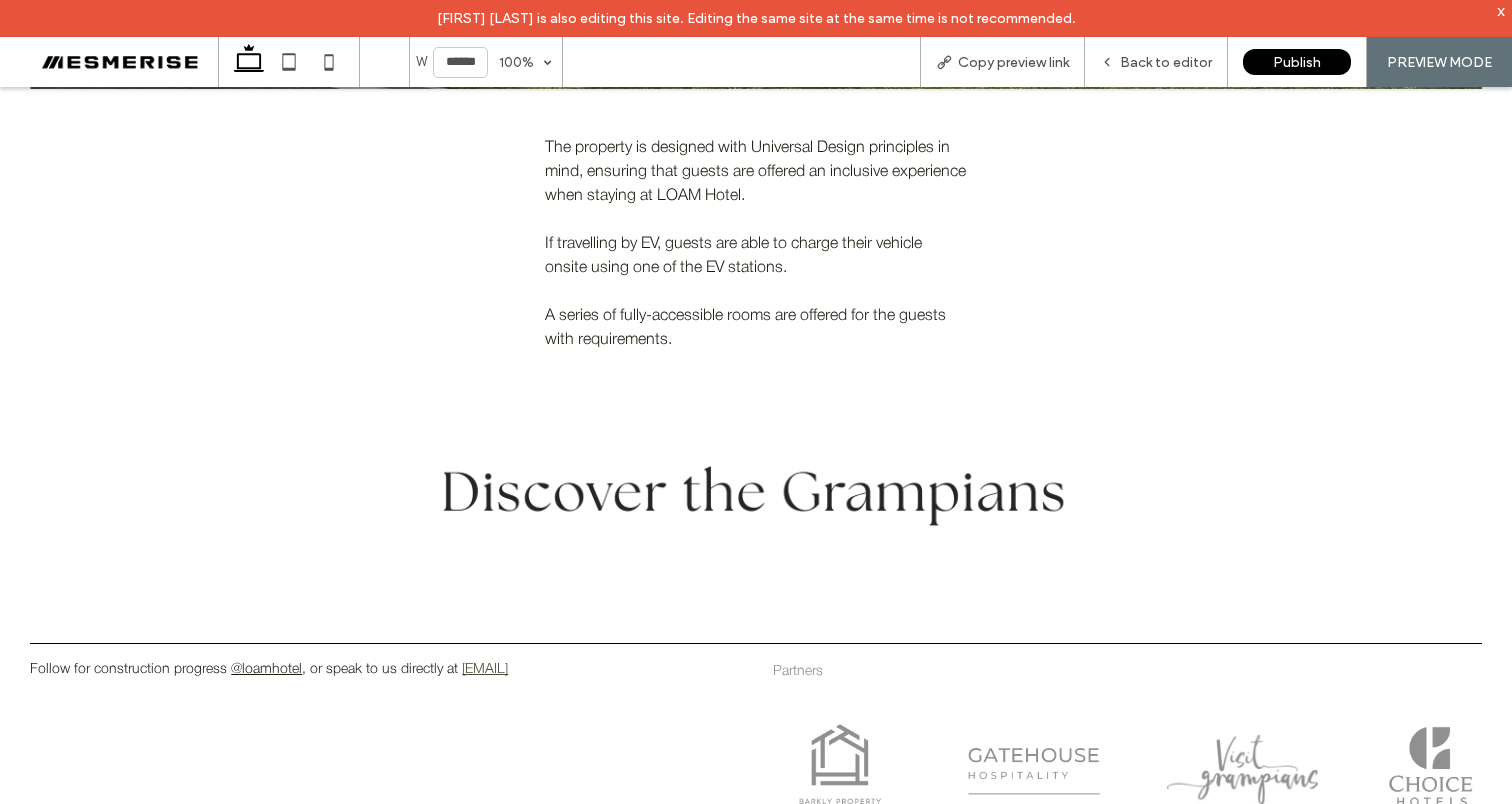 click at bounding box center [756, 497] 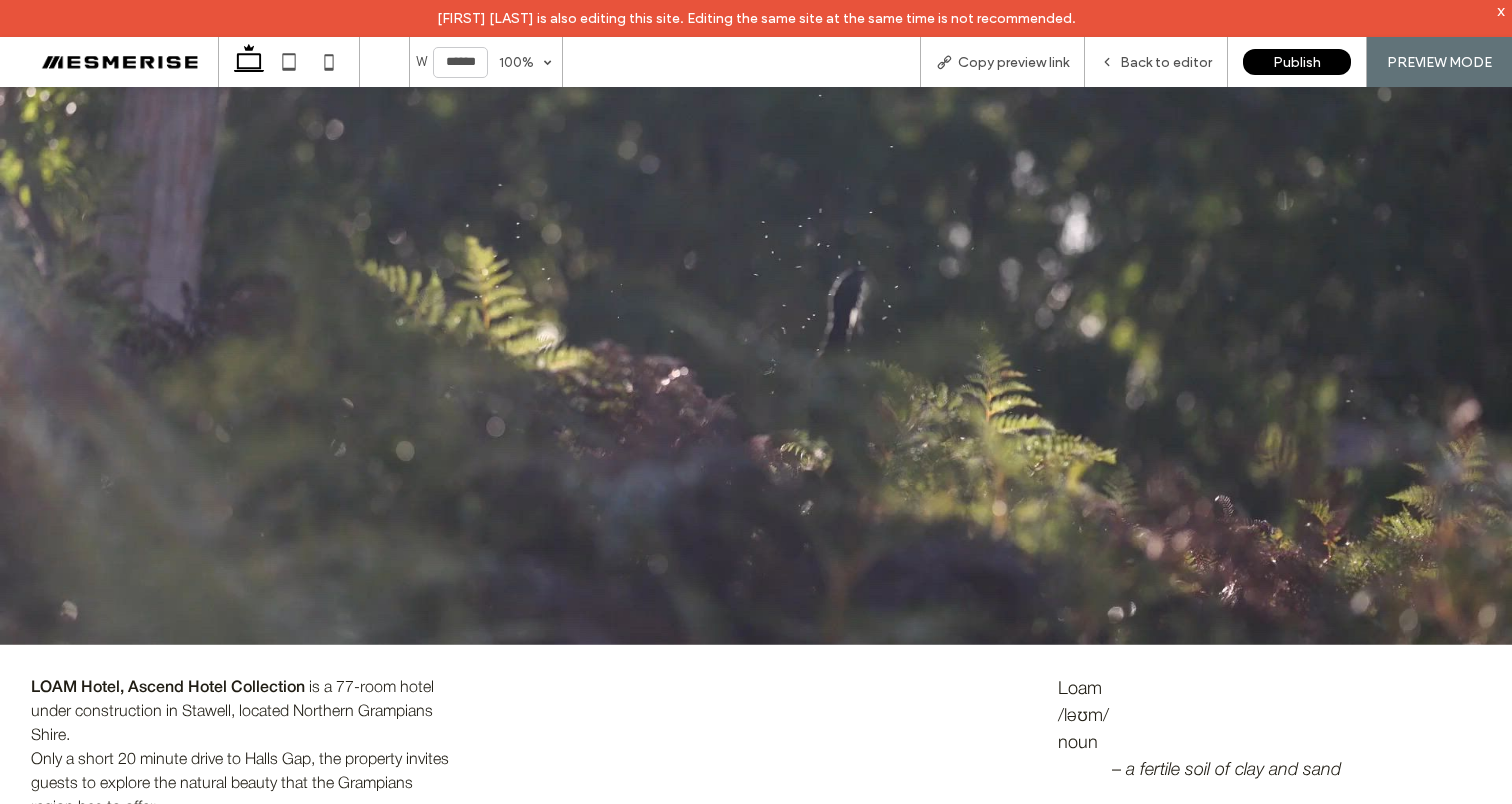 scroll, scrollTop: 0, scrollLeft: 0, axis: both 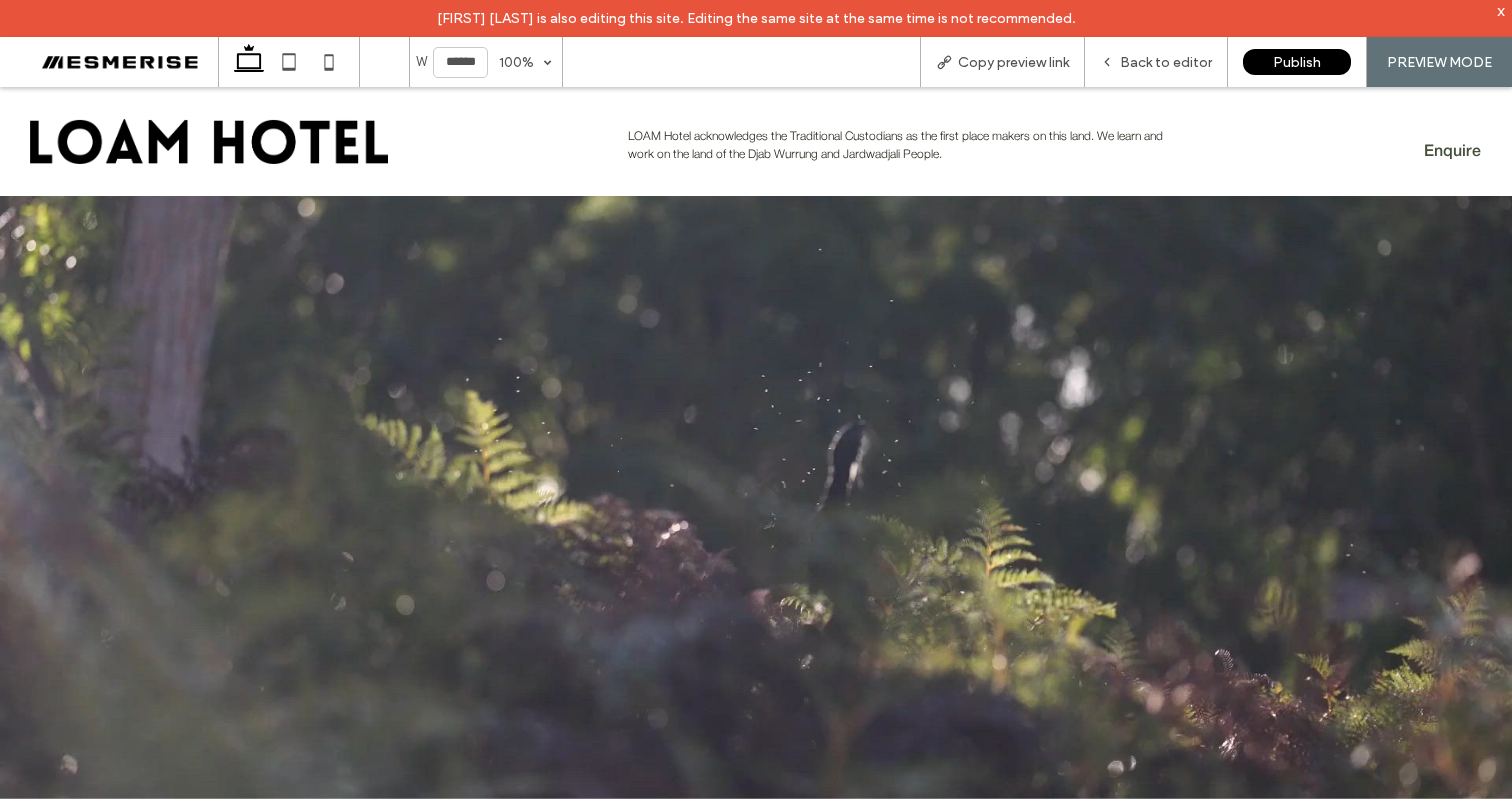 click on "LOAM Hotel acknowledges the Traditional Custodians as the first place makers on this land. We learn and work on the land of the Djab Wurrung and Jardwadjali People." at bounding box center [895, 145] 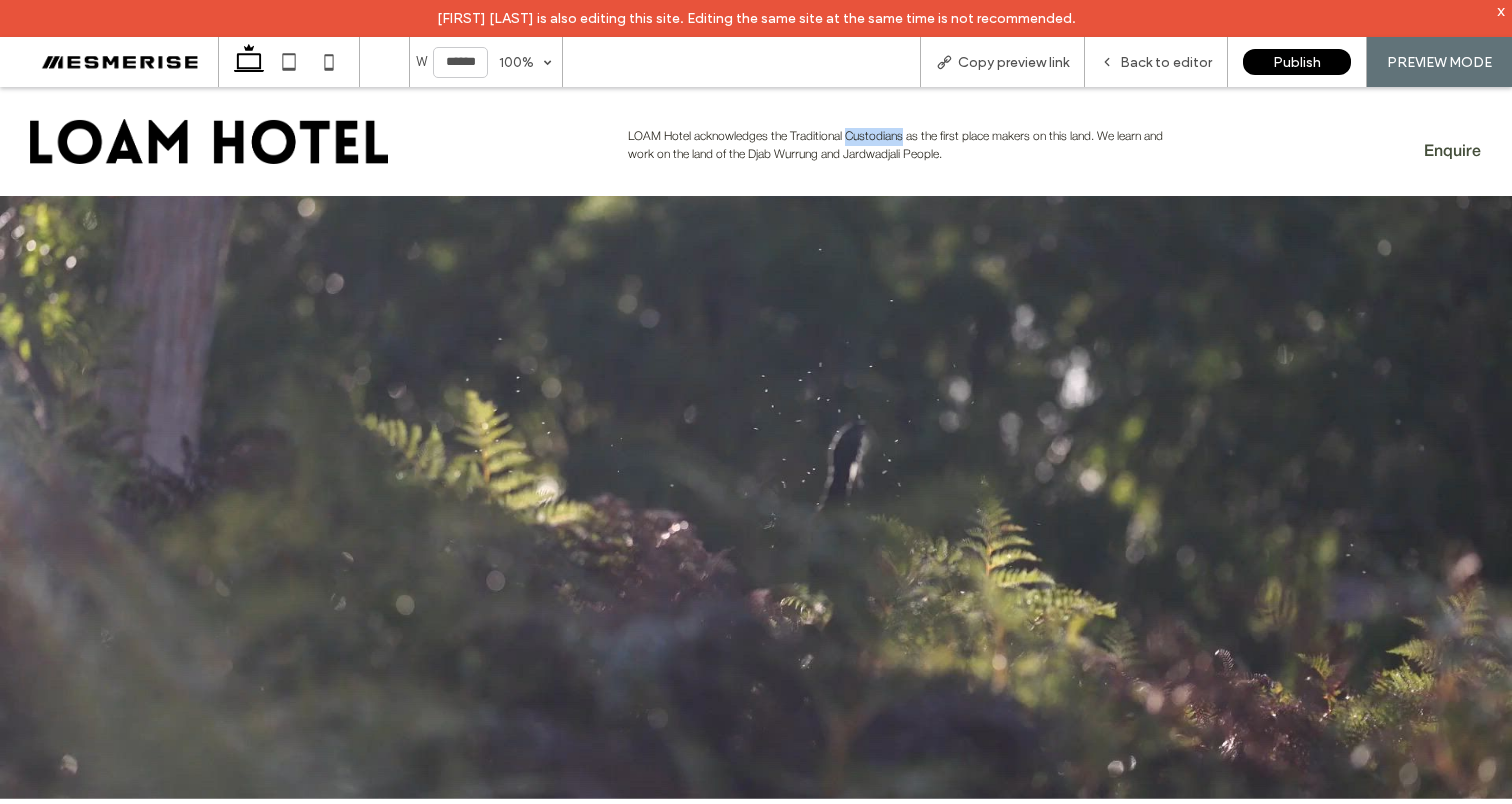 click on "LOAM Hotel acknowledges the Traditional Custodians as the first place makers on this land. We learn and work on the land of the Djab Wurrung and Jardwadjali People." at bounding box center [895, 145] 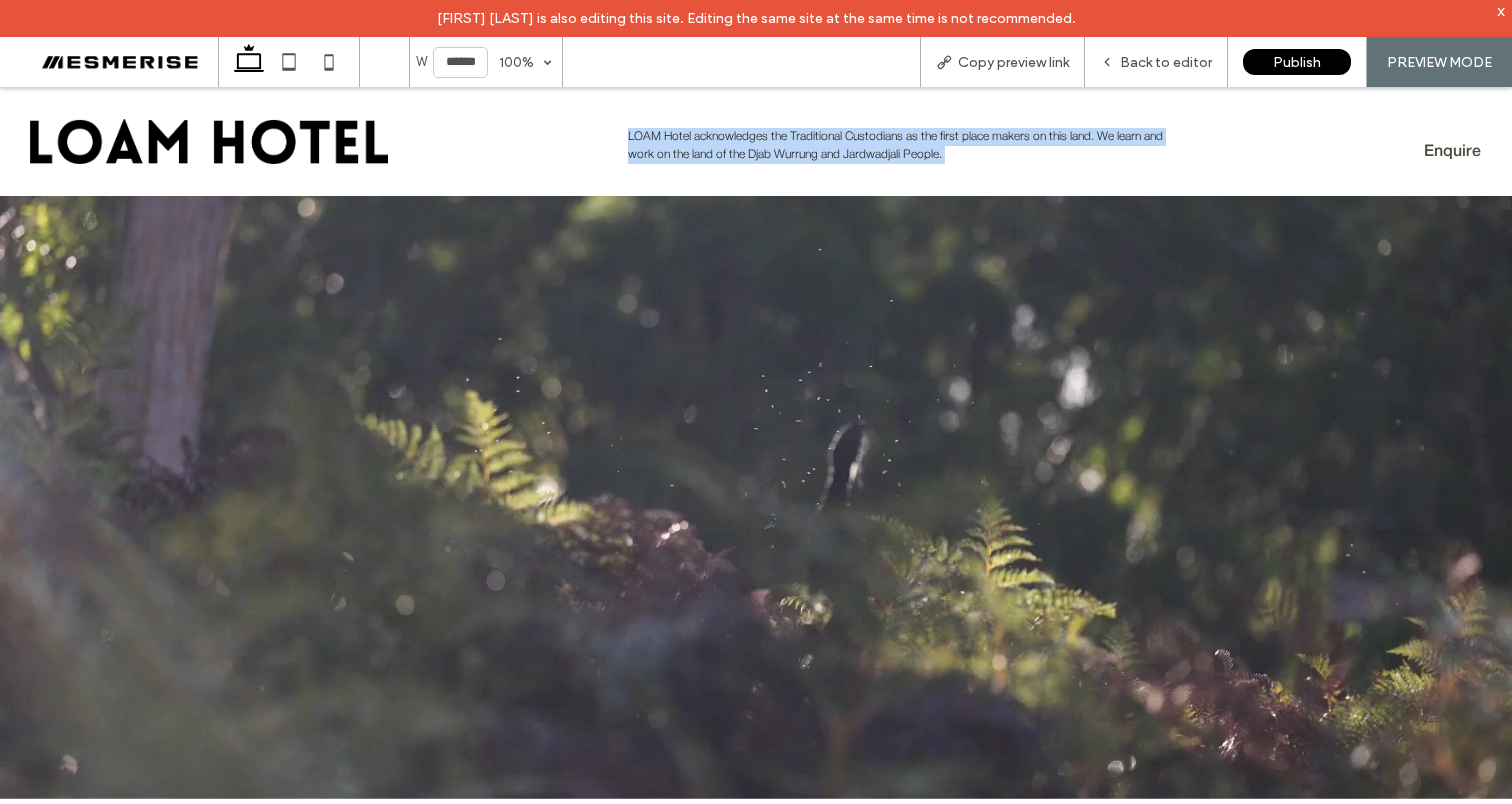 click on "LOAM Hotel acknowledges the Traditional Custodians as the first place makers on this land. We learn and work on the land of the Djab Wurrung and Jardwadjali People." at bounding box center [895, 145] 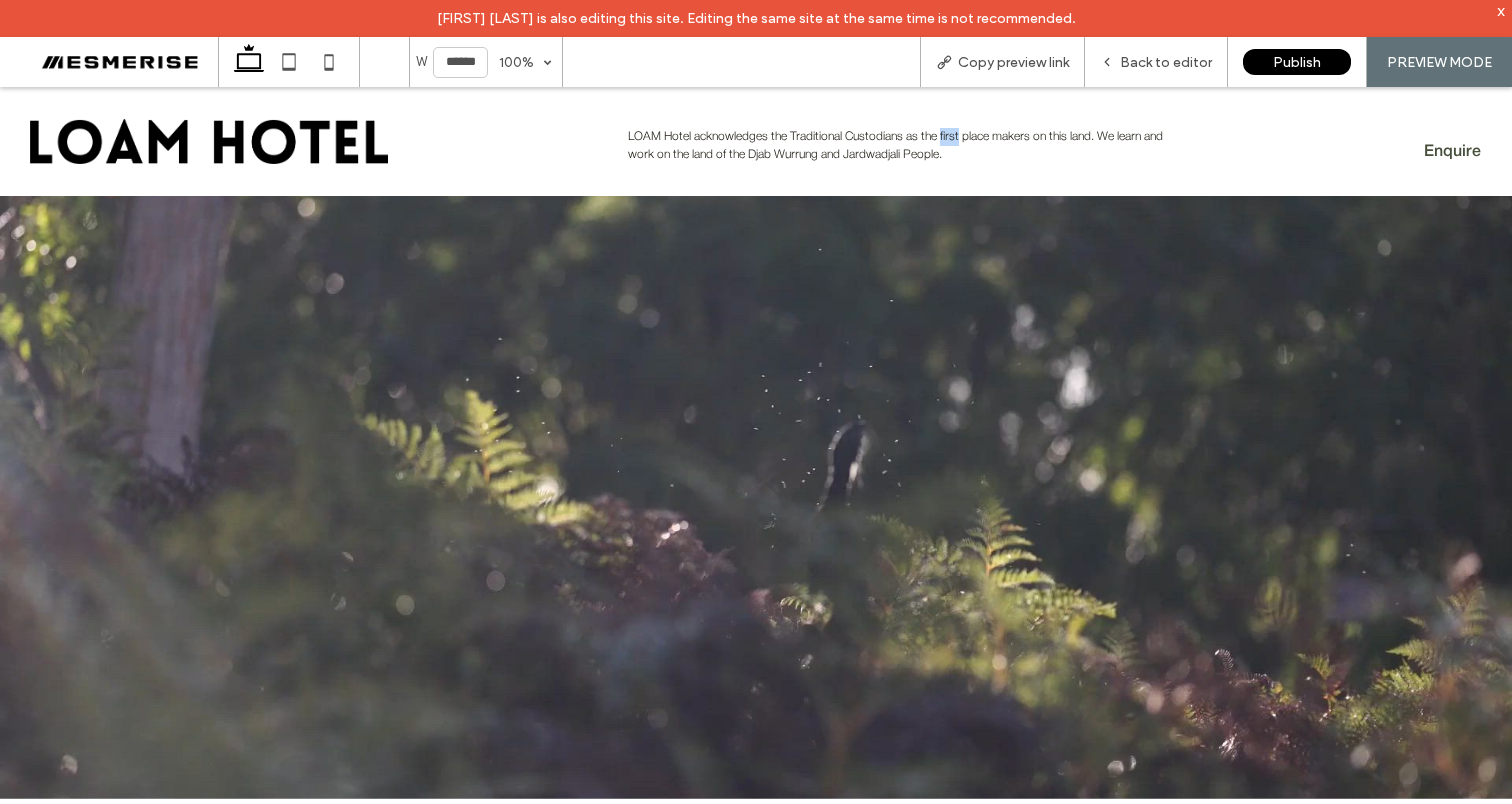 click on "LOAM Hotel acknowledges the Traditional Custodians as the first place makers on this land. We learn and work on the land of the Djab Wurrung and Jardwadjali People." at bounding box center (895, 145) 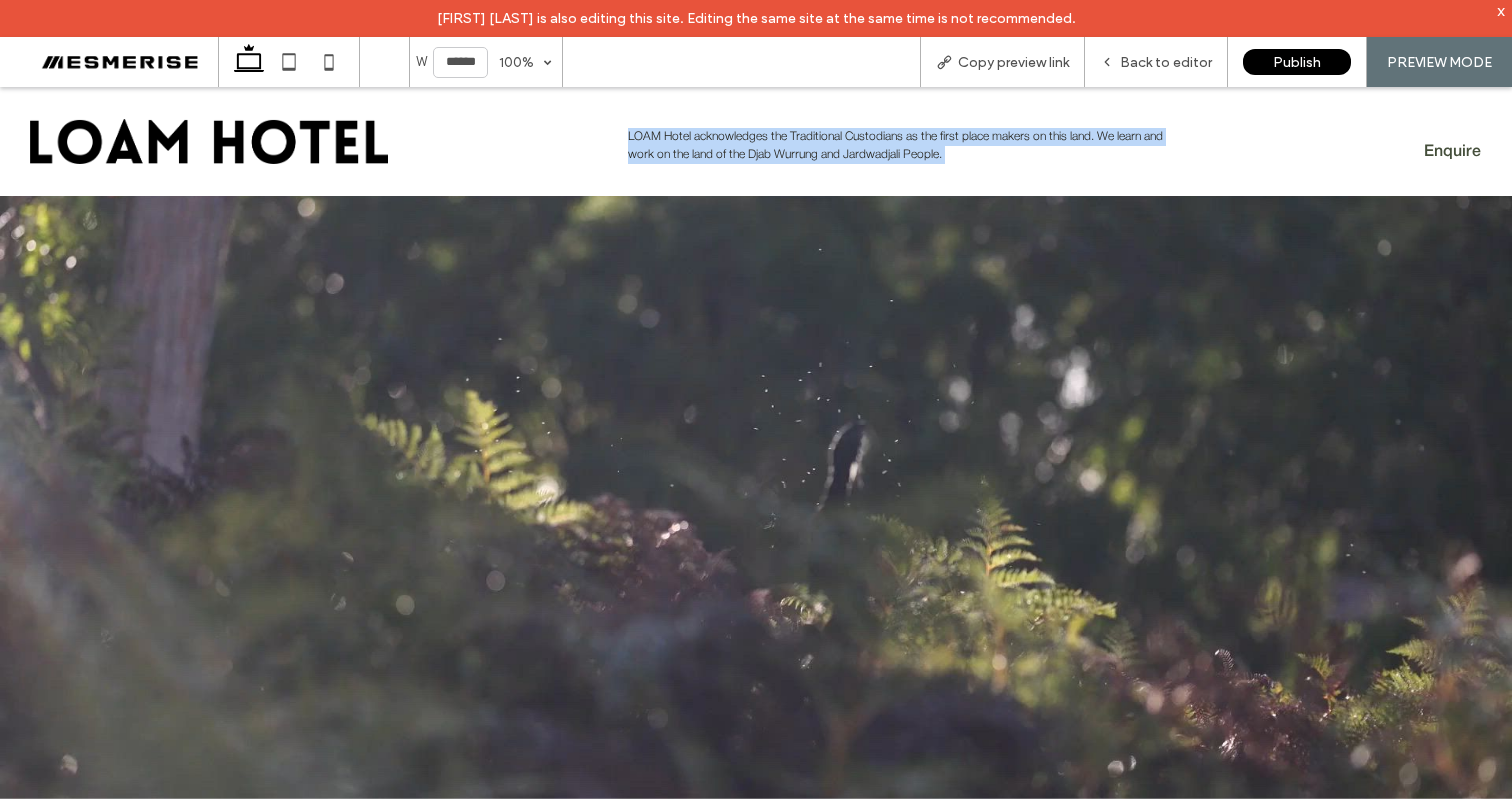 click on "LOAM Hotel acknowledges the Traditional Custodians as the first place makers on this land. We learn and work on the land of the Djab Wurrung and Jardwadjali People." at bounding box center (895, 145) 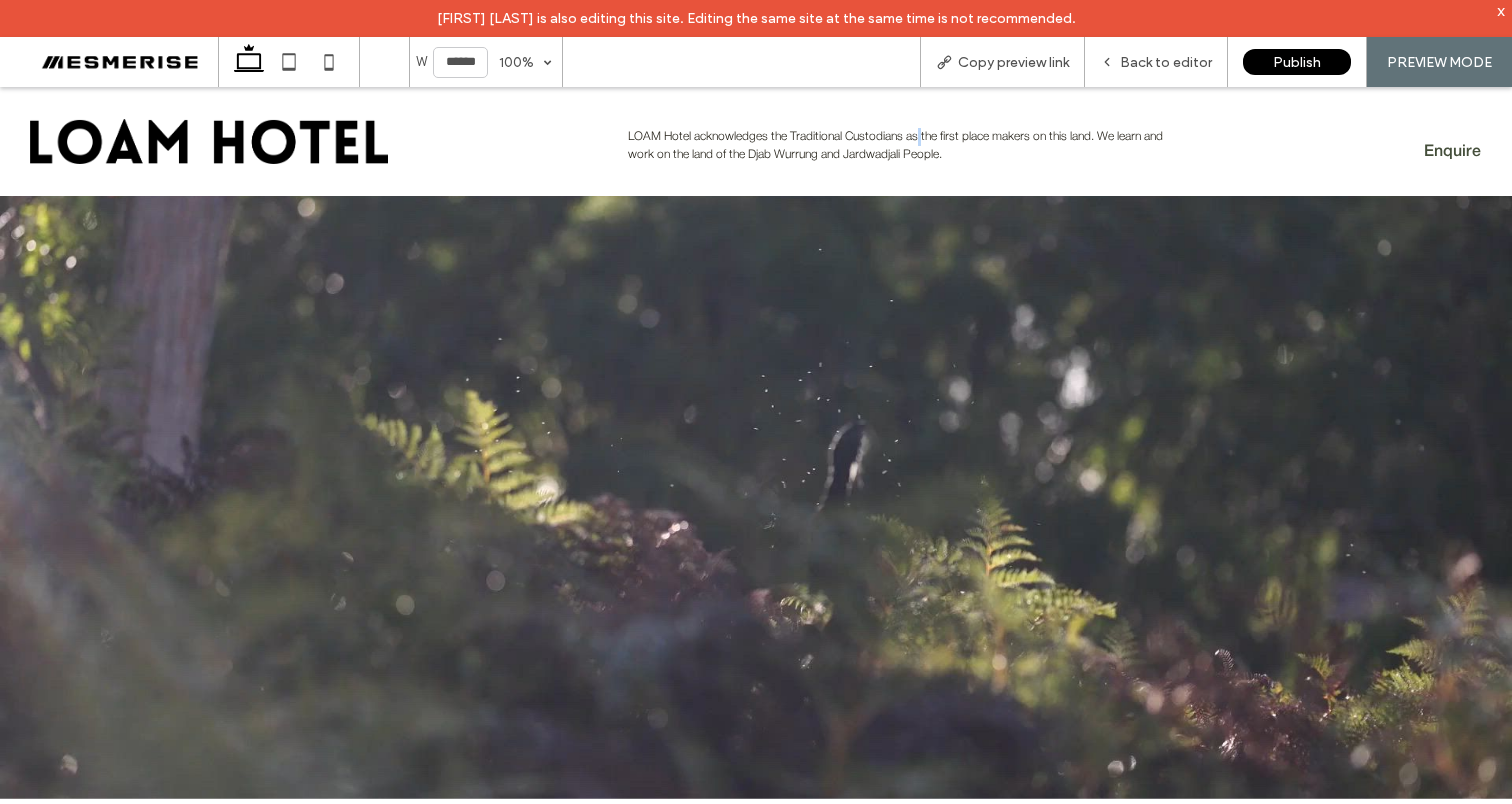 click on "LOAM Hotel acknowledges the Traditional Custodians as the first place makers on this land. We learn and work on the land of the Djab Wurrung and Jardwadjali People." at bounding box center (902, 146) 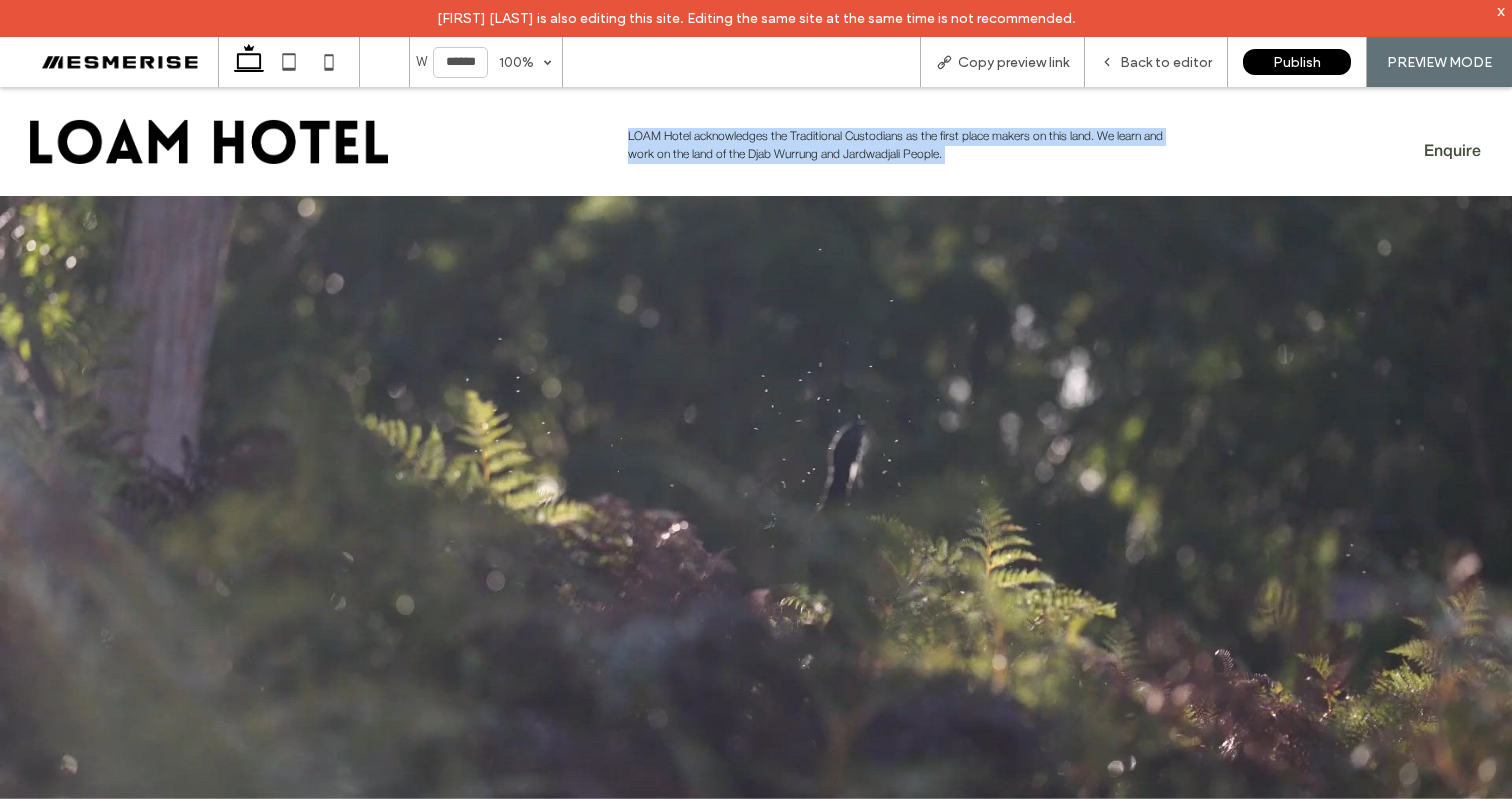 click on "LOAM Hotel acknowledges the Traditional Custodians as the first place makers on this land. We learn and work on the land of the Djab Wurrung and Jardwadjali People." at bounding box center (902, 146) 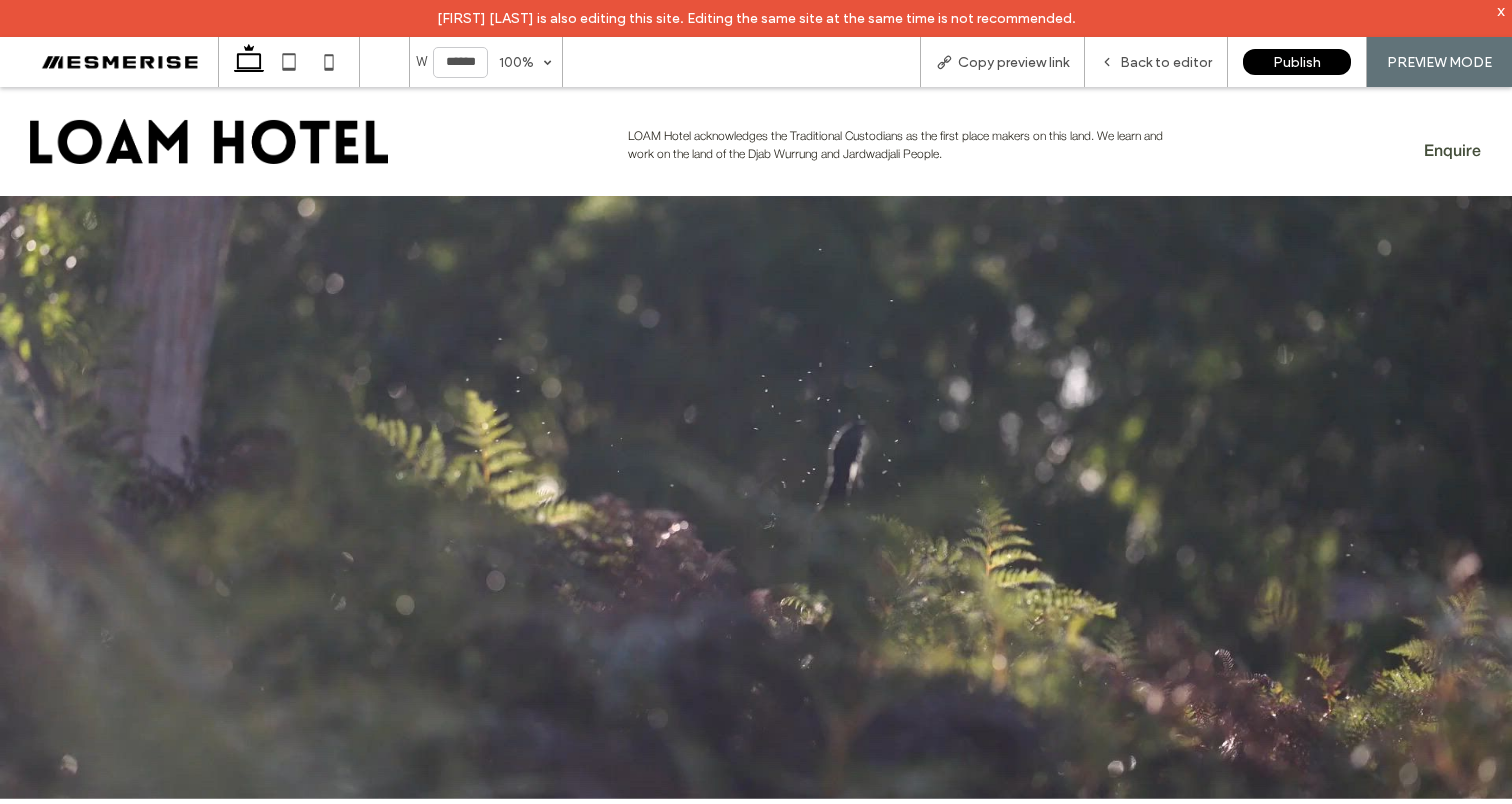 click on "LOAM Hotel acknowledges the Traditional Custodians as the first place makers on this land. We learn and work on the land of the Djab Wurrung and Jardwadjali People." at bounding box center [902, 146] 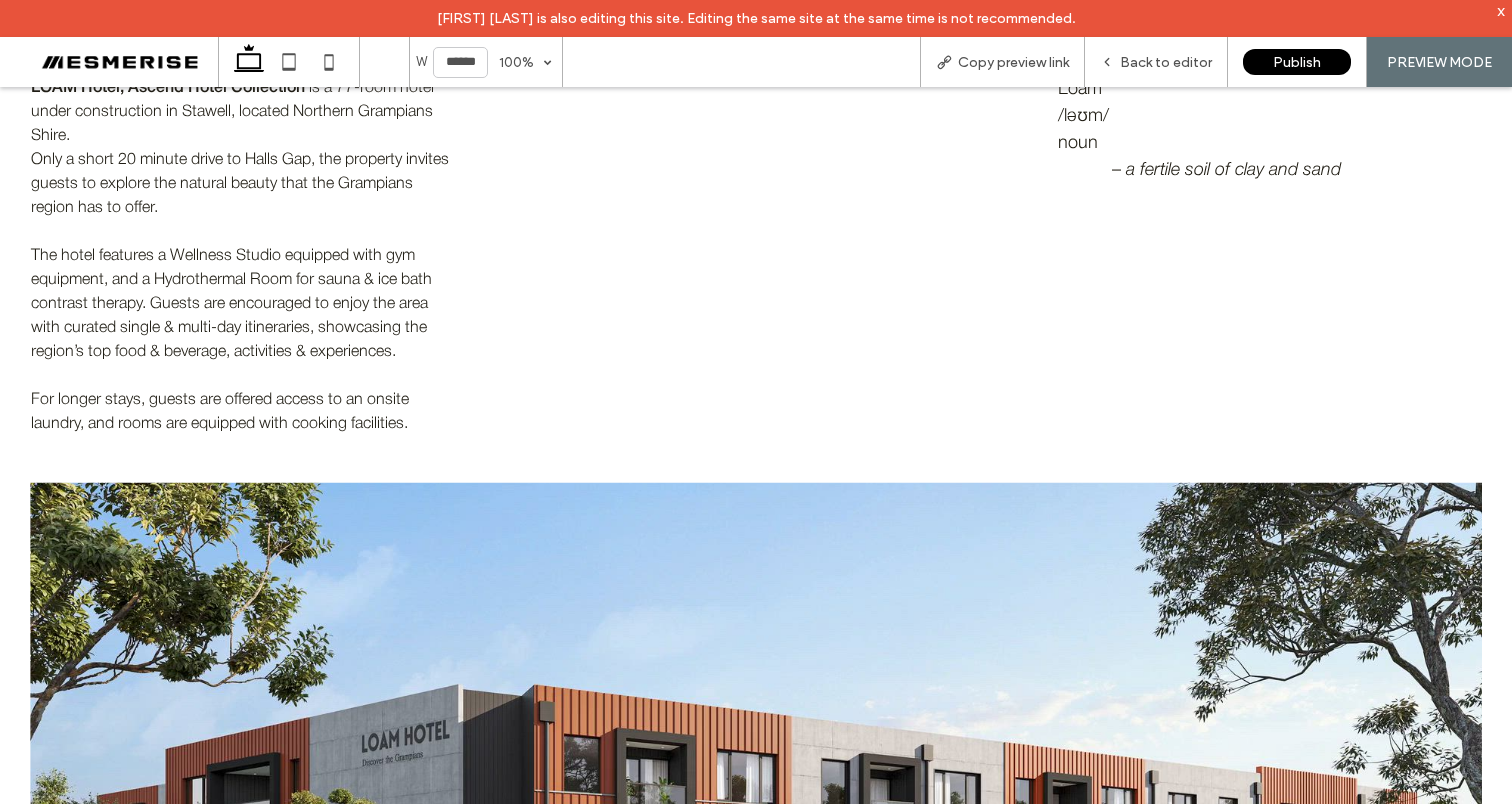 scroll, scrollTop: 561, scrollLeft: 0, axis: vertical 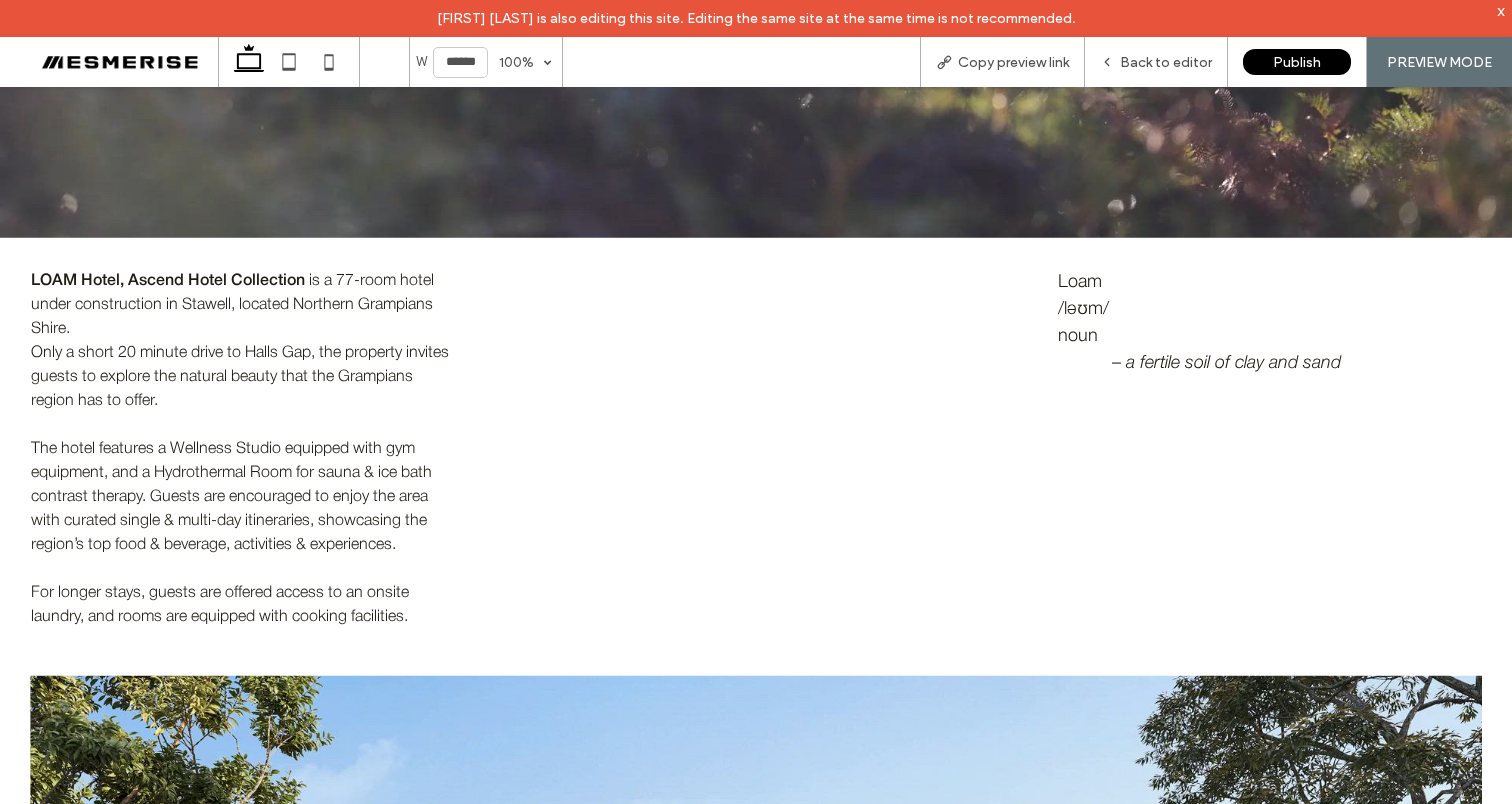 click on "is a 77-room hotel under construction in Stawell, located Northern Grampians Shire." at bounding box center (232, 305) 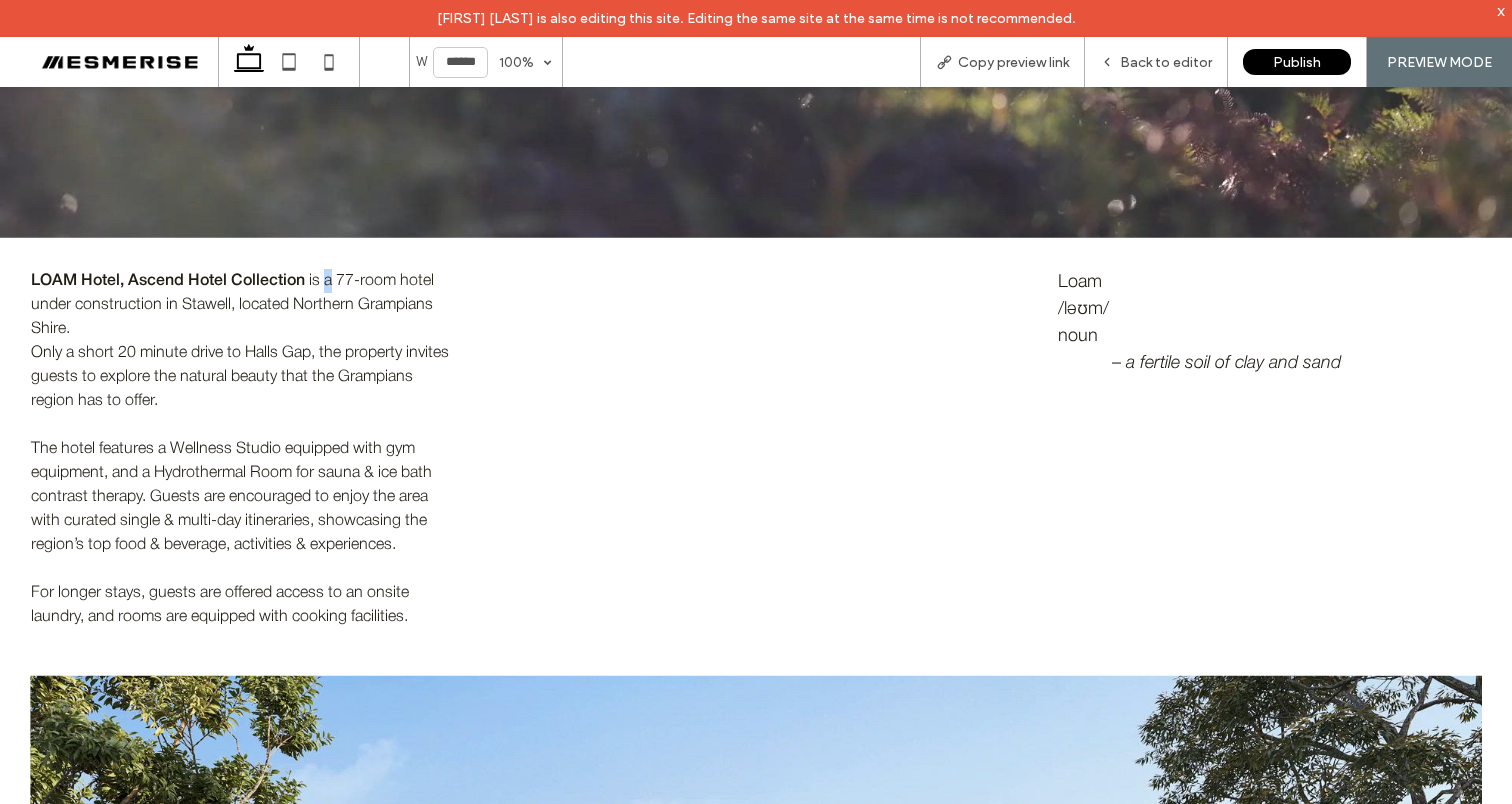 click on "is a 77-room hotel under construction in Stawell, located Northern Grampians Shire." at bounding box center [232, 305] 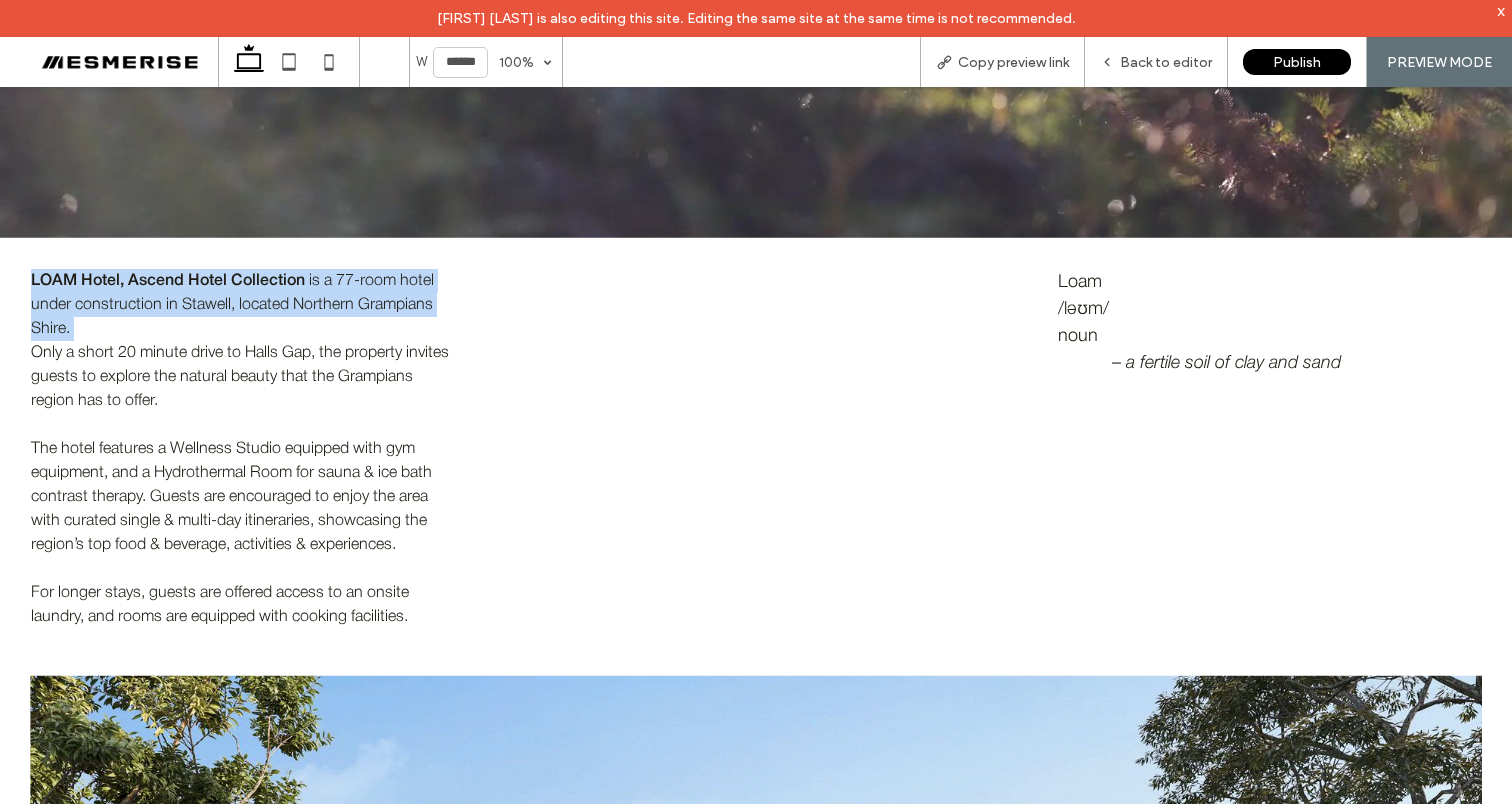 click on "is a 77-room hotel under construction in Stawell, located Northern Grampians Shire." at bounding box center [232, 305] 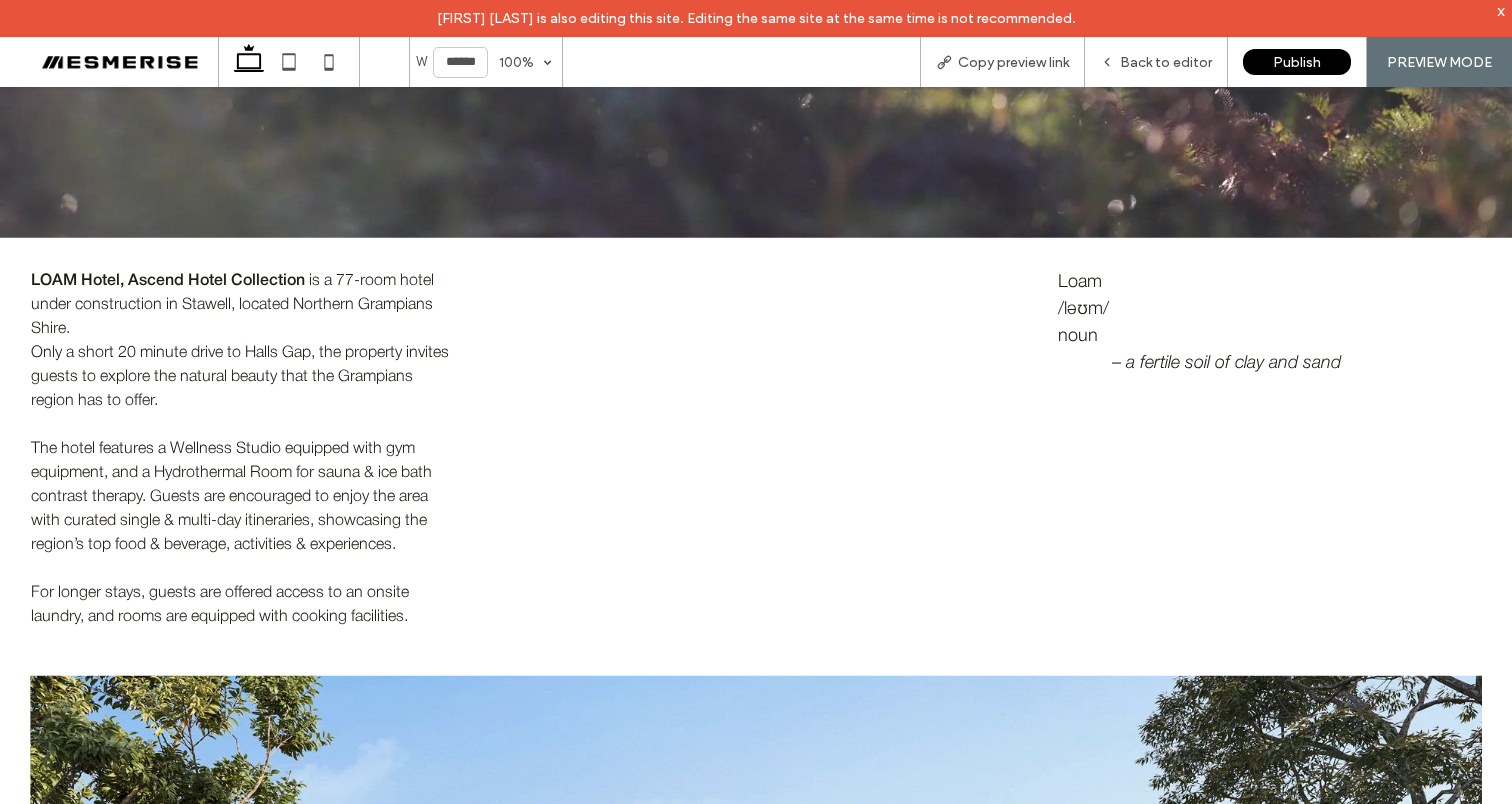 click on "Only a short 20 minute drive to Halls Gap, the property invites guests to explore the natural beauty that the Grampians region has to offer." at bounding box center [240, 377] 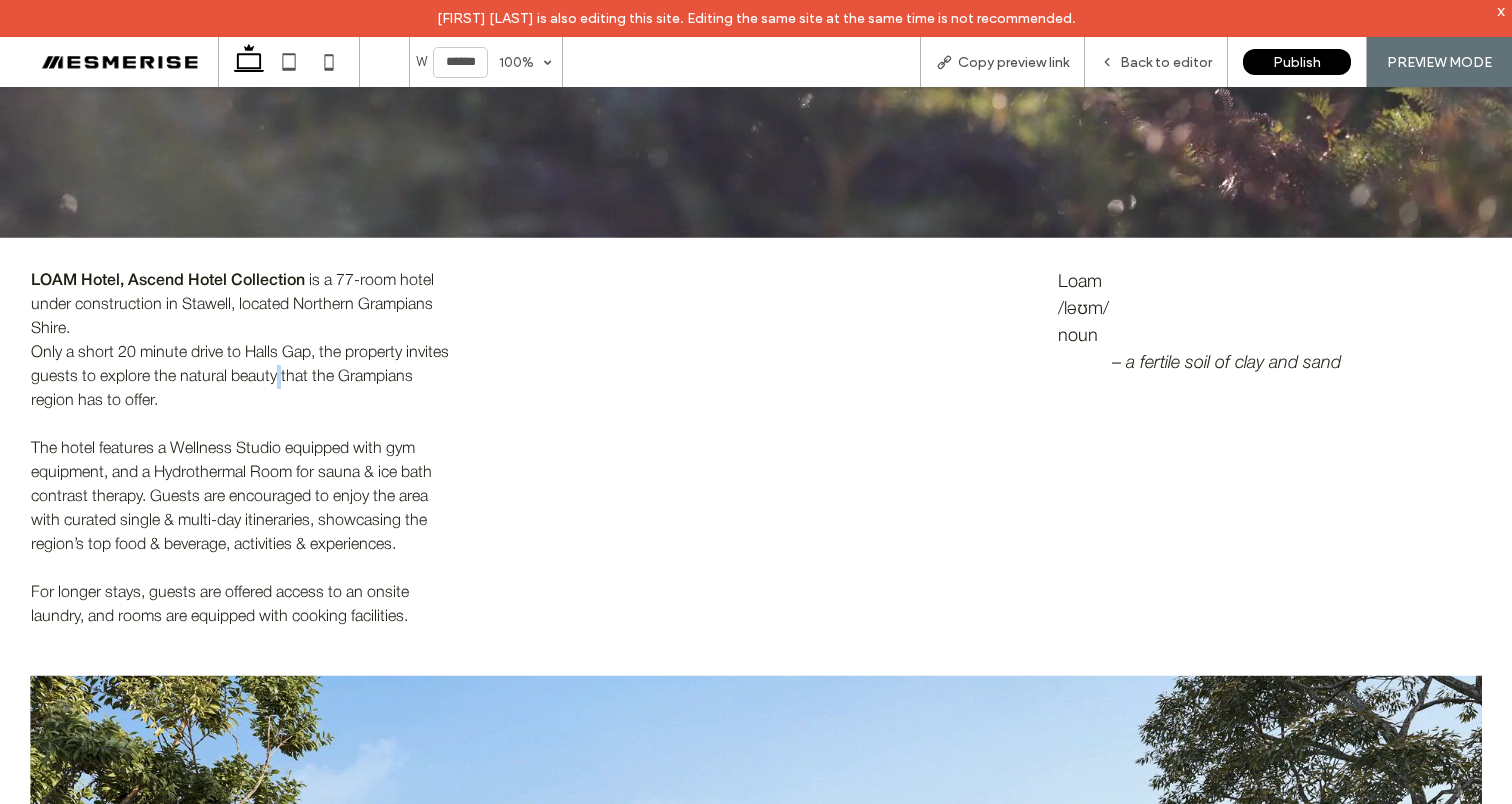 click on "Only a short 20 minute drive to Halls Gap, the property invites guests to explore the natural beauty that the Grampians region has to offer." at bounding box center (240, 377) 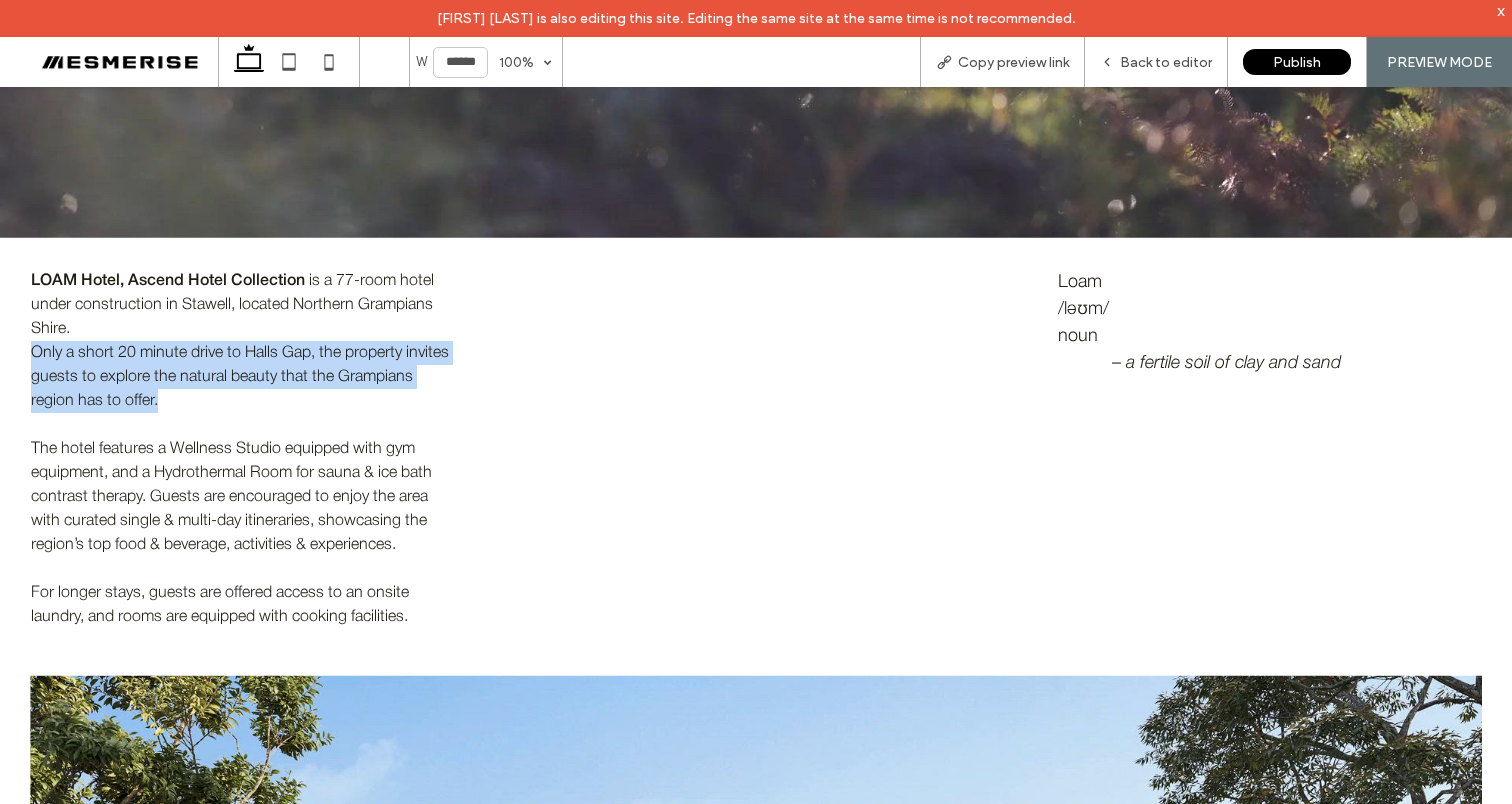 click on "Only a short 20 minute drive to Halls Gap, the property invites guests to explore the natural beauty that the Grampians region has to offer." at bounding box center (240, 377) 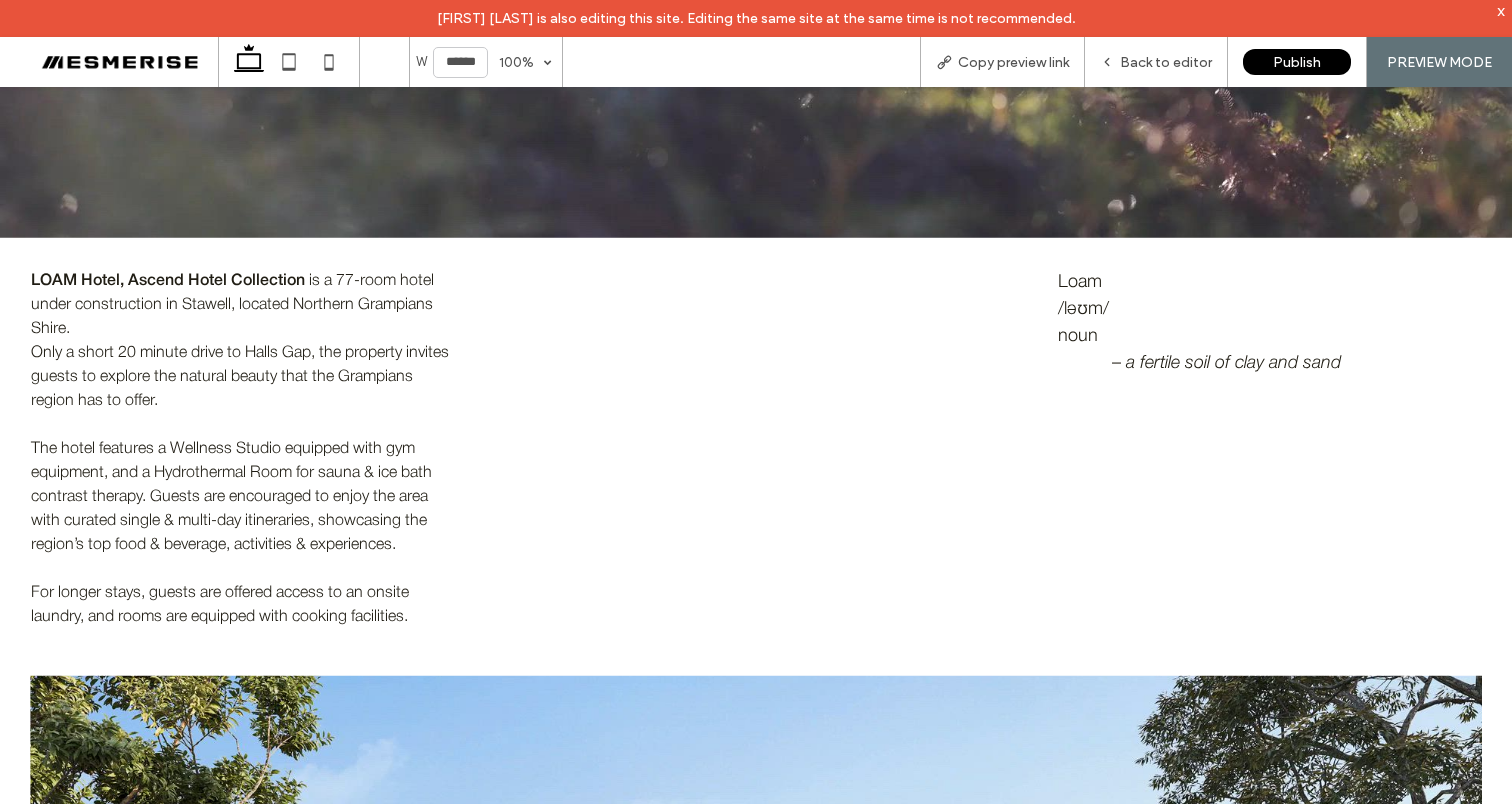 click on "The hotel features a Wellness Studio equipped with gym equipment, and a Hydrothermal Room for sauna & ice bath contrast therapy. Guests are encouraged to enjoy the area with curated single & multi-day itineraries, showcasing the region’s top food & beverage, activities & experiences." at bounding box center [242, 497] 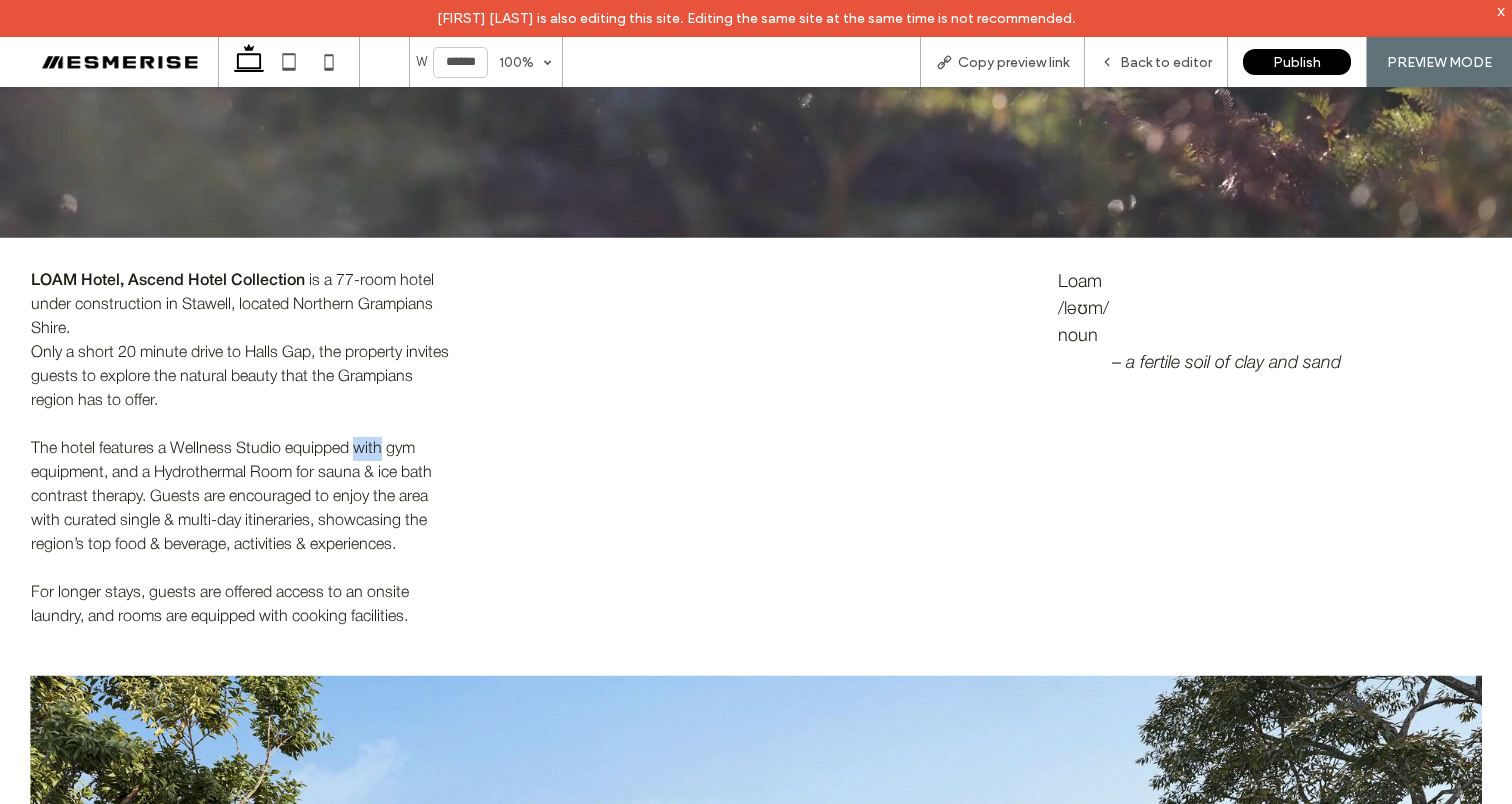 click on "The hotel features a Wellness Studio equipped with gym equipment, and a Hydrothermal Room for sauna & ice bath contrast therapy. Guests are encouraged to enjoy the area with curated single & multi-day itineraries, showcasing the region’s top food & beverage, activities & experiences." at bounding box center (242, 497) 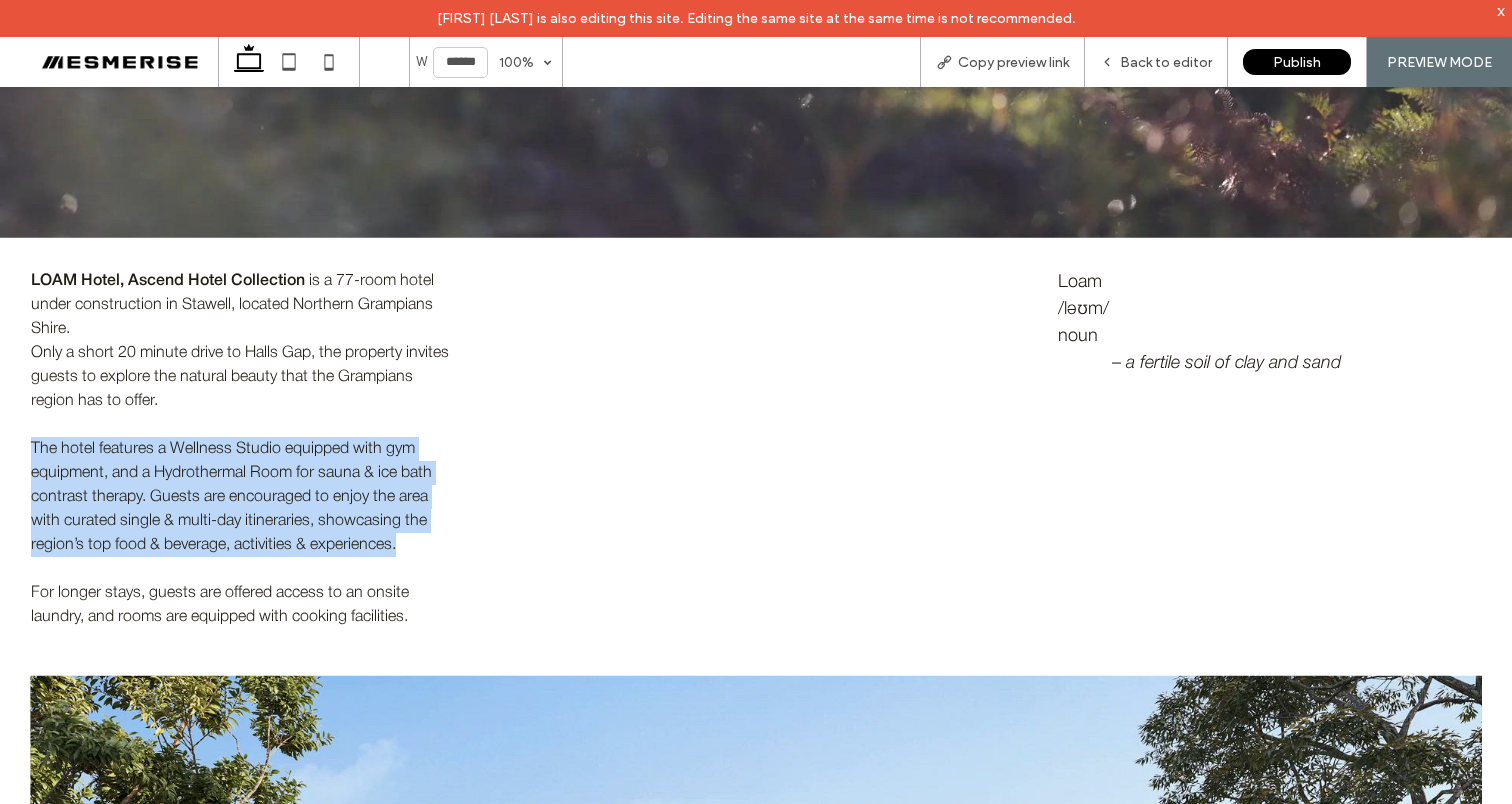 click on "The hotel features a Wellness Studio equipped with gym equipment, and a Hydrothermal Room for sauna & ice bath contrast therapy. Guests are encouraged to enjoy the area with curated single & multi-day itineraries, showcasing the region’s top food & beverage, activities & experiences." at bounding box center (242, 497) 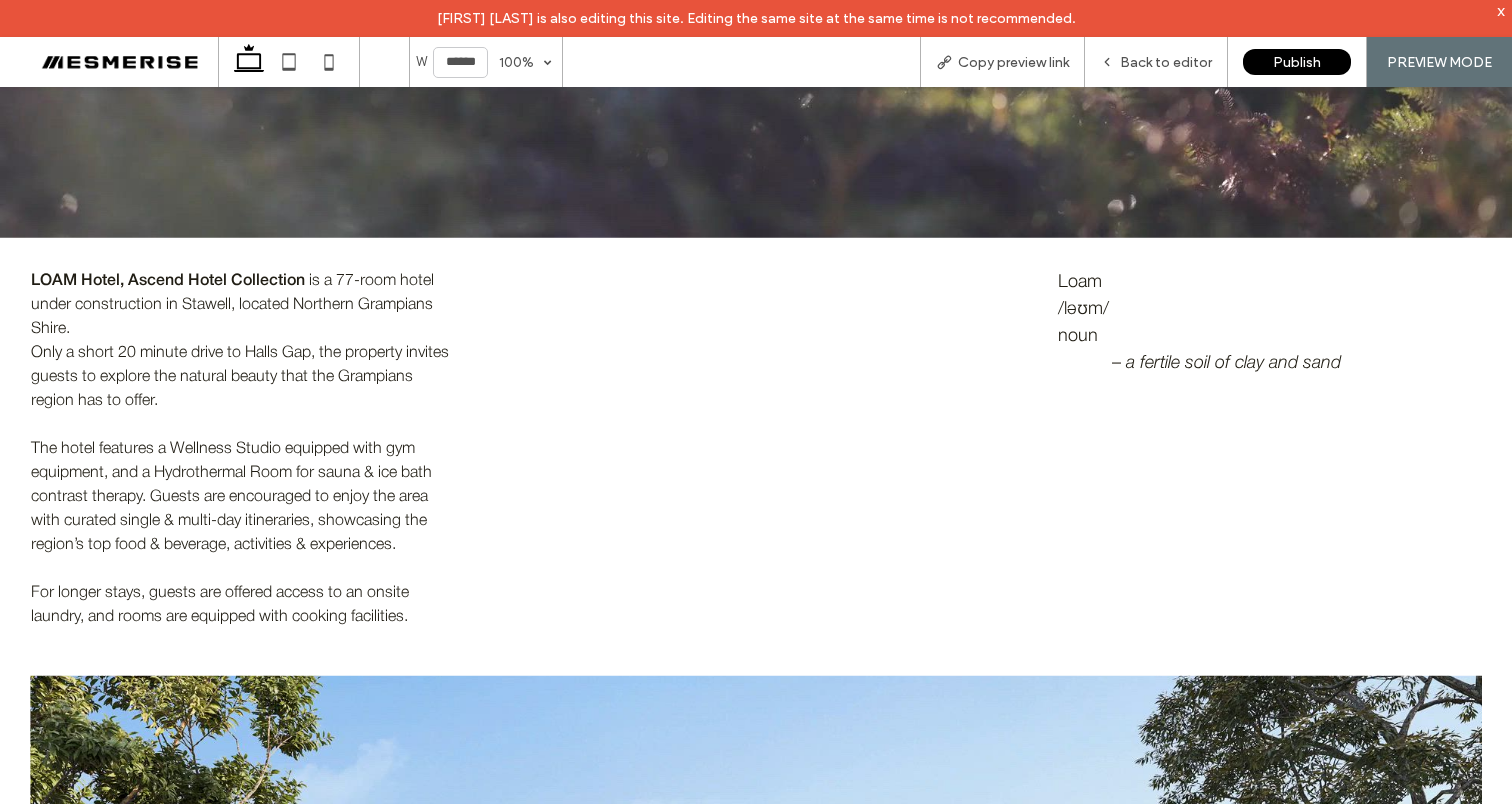 click on "For longer stays, guests are offered access to an onsite laundry, and rooms are equipped with cooking facilities." at bounding box center (220, 605) 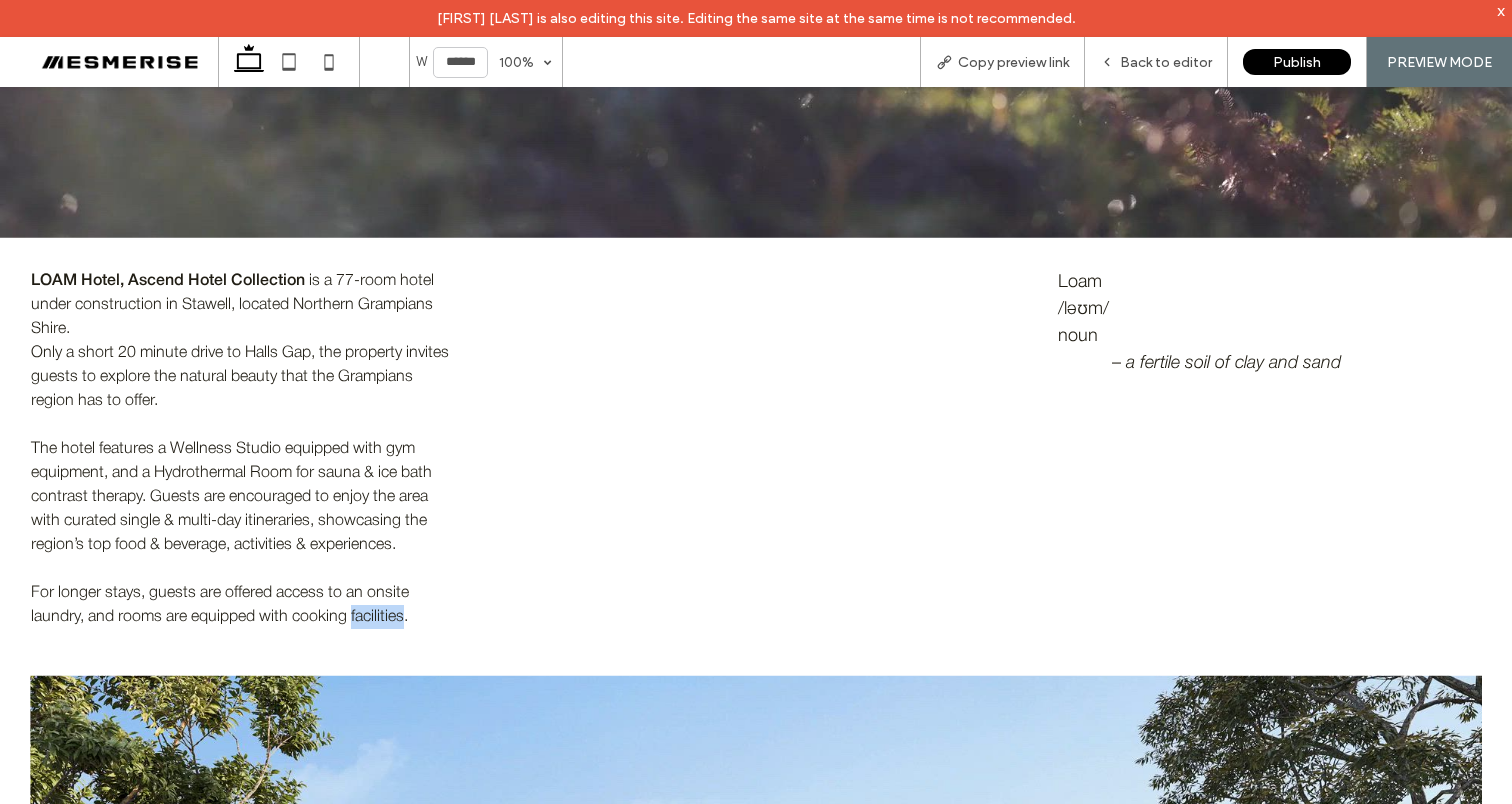 click on "For longer stays, guests are offered access to an onsite laundry, and rooms are equipped with cooking facilities." at bounding box center [220, 605] 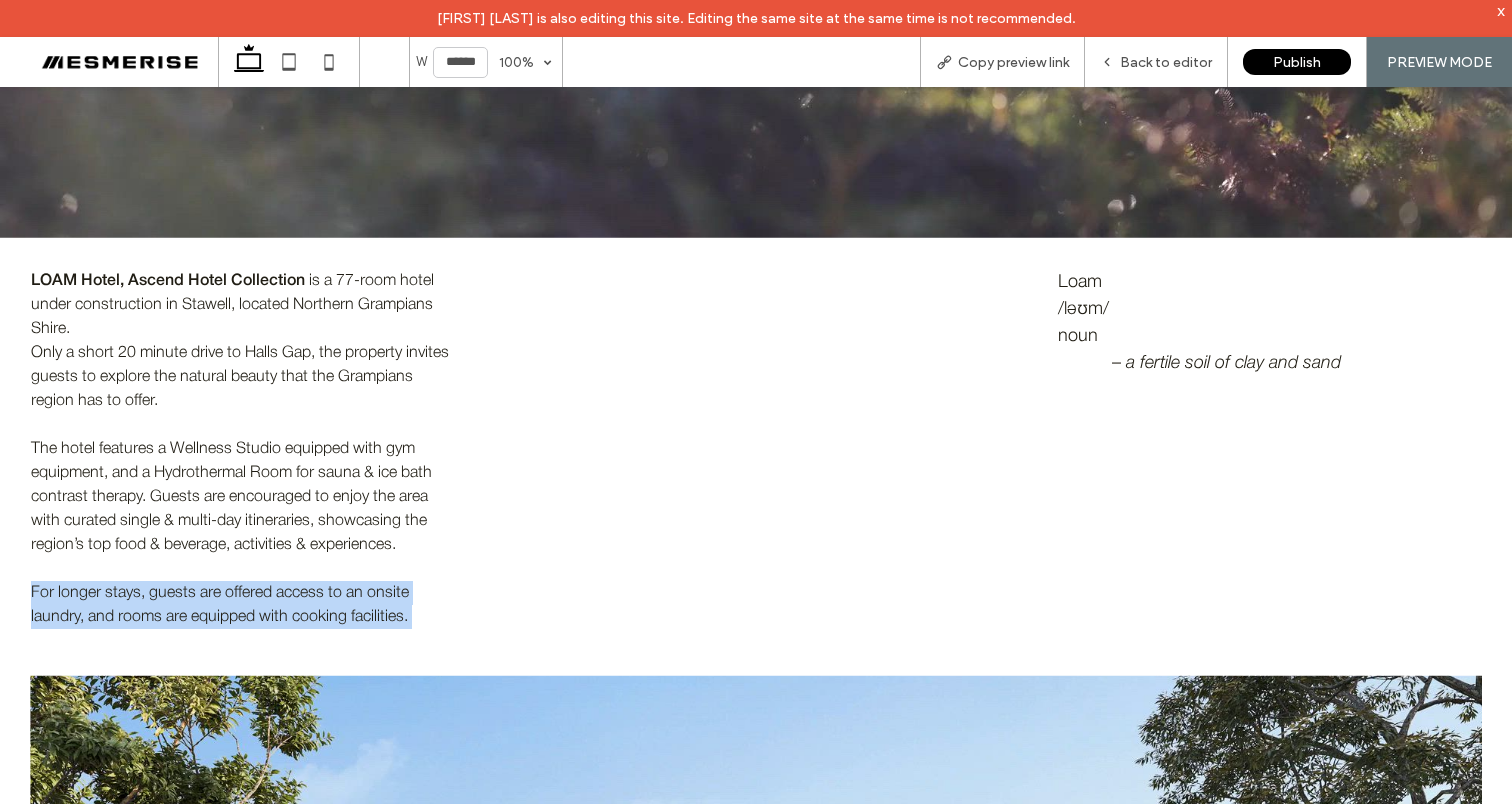 click on "For longer stays, guests are offered access to an onsite laundry, and rooms are equipped with cooking facilities." at bounding box center (220, 605) 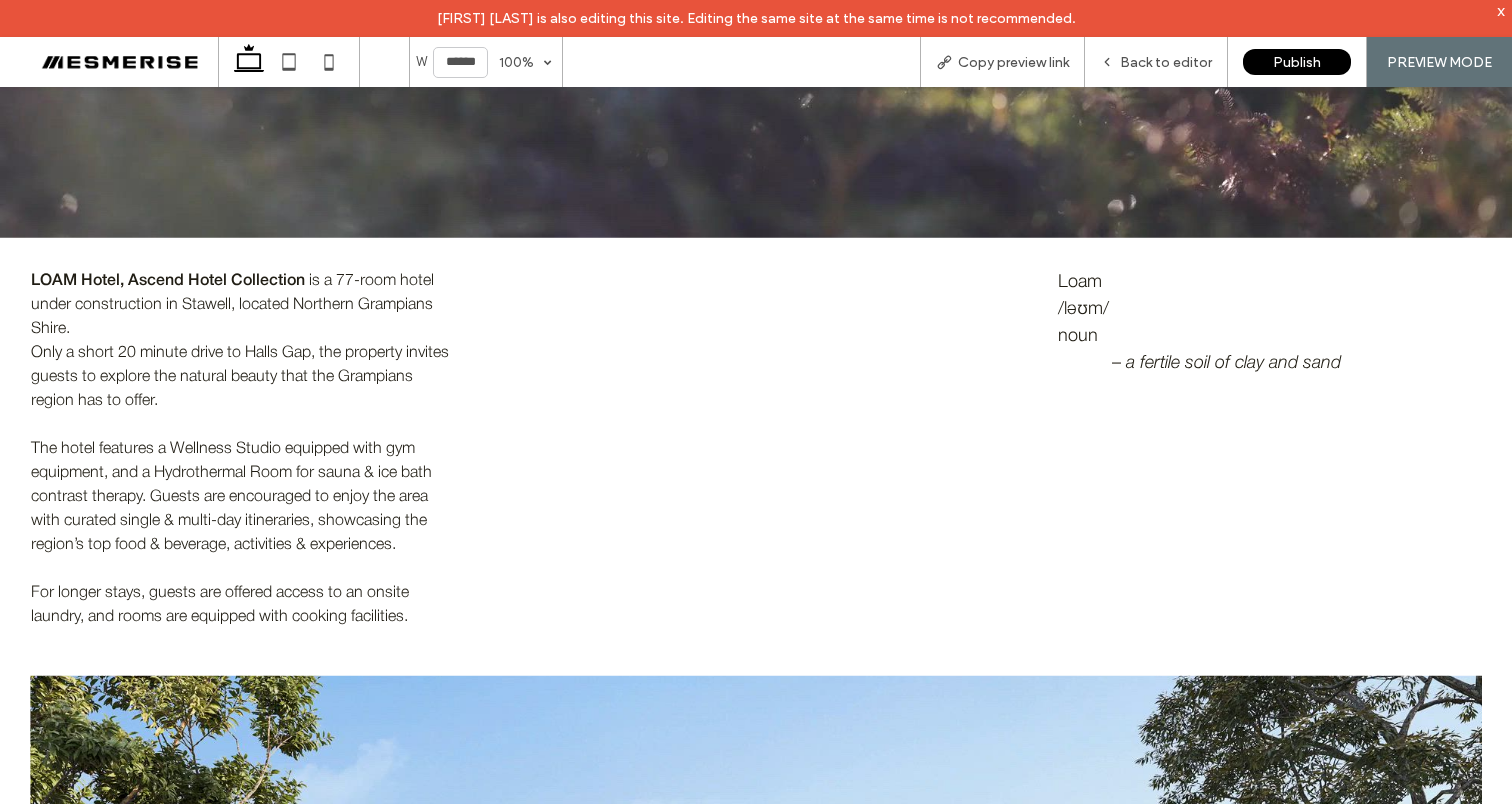 click on "The hotel features a Wellness Studio equipped with gym equipment, and a Hydrothermal Room for sauna & ice bath contrast therapy. Guests are encouraged to enjoy the area with curated single & multi-day itineraries, showcasing the region’s top food & beverage, activities & experiences." at bounding box center (242, 497) 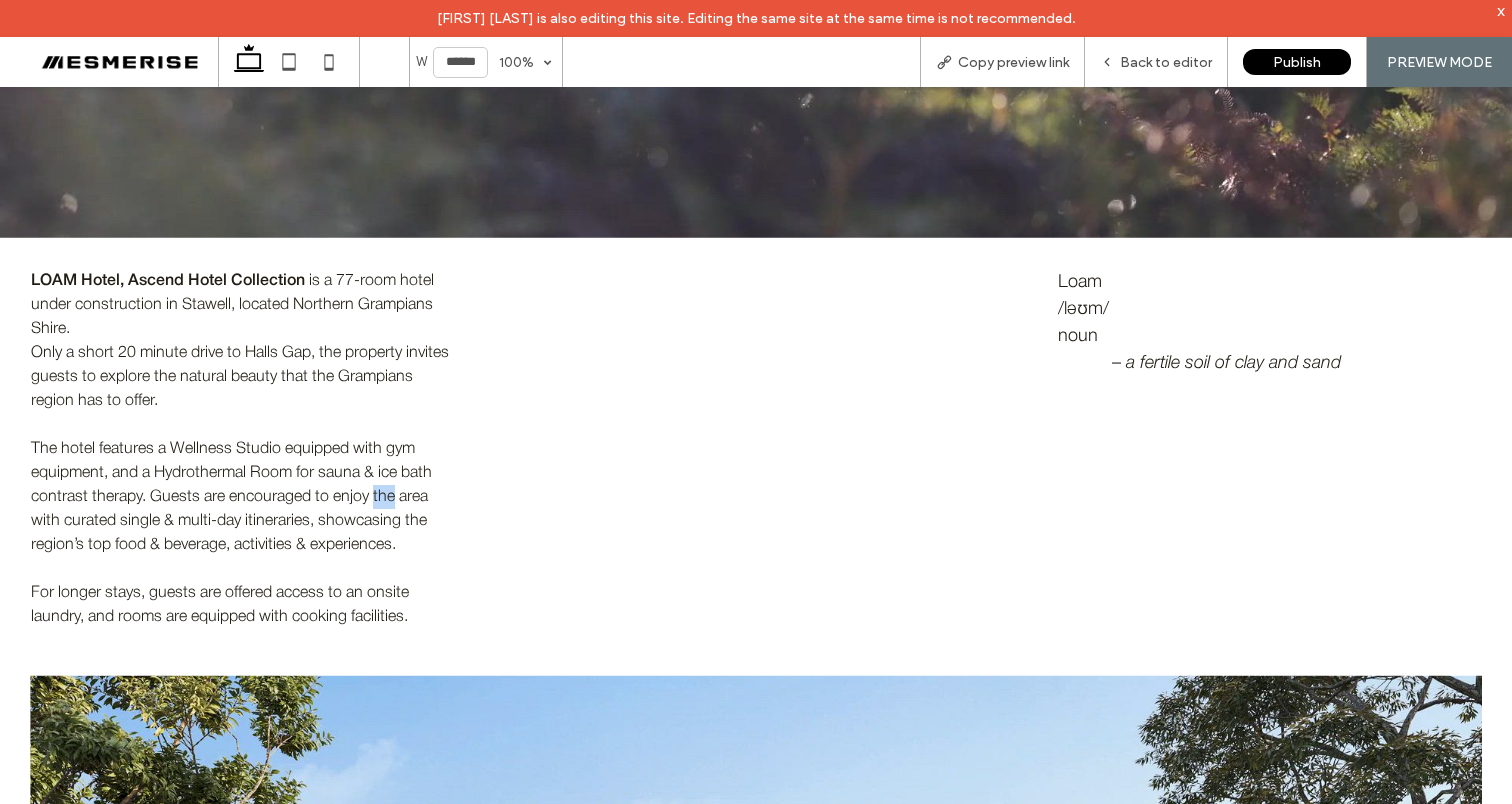 click on "The hotel features a Wellness Studio equipped with gym equipment, and a Hydrothermal Room for sauna & ice bath contrast therapy. Guests are encouraged to enjoy the area with curated single & multi-day itineraries, showcasing the region’s top food & beverage, activities & experiences." at bounding box center (242, 497) 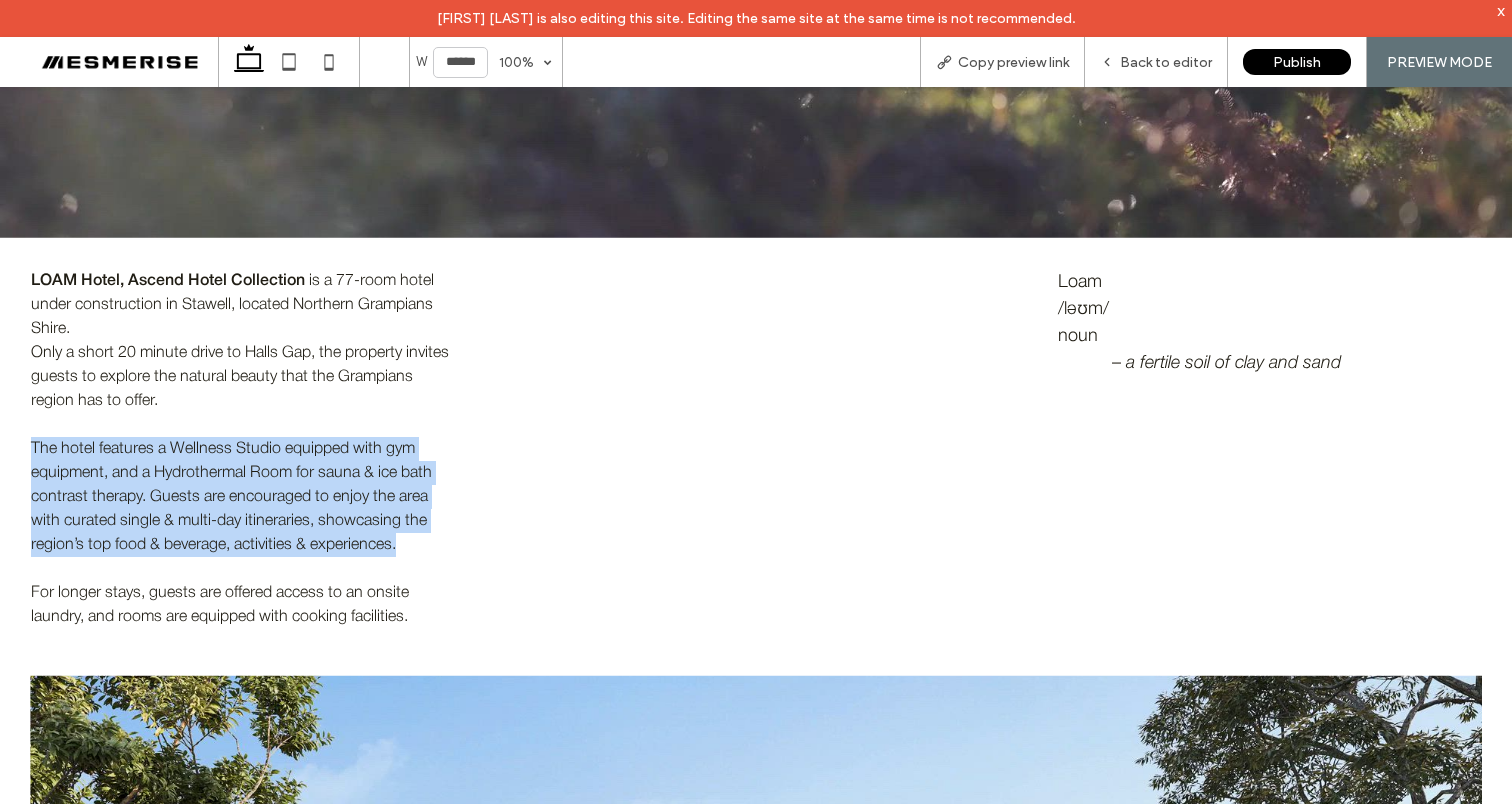 click on "The hotel features a Wellness Studio equipped with gym equipment, and a Hydrothermal Room for sauna & ice bath contrast therapy. Guests are encouraged to enjoy the area with curated single & multi-day itineraries, showcasing the region’s top food & beverage, activities & experiences." at bounding box center [242, 497] 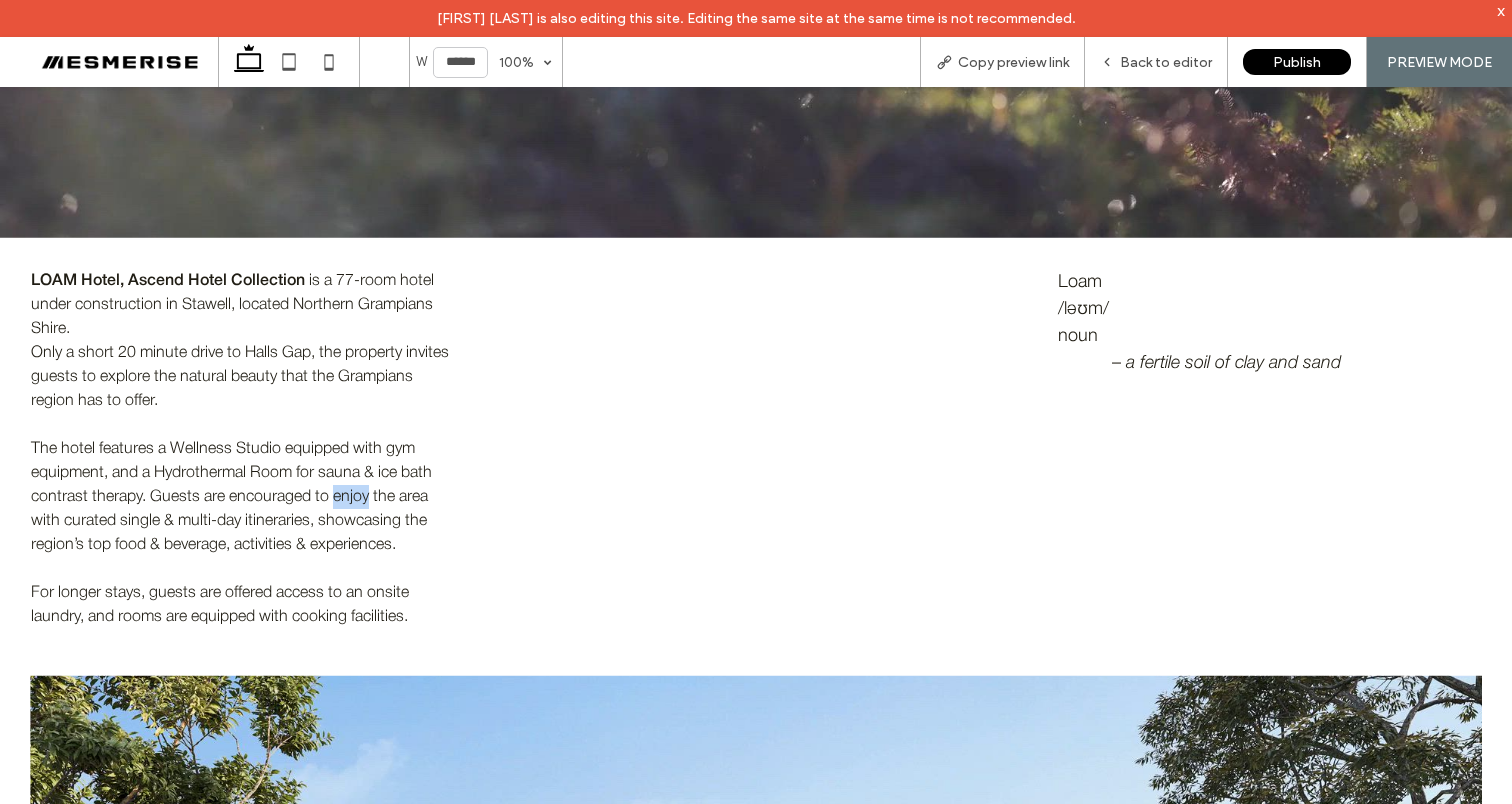 click on "The hotel features a Wellness Studio equipped with gym equipment, and a Hydrothermal Room for sauna & ice bath contrast therapy. Guests are encouraged to enjoy the area with curated single & multi-day itineraries, showcasing the region’s top food & beverage, activities & experiences." at bounding box center [242, 497] 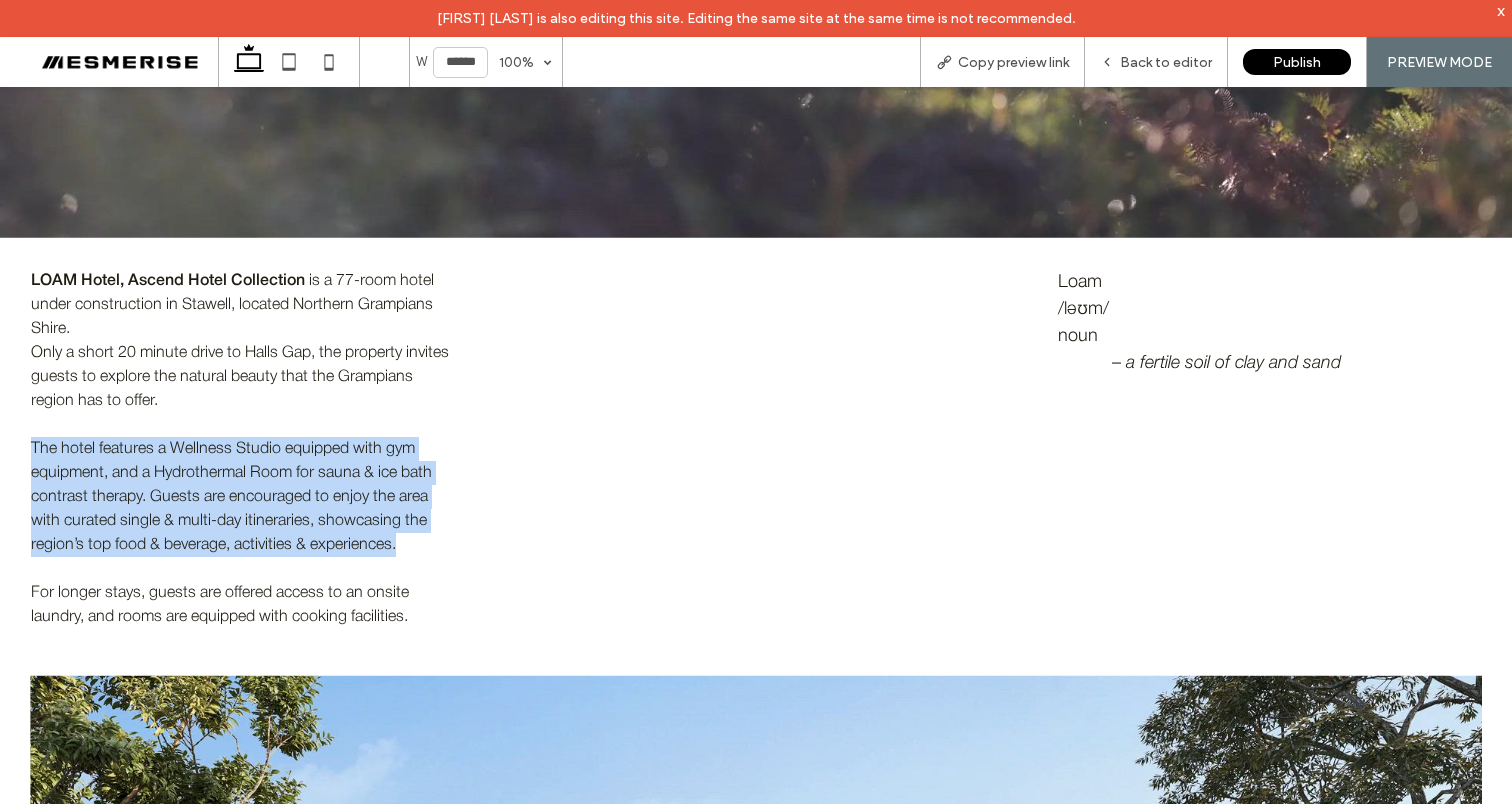 click on "The hotel features a Wellness Studio equipped with gym equipment, and a Hydrothermal Room for sauna & ice bath contrast therapy. Guests are encouraged to enjoy the area with curated single & multi-day itineraries, showcasing the region’s top food & beverage, activities & experiences." at bounding box center (242, 497) 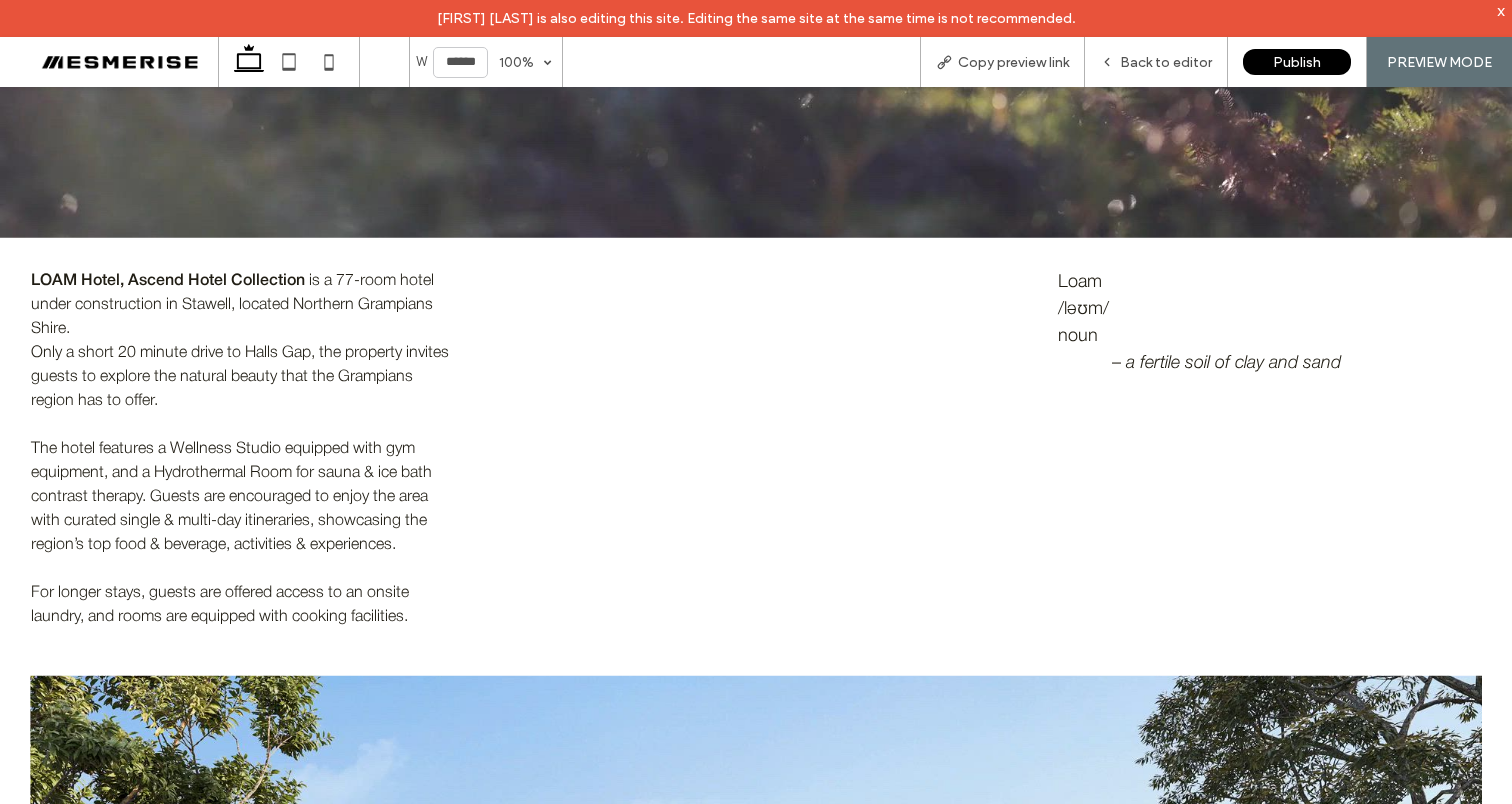 click on "Only a short 20 minute drive to Halls Gap, the property invites guests to explore the natural beauty that the Grampians region has to offer." at bounding box center [240, 377] 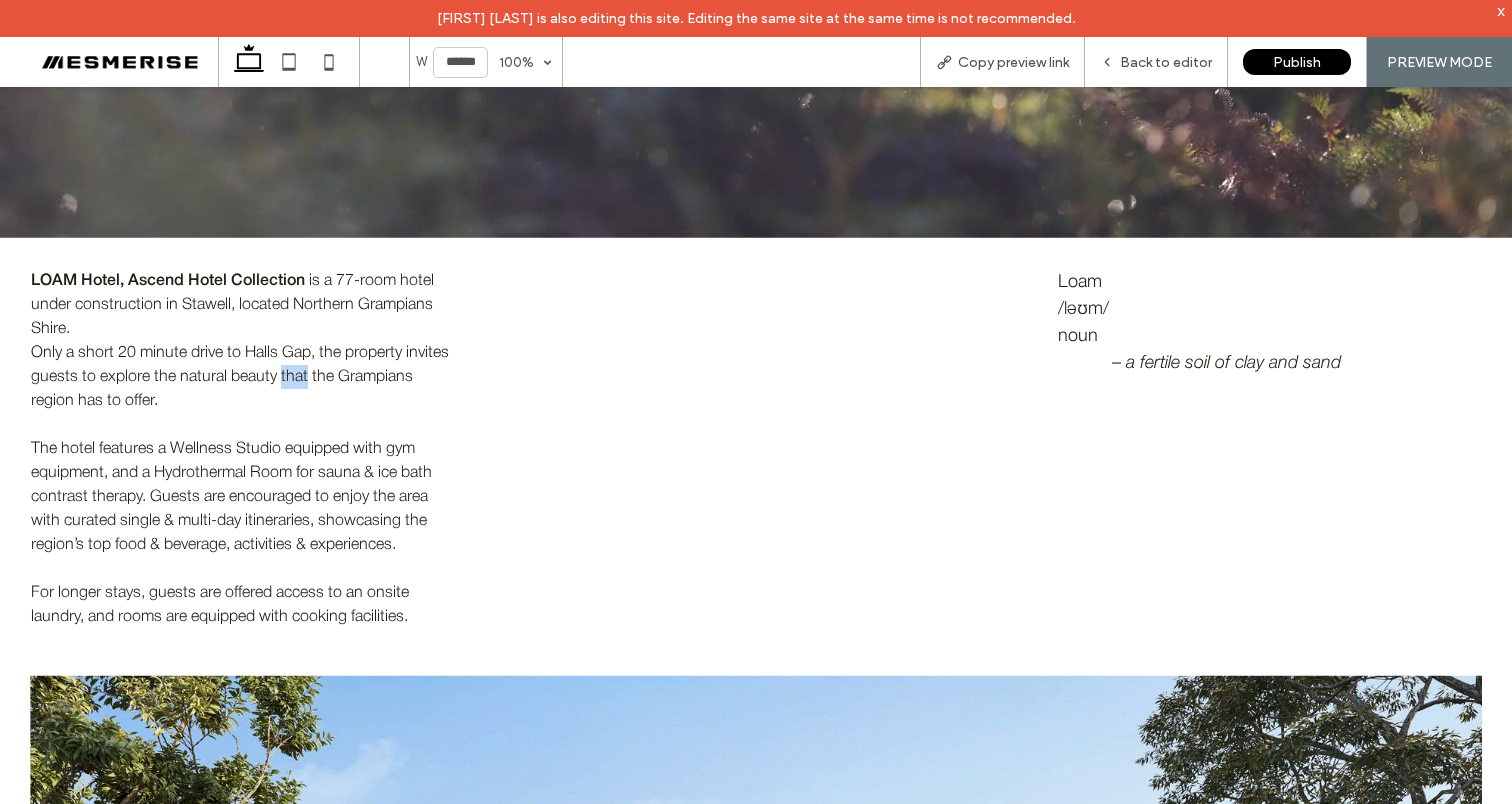 click on "Only a short 20 minute drive to Halls Gap, the property invites guests to explore the natural beauty that the Grampians region has to offer." at bounding box center (240, 377) 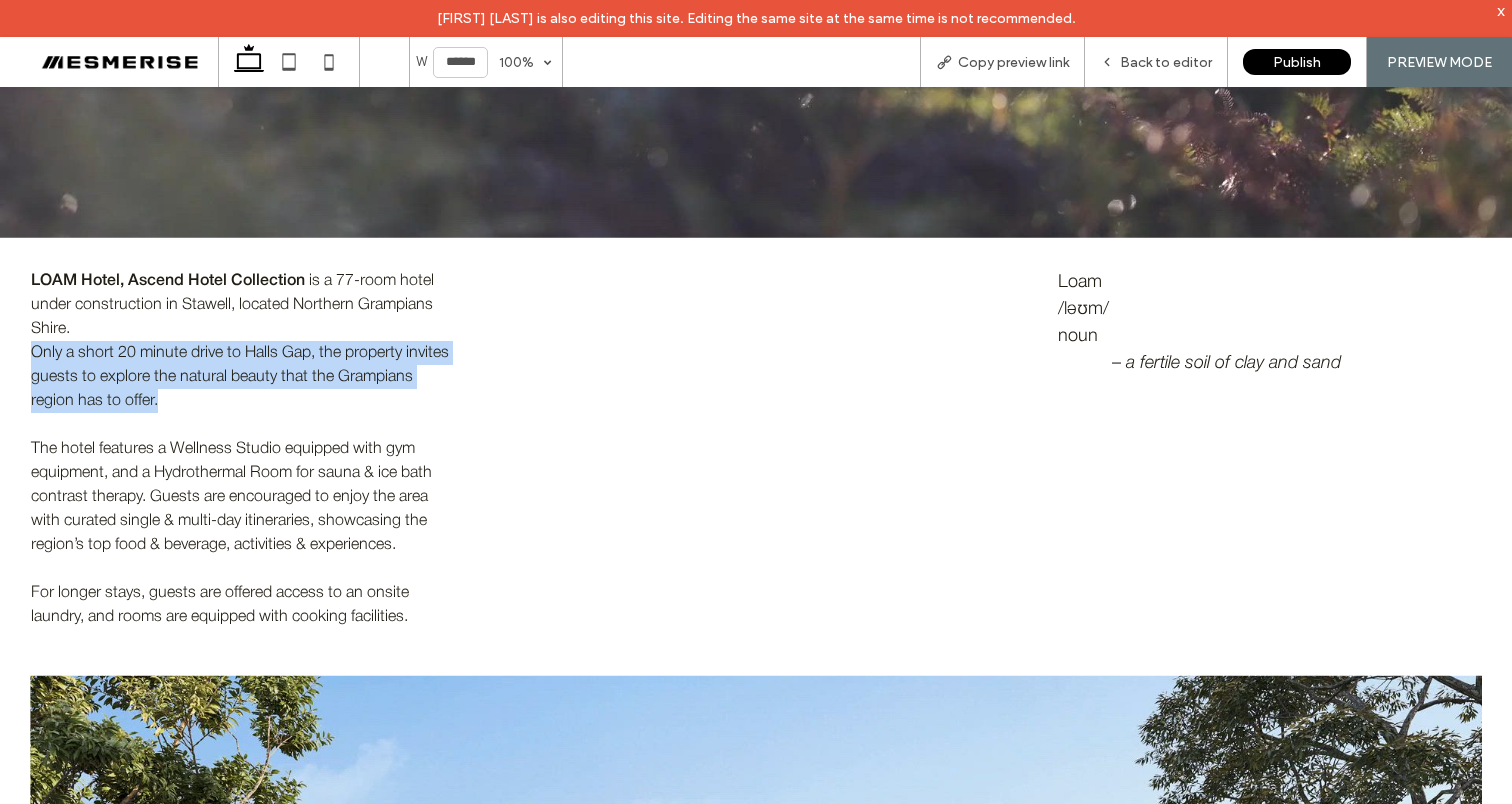 click on "Only a short 20 minute drive to Halls Gap, the property invites guests to explore the natural beauty that the Grampians region has to offer." at bounding box center (240, 377) 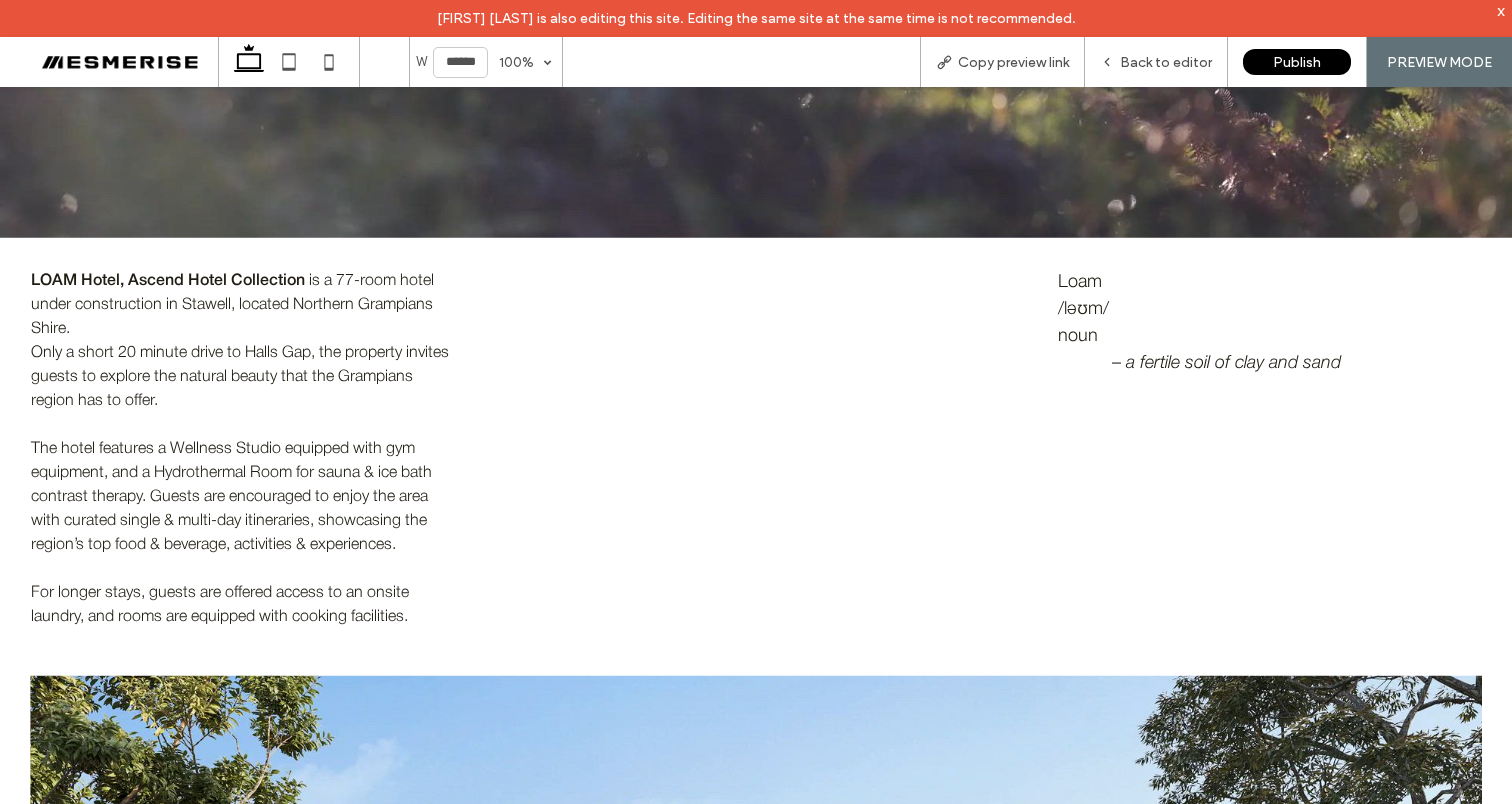 click on "is a 77-room hotel under construction in Stawell, located Northern Grampians Shire." at bounding box center [232, 305] 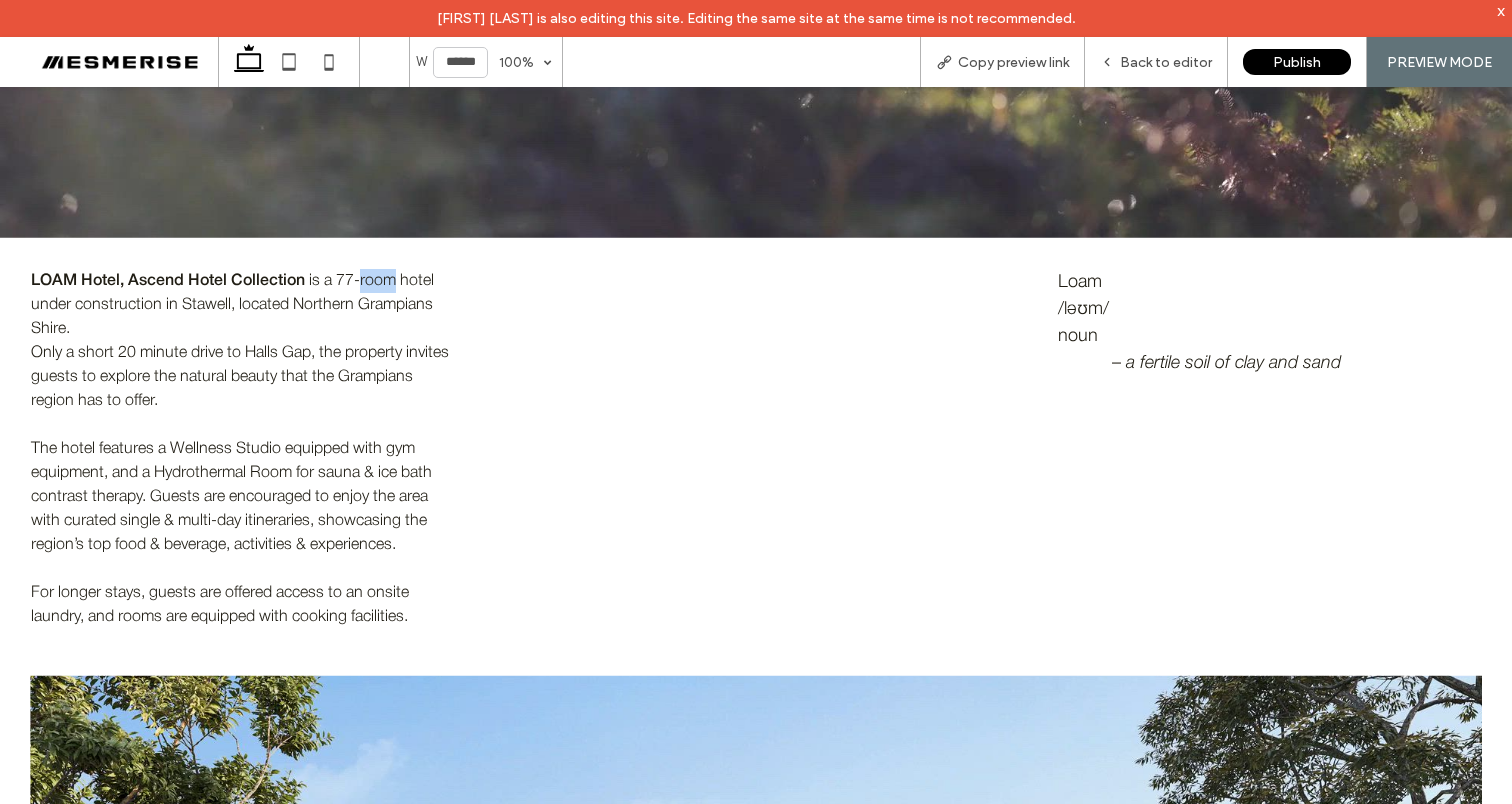 click on "is a 77-room hotel under construction in Stawell, located Northern Grampians Shire." at bounding box center (232, 305) 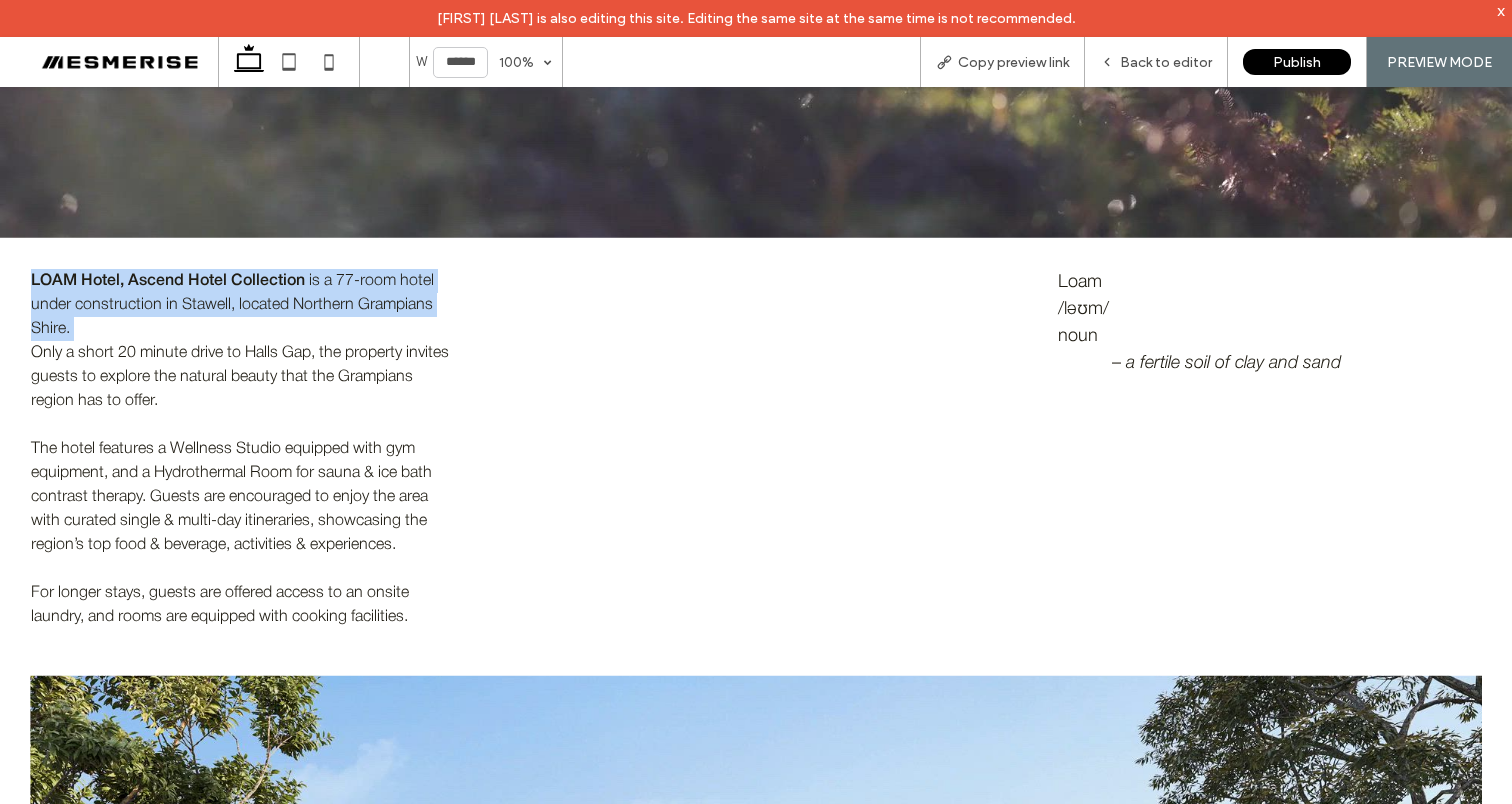 click on "is a 77-room hotel under construction in Stawell, located Northern Grampians Shire." at bounding box center (232, 305) 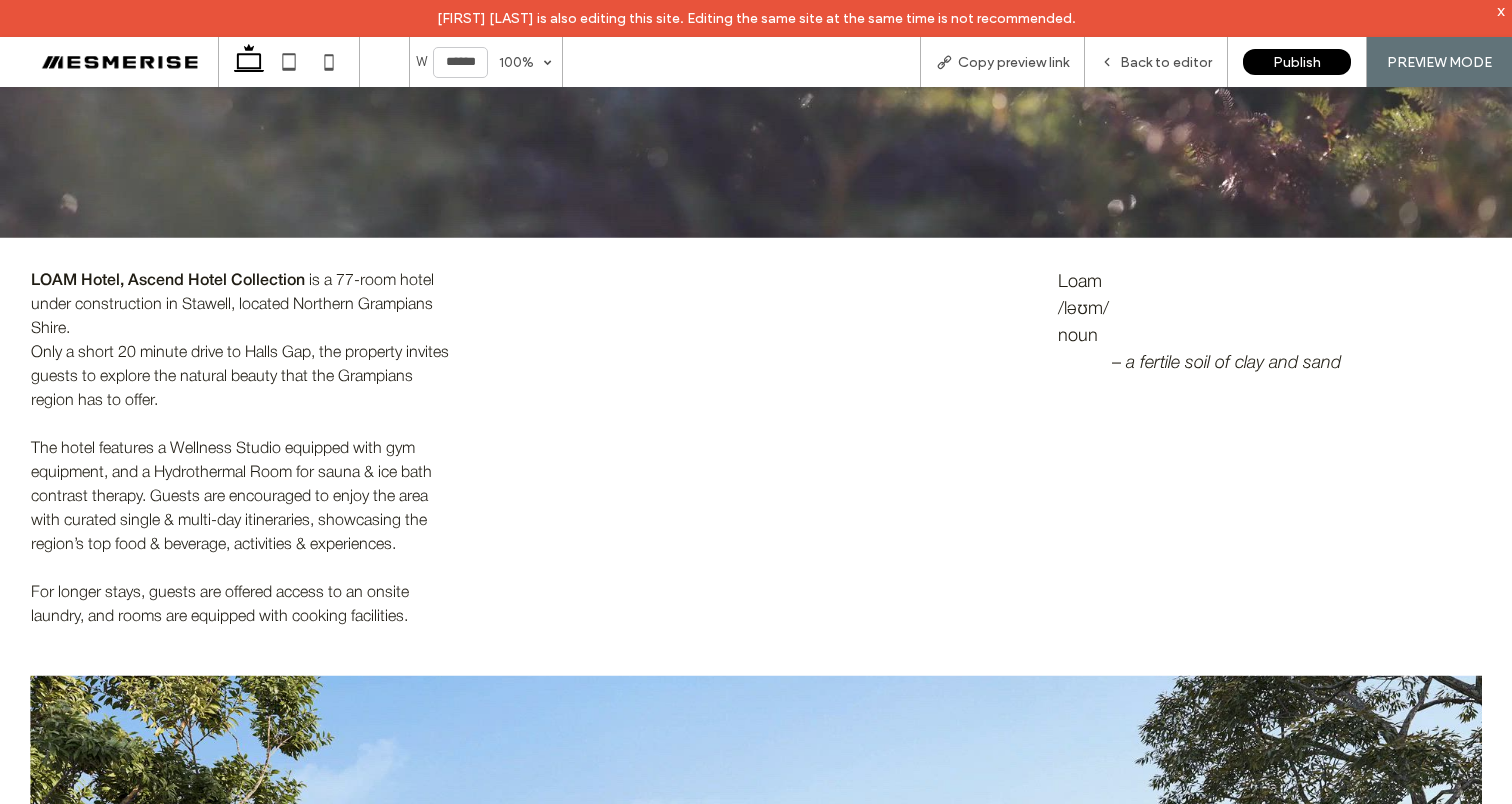 click on "Only a short 20 minute drive to Halls Gap, the property invites guests to explore the natural beauty that the Grampians region has to offer." at bounding box center [242, 377] 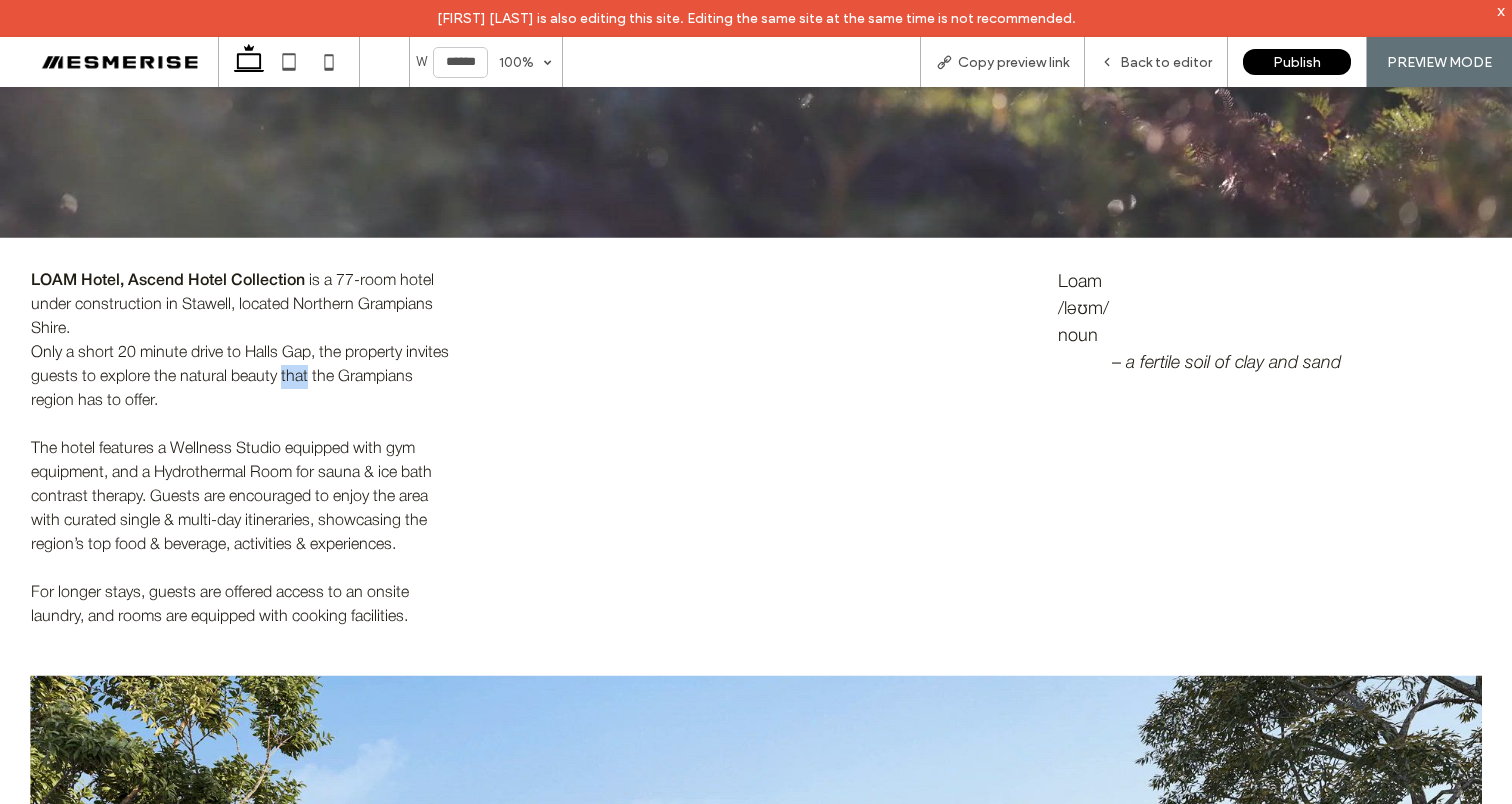 click on "Only a short 20 minute drive to Halls Gap, the property invites guests to explore the natural beauty that the Grampians region has to offer." at bounding box center (242, 377) 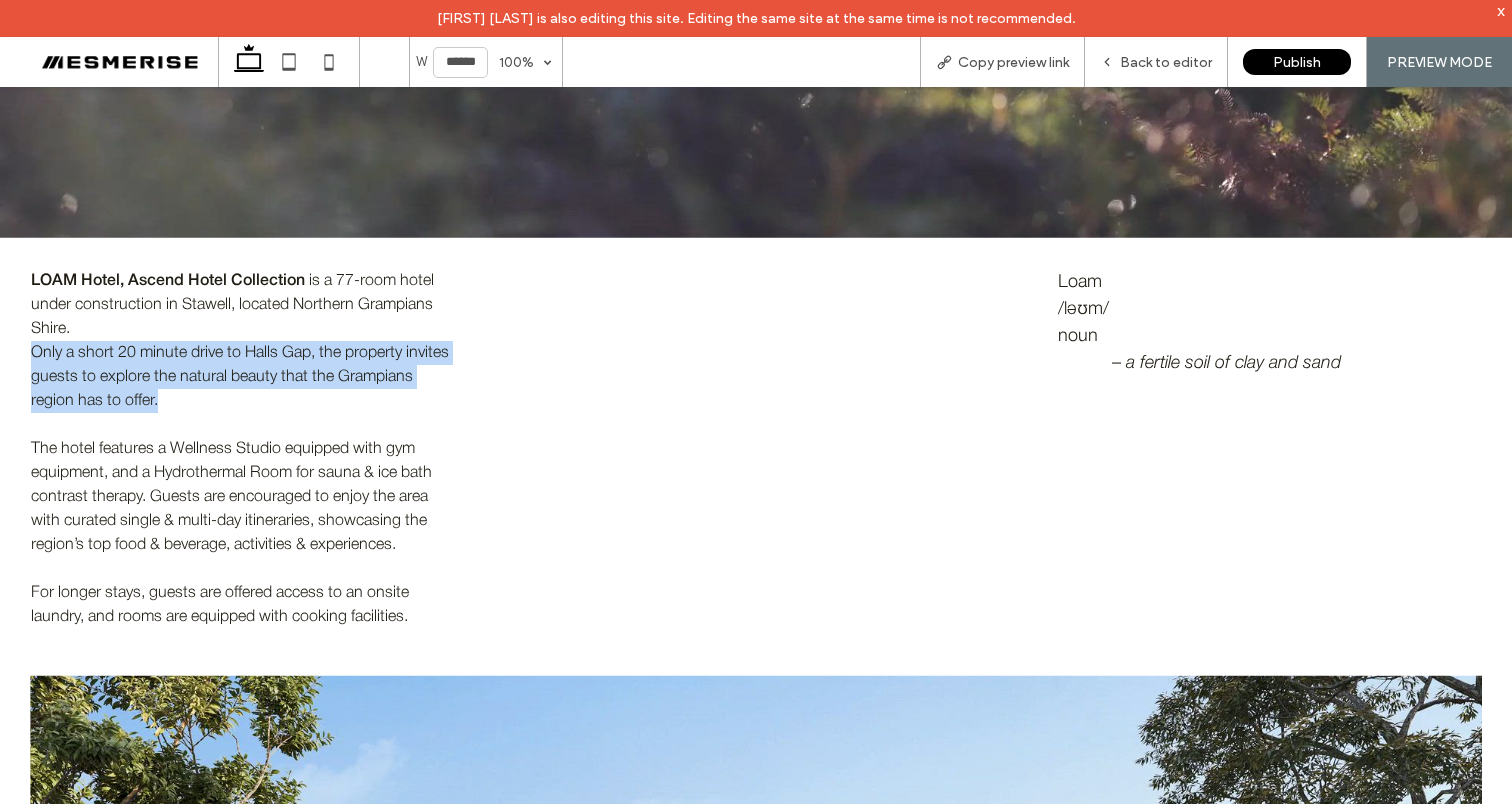 click on "Only a short 20 minute drive to Halls Gap, the property invites guests to explore the natural beauty that the Grampians region has to offer." at bounding box center (242, 377) 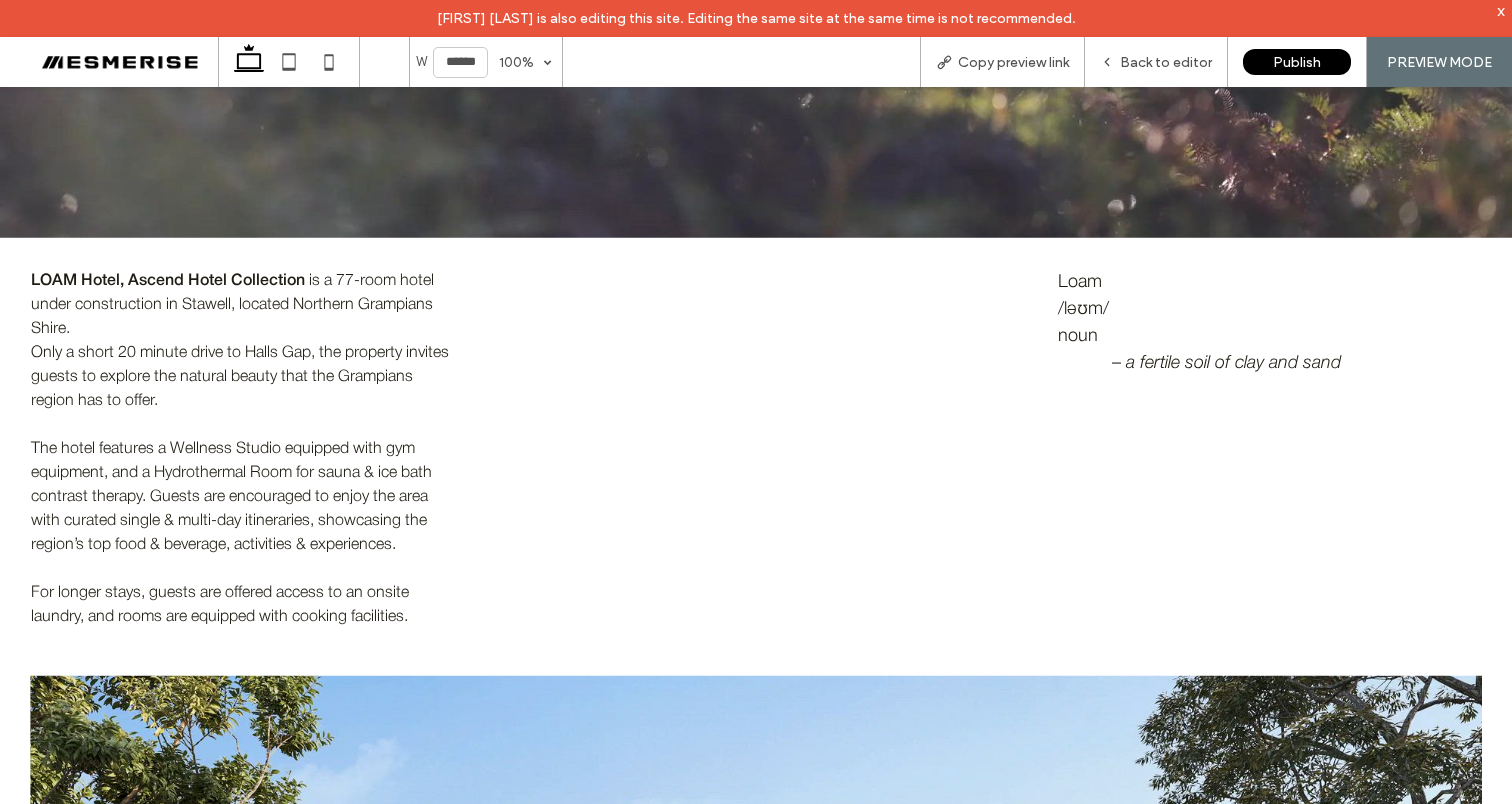 click on "is a 77-room hotel under construction in Stawell, located Northern Grampians Shire." at bounding box center (232, 305) 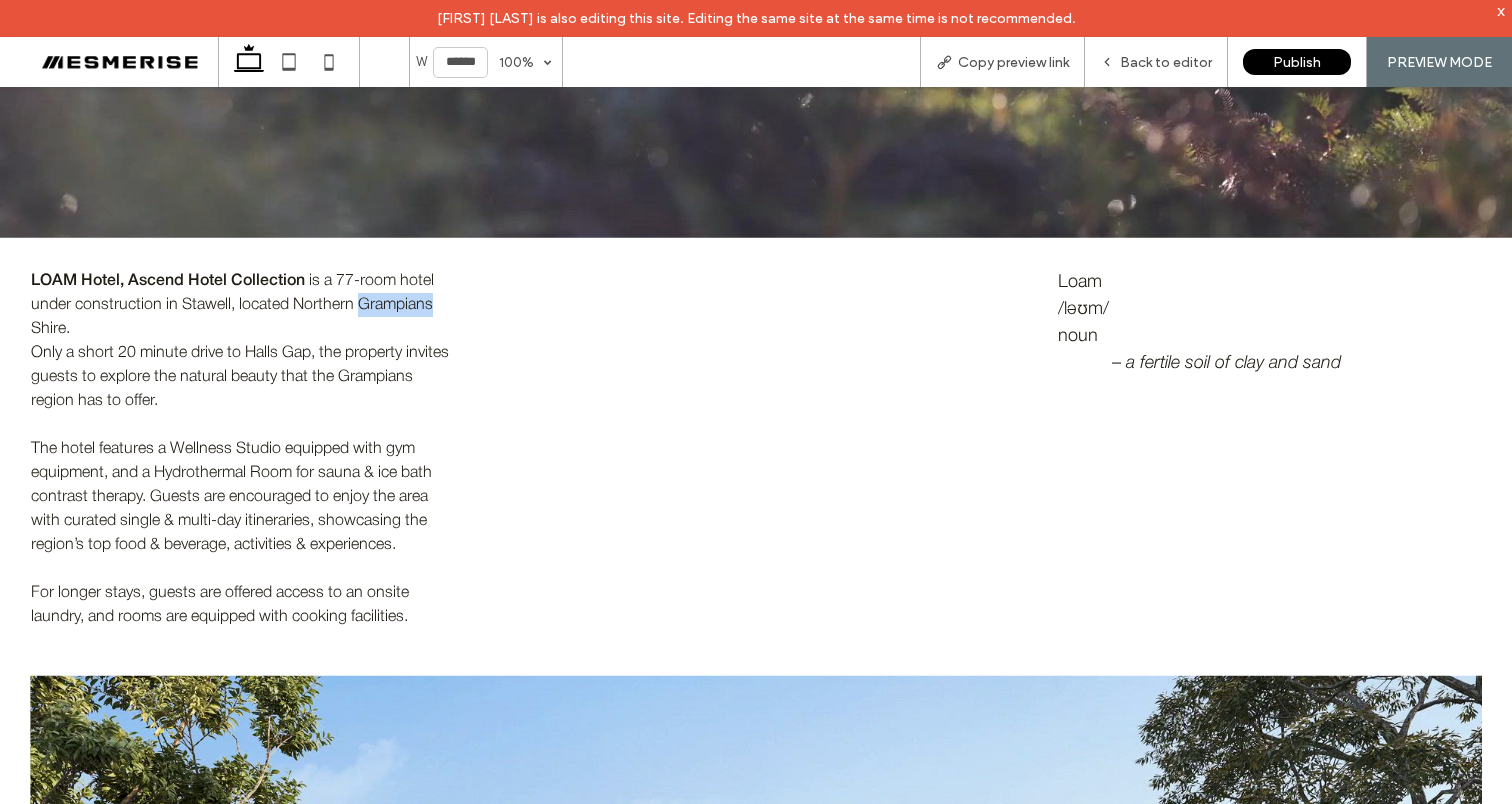 click on "is a 77-room hotel under construction in Stawell, located Northern Grampians Shire." at bounding box center (232, 305) 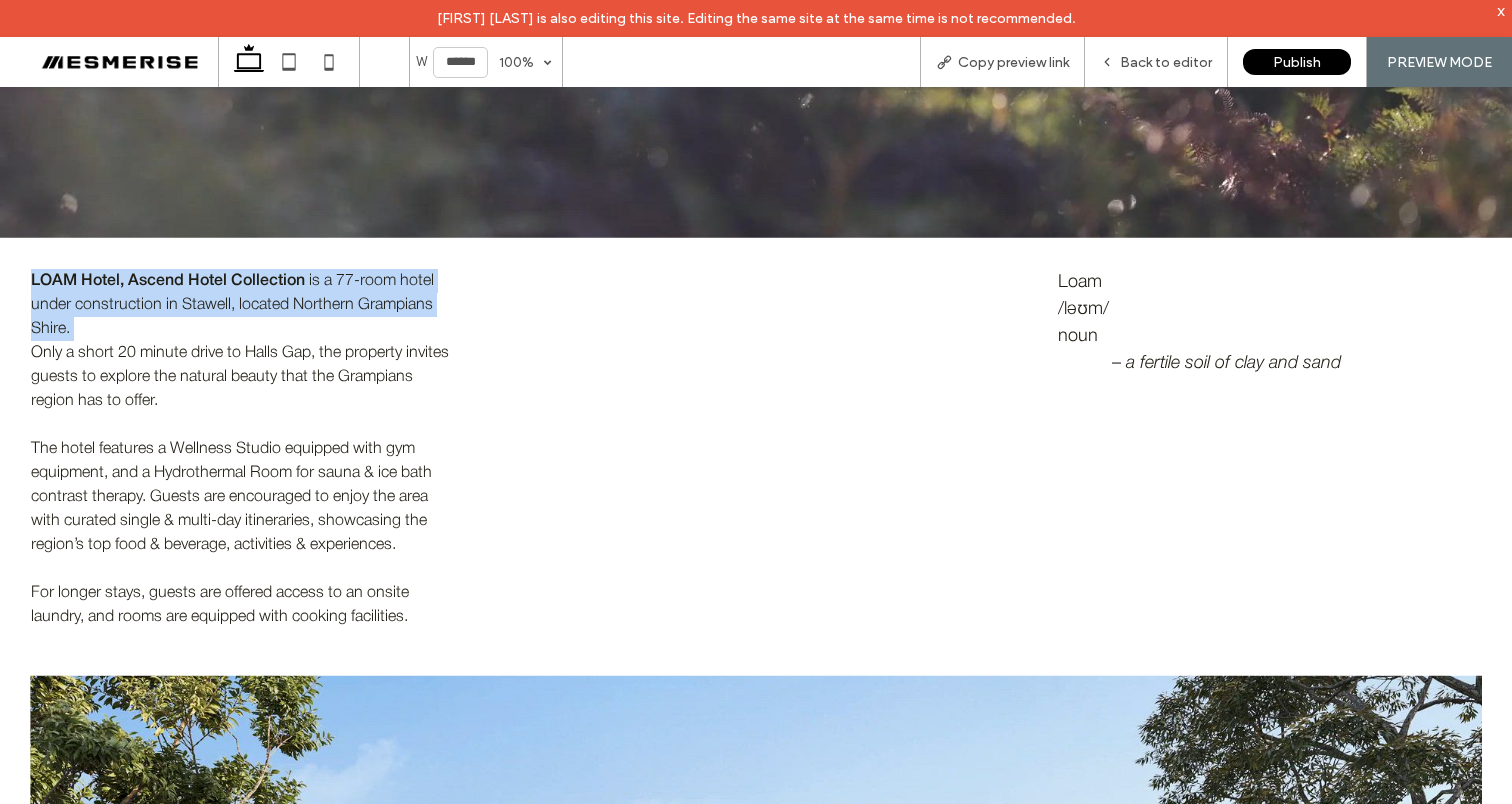 click on "is a 77-room hotel under construction in Stawell, located Northern Grampians Shire." at bounding box center [232, 305] 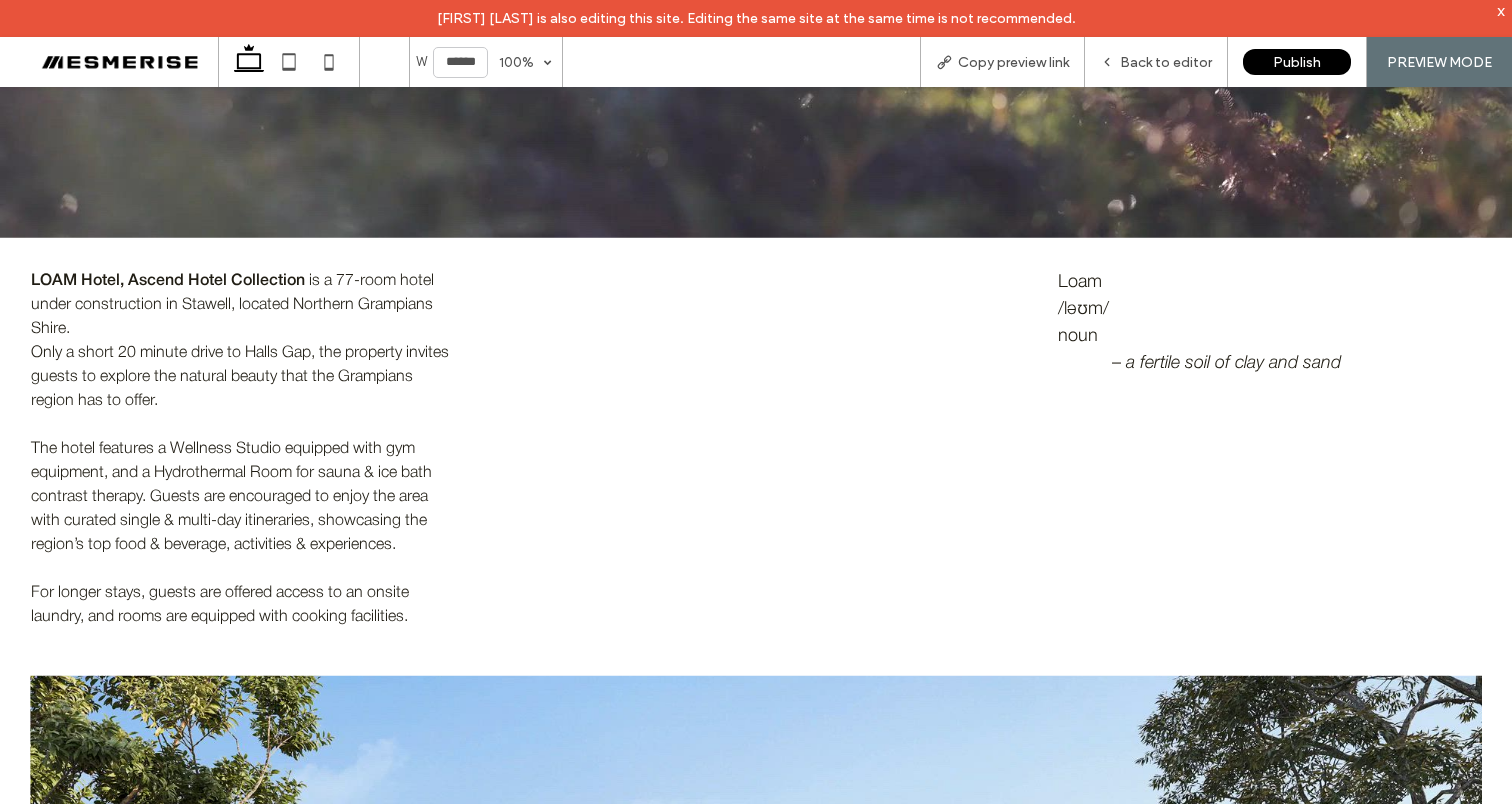 click on "Only a short 20 minute drive to Halls Gap, the property invites guests to explore the natural beauty that the Grampians region has to offer." at bounding box center [240, 377] 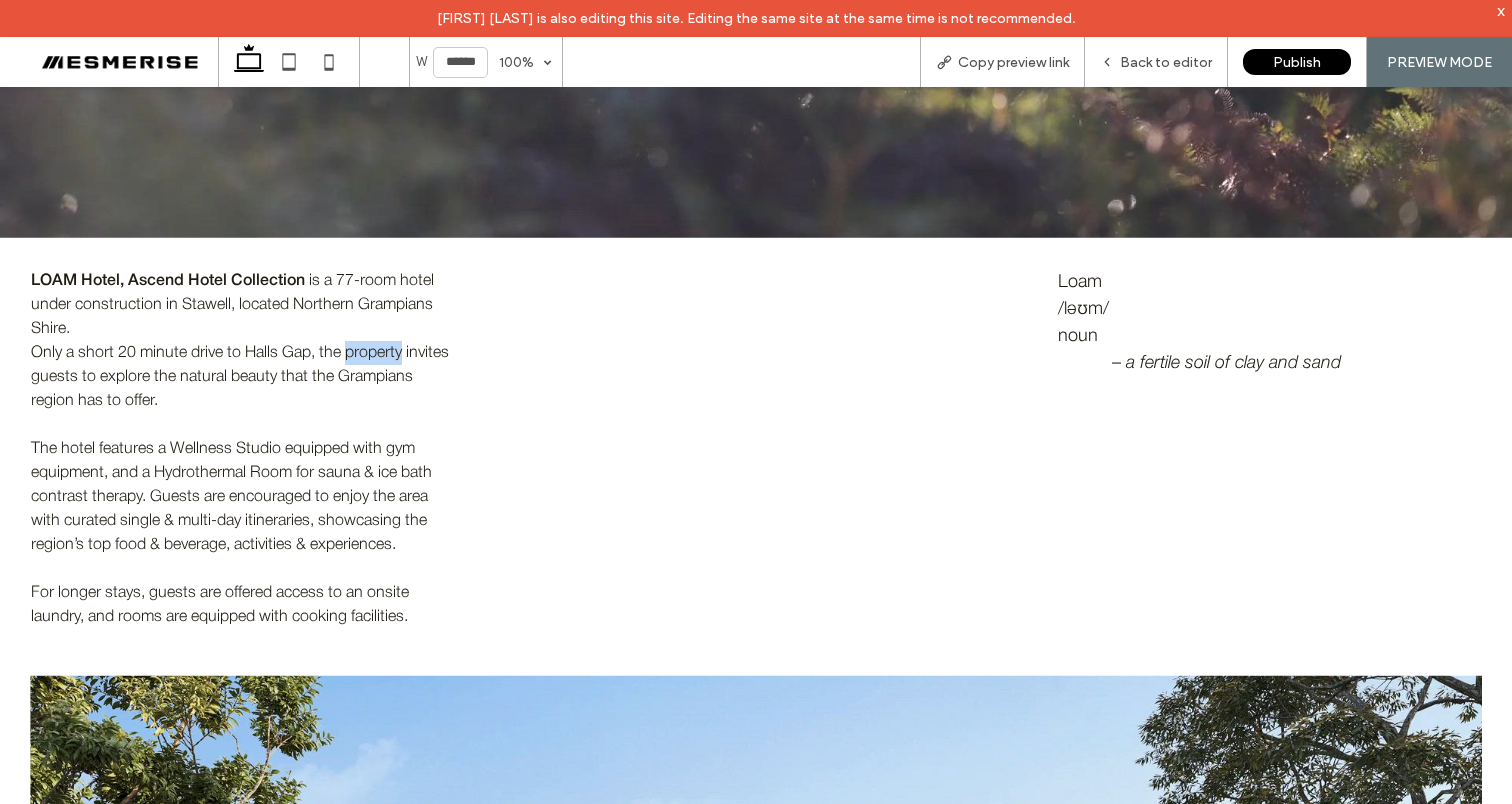 click on "Only a short 20 minute drive to Halls Gap, the property invites guests to explore the natural beauty that the Grampians region has to offer." at bounding box center [240, 377] 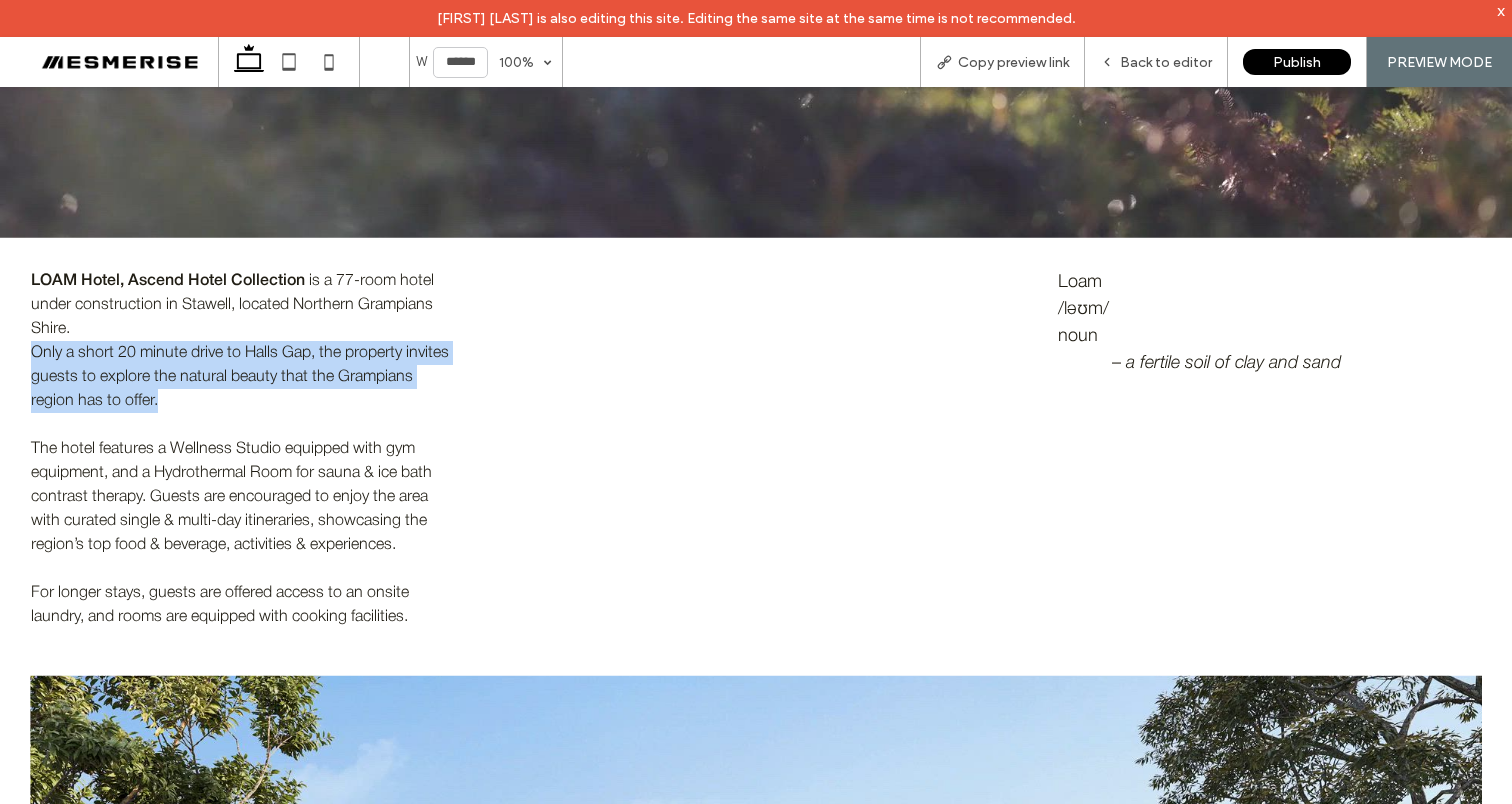 click on "Only a short 20 minute drive to Halls Gap, the property invites guests to explore the natural beauty that the Grampians region has to offer." at bounding box center (240, 377) 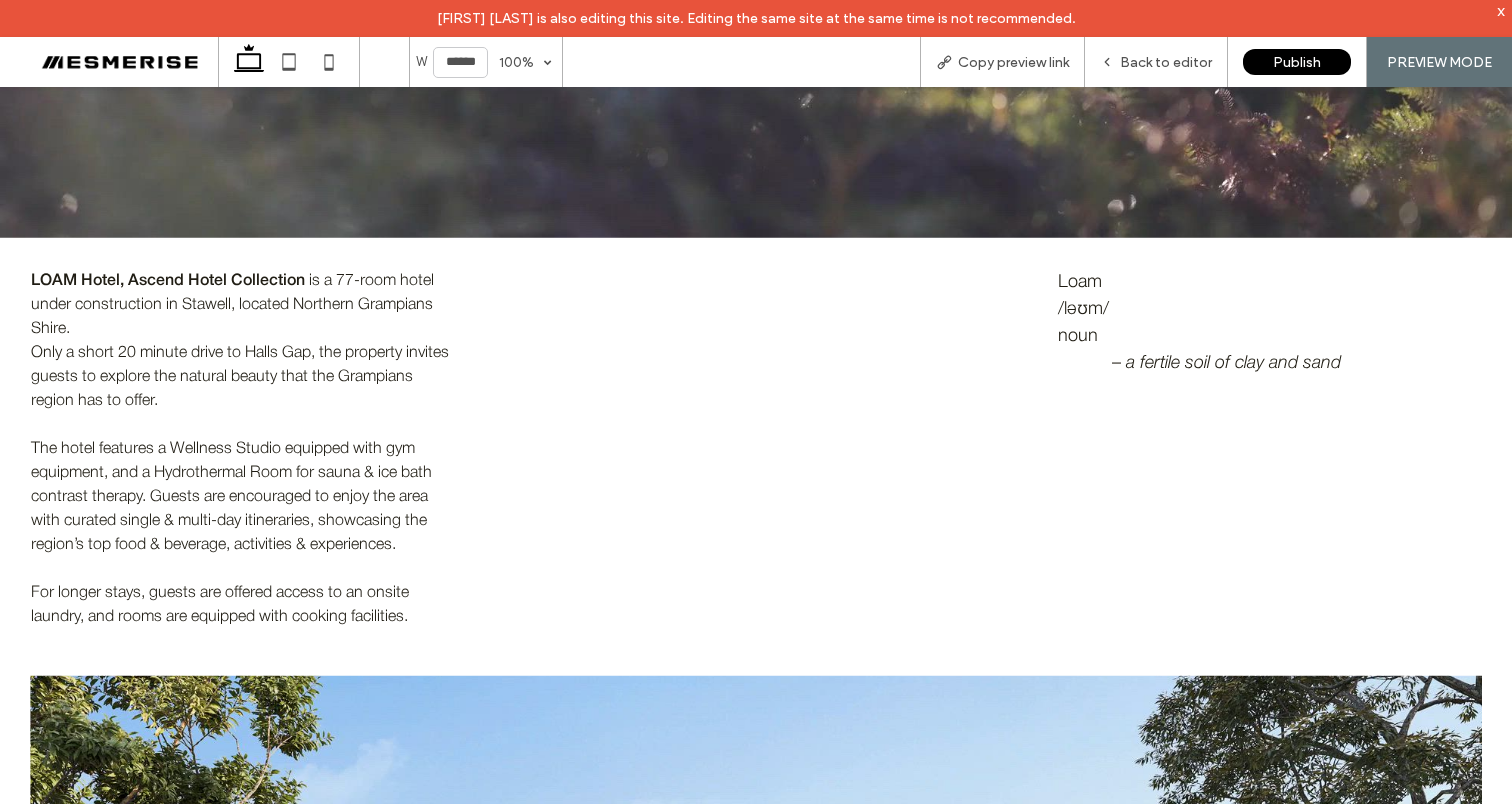 click on "is a 77-room hotel under construction in Stawell, located Northern Grampians Shire." at bounding box center (232, 305) 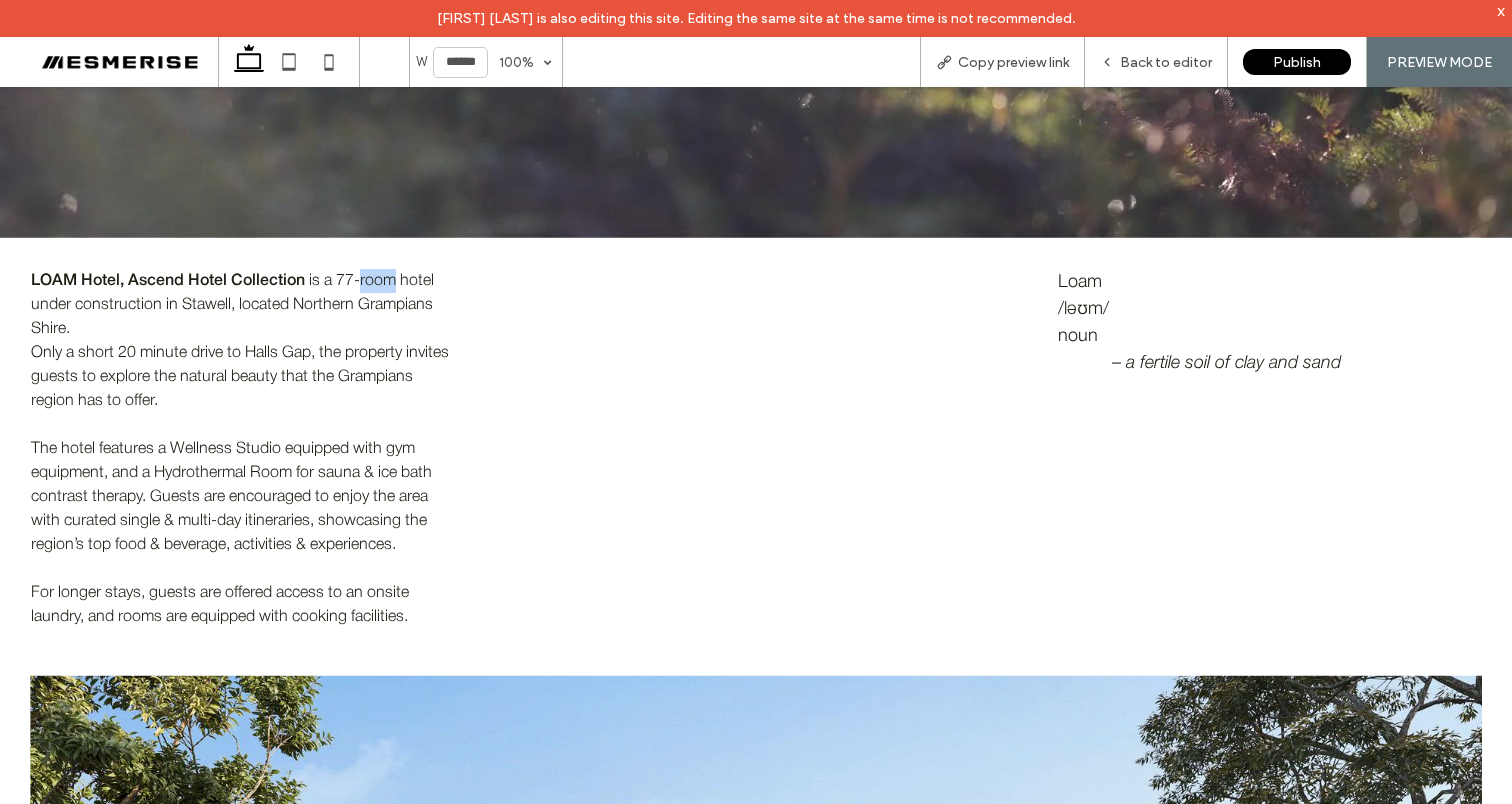 click on "is a 77-room hotel under construction in Stawell, located Northern Grampians Shire." at bounding box center (232, 305) 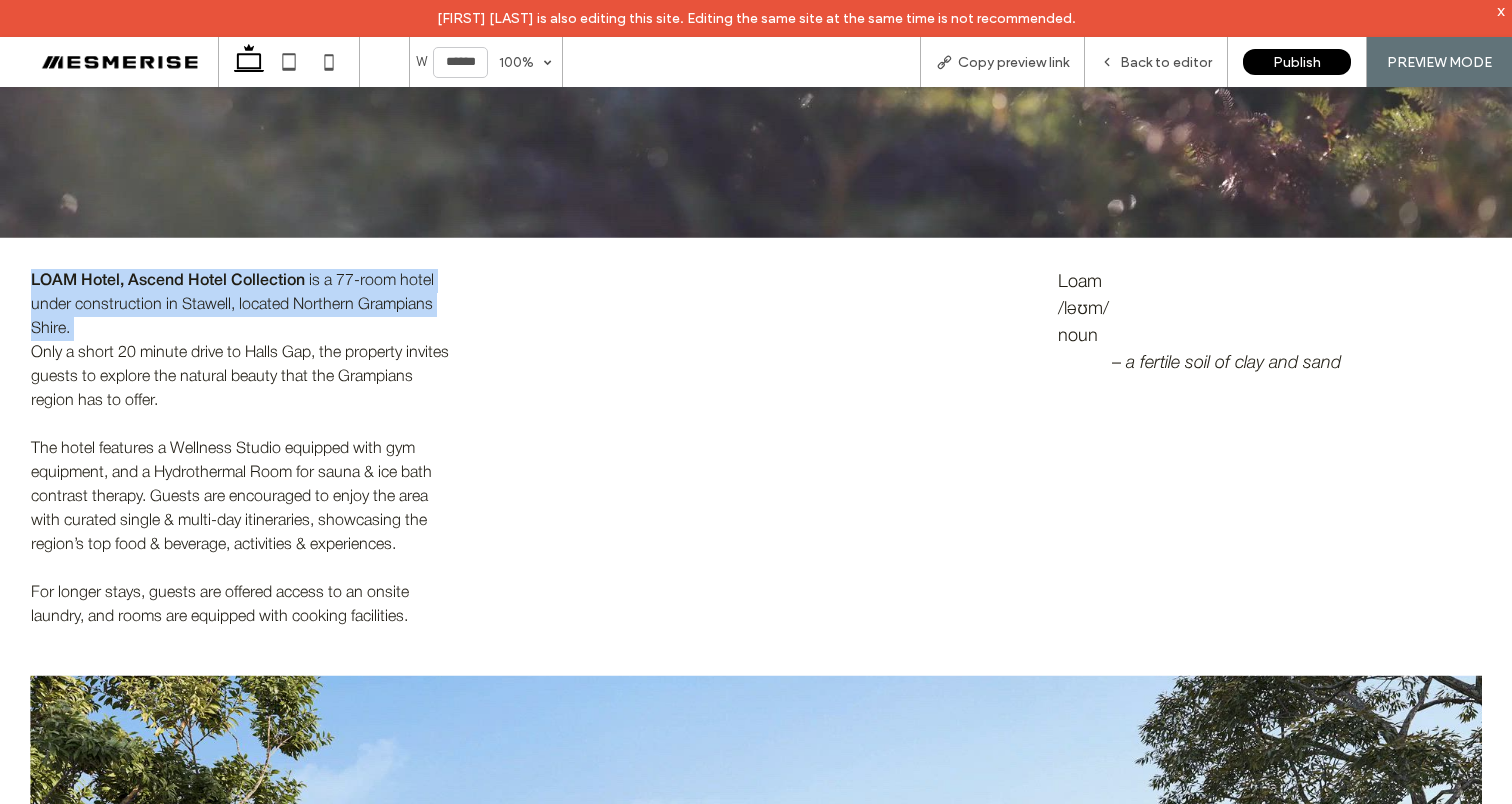 click on "is a 77-room hotel under construction in Stawell, located Northern Grampians Shire." at bounding box center [232, 305] 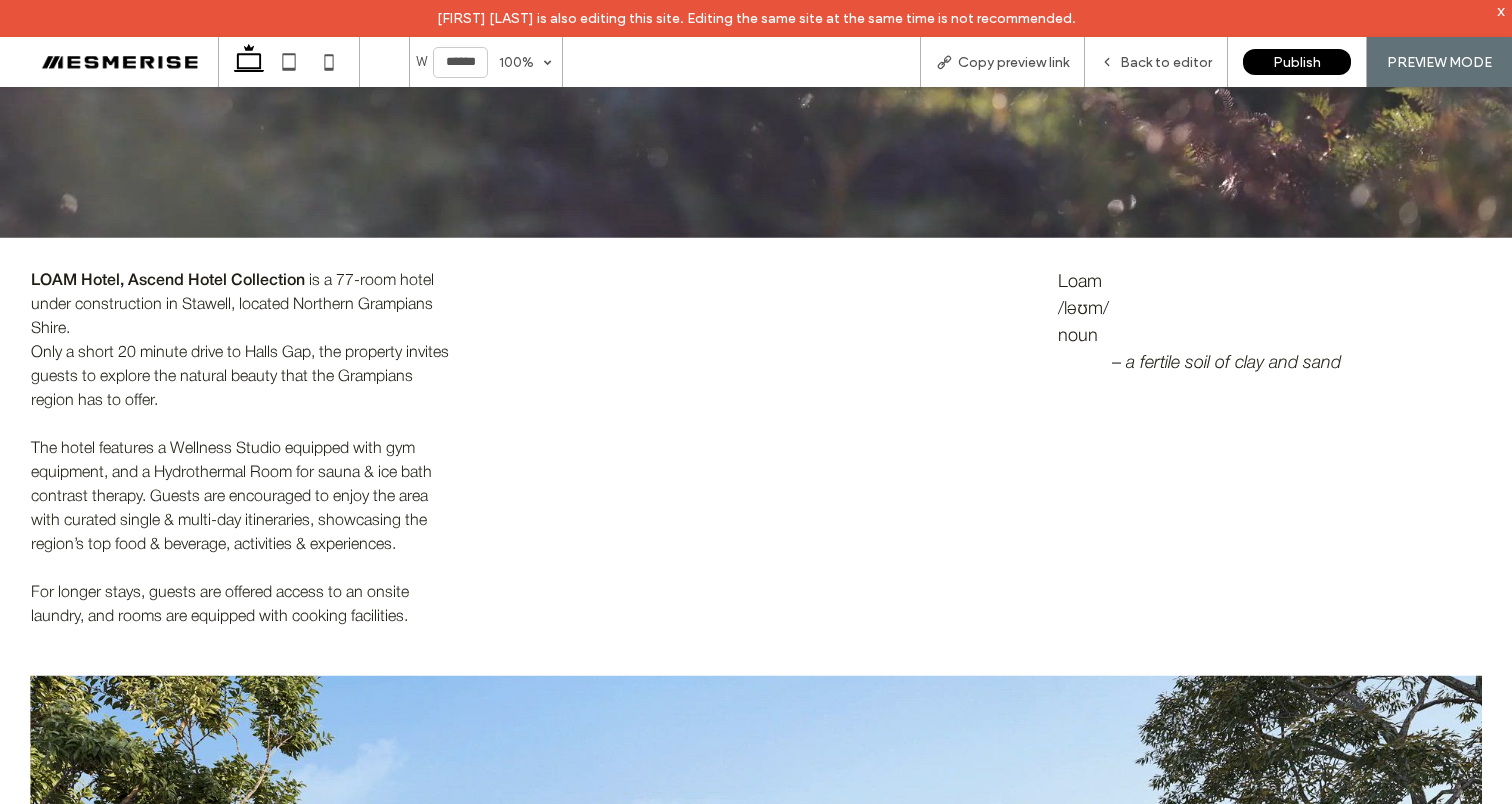 click on "Only a short 20 minute drive to Halls Gap, the property invites guests to explore the natural beauty that the Grampians region has to offer." at bounding box center (242, 377) 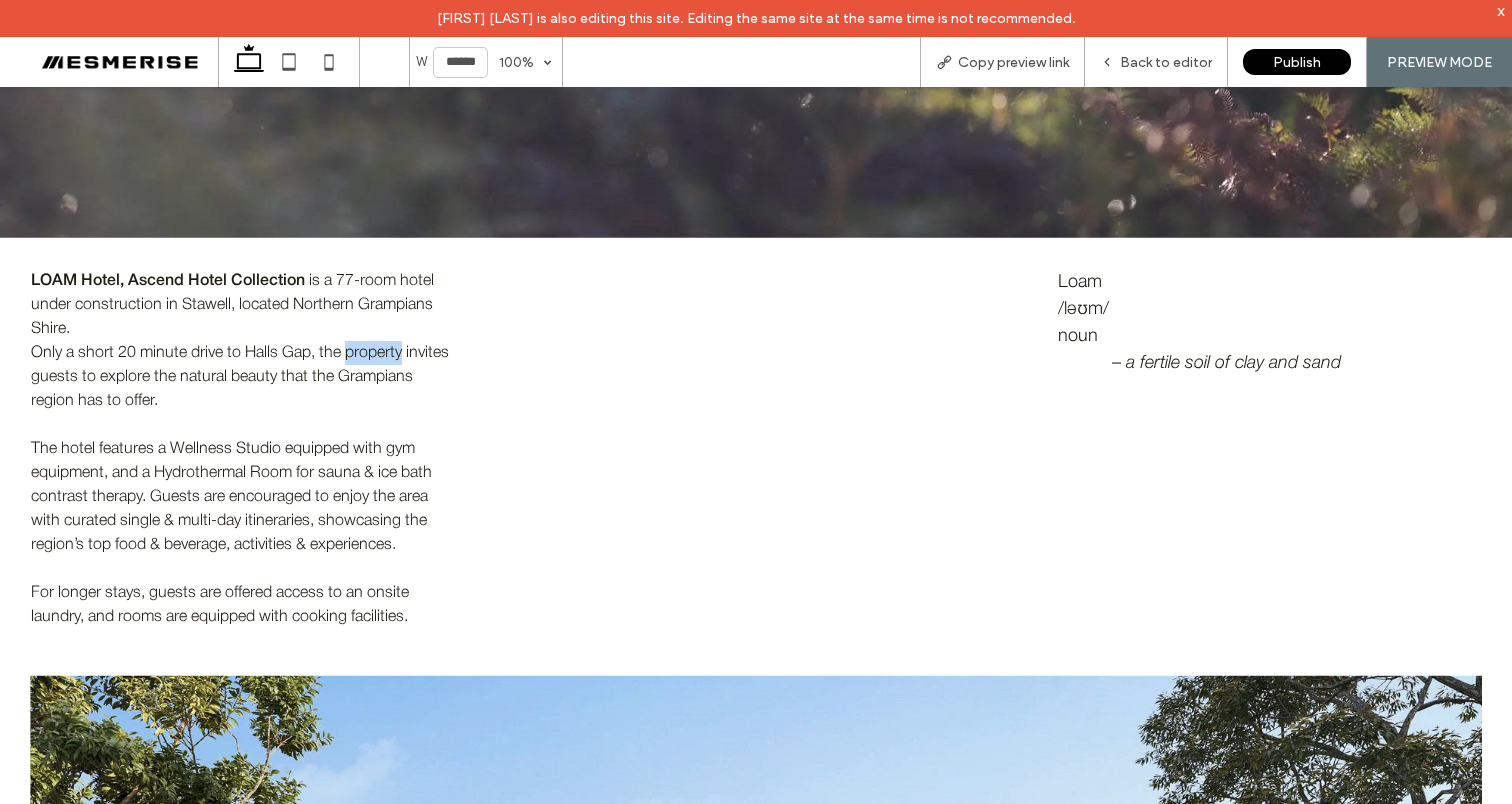 click on "Only a short 20 minute drive to Halls Gap, the property invites guests to explore the natural beauty that the Grampians region has to offer." at bounding box center (242, 377) 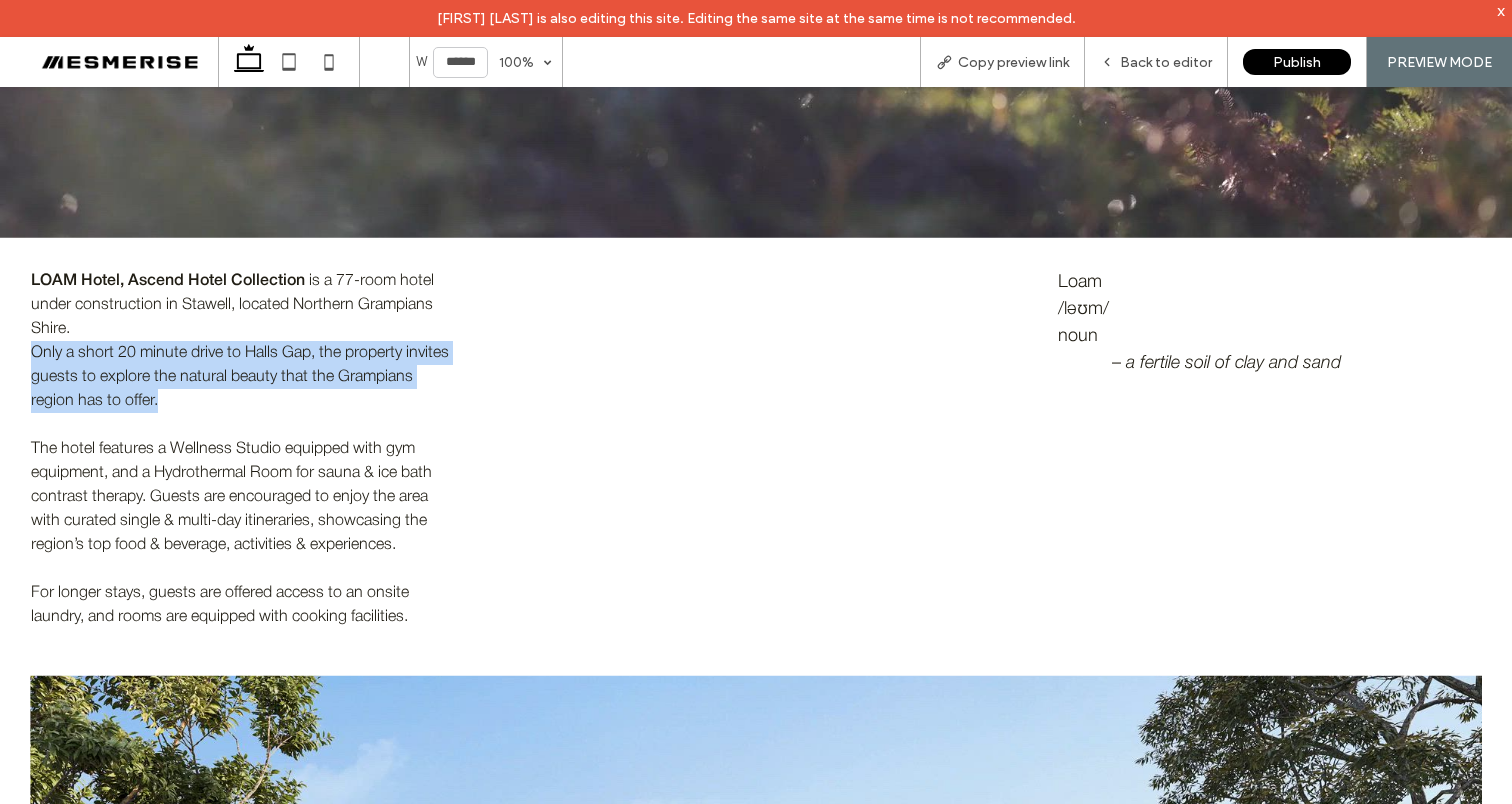 click on "Only a short 20 minute drive to Halls Gap, the property invites guests to explore the natural beauty that the Grampians region has to offer." at bounding box center (242, 377) 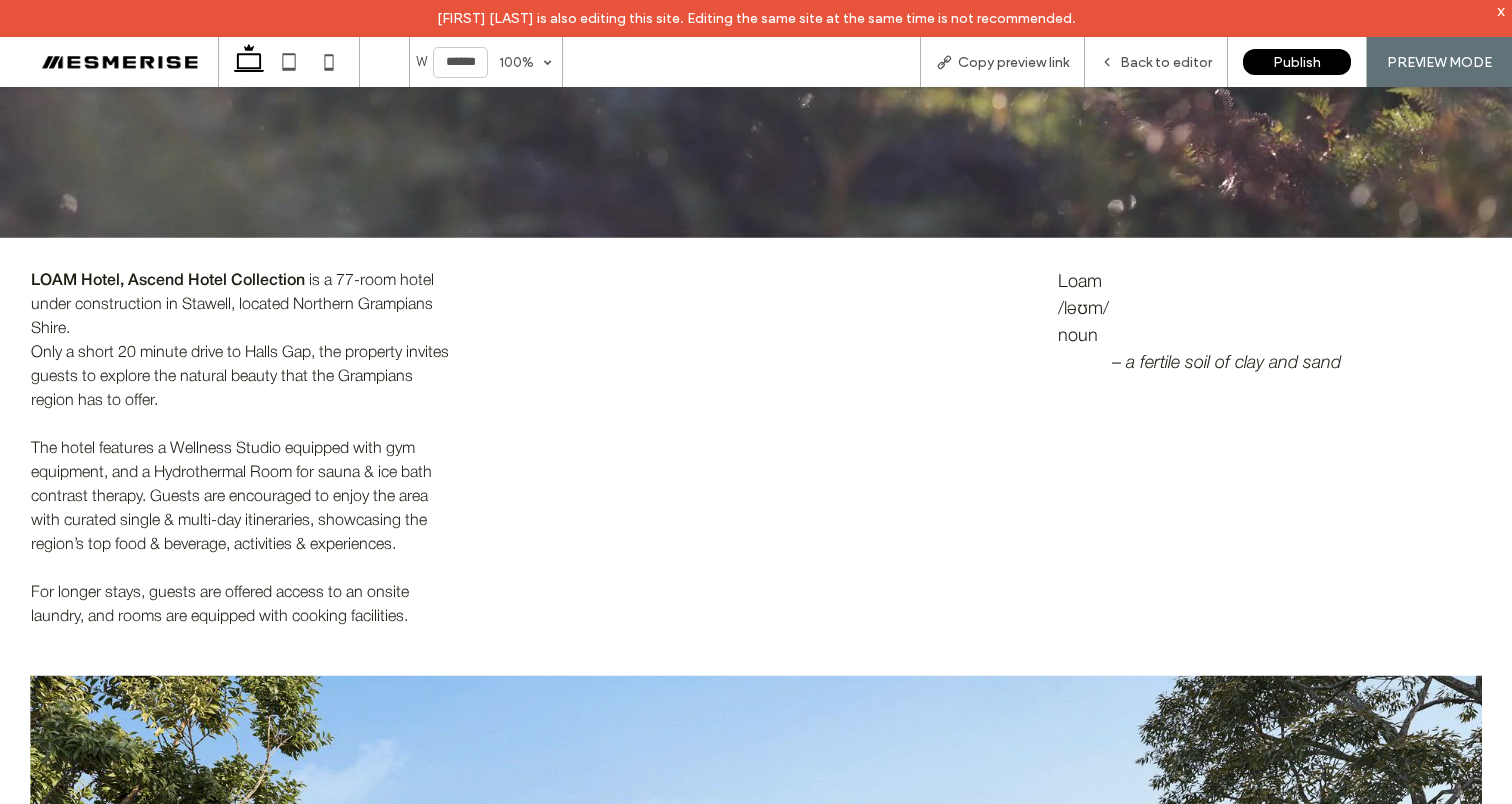 click on "The hotel features a Wellness Studio equipped with gym equipment, and a Hydrothermal Room for sauna & ice bath contrast therapy. Guests are encouraged to enjoy the area with curated single & multi-day itineraries, showcasing the region’s top food & beverage, activities & experiences." at bounding box center [242, 497] 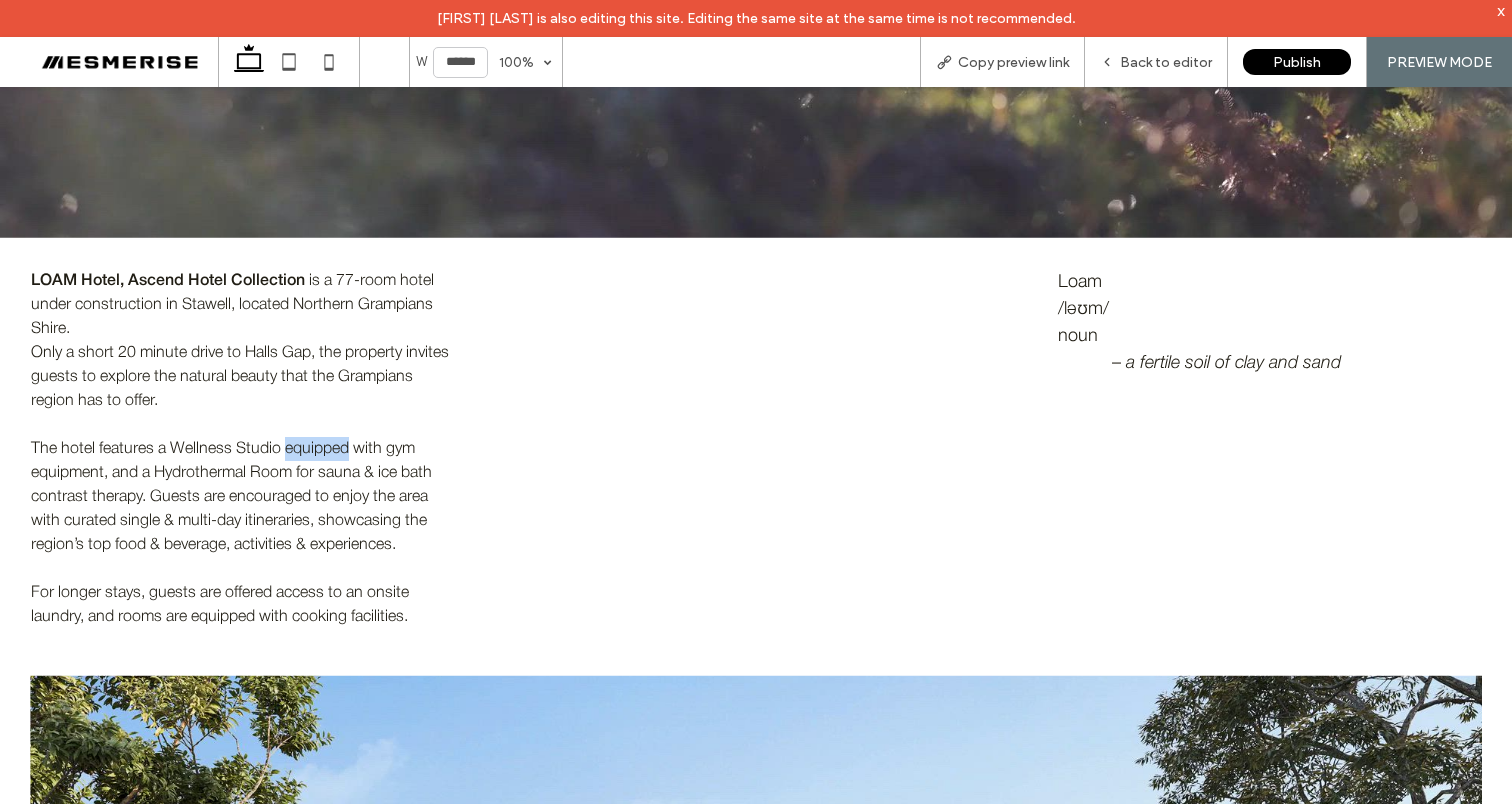 click on "The hotel features a Wellness Studio equipped with gym equipment, and a Hydrothermal Room for sauna & ice bath contrast therapy. Guests are encouraged to enjoy the area with curated single & multi-day itineraries, showcasing the region’s top food & beverage, activities & experiences." at bounding box center [242, 497] 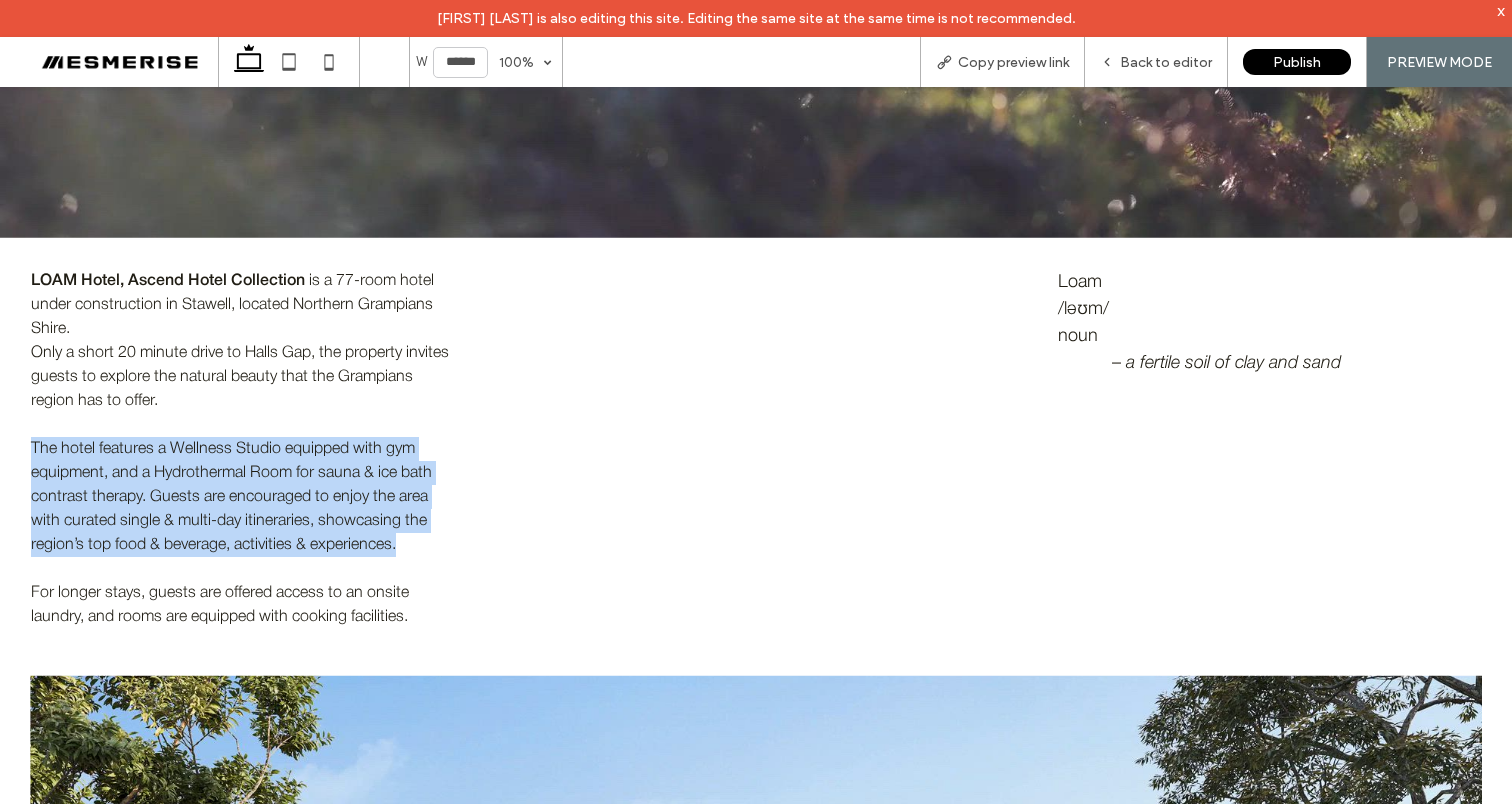 click on "The hotel features a Wellness Studio equipped with gym equipment, and a Hydrothermal Room for sauna & ice bath contrast therapy. Guests are encouraged to enjoy the area with curated single & multi-day itineraries, showcasing the region’s top food & beverage, activities & experiences." at bounding box center (242, 497) 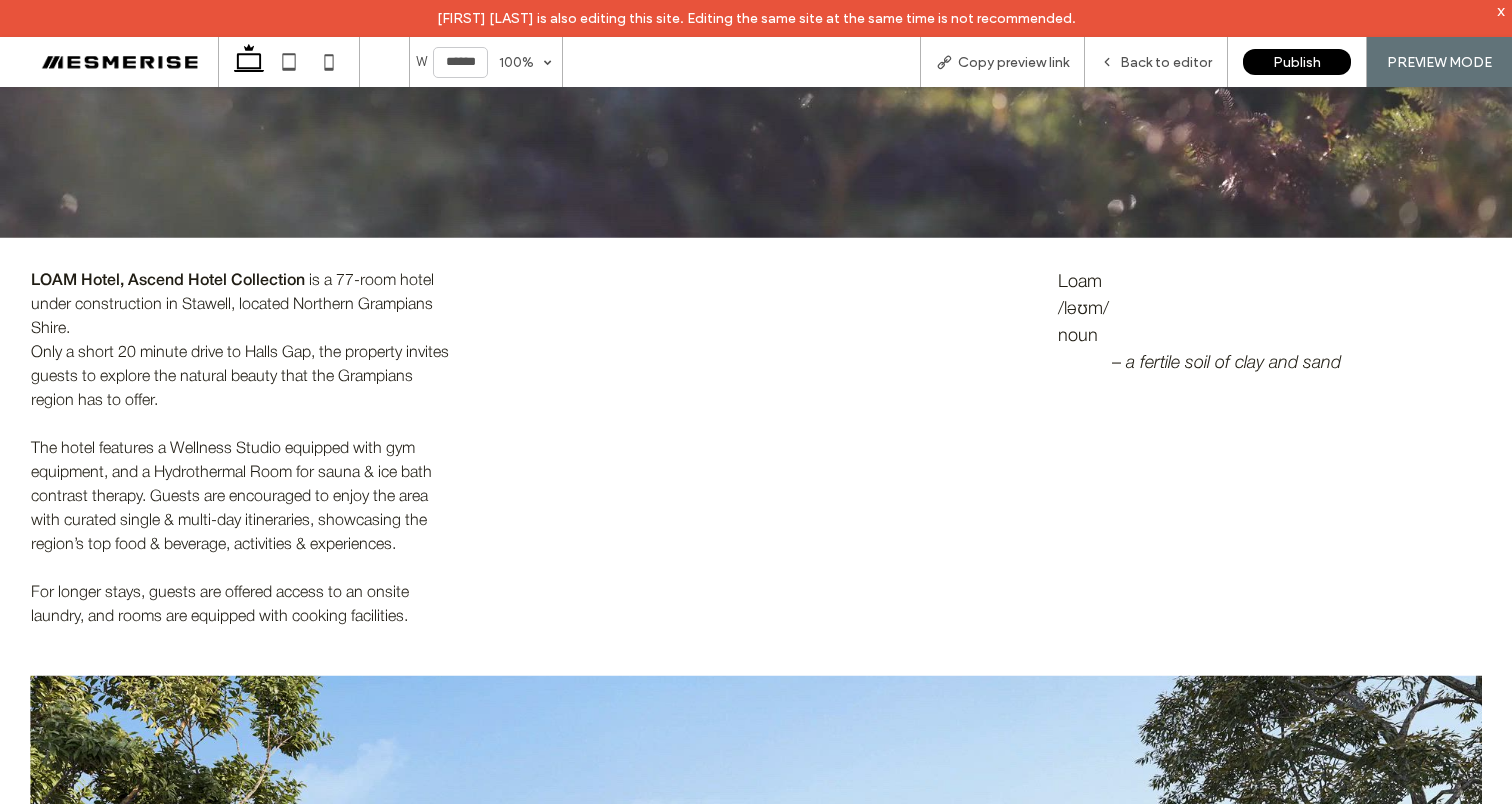 click on "Only a short 20 minute drive to Halls Gap, the property invites guests to explore the natural beauty that the Grampians region has to offer." at bounding box center [240, 377] 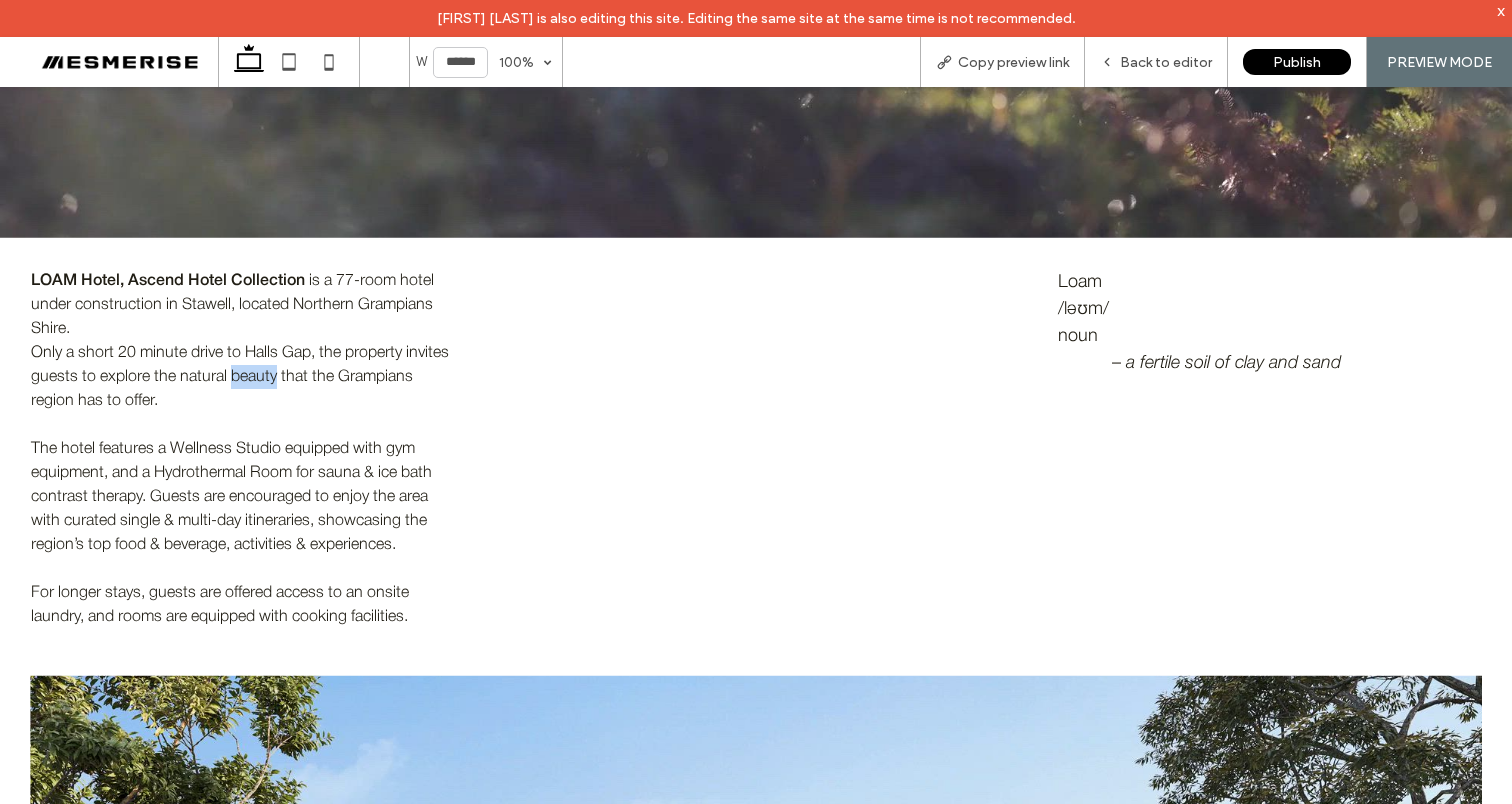 click on "Only a short 20 minute drive to Halls Gap, the property invites guests to explore the natural beauty that the Grampians region has to offer." at bounding box center [240, 377] 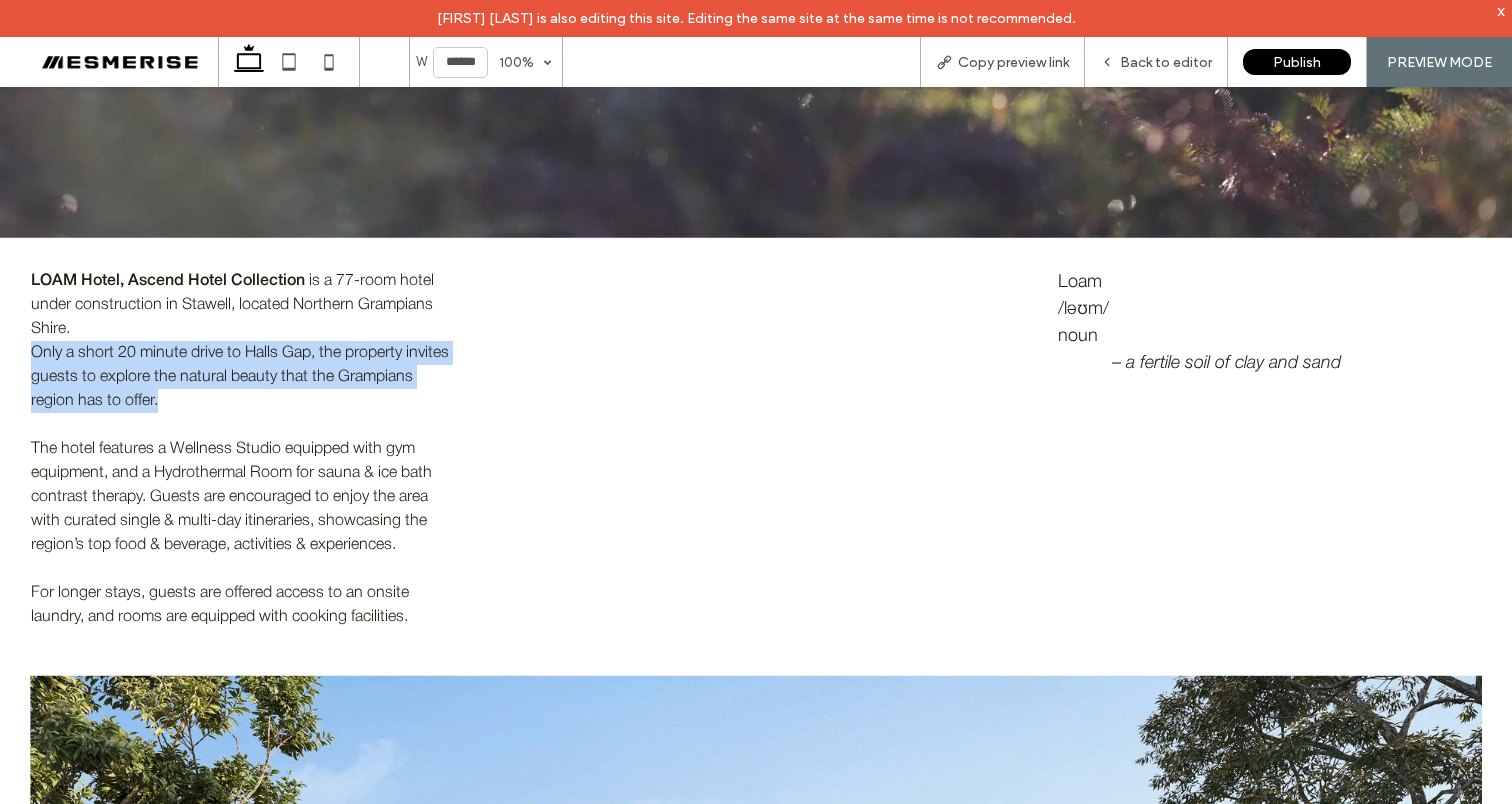 click on "Only a short 20 minute drive to Halls Gap, the property invites guests to explore the natural beauty that the Grampians region has to offer." at bounding box center (240, 377) 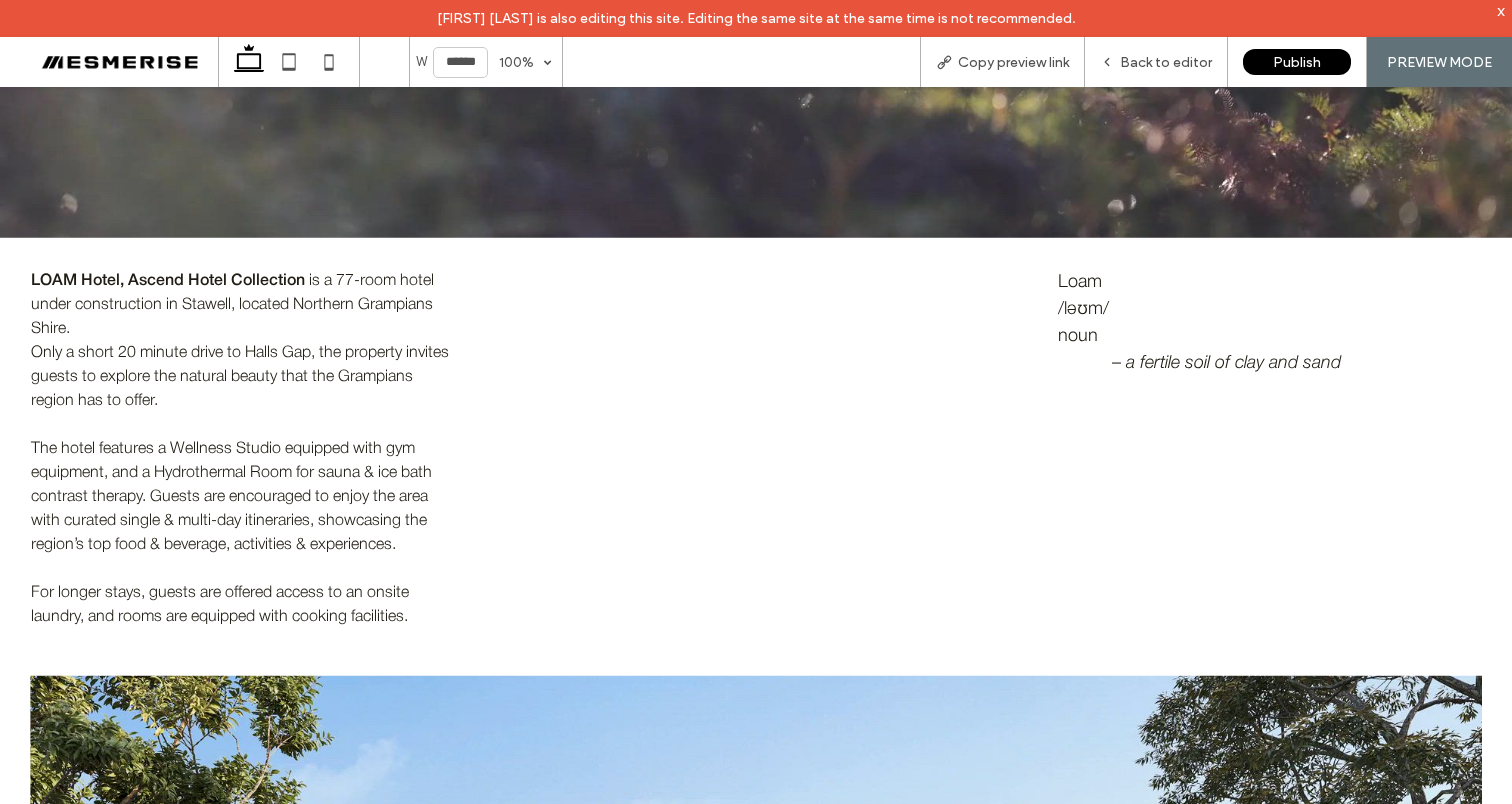 click on "is a 77-room hotel under construction in Stawell, located Northern Grampians Shire." at bounding box center (232, 305) 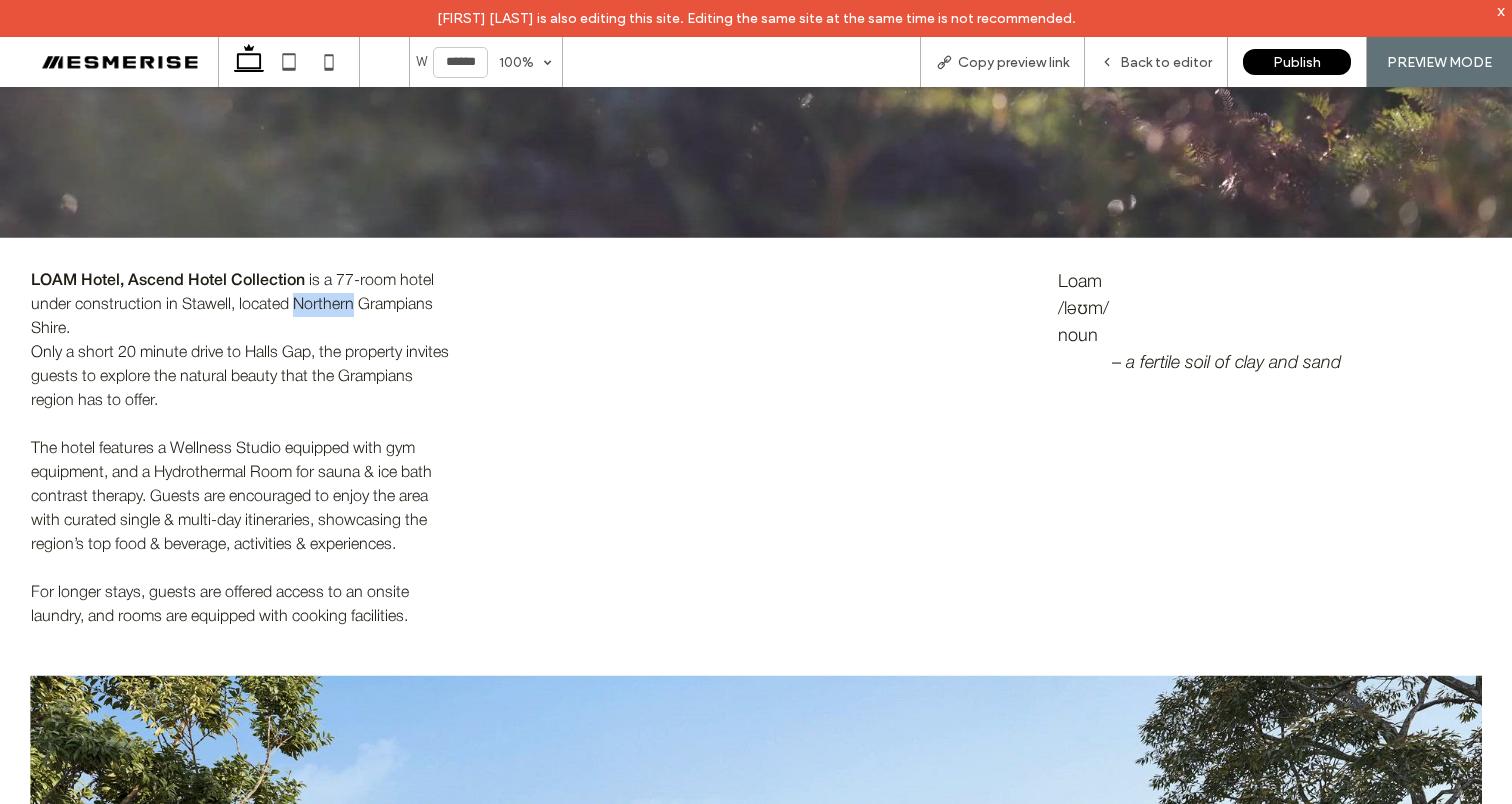 click on "is a 77-room hotel under construction in Stawell, located Northern Grampians Shire." at bounding box center (232, 305) 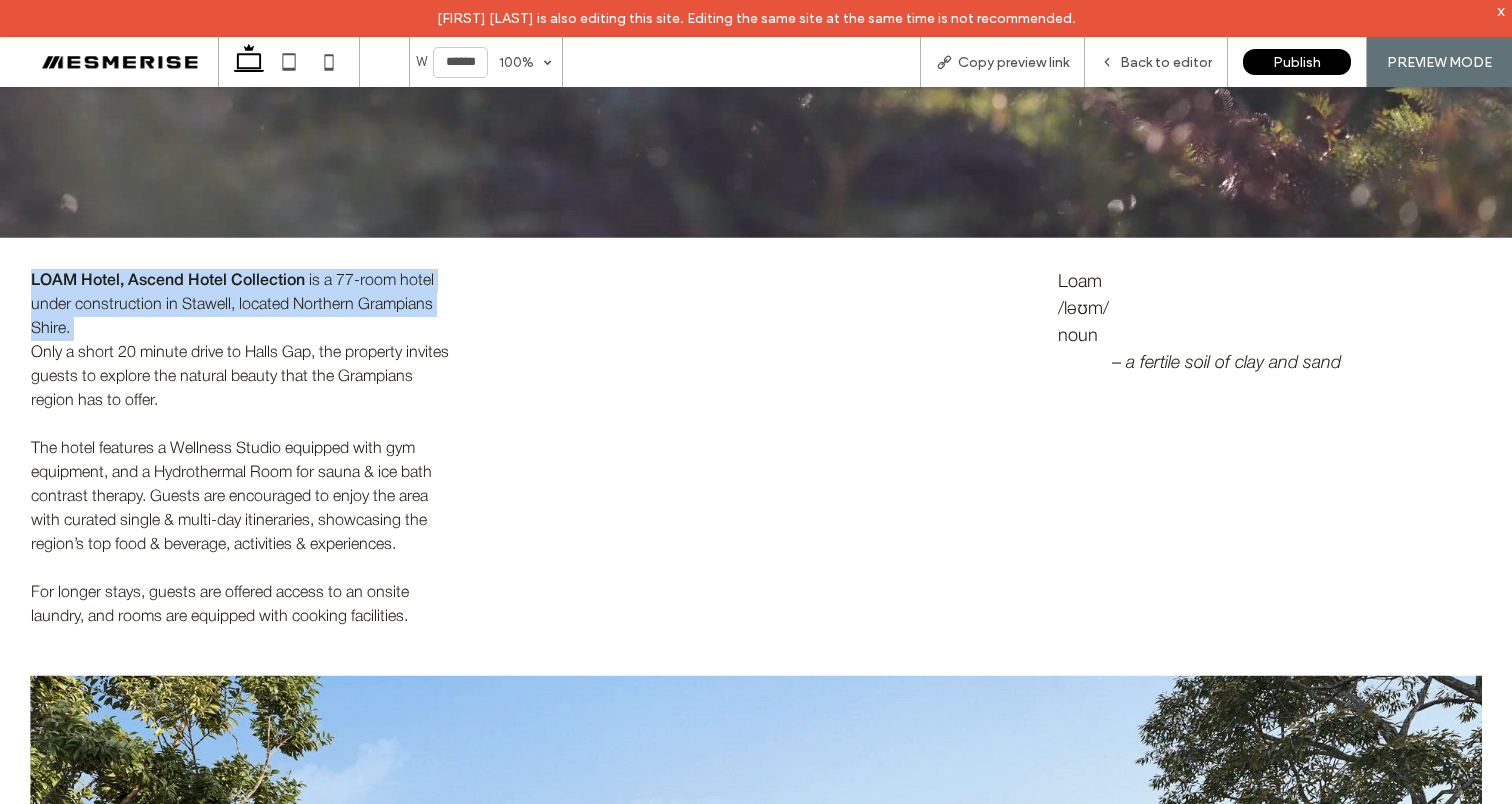 click on "is a 77-room hotel under construction in Stawell, located Northern Grampians Shire." at bounding box center (232, 305) 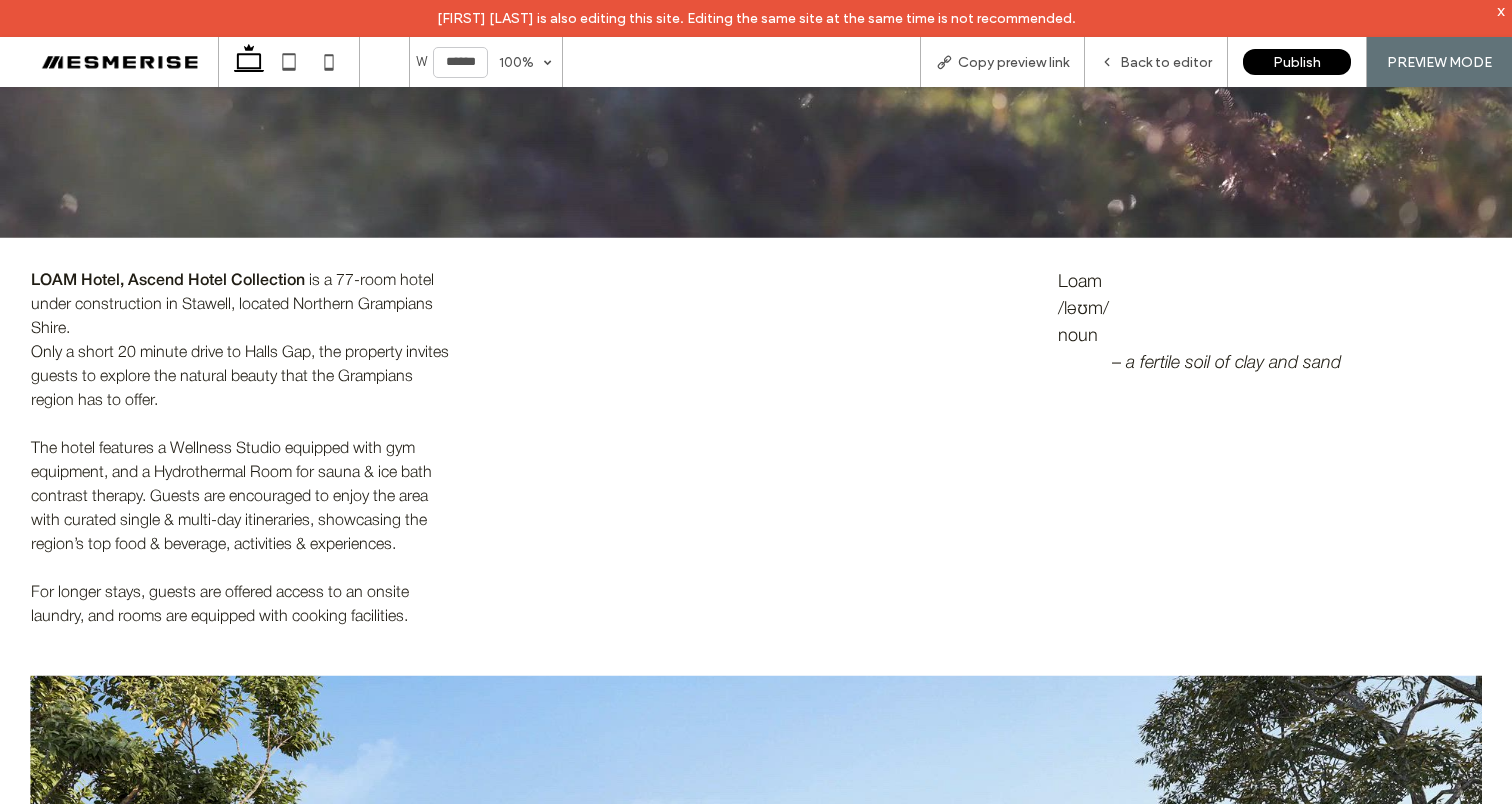 click on "Only a short 20 minute drive to Halls Gap, the property invites guests to explore the natural beauty that the Grampians region has to offer." at bounding box center [240, 377] 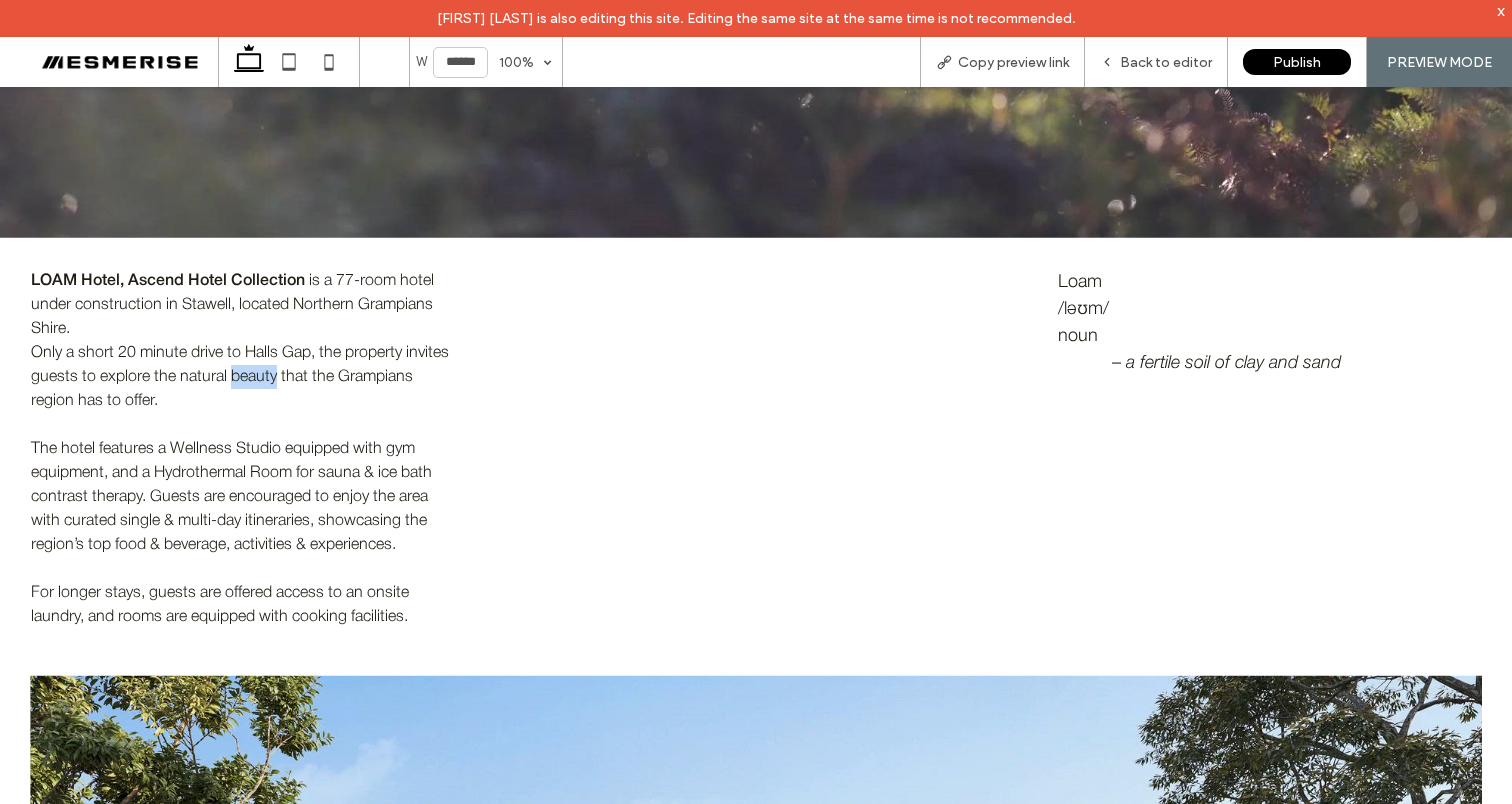click on "Only a short 20 minute drive to Halls Gap, the property invites guests to explore the natural beauty that the Grampians region has to offer." at bounding box center [240, 377] 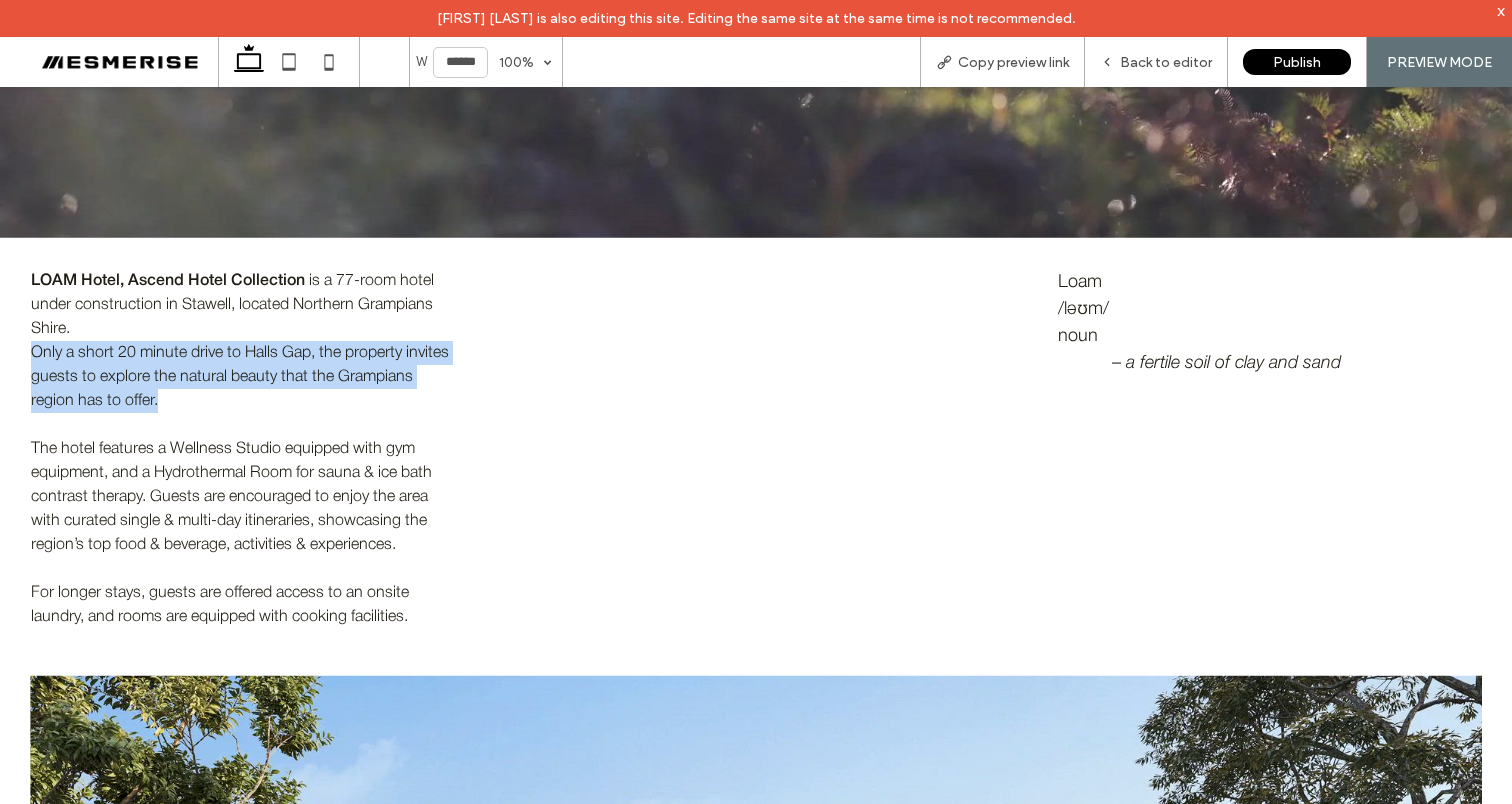 click on "Only a short 20 minute drive to Halls Gap, the property invites guests to explore the natural beauty that the Grampians region has to offer." at bounding box center [240, 377] 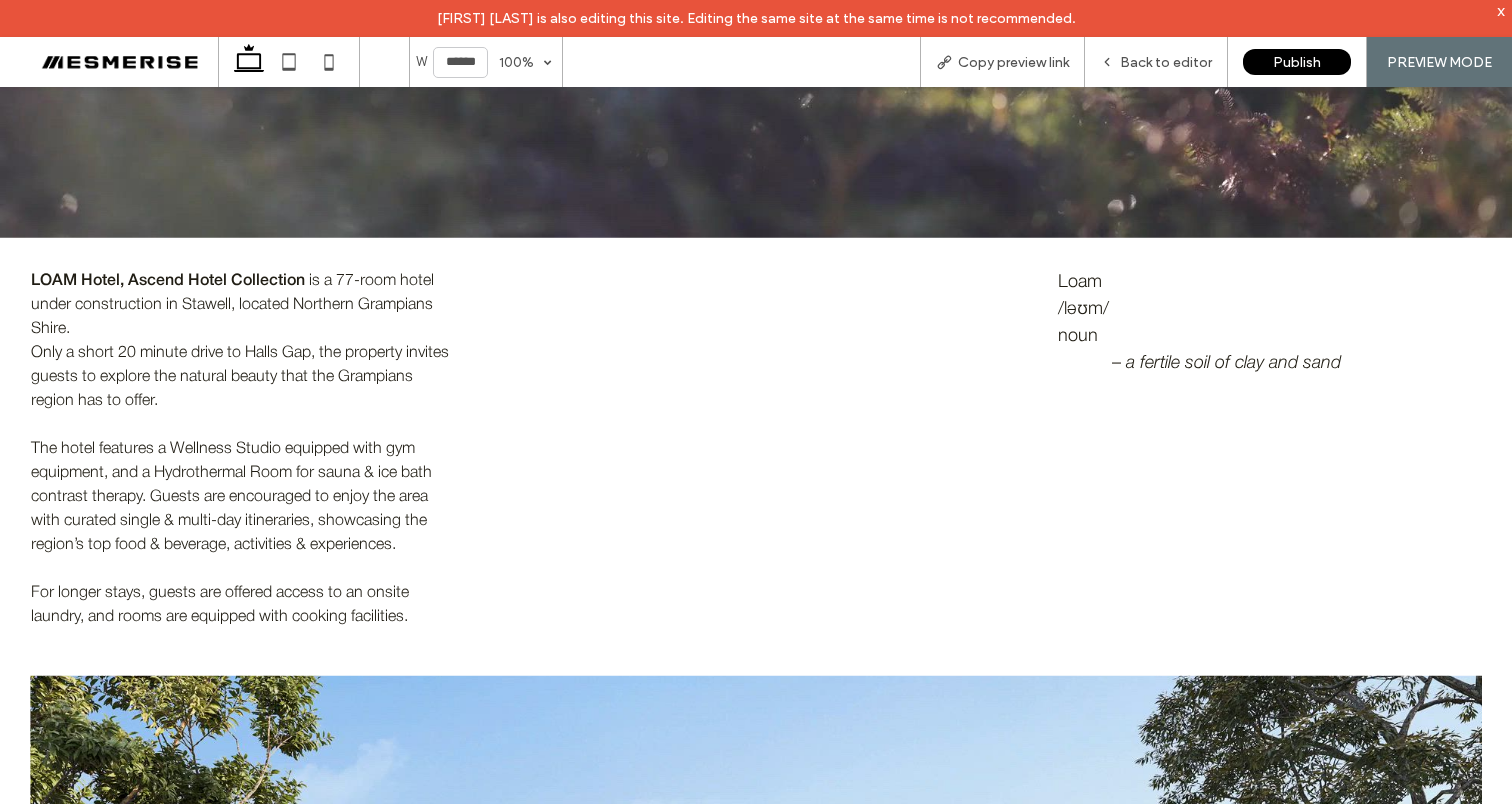 click on "The hotel features a Wellness Studio equipped with gym equipment, and a Hydrothermal Room for sauna & ice bath contrast therapy. Guests are encouraged to enjoy the area with curated single & multi-day itineraries, showcasing the region’s top food & beverage, activities & experiences." at bounding box center (231, 497) 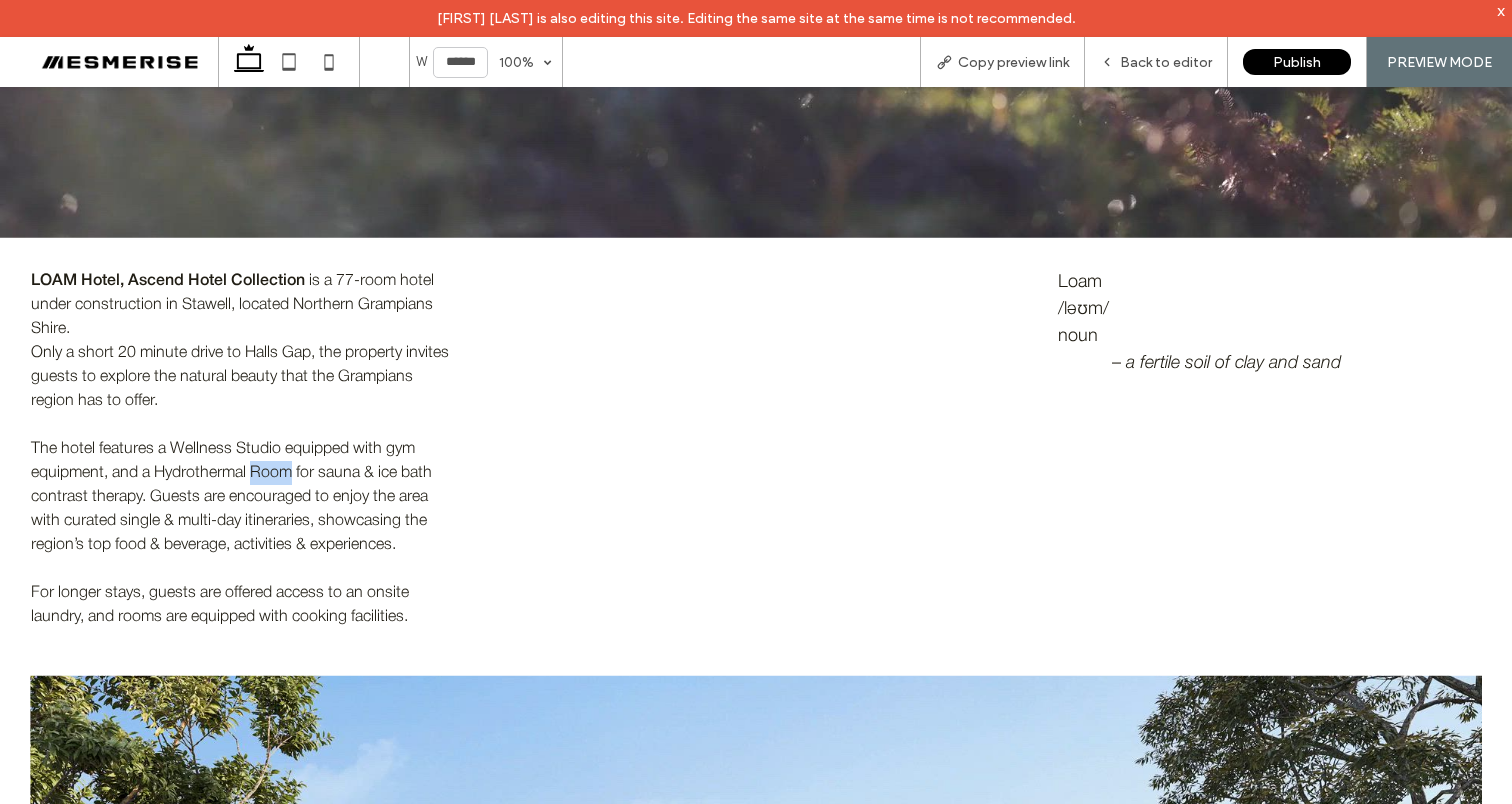 click on "The hotel features a Wellness Studio equipped with gym equipment, and a Hydrothermal Room for sauna & ice bath contrast therapy. Guests are encouraged to enjoy the area with curated single & multi-day itineraries, showcasing the region’s top food & beverage, activities & experiences." at bounding box center [231, 497] 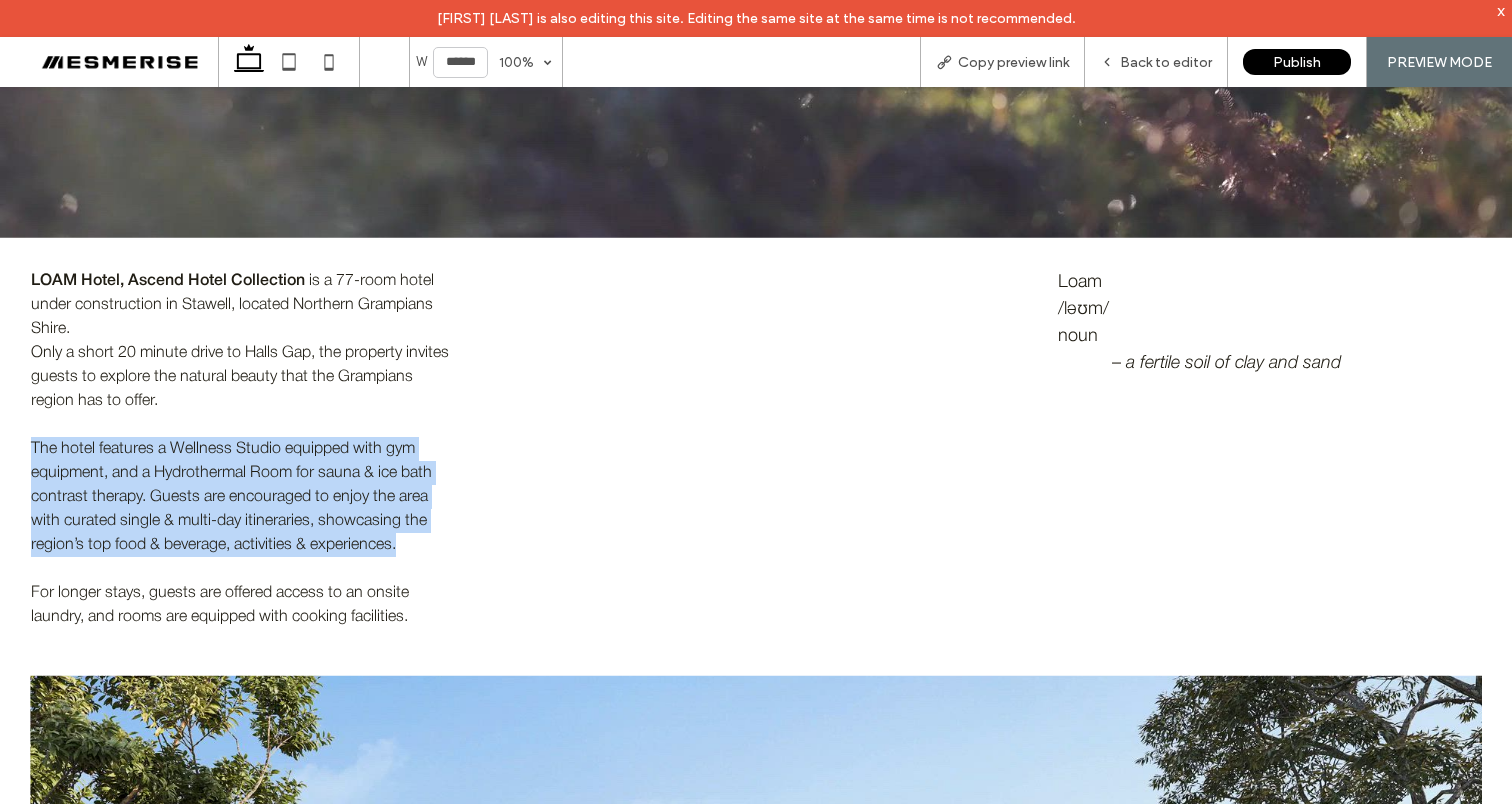 click on "The hotel features a Wellness Studio equipped with gym equipment, and a Hydrothermal Room for sauna & ice bath contrast therapy. Guests are encouraged to enjoy the area with curated single & multi-day itineraries, showcasing the region’s top food & beverage, activities & experiences." at bounding box center (231, 497) 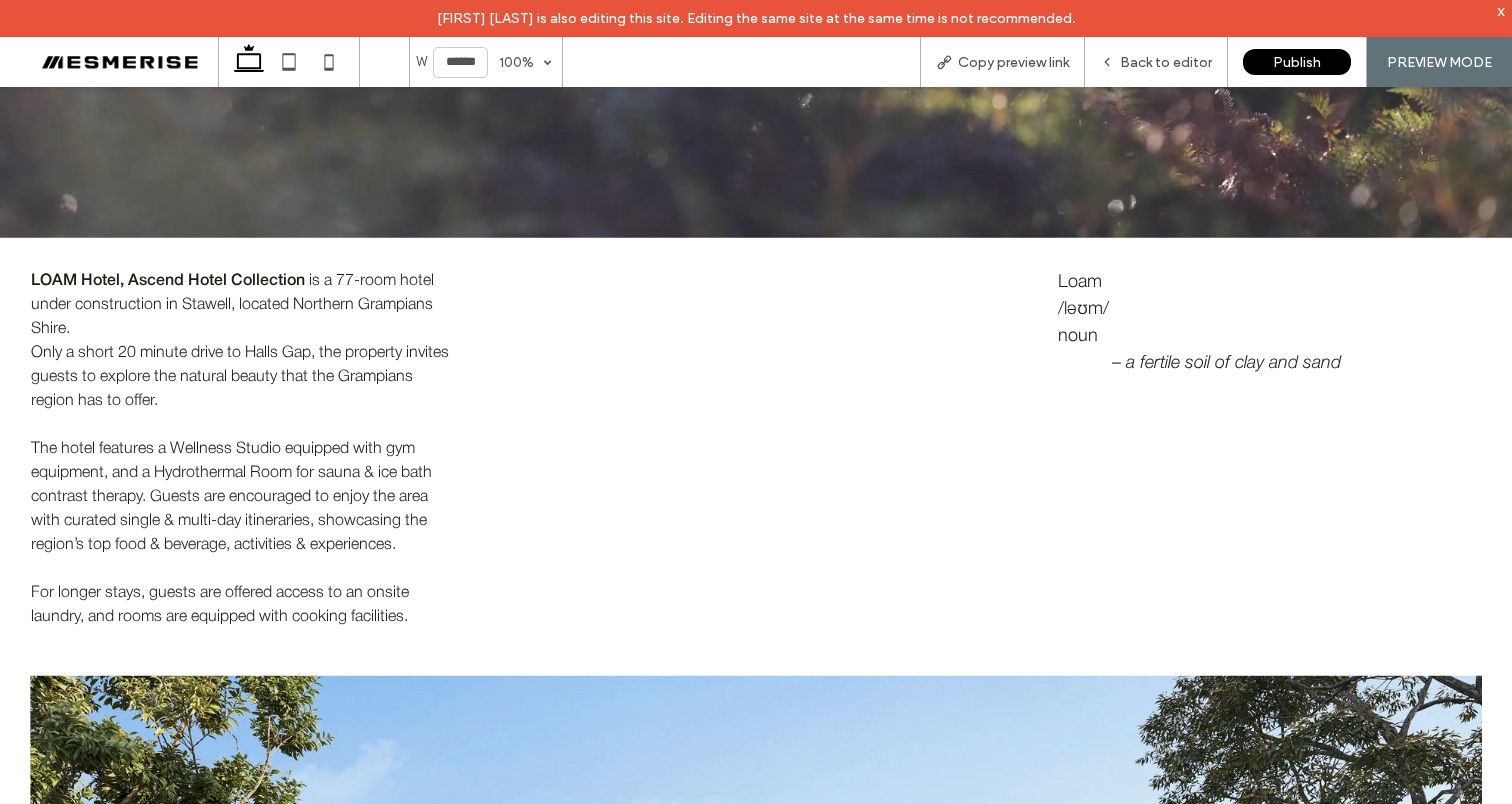 click on "For longer stays, guests are offered access to an onsite laundry, and rooms are equipped with cooking facilities." at bounding box center (220, 605) 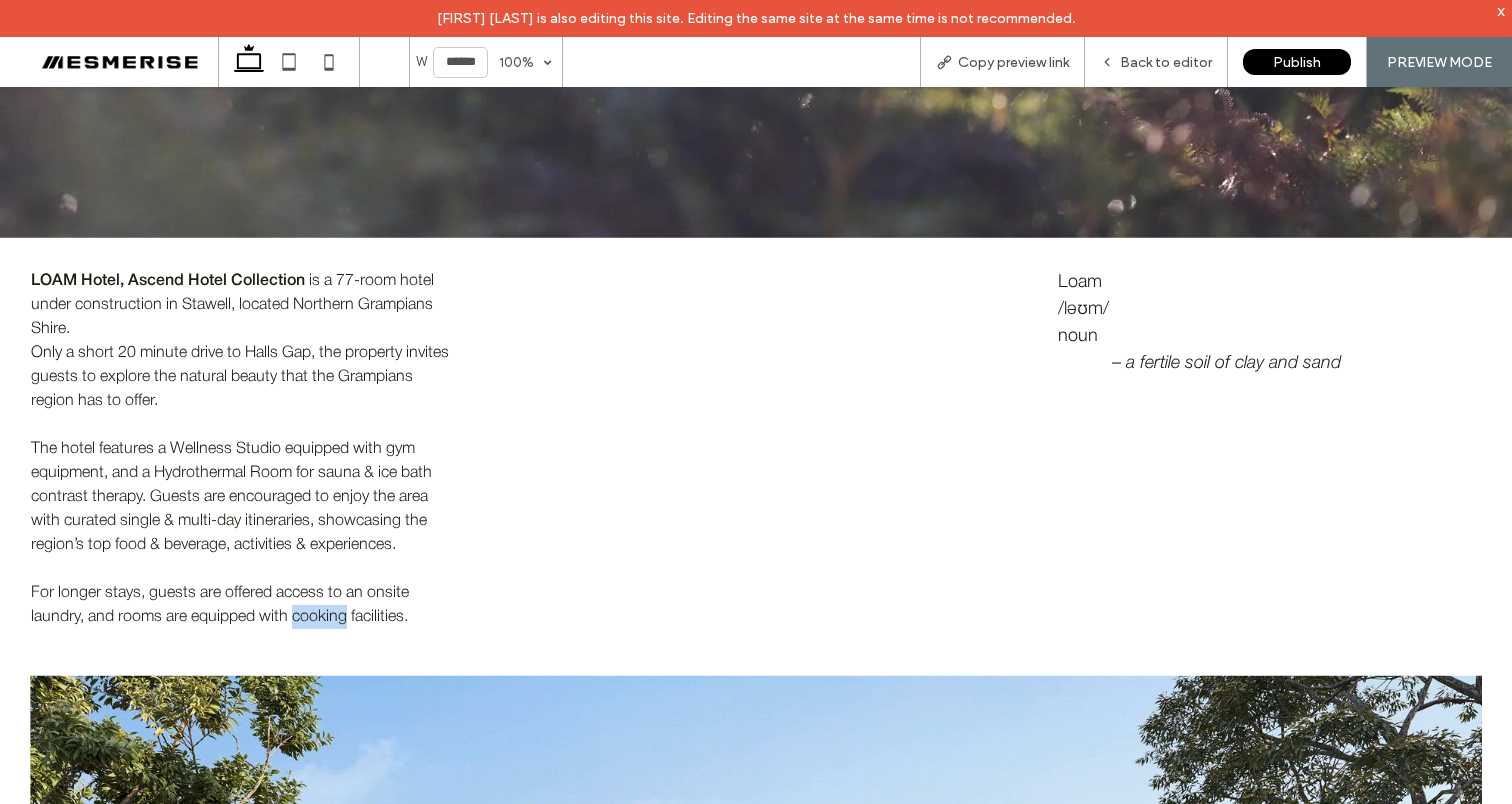 click on "For longer stays, guests are offered access to an onsite laundry, and rooms are equipped with cooking facilities." at bounding box center (220, 605) 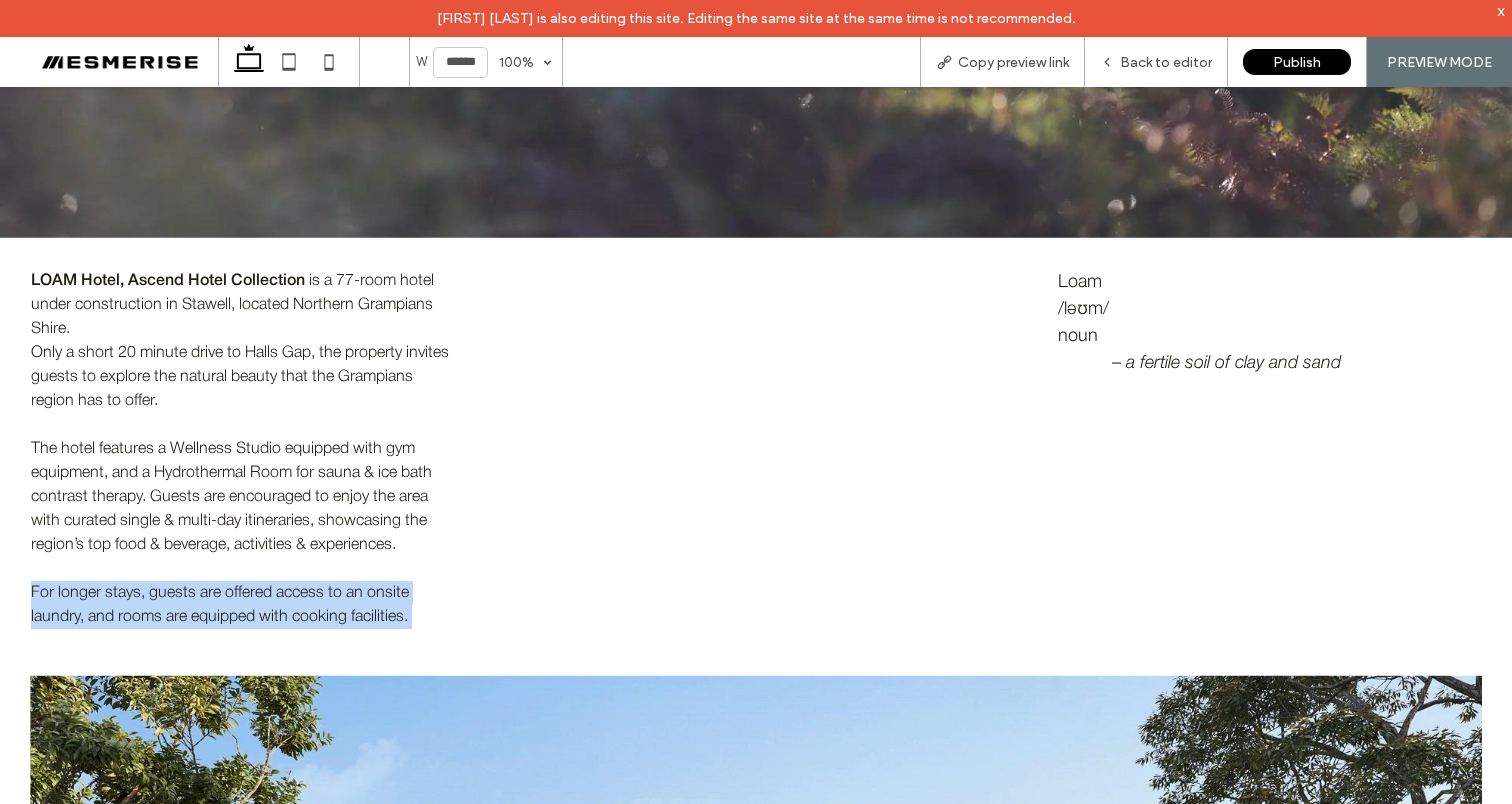 click on "For longer stays, guests are offered access to an onsite laundry, and rooms are equipped with cooking facilities." at bounding box center (220, 605) 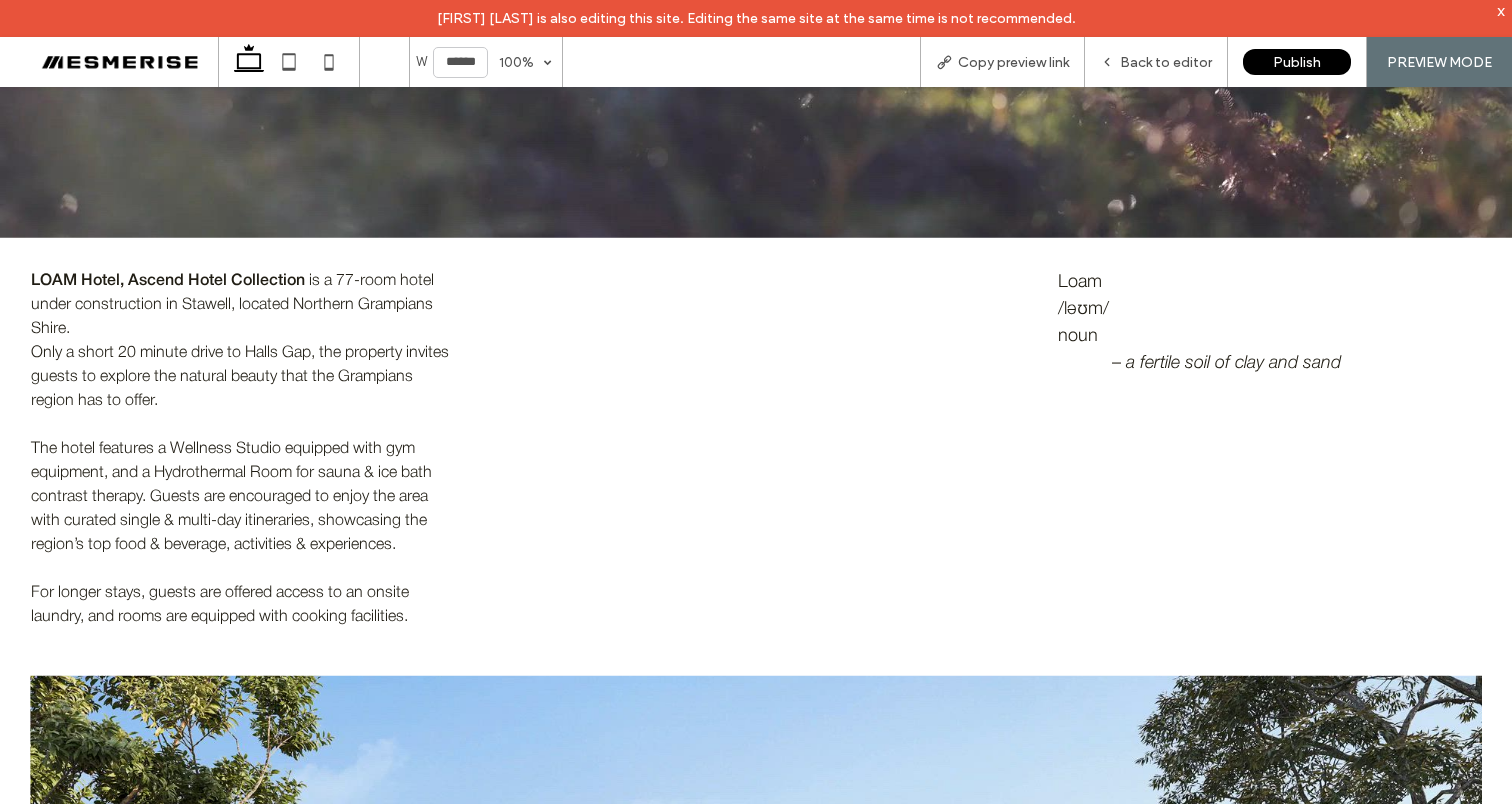 click on "The hotel features a Wellness Studio equipped with gym equipment, and a Hydrothermal Room for sauna & ice bath contrast therapy. Guests are encouraged to enjoy the area with curated single & multi-day itineraries, showcasing the region’s top food & beverage, activities & experiences." at bounding box center (242, 497) 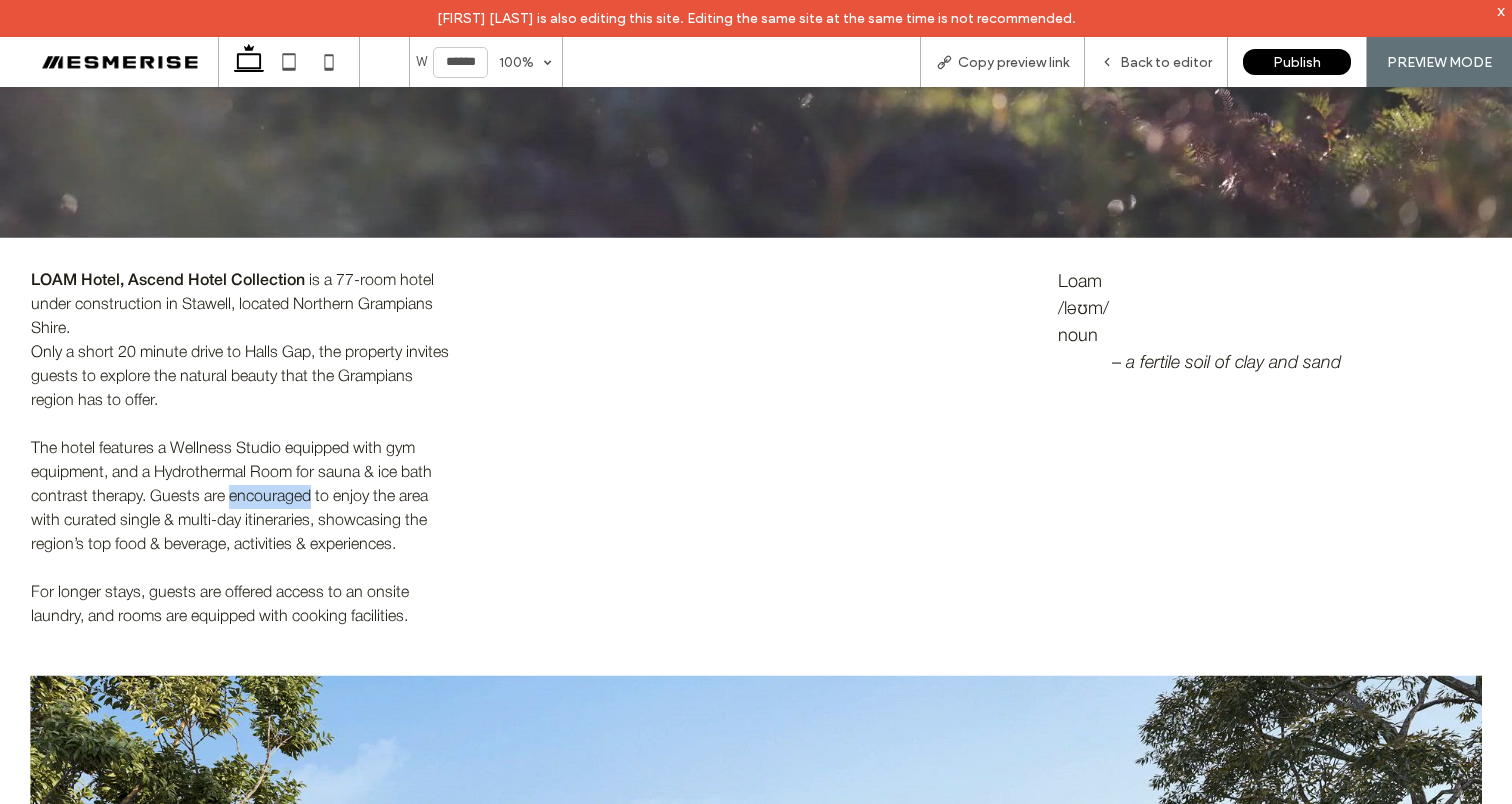 click on "The hotel features a Wellness Studio equipped with gym equipment, and a Hydrothermal Room for sauna & ice bath contrast therapy. Guests are encouraged to enjoy the area with curated single & multi-day itineraries, showcasing the region’s top food & beverage, activities & experiences." at bounding box center (242, 497) 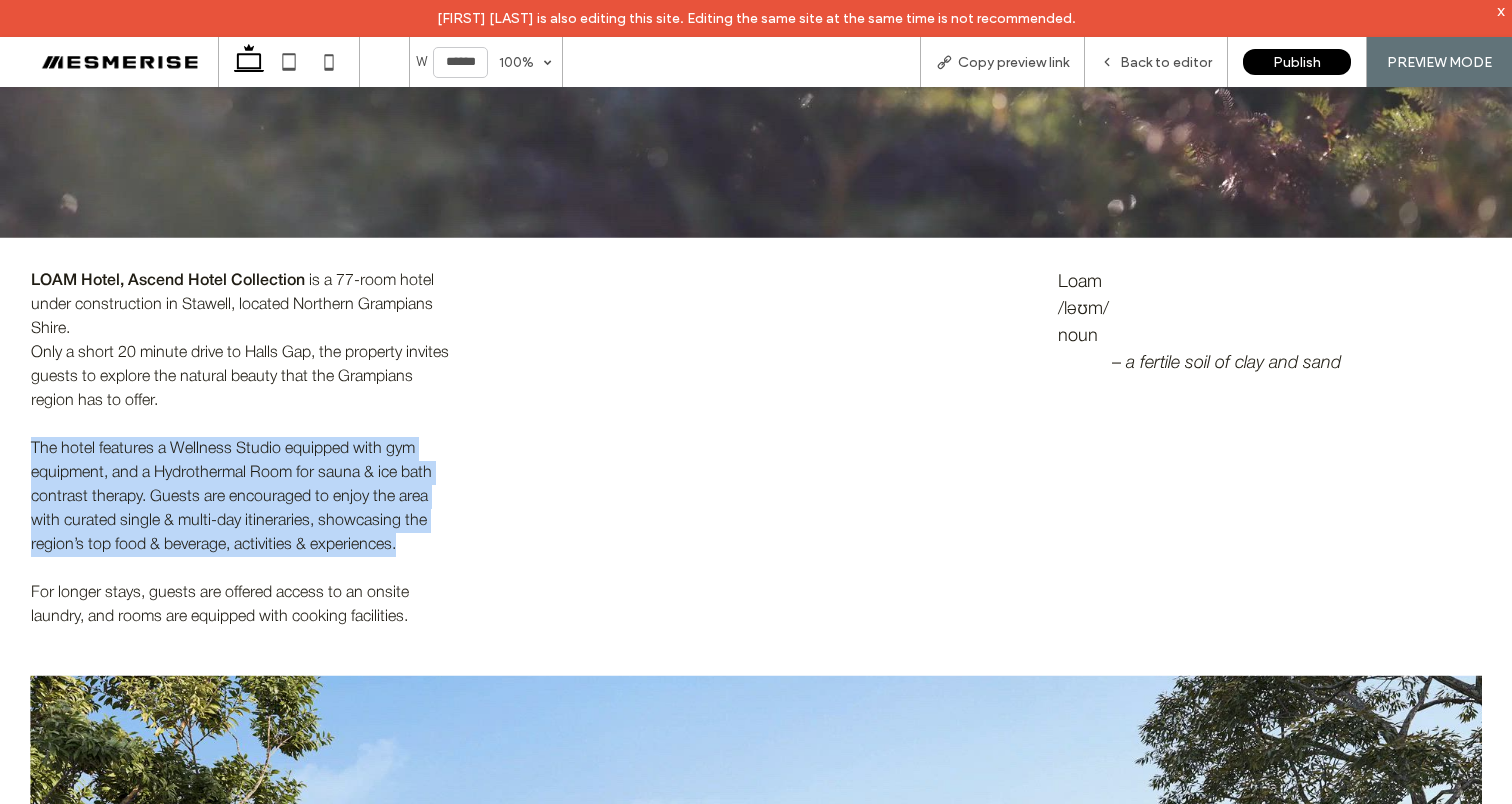 click on "The hotel features a Wellness Studio equipped with gym equipment, and a Hydrothermal Room for sauna & ice bath contrast therapy. Guests are encouraged to enjoy the area with curated single & multi-day itineraries, showcasing the region’s top food & beverage, activities & experiences." at bounding box center [242, 497] 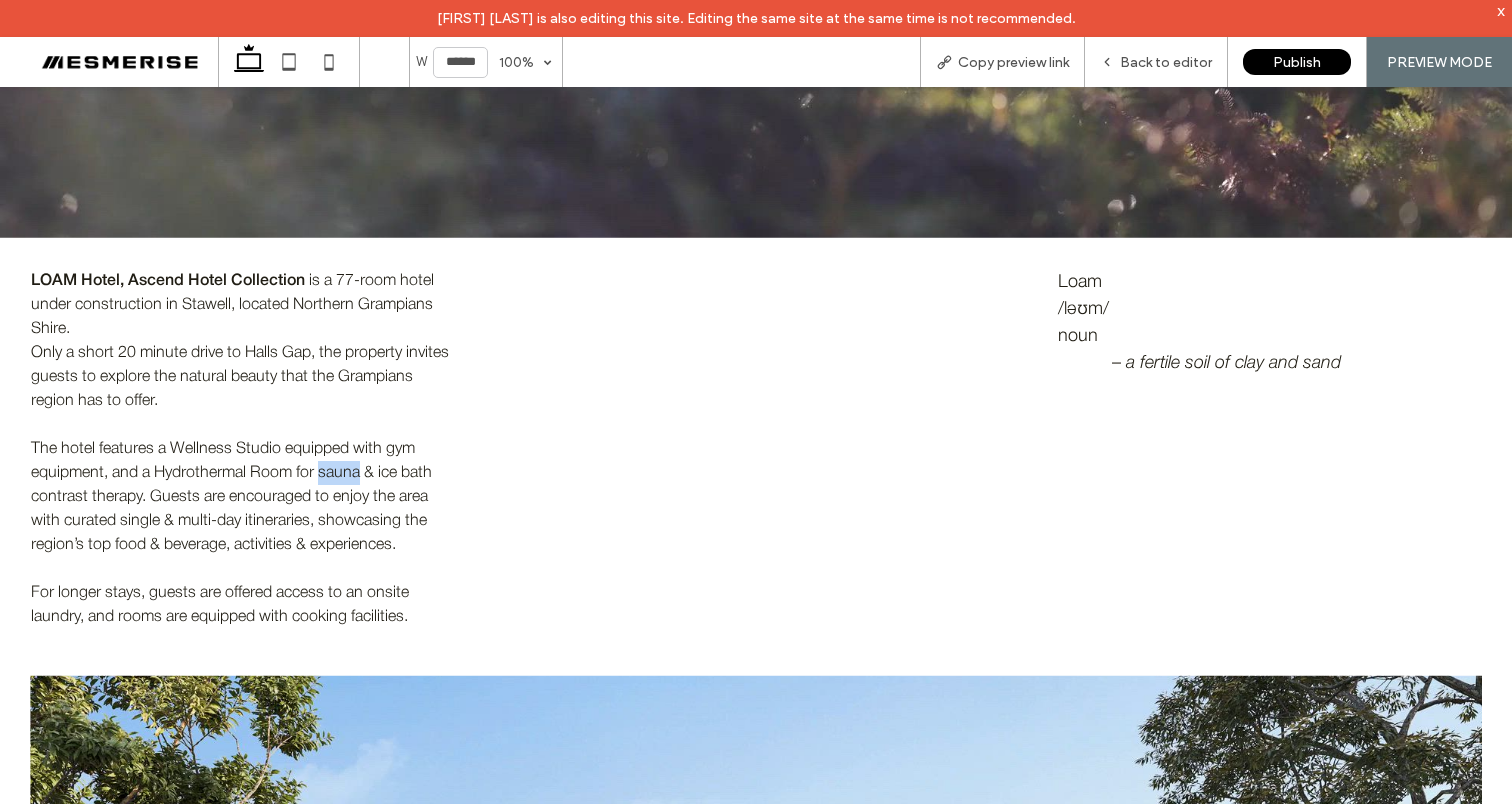 click on "The hotel features a Wellness Studio equipped with gym equipment, and a Hydrothermal Room for sauna & ice bath contrast therapy. Guests are encouraged to enjoy the area with curated single & multi-day itineraries, showcasing the region’s top food & beverage, activities & experiences." at bounding box center [231, 497] 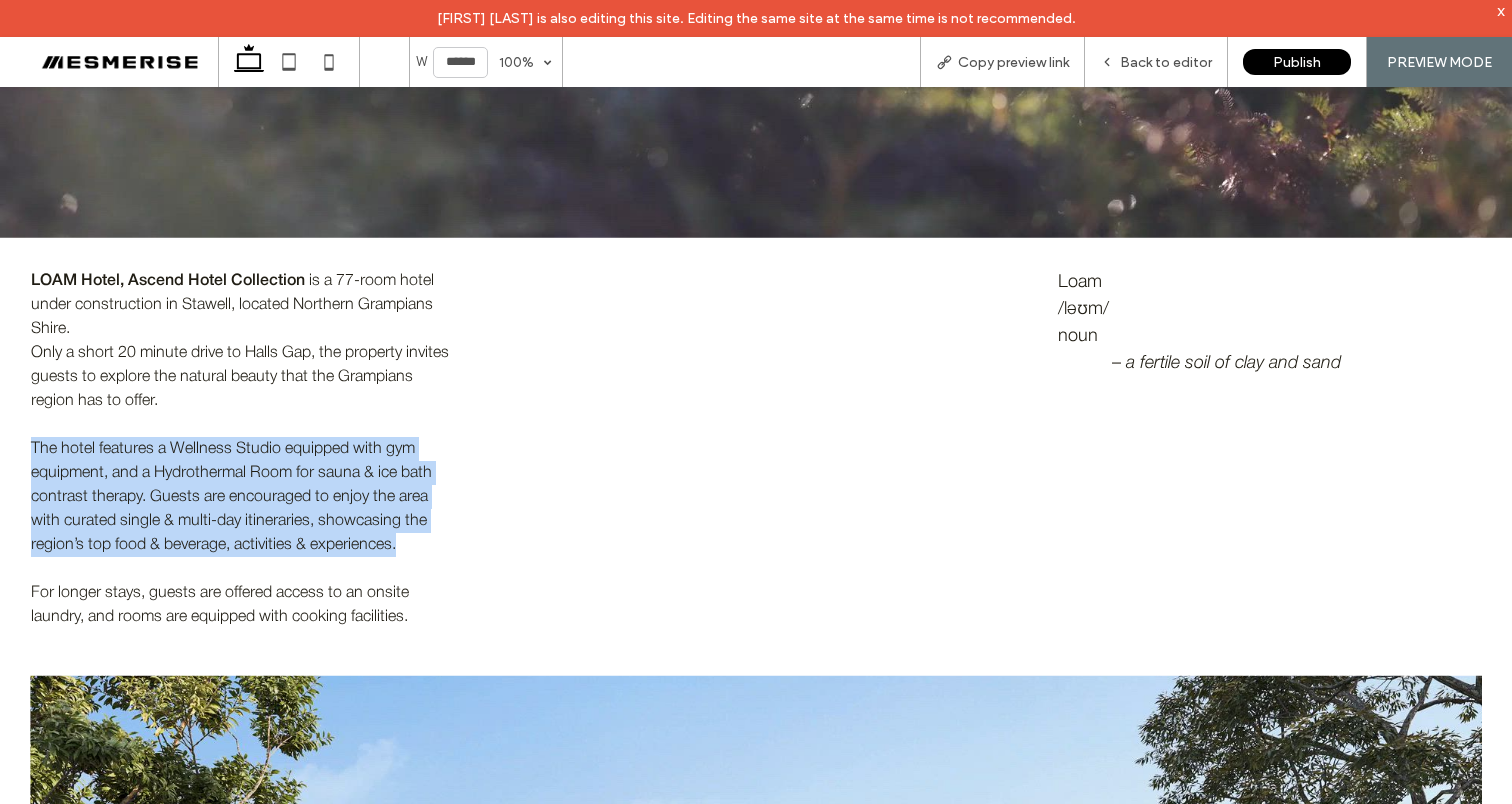 click on "The hotel features a Wellness Studio equipped with gym equipment, and a Hydrothermal Room for sauna & ice bath contrast therapy. Guests are encouraged to enjoy the area with curated single & multi-day itineraries, showcasing the region’s top food & beverage, activities & experiences." at bounding box center (231, 497) 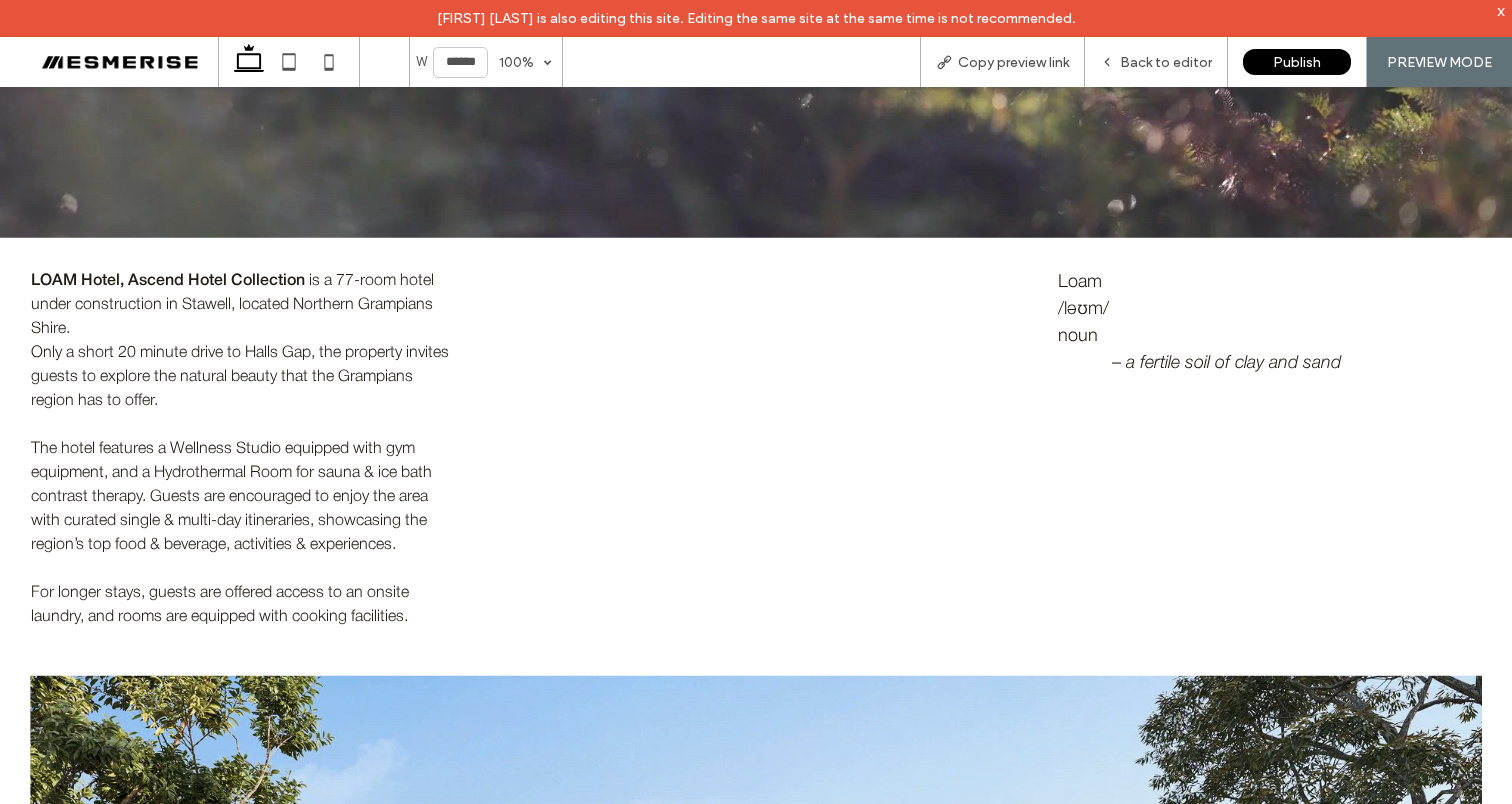 click on "Only a short 20 minute drive to Halls Gap, the property invites guests to explore the natural beauty that the Grampians region has to offer." at bounding box center [242, 377] 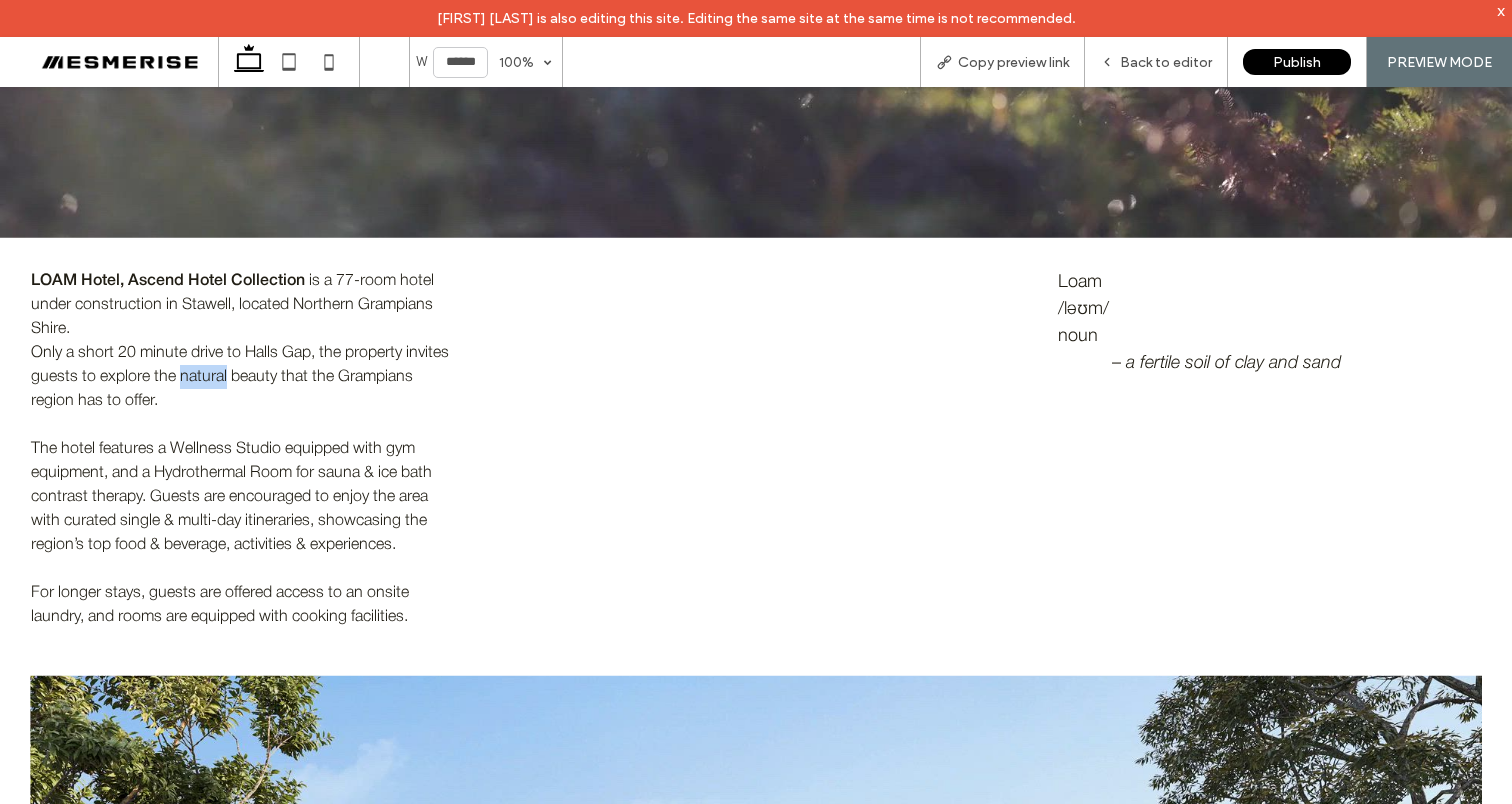 click on "Only a short 20 minute drive to Halls Gap, the property invites guests to explore the natural beauty that the Grampians region has to offer." at bounding box center (240, 377) 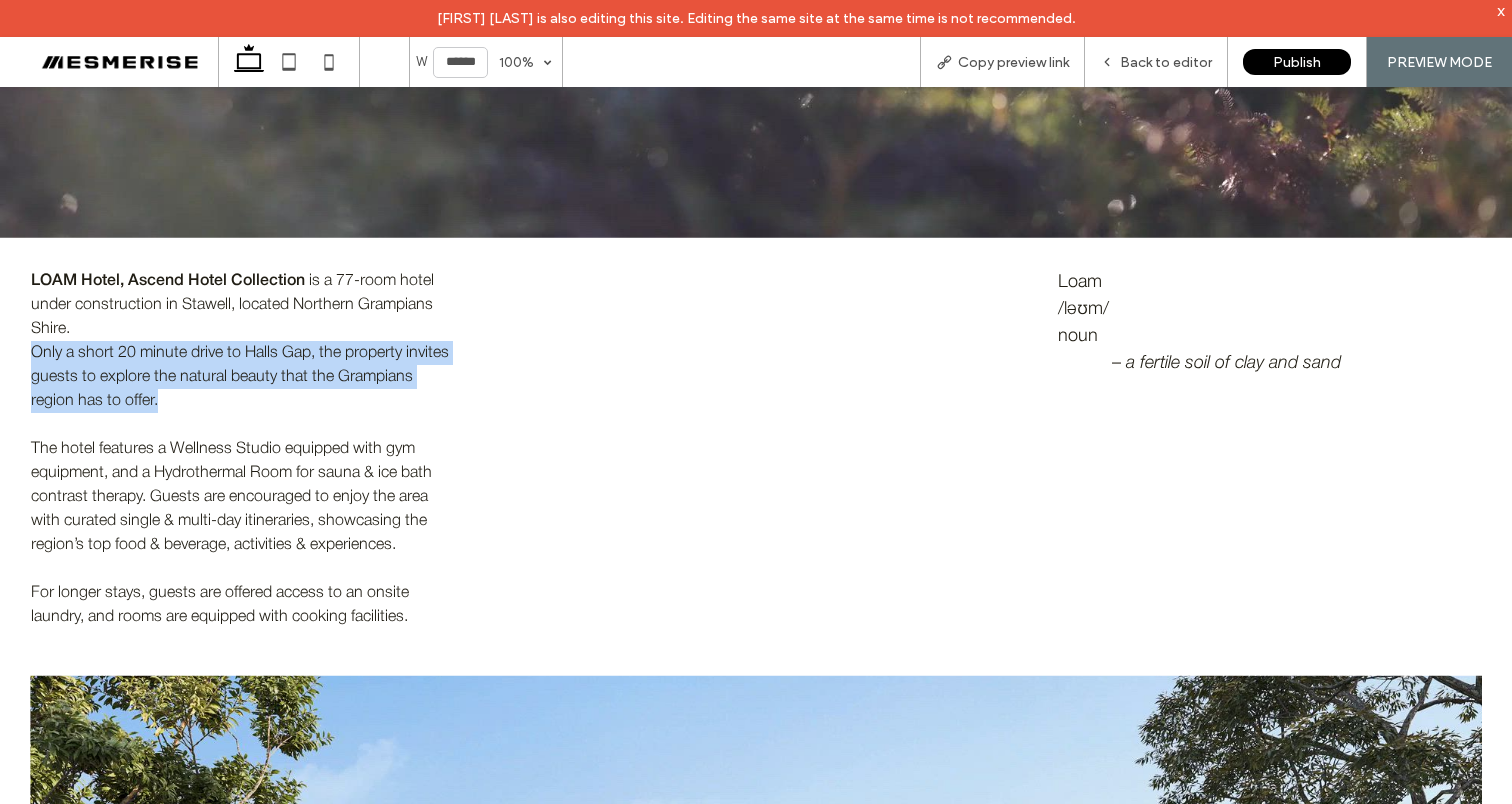 click on "Only a short 20 minute drive to Halls Gap, the property invites guests to explore the natural beauty that the Grampians region has to offer." at bounding box center [240, 377] 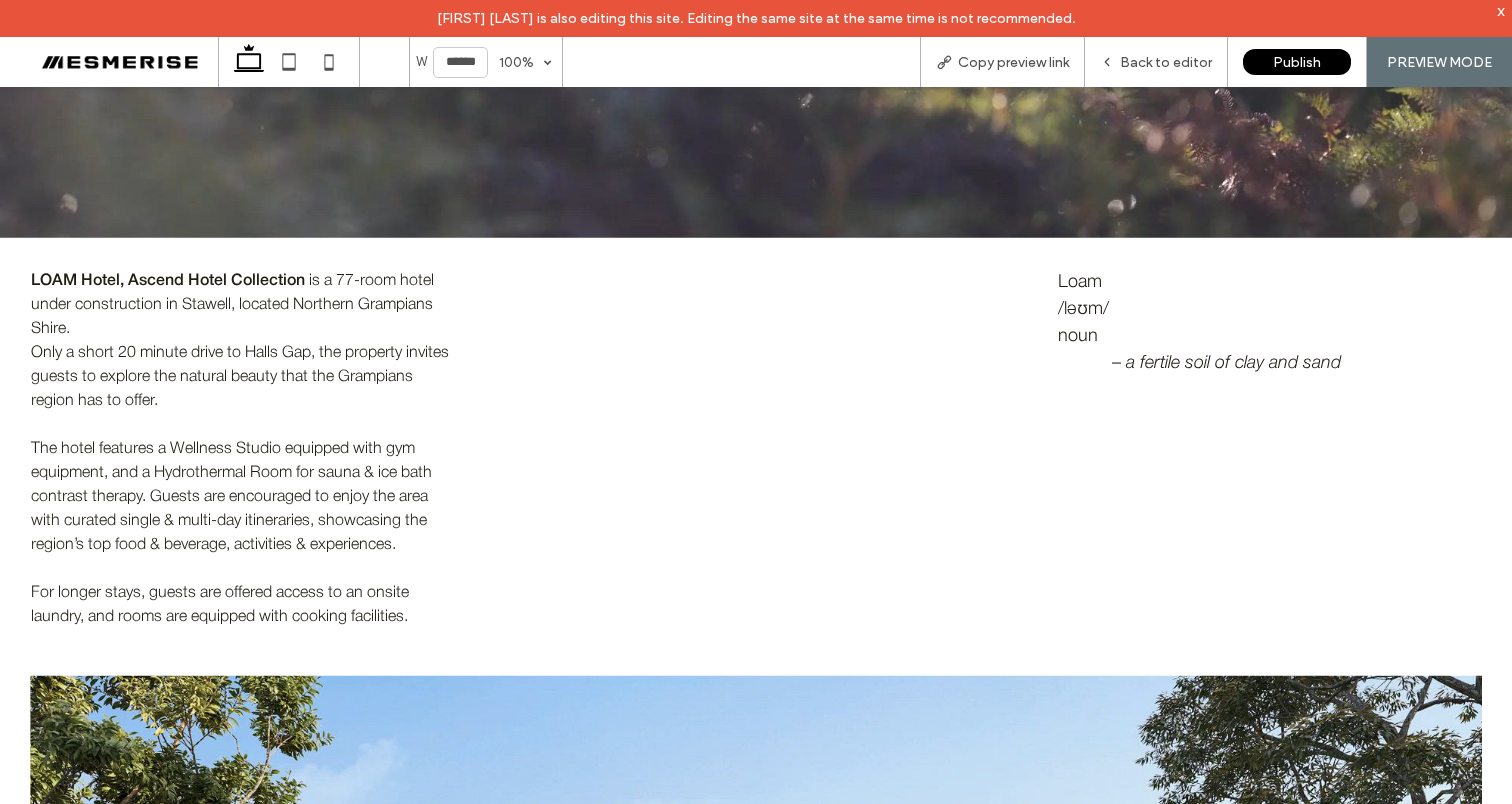 click on "is a 77-room hotel under construction in Stawell, located Northern Grampians Shire." at bounding box center (232, 305) 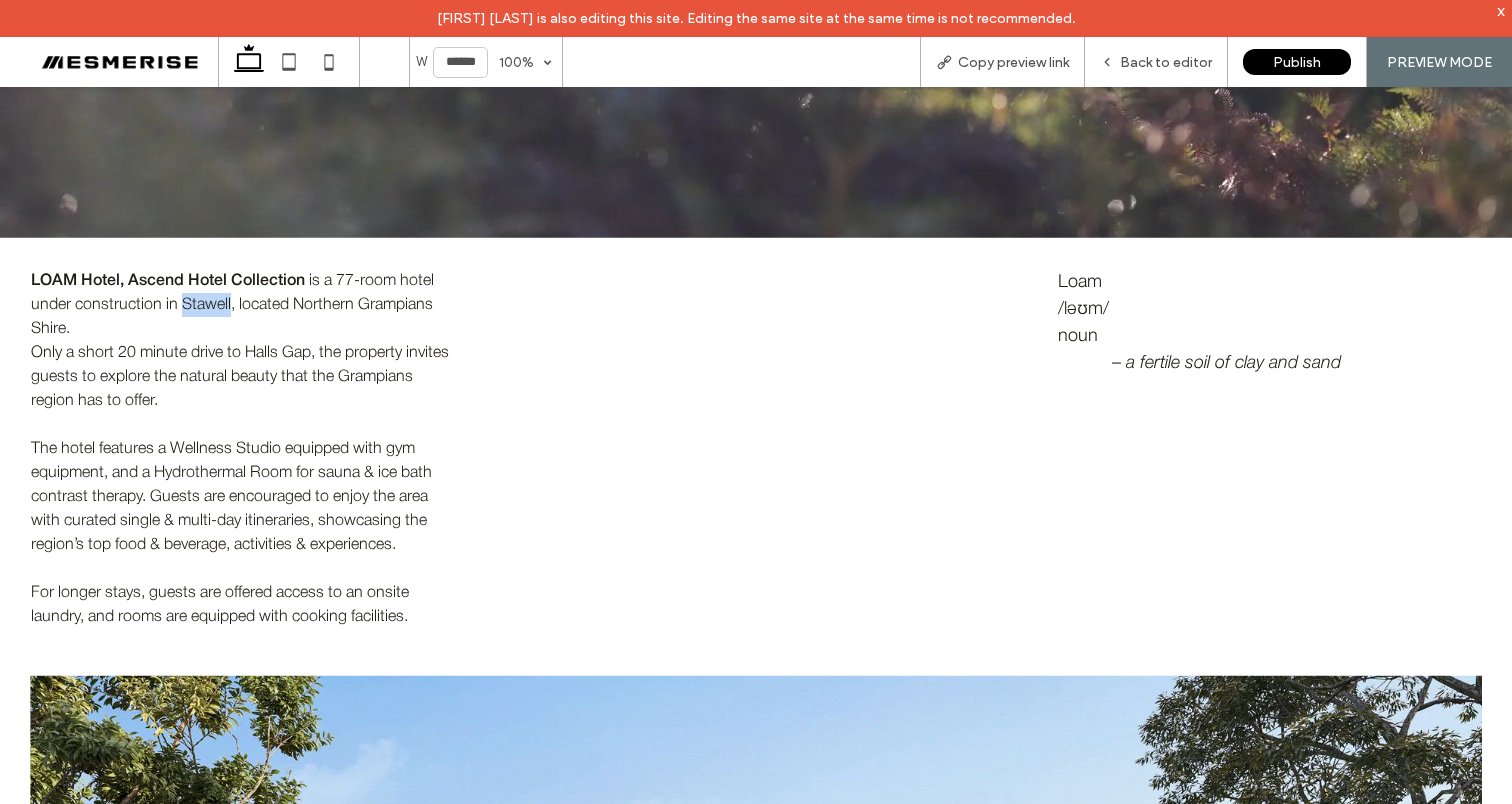 click on "is a 77-room hotel under construction in Stawell, located Northern Grampians Shire." at bounding box center [232, 305] 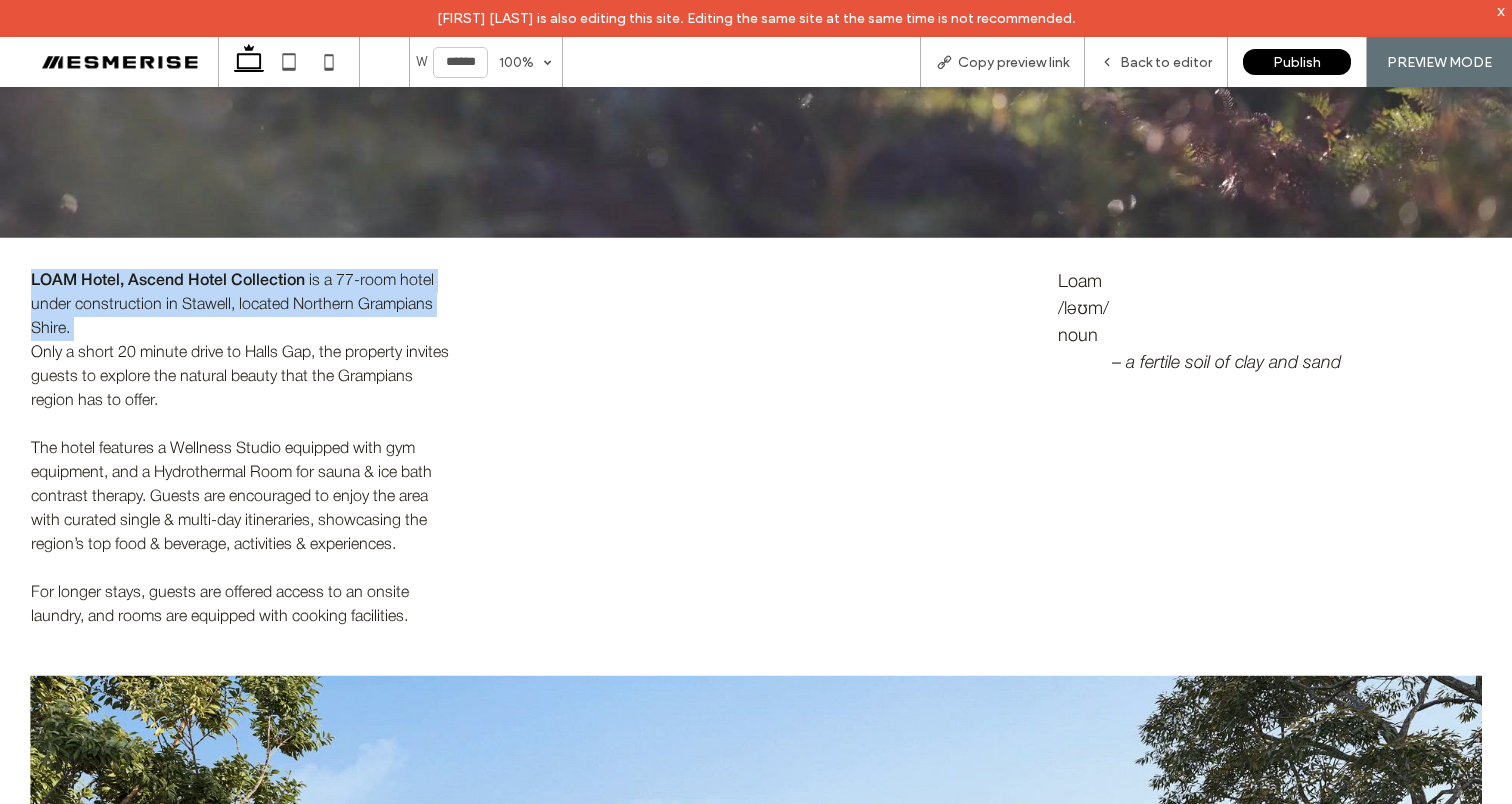 click on "is a 77-room hotel under construction in Stawell, located Northern Grampians Shire." at bounding box center (232, 305) 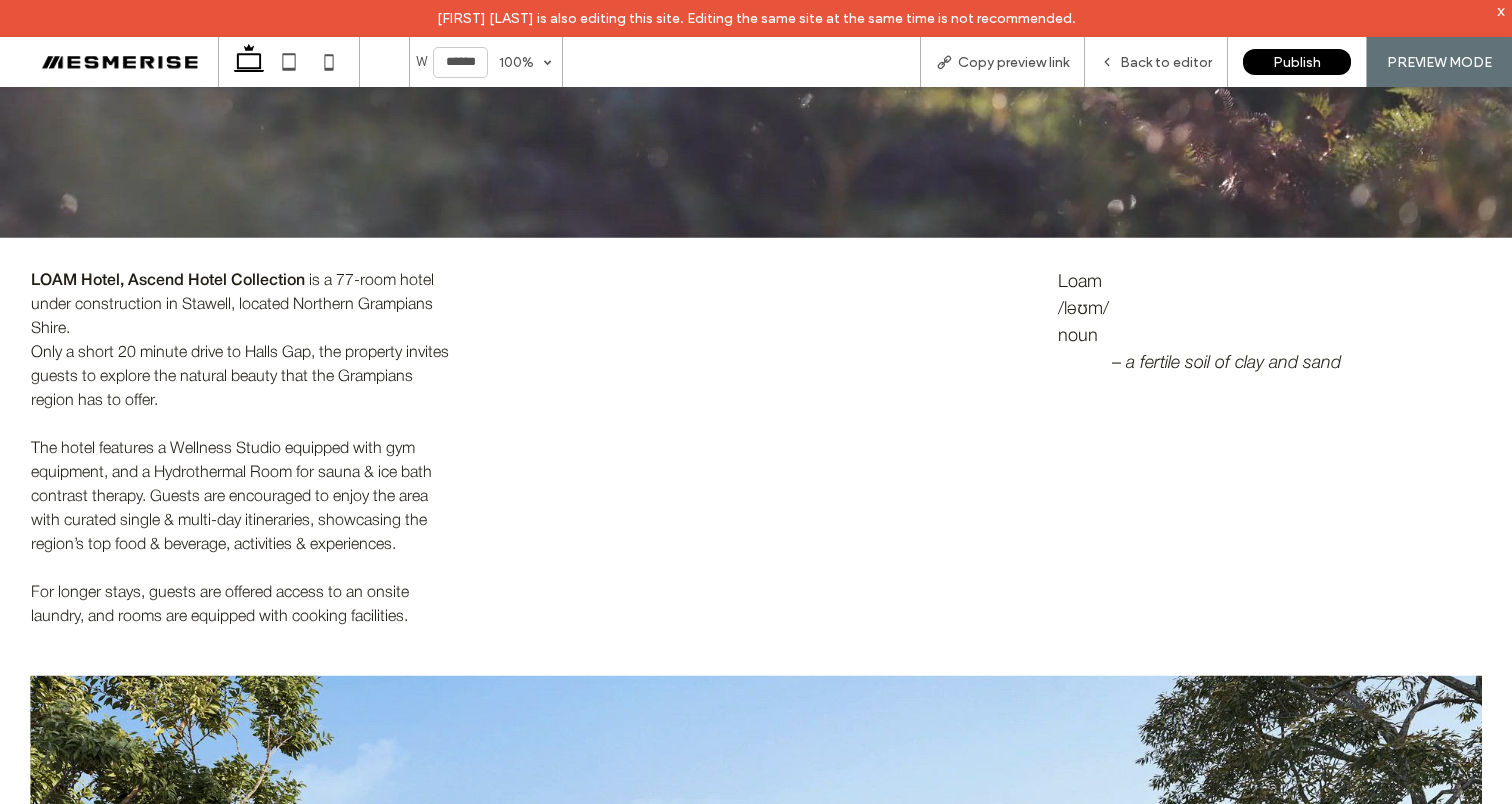 click on "Only a short 20 minute drive to Halls Gap, the property invites guests to explore the natural beauty that the Grampians region has to offer." at bounding box center (242, 377) 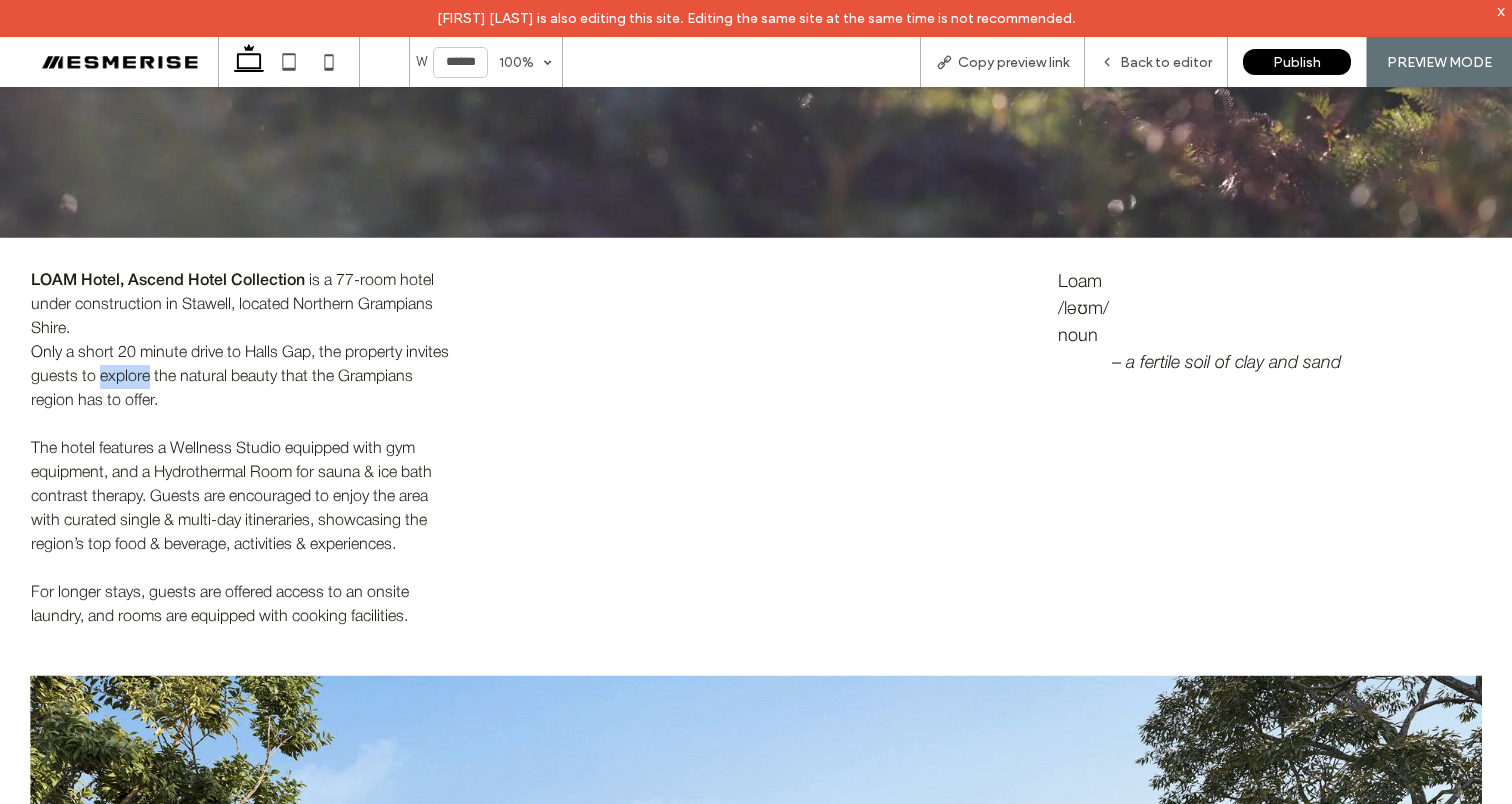 click on "Only a short 20 minute drive to Halls Gap, the property invites guests to explore the natural beauty that the Grampians region has to offer." at bounding box center (242, 377) 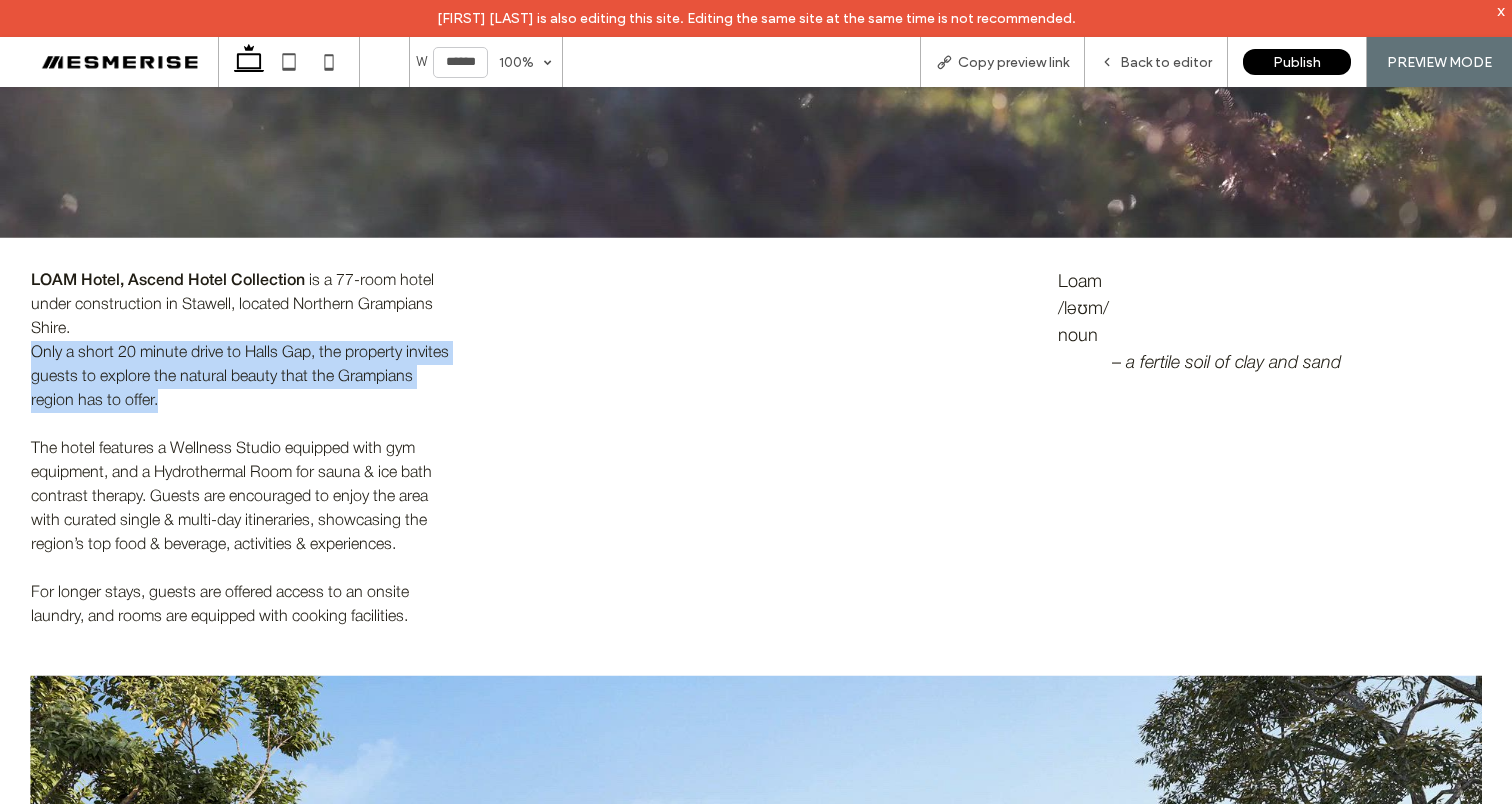 click on "Only a short 20 minute drive to Halls Gap, the property invites guests to explore the natural beauty that the Grampians region has to offer." at bounding box center (242, 377) 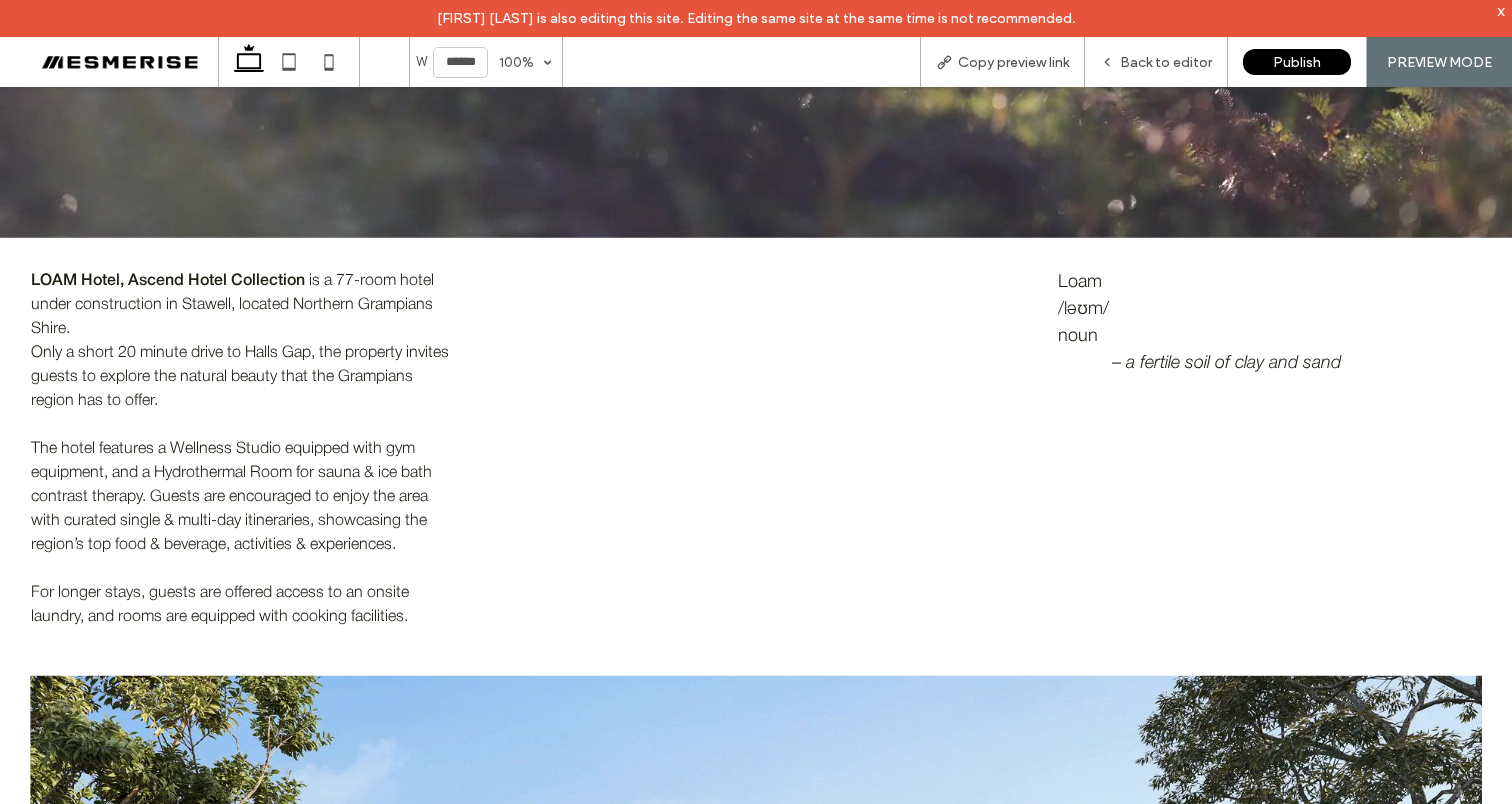 click on "LOAM Hotel, Ascend Hotel Collection   is a 77-room hotel under construction in Stawell, located Northern Grampians Shire." at bounding box center (242, 305) 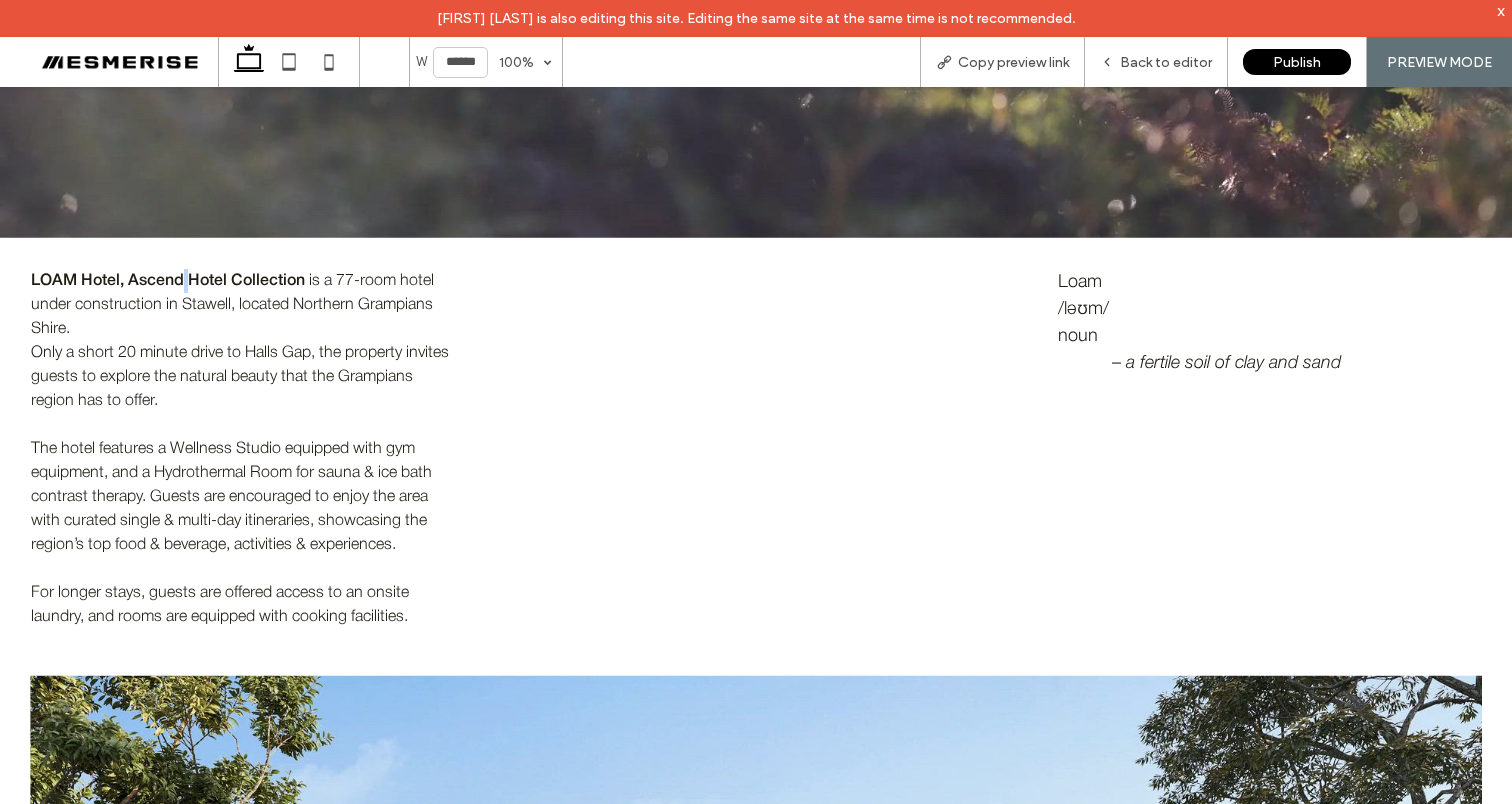 click on "LOAM Hotel, Ascend Hotel Collection   is a 77-room hotel under construction in Stawell, located Northern Grampians Shire." at bounding box center [242, 305] 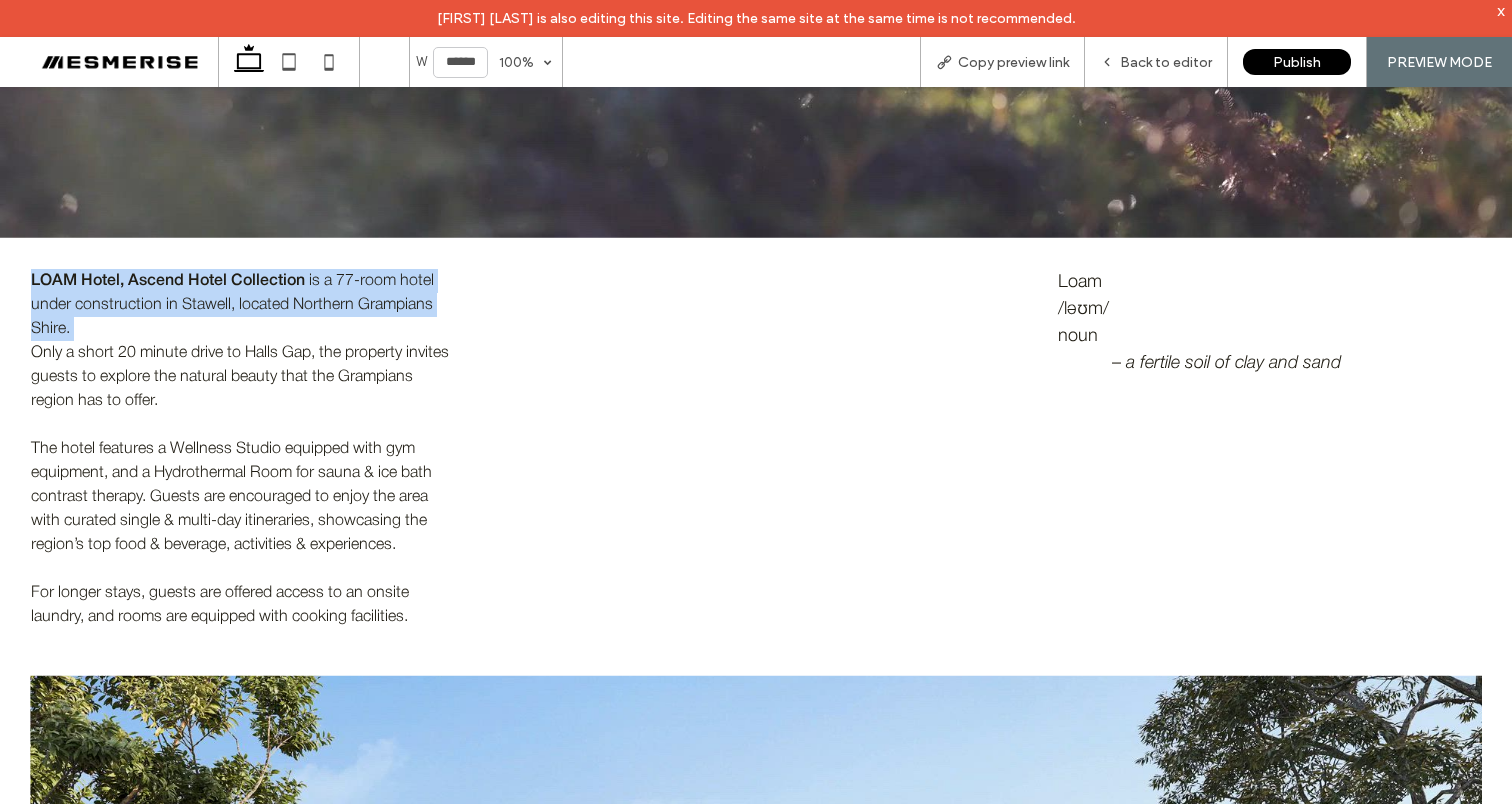 click on "LOAM Hotel, Ascend Hotel Collection   is a 77-room hotel under construction in Stawell, located Northern Grampians Shire." at bounding box center (242, 305) 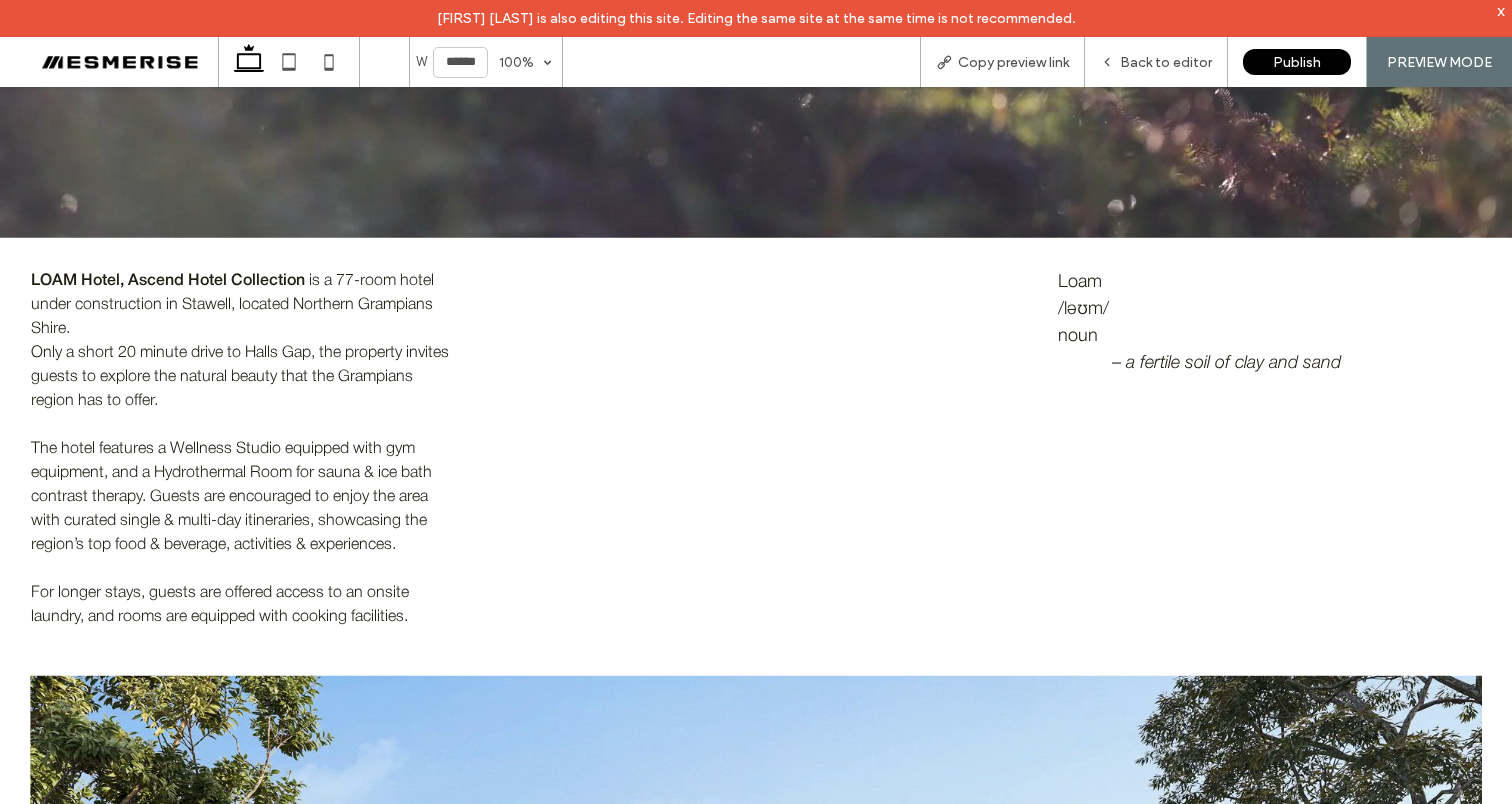 click on "Only a short 20 minute drive to Halls Gap, the property invites guests to explore the natural beauty that the Grampians region has to offer." at bounding box center (242, 377) 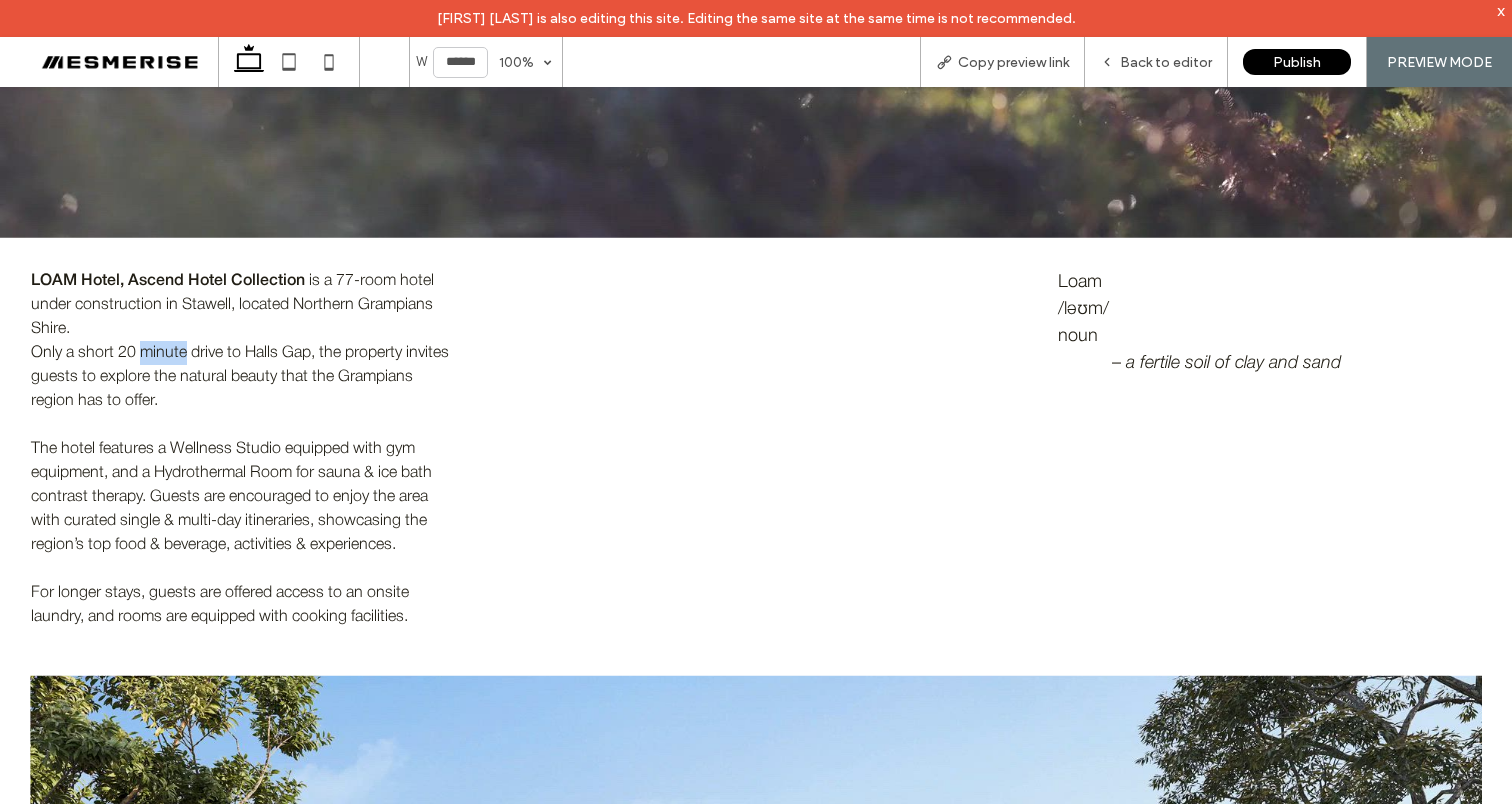 click on "Only a short 20 minute drive to Halls Gap, the property invites guests to explore the natural beauty that the Grampians region has to offer." at bounding box center (242, 377) 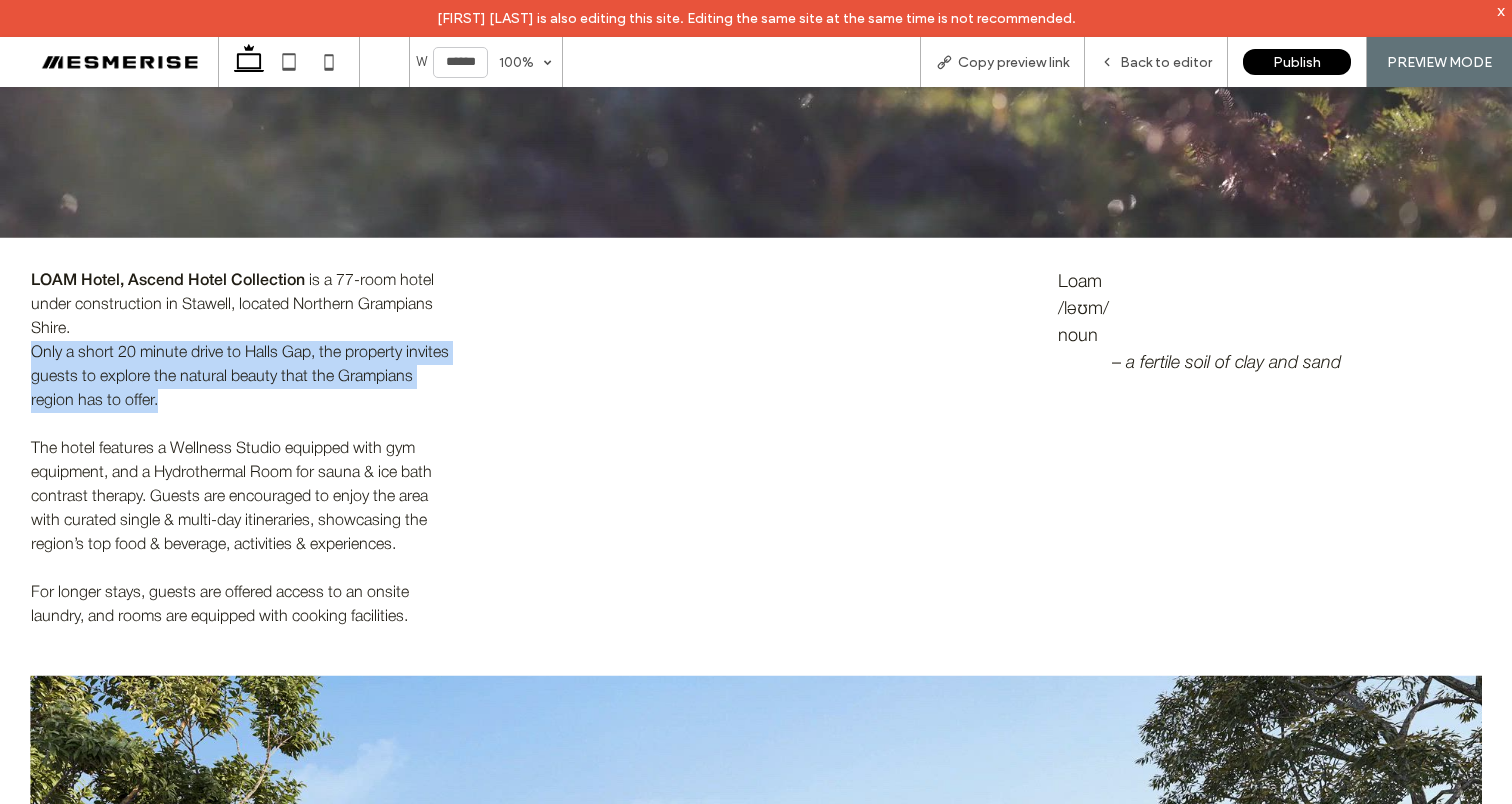 click on "Only a short 20 minute drive to Halls Gap, the property invites guests to explore the natural beauty that the Grampians region has to offer." at bounding box center (242, 377) 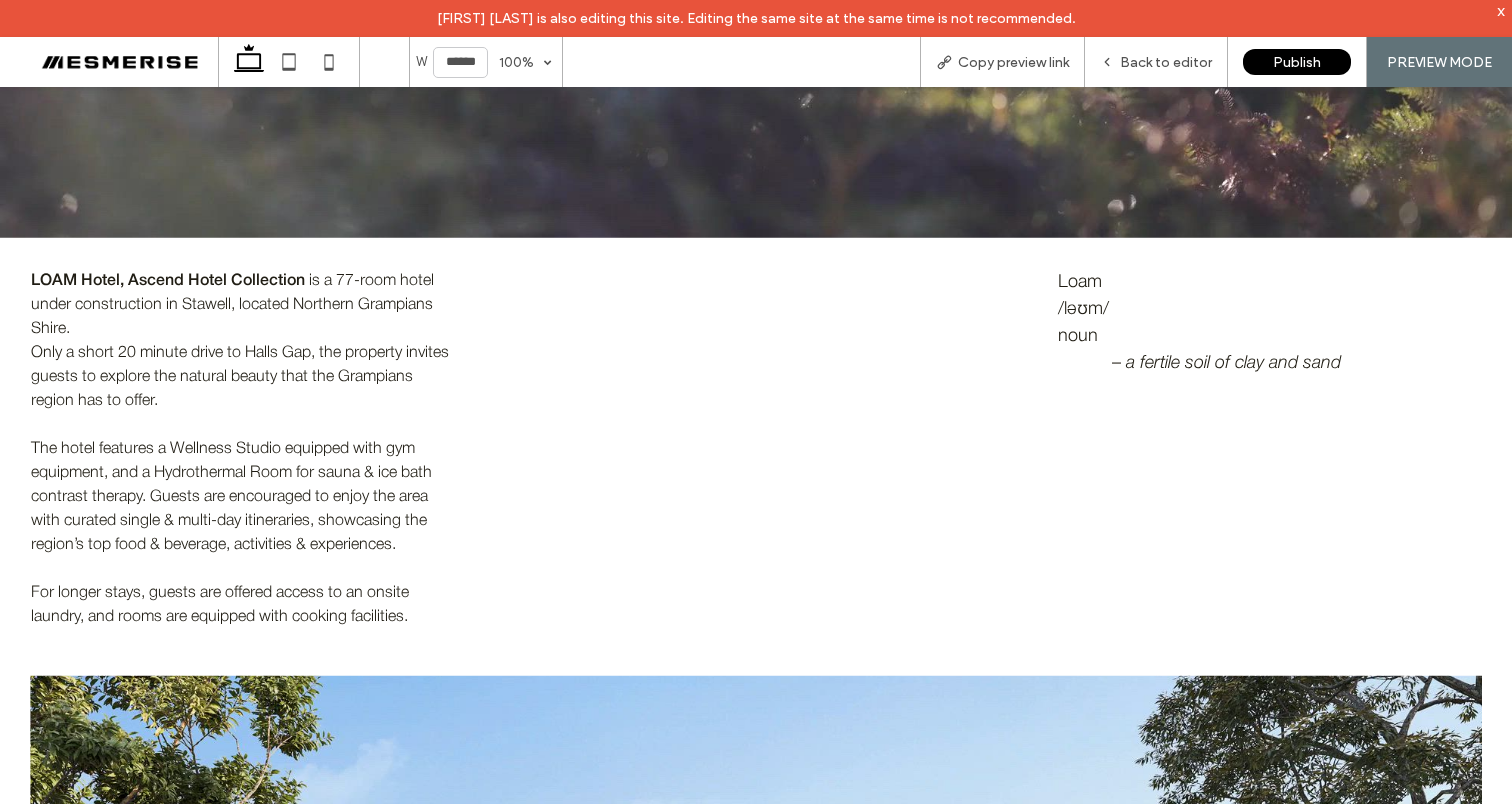 click on "LOAM Hotel, Ascend Hotel Collection" at bounding box center [168, 281] 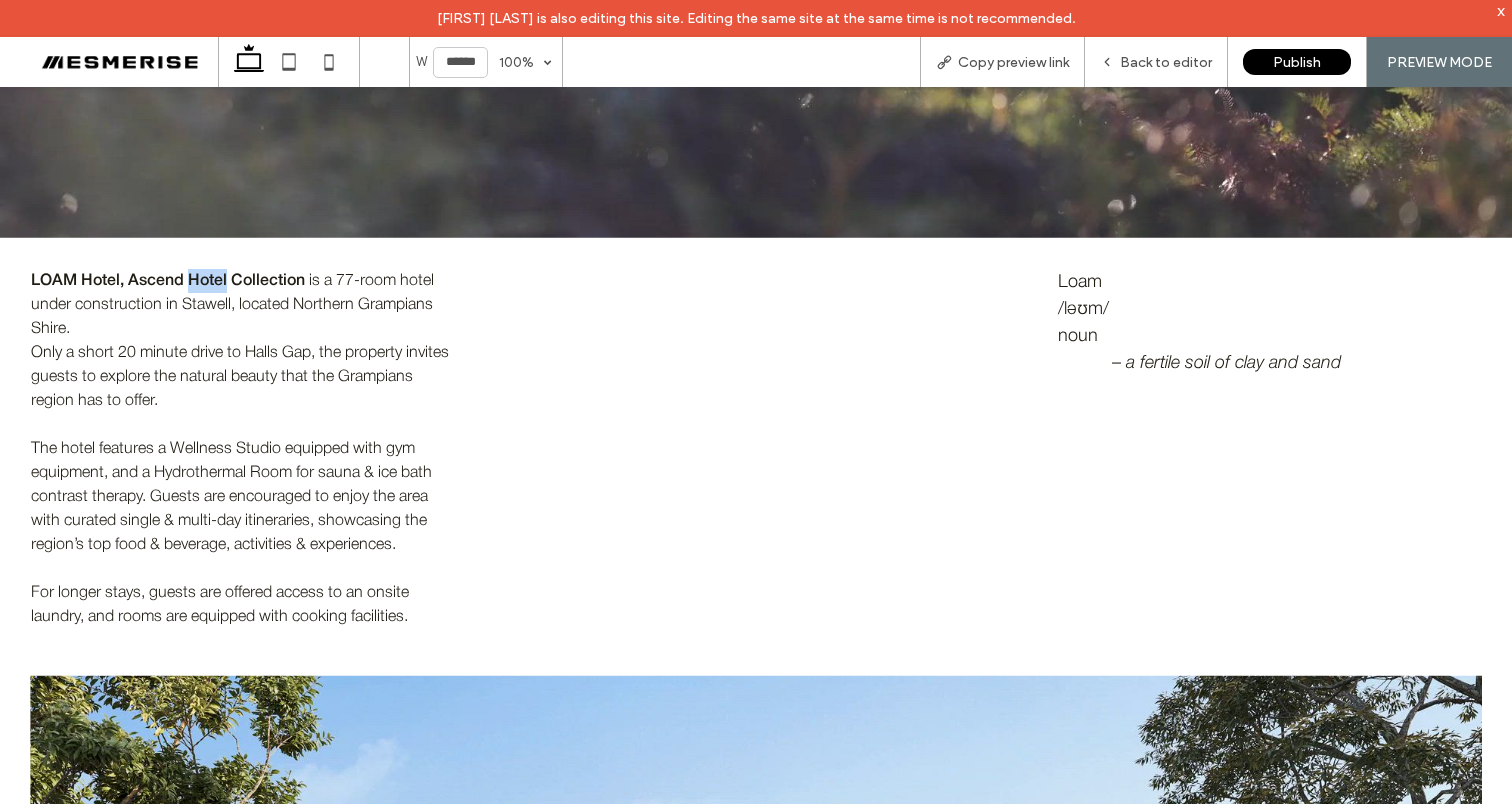 click on "LOAM Hotel, Ascend Hotel Collection" at bounding box center [168, 281] 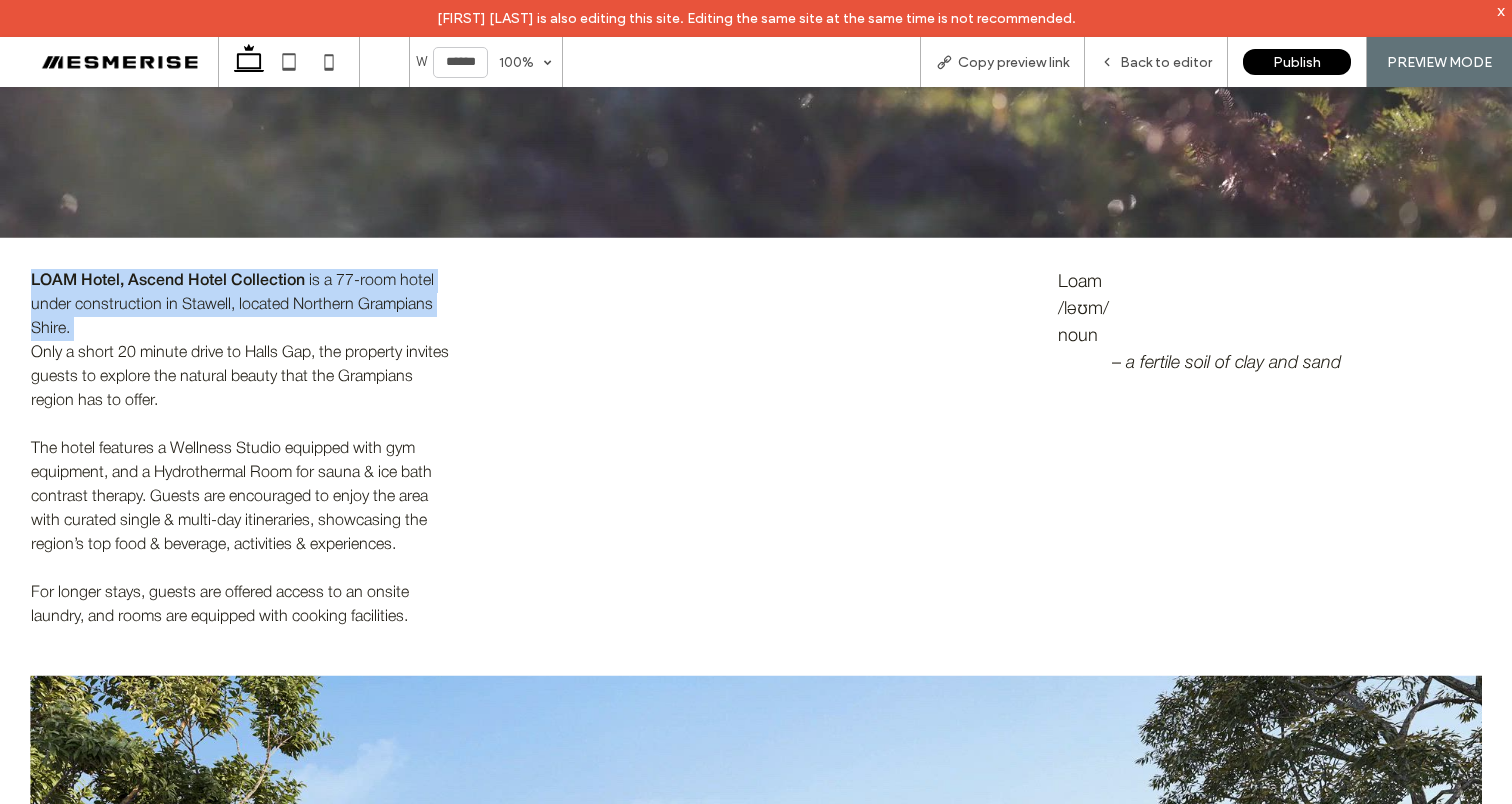 click on "LOAM Hotel, Ascend Hotel Collection" at bounding box center (168, 281) 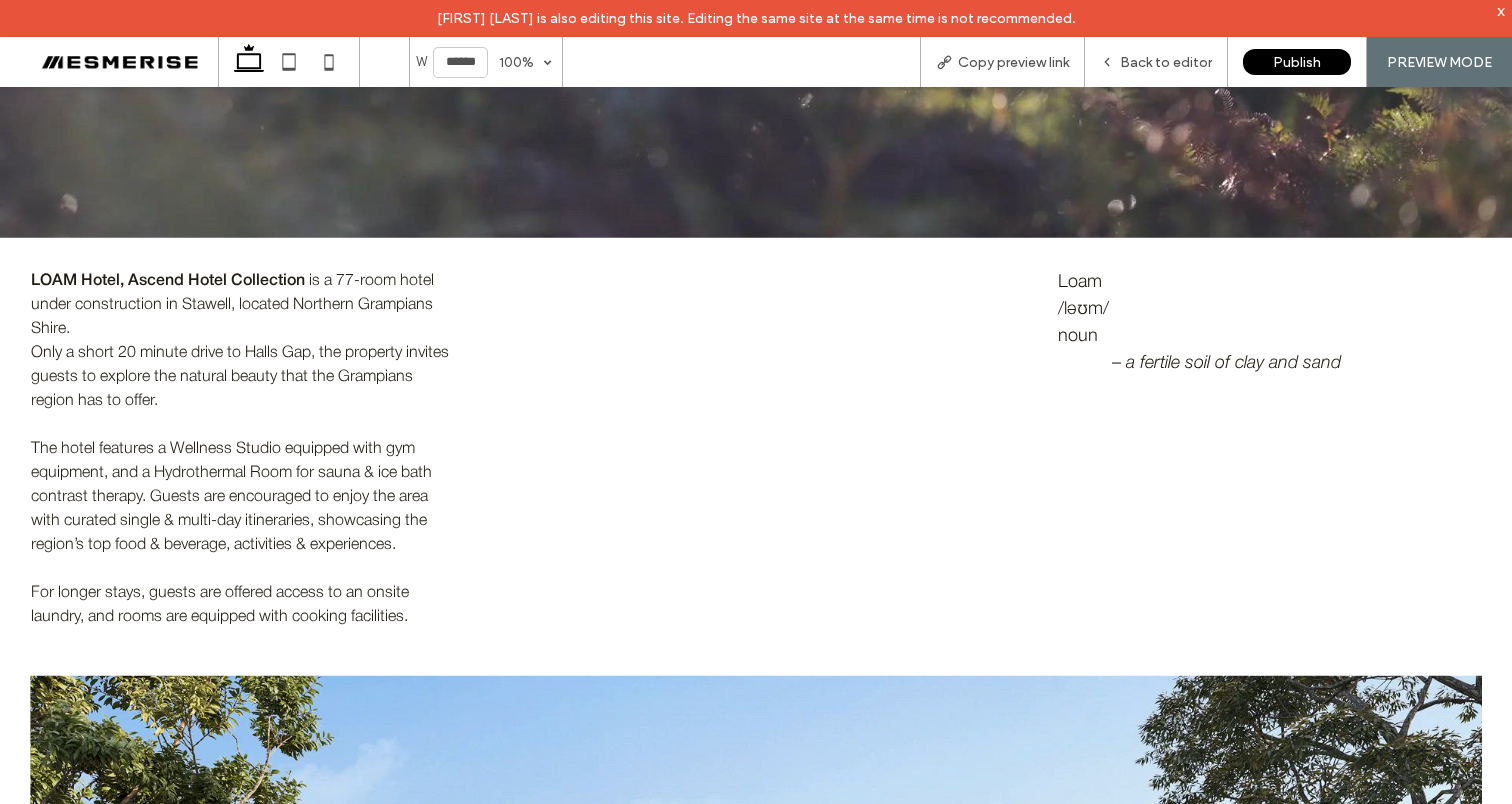 click on "Only a short 20 minute drive to Halls Gap, the property invites guests to explore the natural beauty that the Grampians region has to offer." at bounding box center (240, 377) 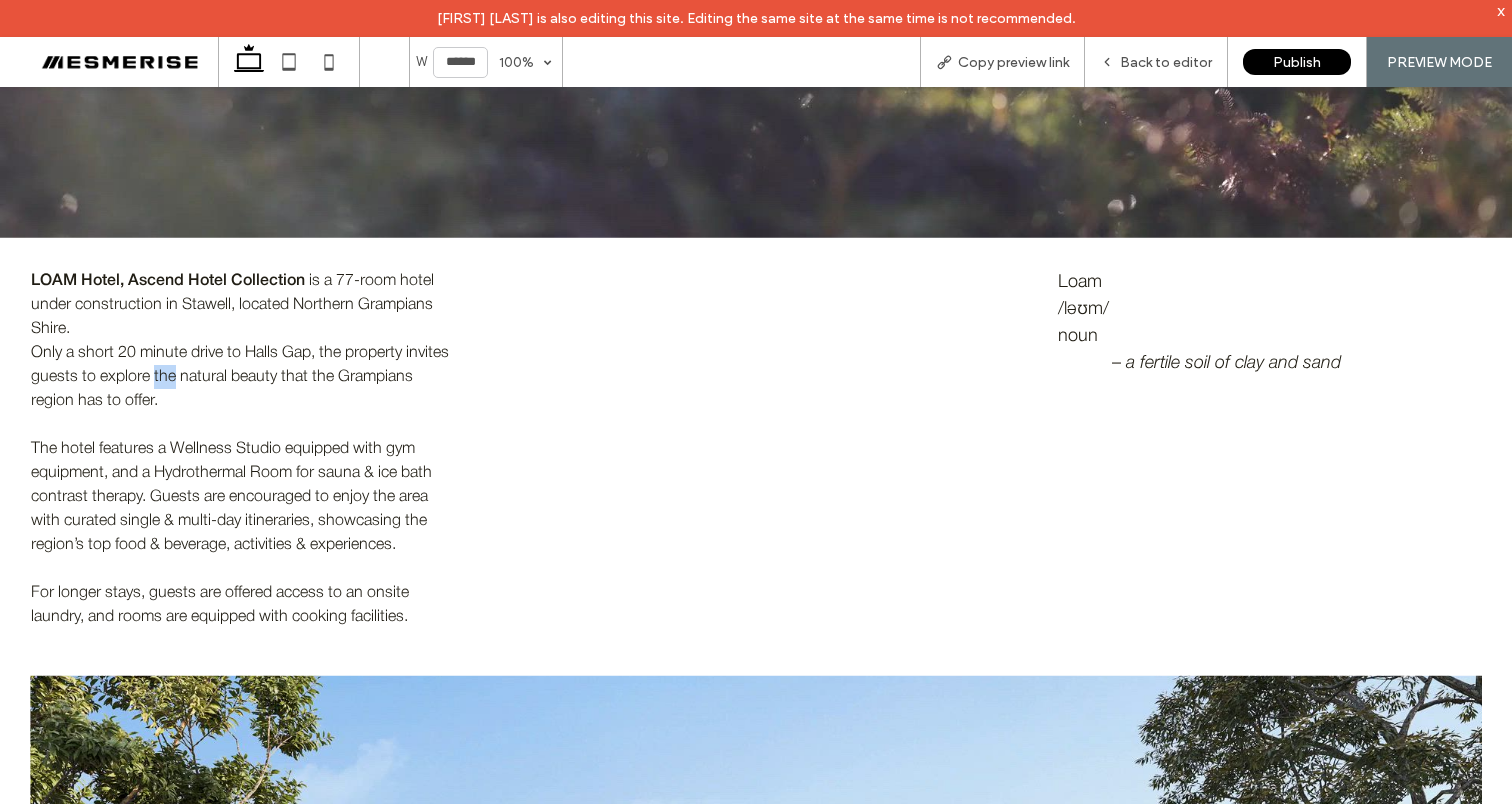 click on "Only a short 20 minute drive to Halls Gap, the property invites guests to explore the natural beauty that the Grampians region has to offer." at bounding box center (240, 377) 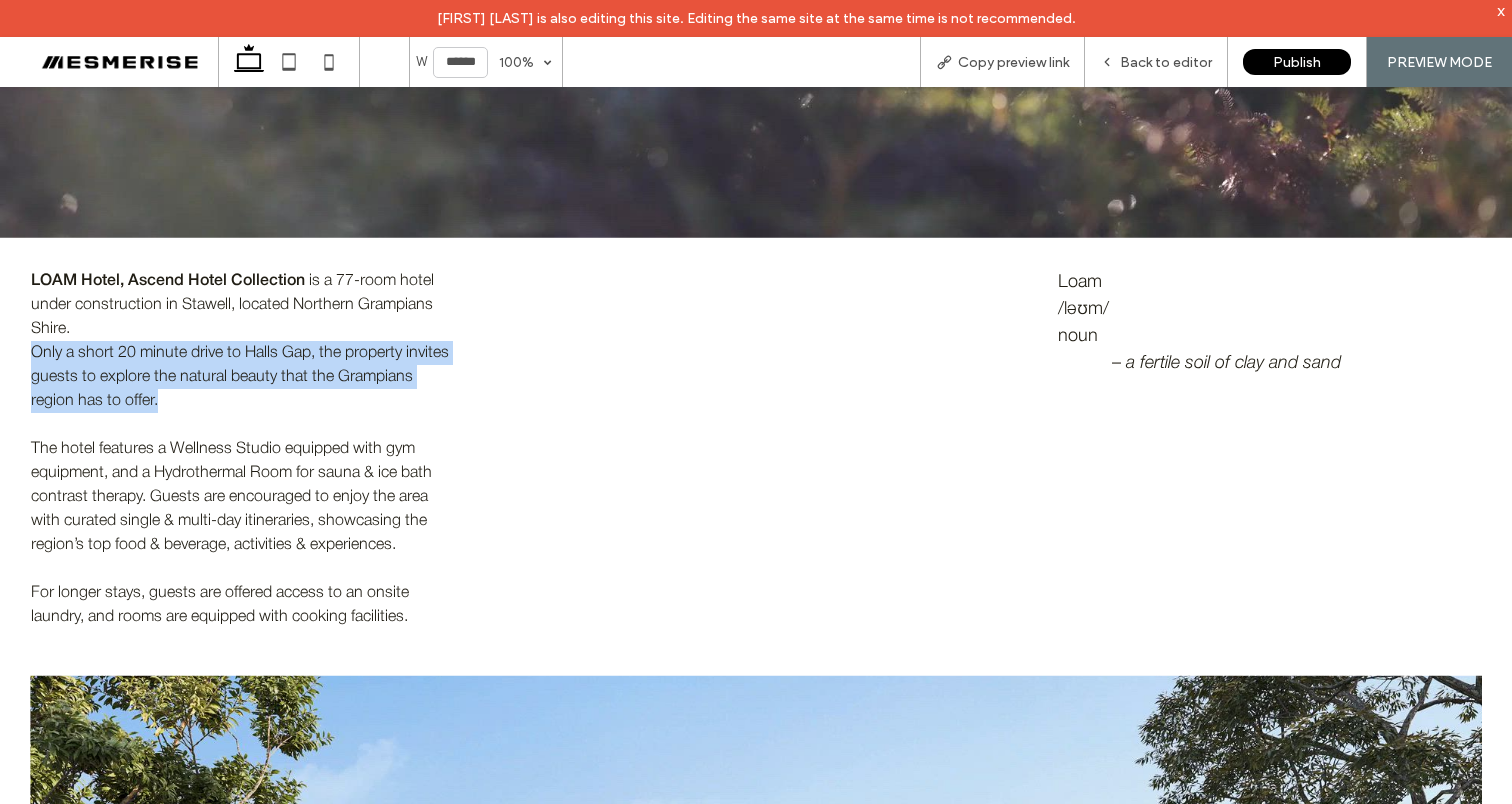 click on "Only a short 20 minute drive to Halls Gap, the property invites guests to explore the natural beauty that the Grampians region has to offer." at bounding box center [240, 377] 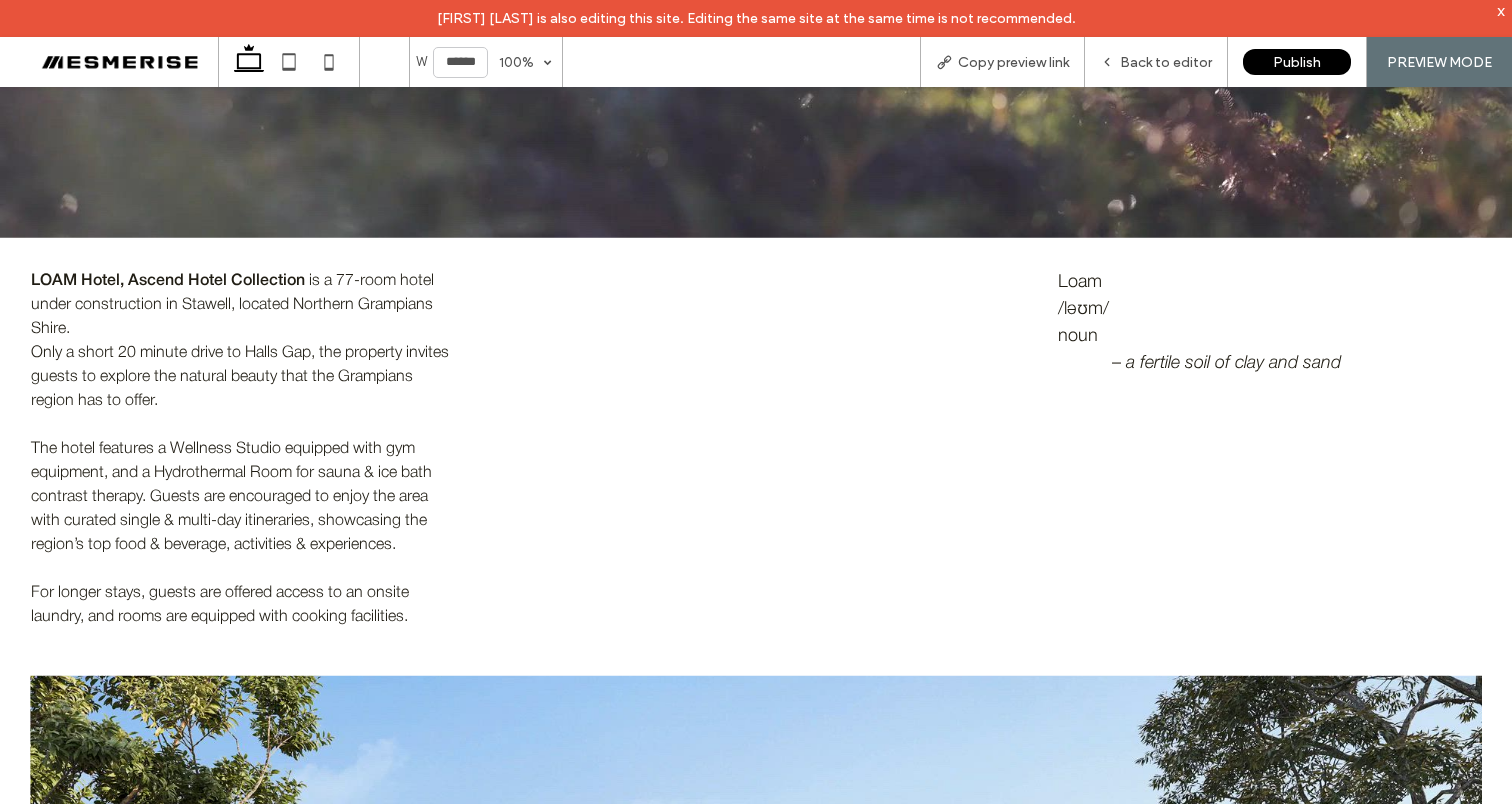 click on "The hotel features a Wellness Studio equipped with gym equipment, and a Hydrothermal Room for sauna & ice bath contrast therapy. Guests are encouraged to enjoy the area with curated single & multi-day itineraries, showcasing the region’s top food & beverage, activities & experiences." at bounding box center (231, 497) 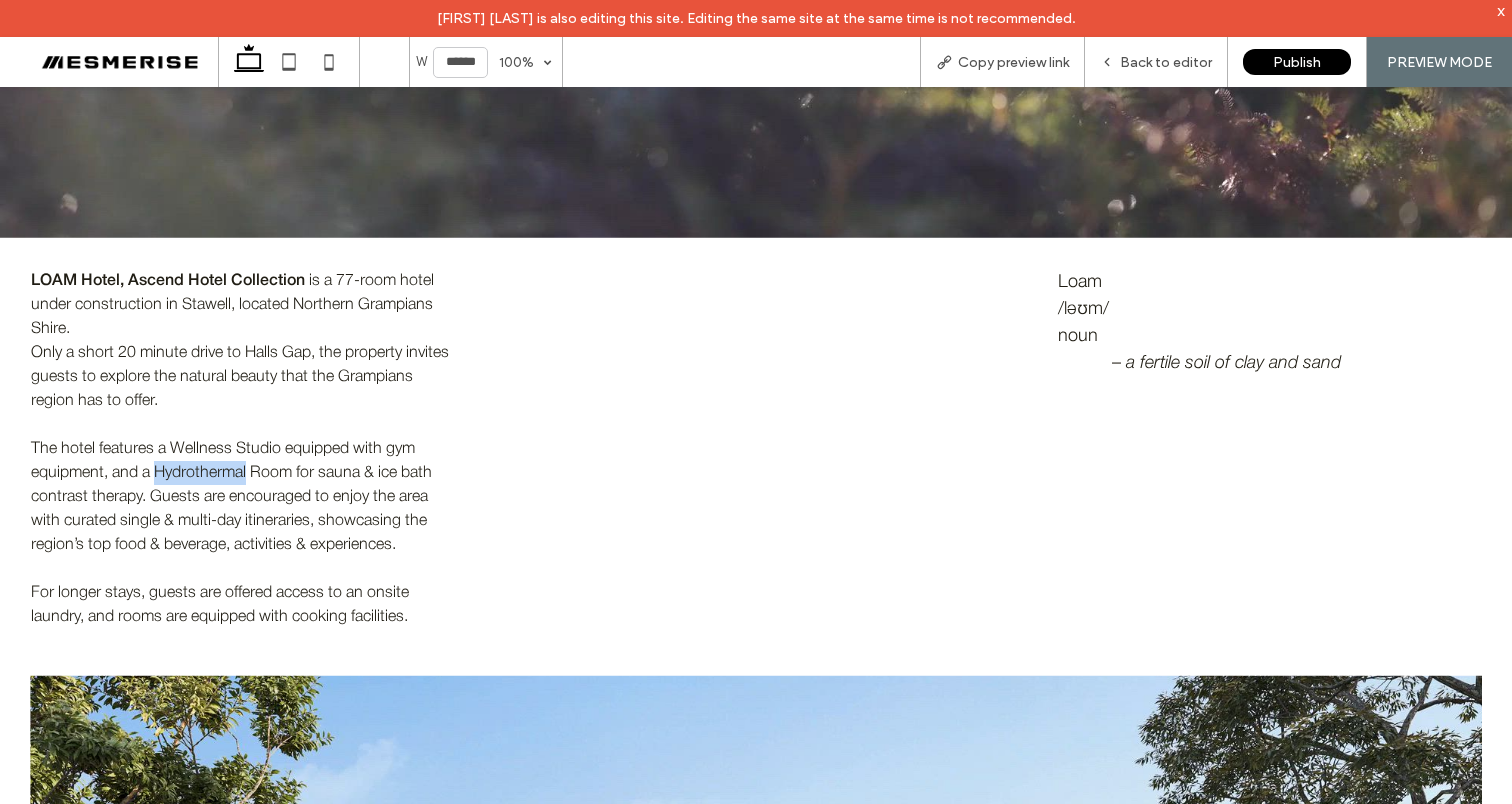 click on "The hotel features a Wellness Studio equipped with gym equipment, and a Hydrothermal Room for sauna & ice bath contrast therapy. Guests are encouraged to enjoy the area with curated single & multi-day itineraries, showcasing the region’s top food & beverage, activities & experiences." at bounding box center (231, 497) 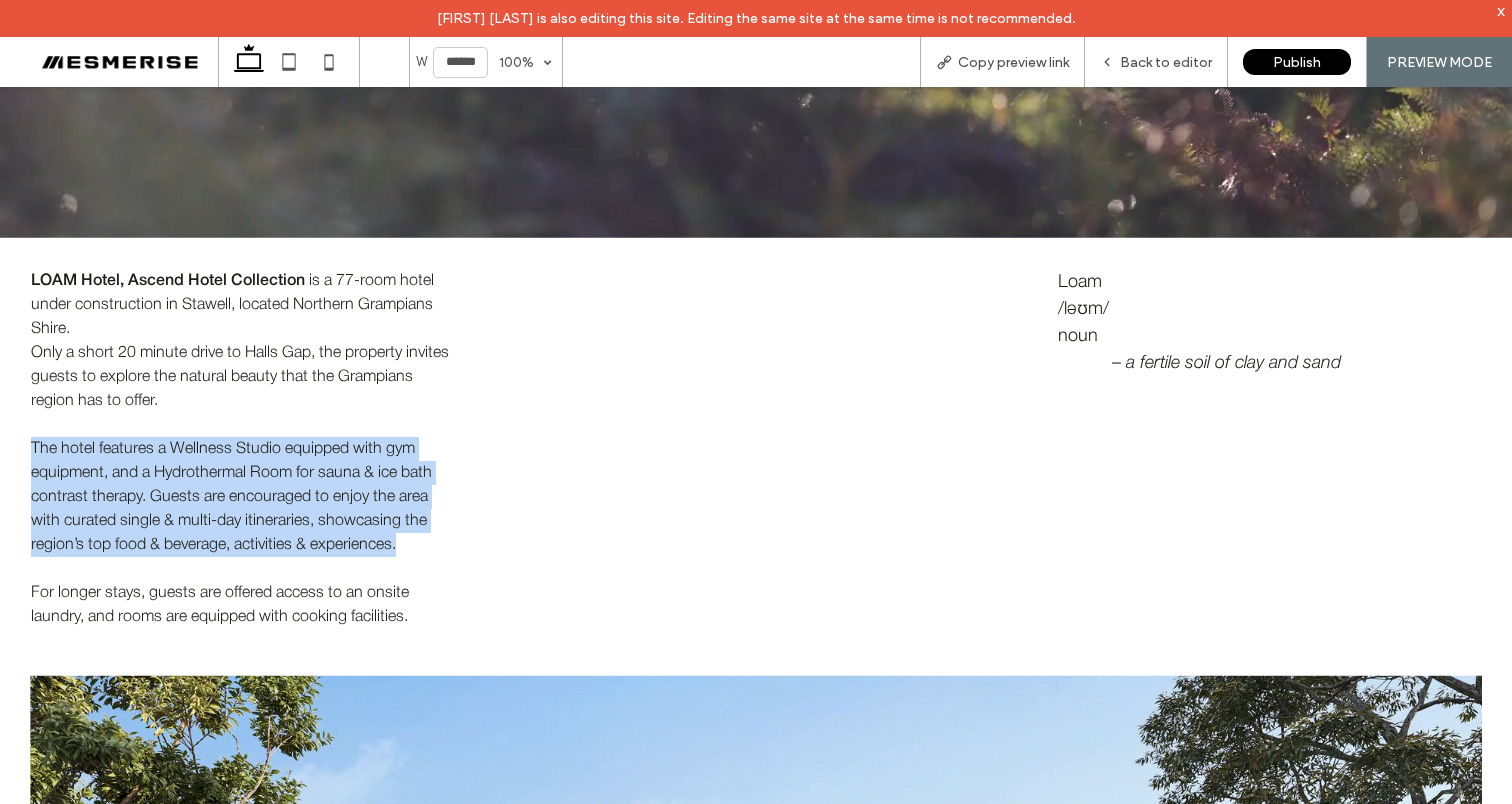 click on "The hotel features a Wellness Studio equipped with gym equipment, and a Hydrothermal Room for sauna & ice bath contrast therapy. Guests are encouraged to enjoy the area with curated single & multi-day itineraries, showcasing the region’s top food & beverage, activities & experiences." at bounding box center (231, 497) 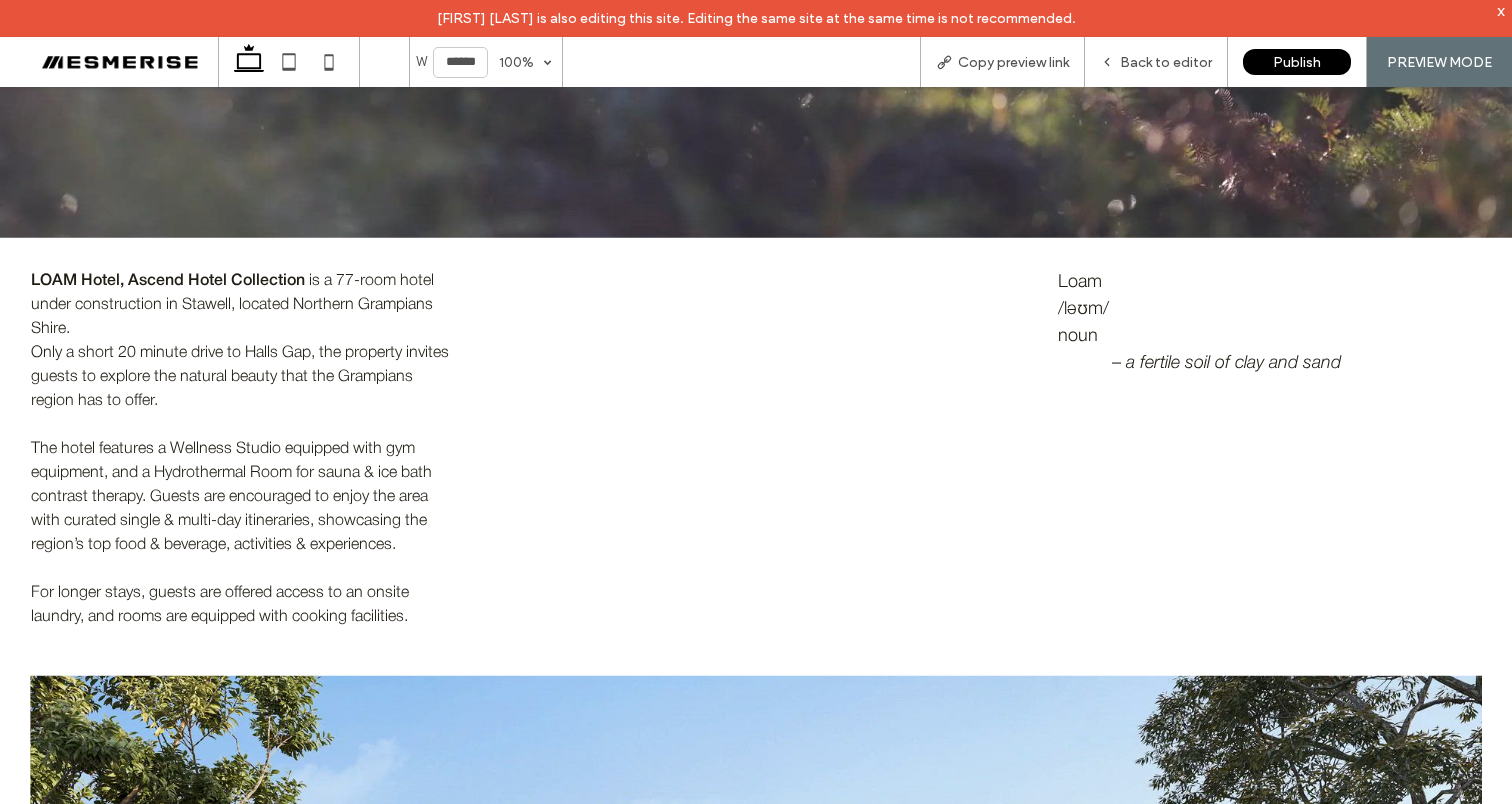 click on "Only a short 20 minute drive to Halls Gap, the property invites guests to explore the natural beauty that the Grampians region has to offer." at bounding box center [240, 377] 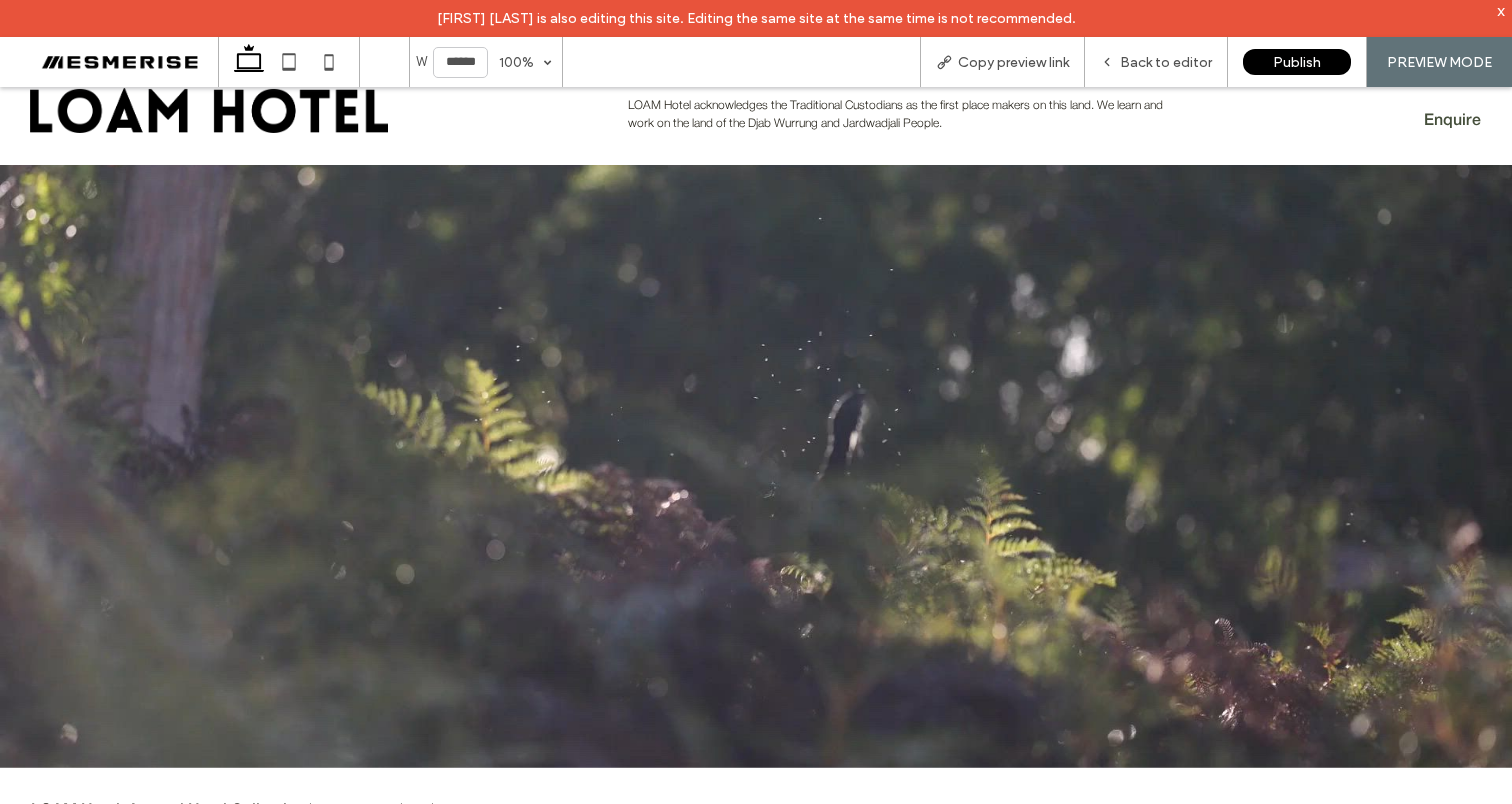 scroll, scrollTop: 0, scrollLeft: 0, axis: both 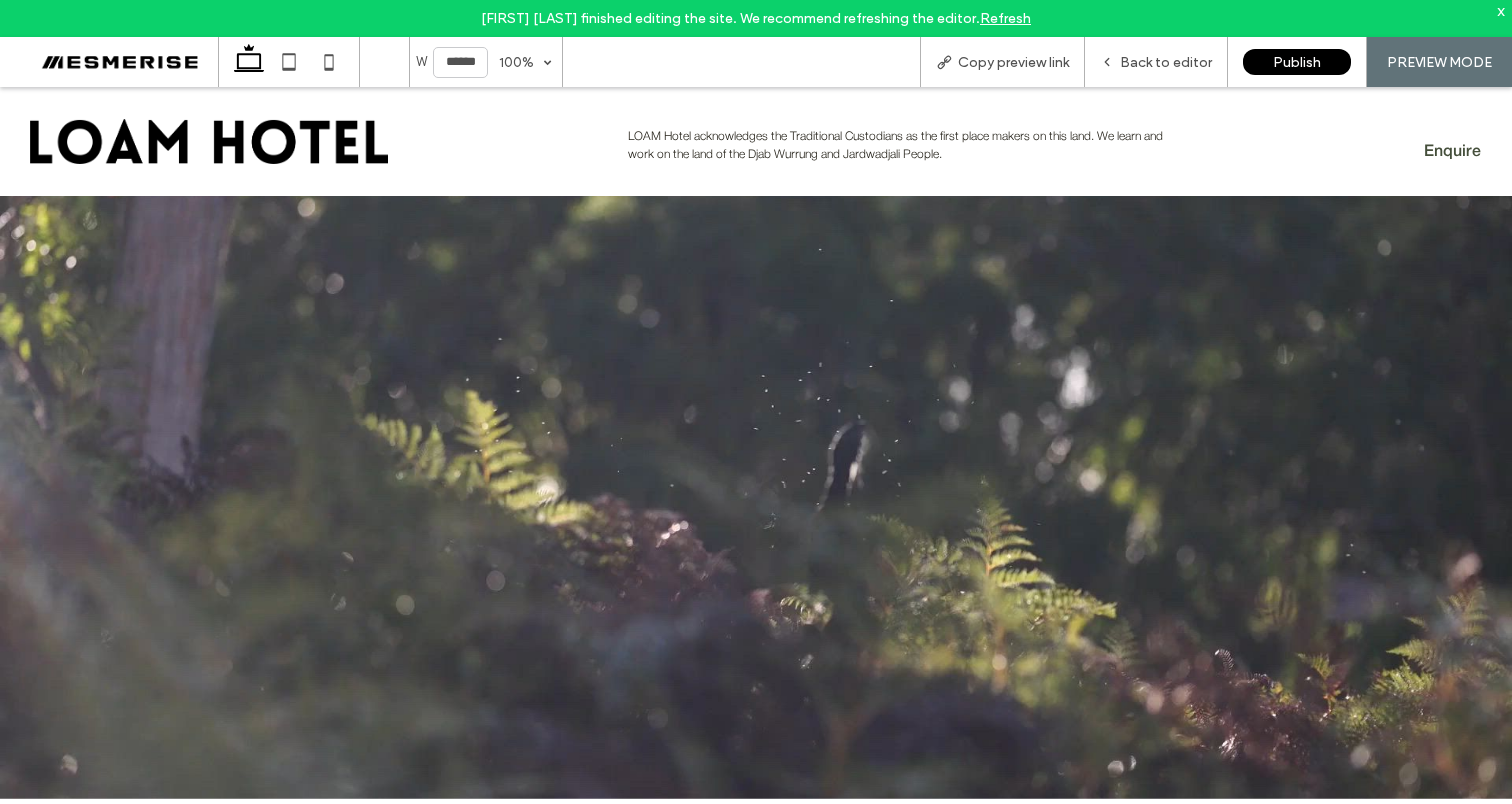 click on "LOAM Hotel acknowledges the Traditional Custodians as the first place makers on this land. We learn and work on the land of the Djab Wurrung and Jardwadjali People." at bounding box center (902, 146) 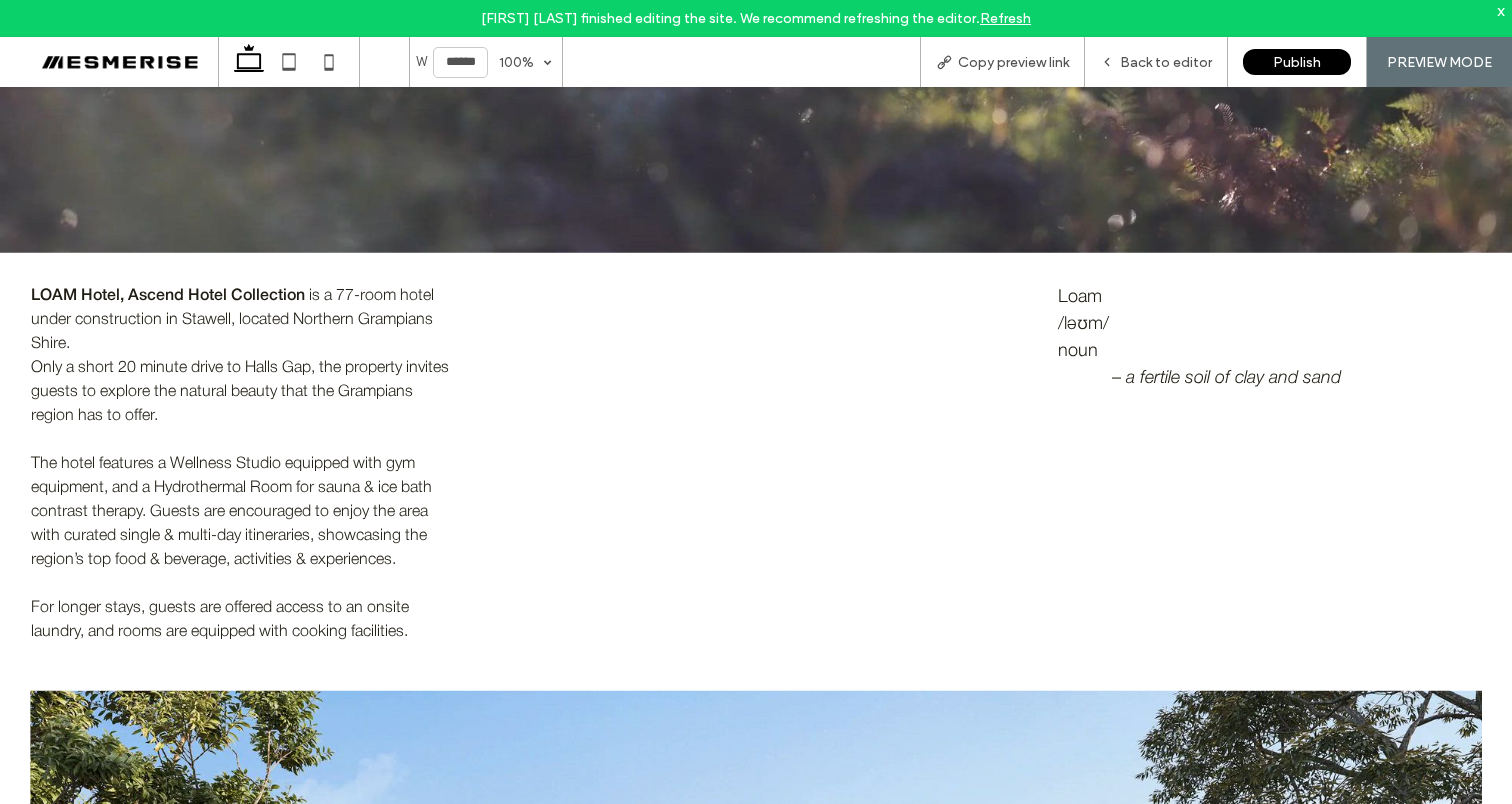 scroll, scrollTop: 569, scrollLeft: 0, axis: vertical 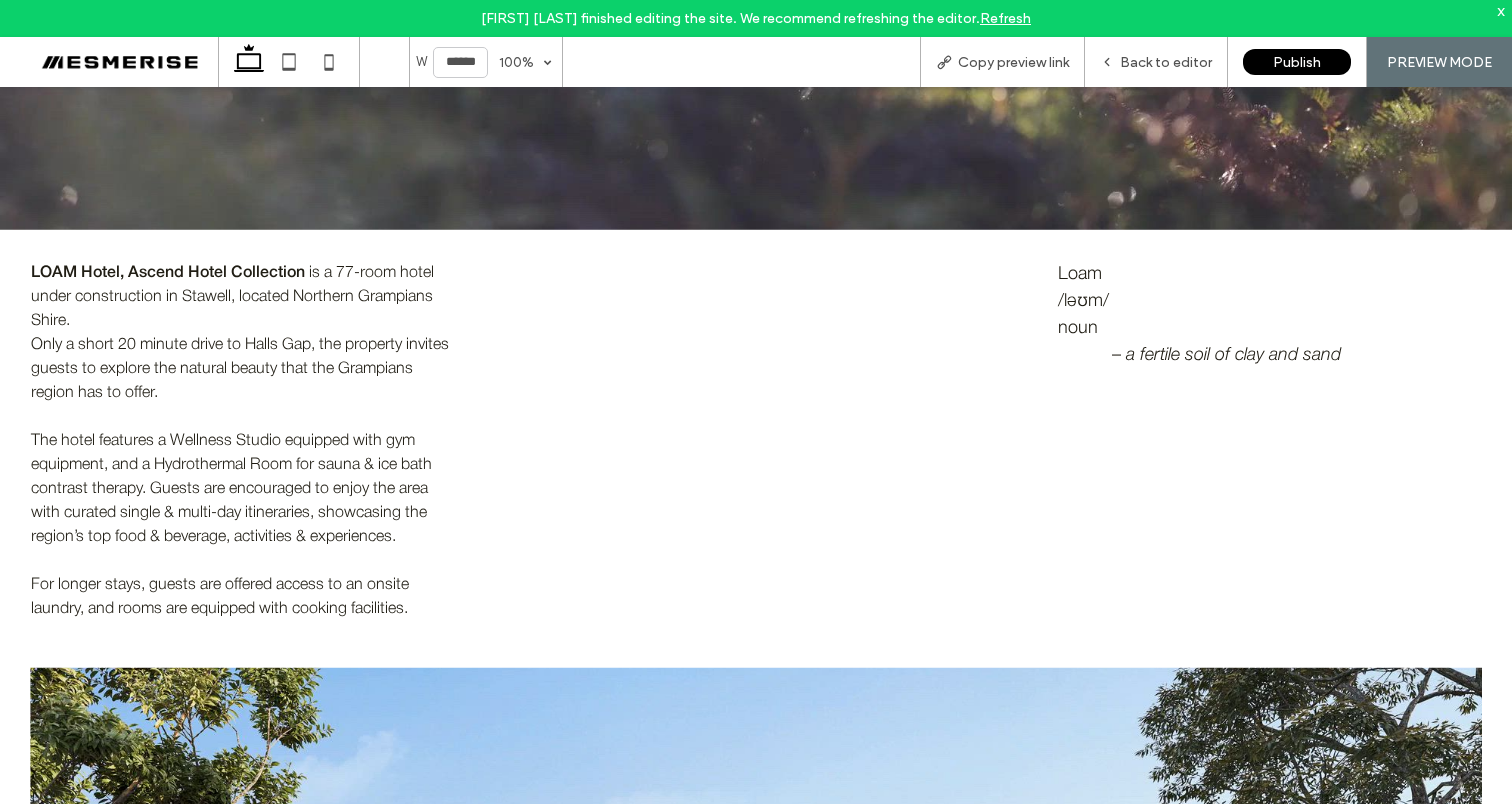 click on "LOAM Hotel, Ascend Hotel Collection   is a 77-room hotel under construction in Stawell, located Northern Grampians Shire." at bounding box center (242, 297) 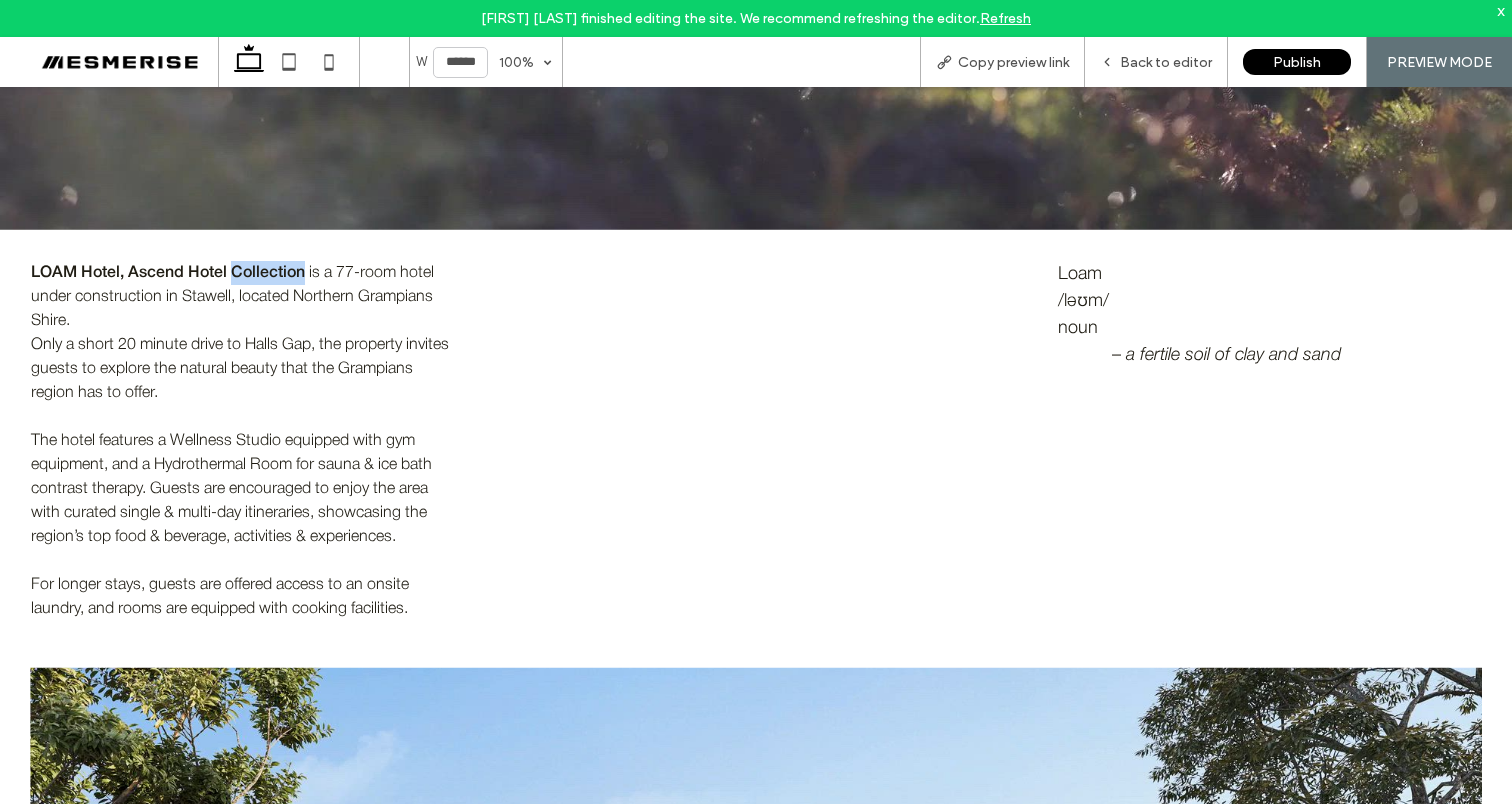 click on "LOAM Hotel, Ascend Hotel Collection   is a 77-room hotel under construction in Stawell, located Northern Grampians Shire." at bounding box center [242, 297] 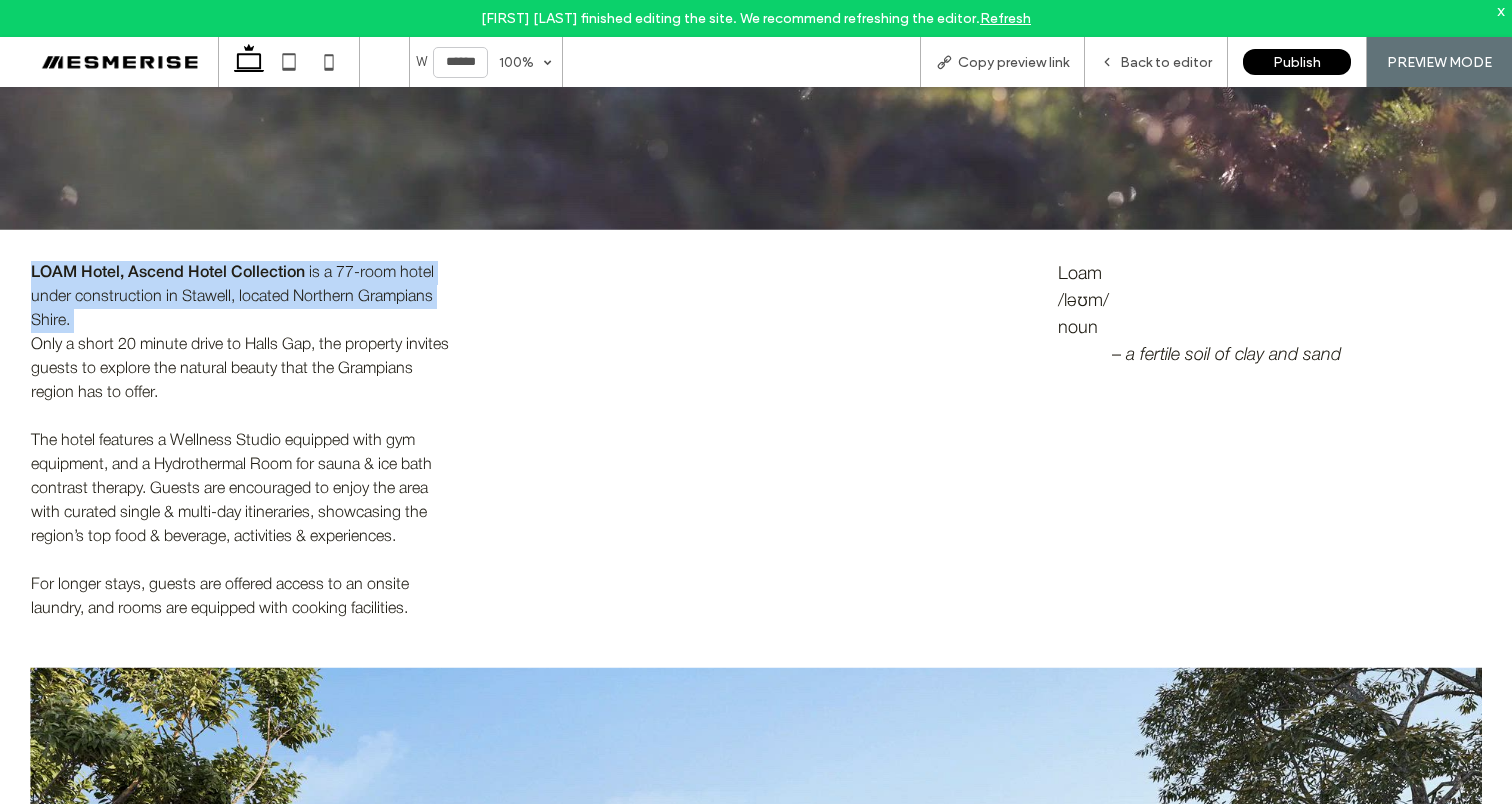 click on "LOAM Hotel, Ascend Hotel Collection   is a 77-room hotel under construction in Stawell, located Northern Grampians Shire." at bounding box center (242, 297) 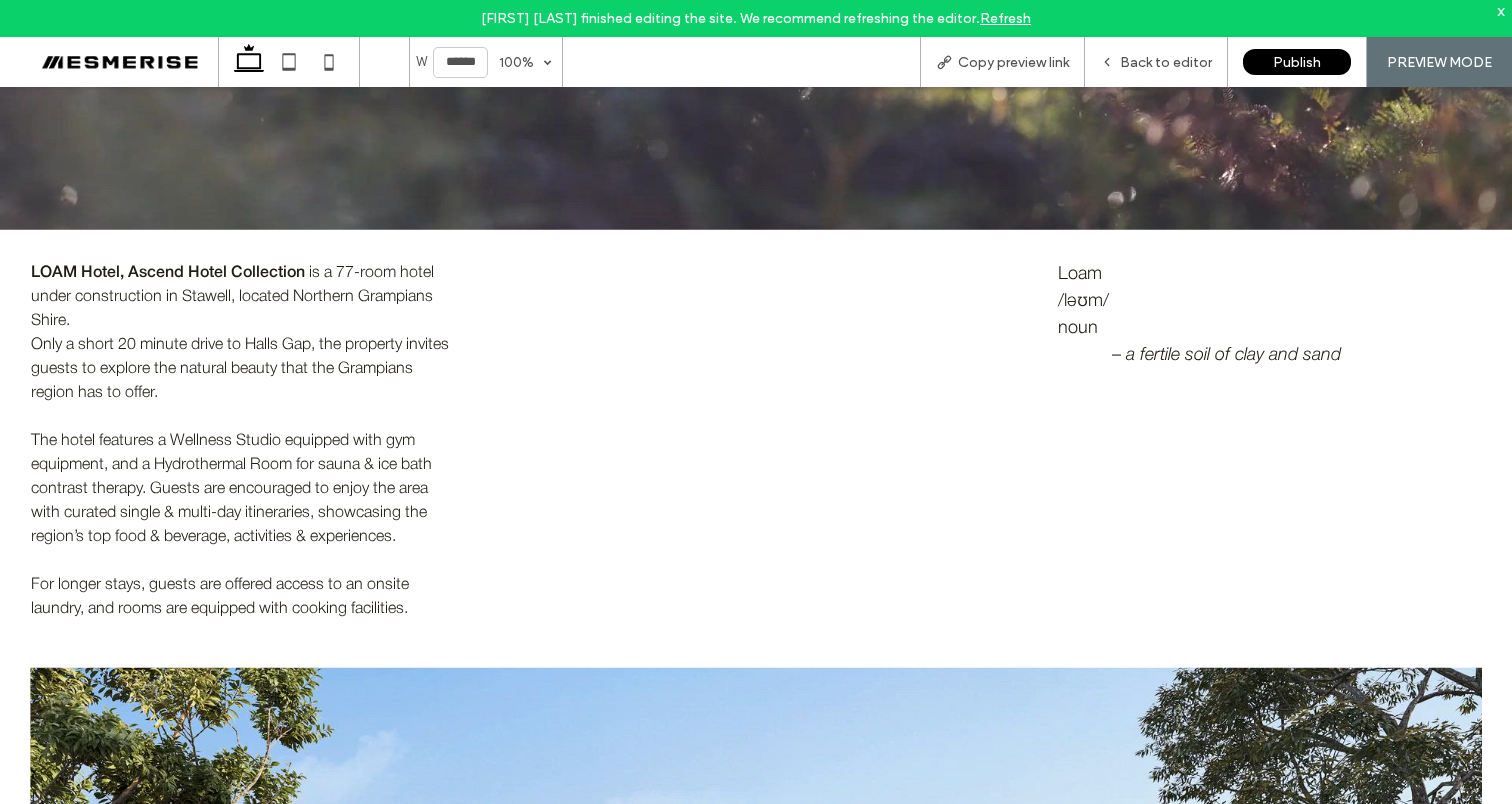 click on "is a 77-room hotel under construction in Stawell, located Northern Grampians Shire." at bounding box center (232, 297) 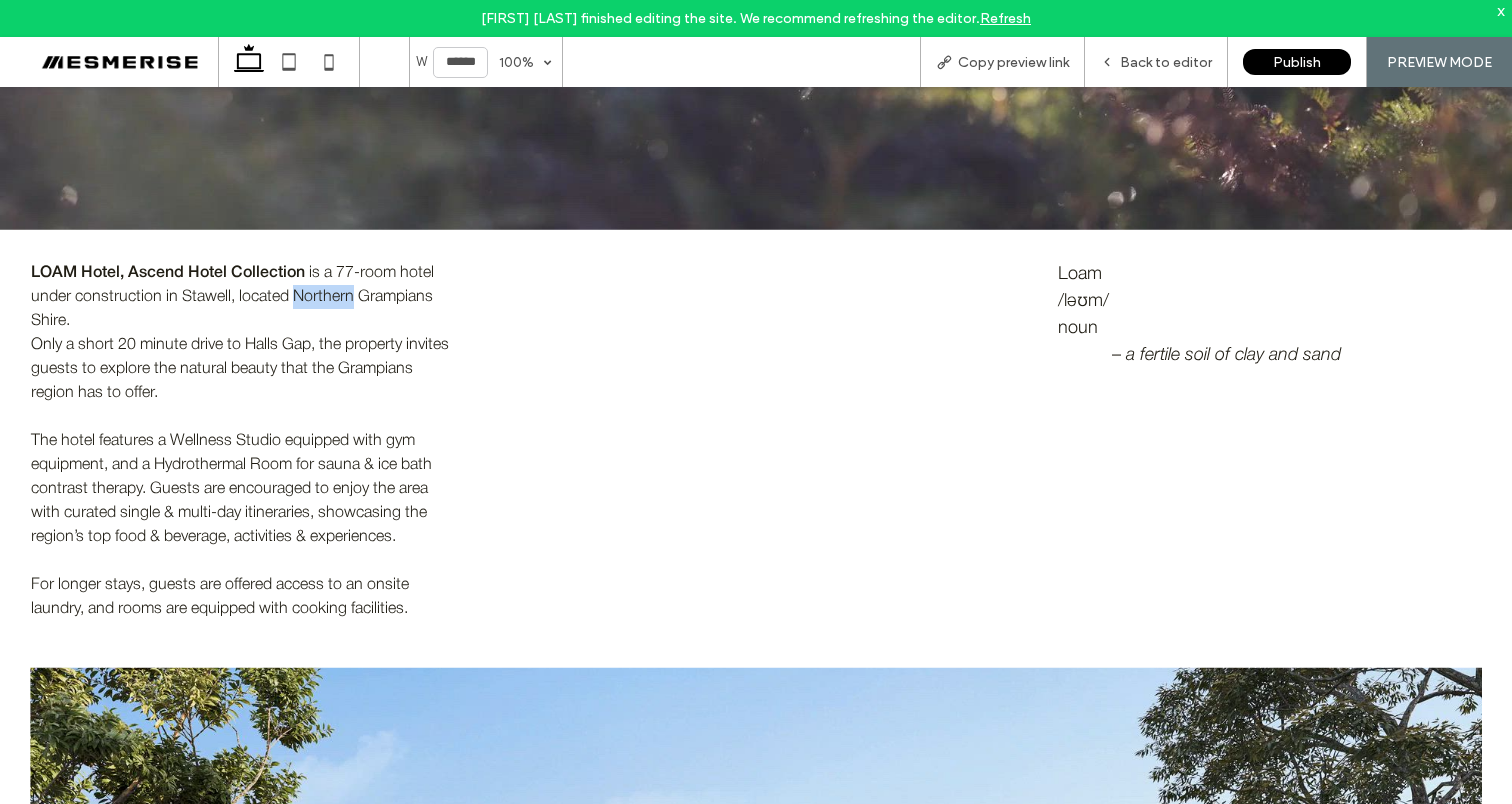 click on "is a 77-room hotel under construction in Stawell, located Northern Grampians Shire." at bounding box center (232, 297) 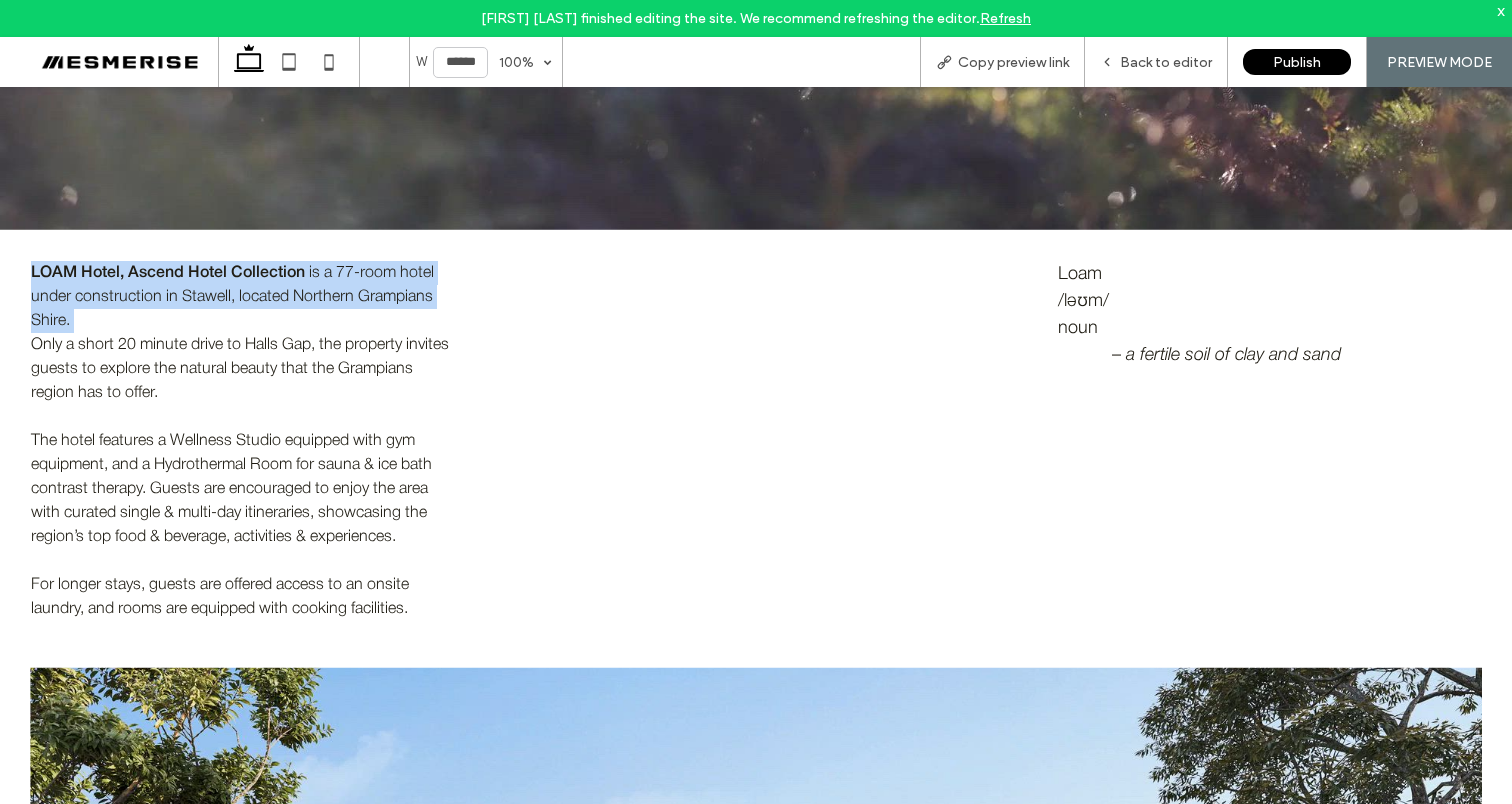 click on "is a 77-room hotel under construction in Stawell, located Northern Grampians Shire." at bounding box center [232, 297] 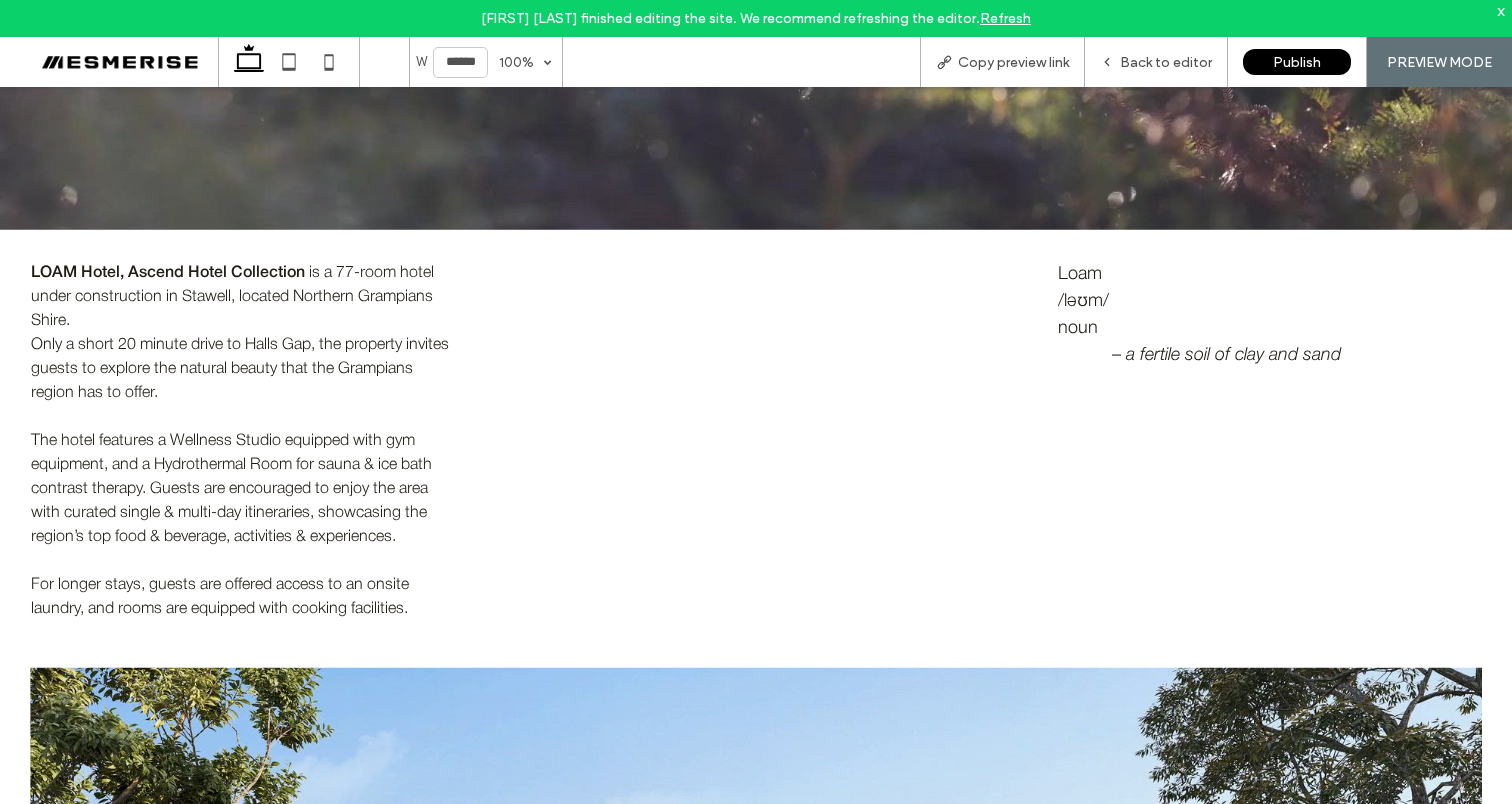 click on "Only a short 20 minute drive to Halls Gap, the property invites guests to explore the natural beauty that the Grampians region has to offer." at bounding box center [240, 369] 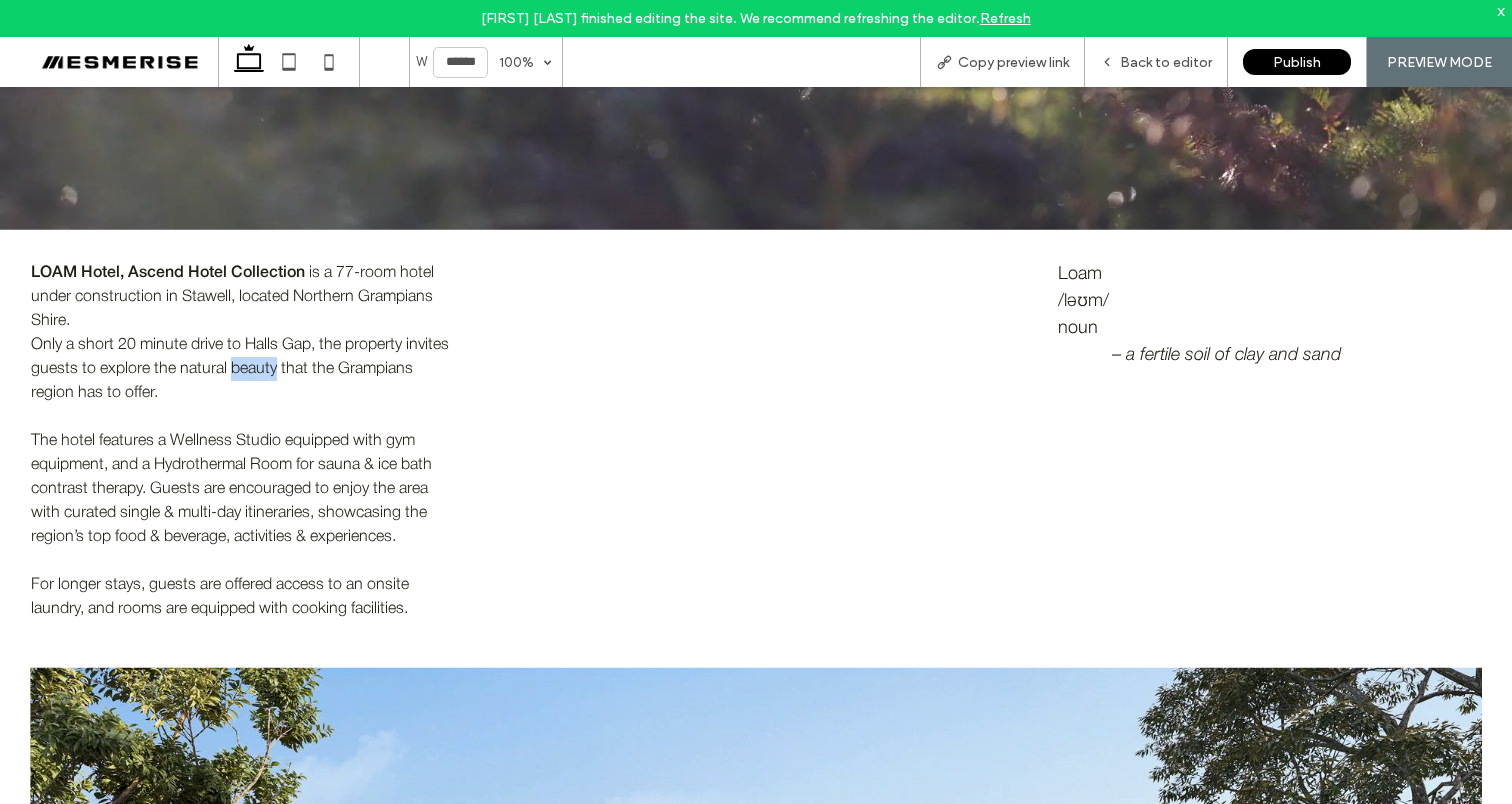 click on "Only a short 20 minute drive to Halls Gap, the property invites guests to explore the natural beauty that the Grampians region has to offer." at bounding box center (240, 369) 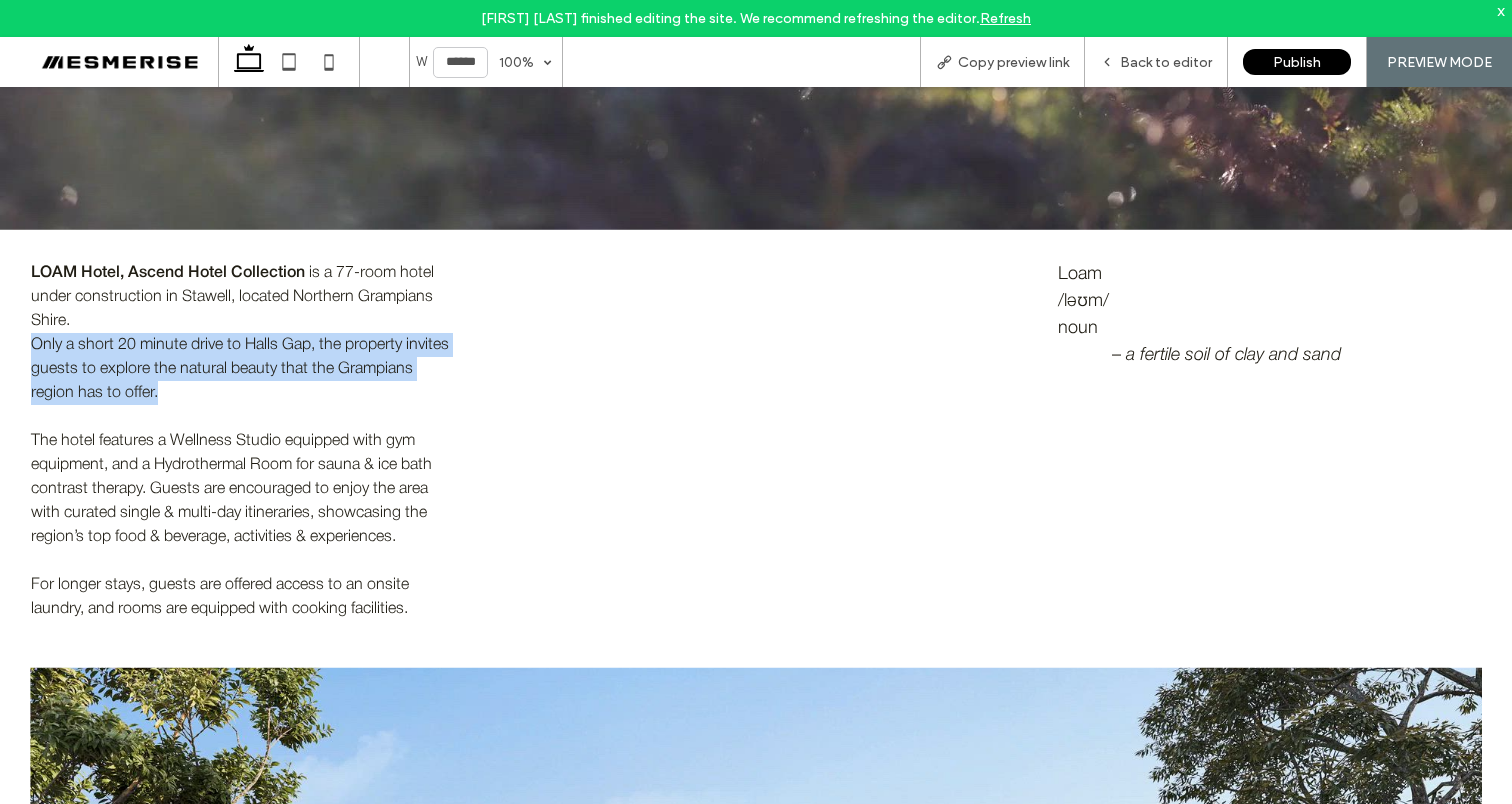 click on "Only a short 20 minute drive to Halls Gap, the property invites guests to explore the natural beauty that the Grampians region has to offer." at bounding box center [242, 369] 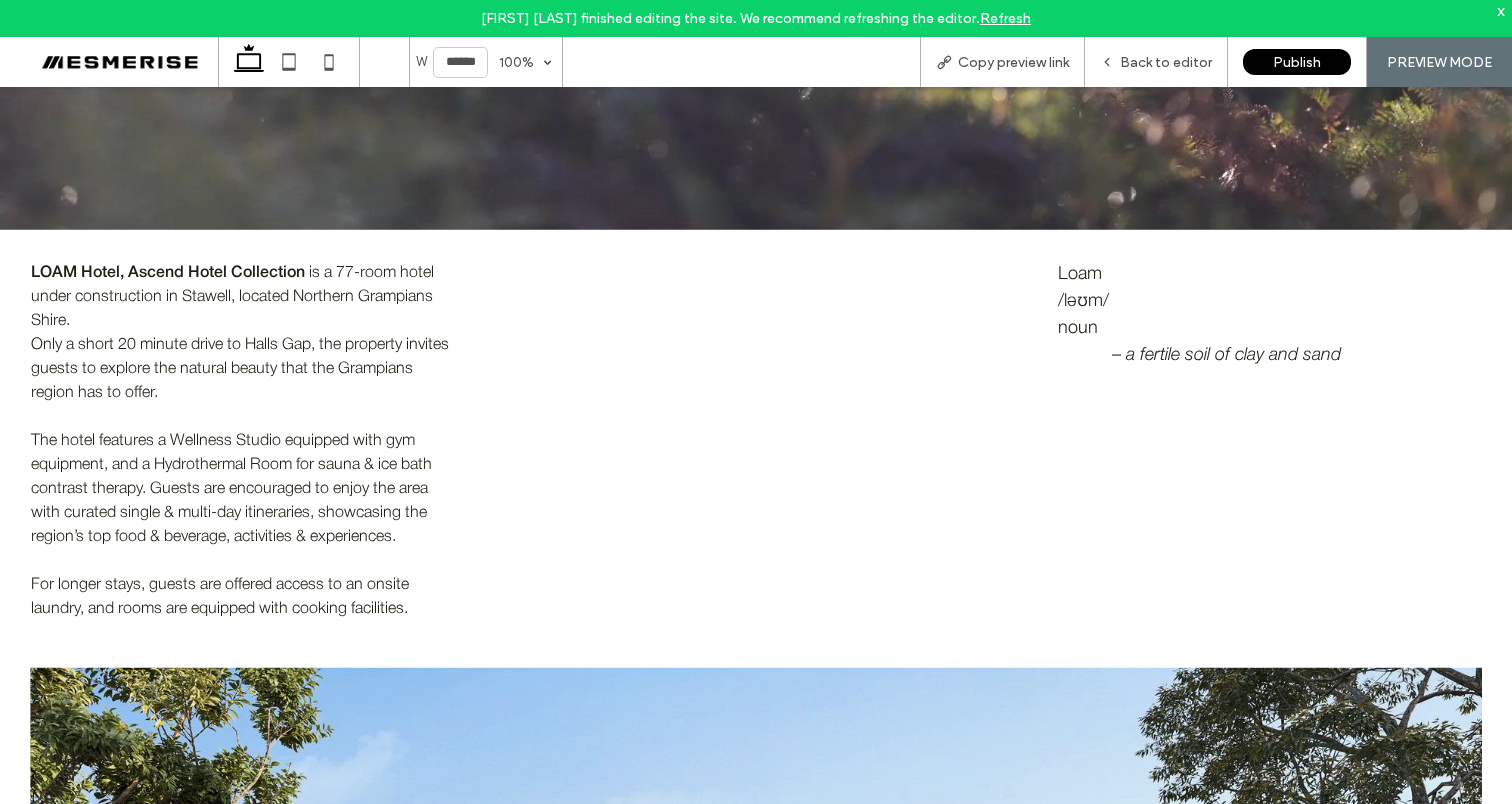 click on "The hotel features a Wellness Studio equipped with gym equipment, and a Hydrothermal Room for sauna & ice bath contrast therapy. Guests are encouraged to enjoy the area with curated single & multi-day itineraries, showcasing the region’s top food & beverage, activities & experiences." at bounding box center (242, 489) 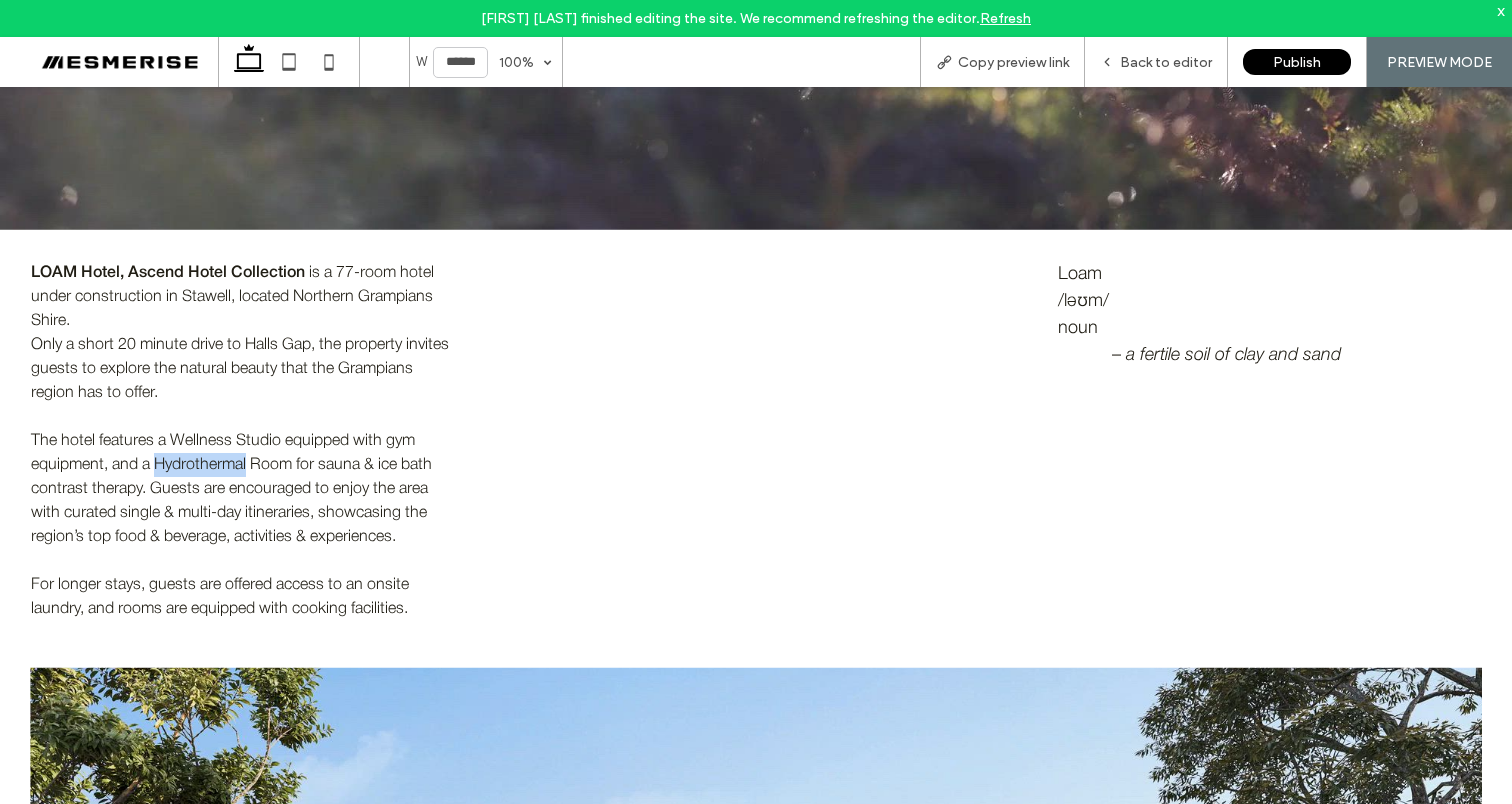 click on "The hotel features a Wellness Studio equipped with gym equipment, and a Hydrothermal Room for sauna & ice bath contrast therapy. Guests are encouraged to enjoy the area with curated single & multi-day itineraries, showcasing the region’s top food & beverage, activities & experiences." at bounding box center [242, 489] 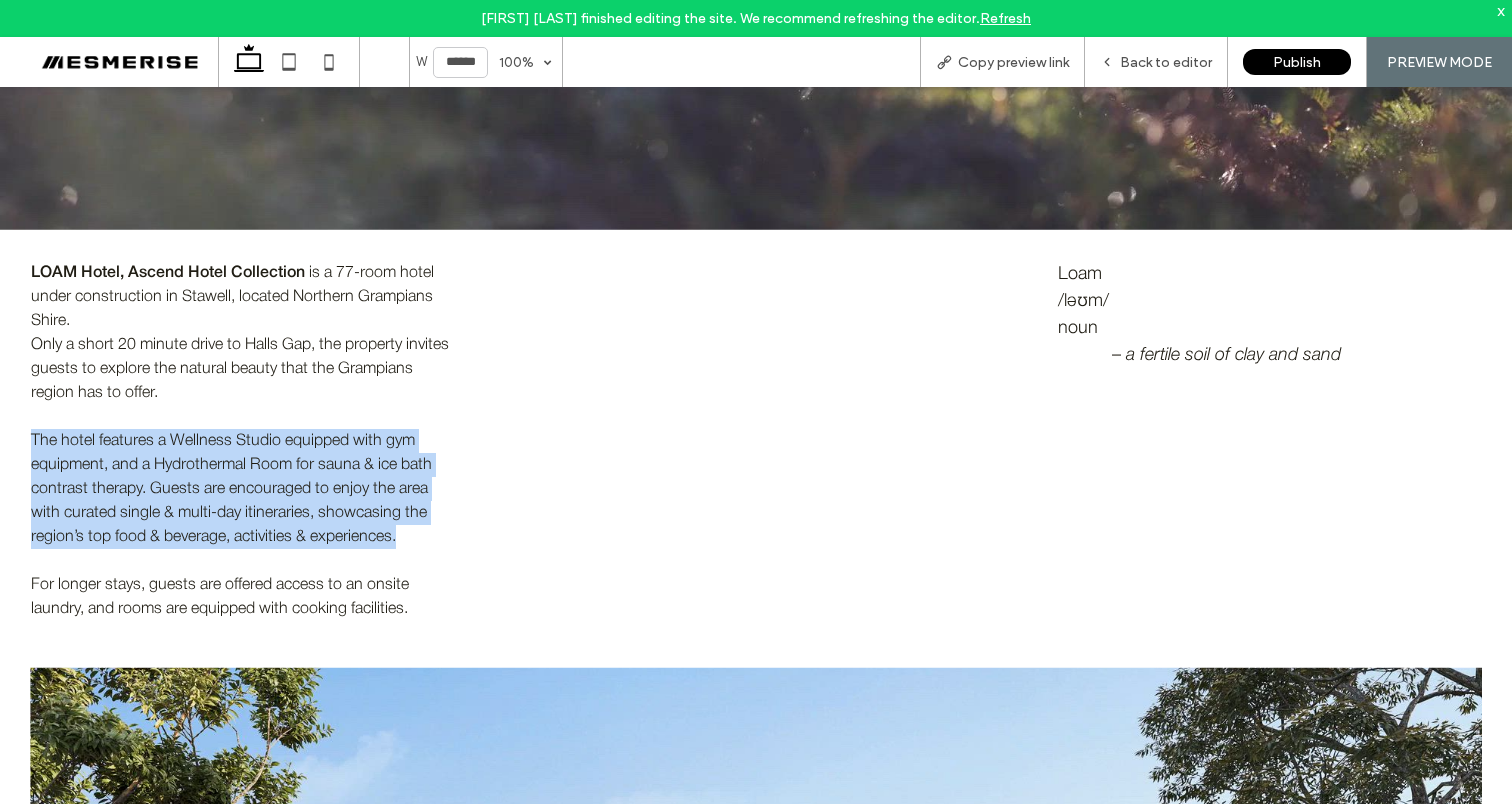 click on "The hotel features a Wellness Studio equipped with gym equipment, and a Hydrothermal Room for sauna & ice bath contrast therapy. Guests are encouraged to enjoy the area with curated single & multi-day itineraries, showcasing the region’s top food & beverage, activities & experiences." at bounding box center [242, 489] 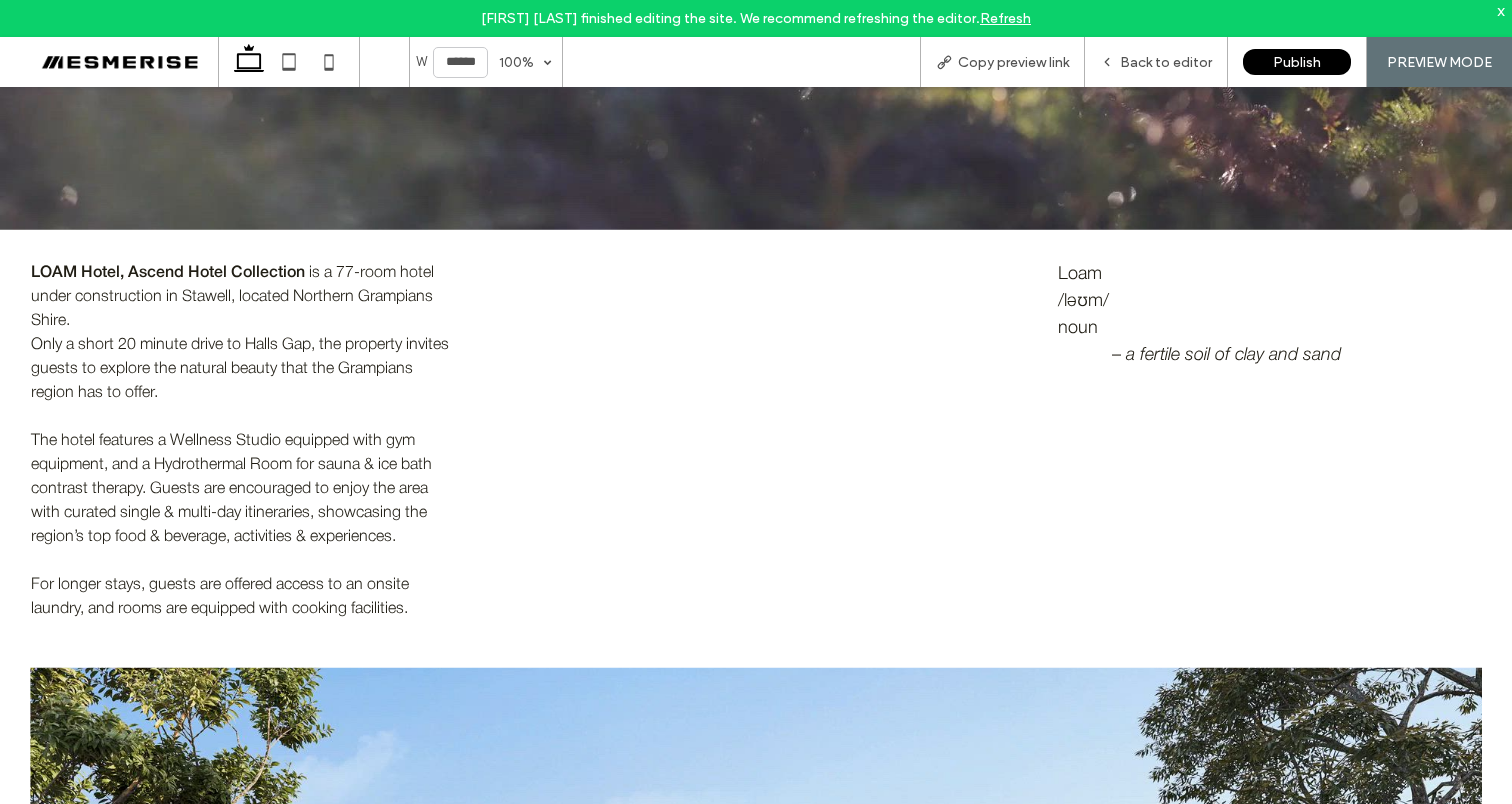 click on "Only a short 20 minute drive to Halls Gap, the property invites guests to explore the natural beauty that the Grampians region has to offer." at bounding box center [242, 369] 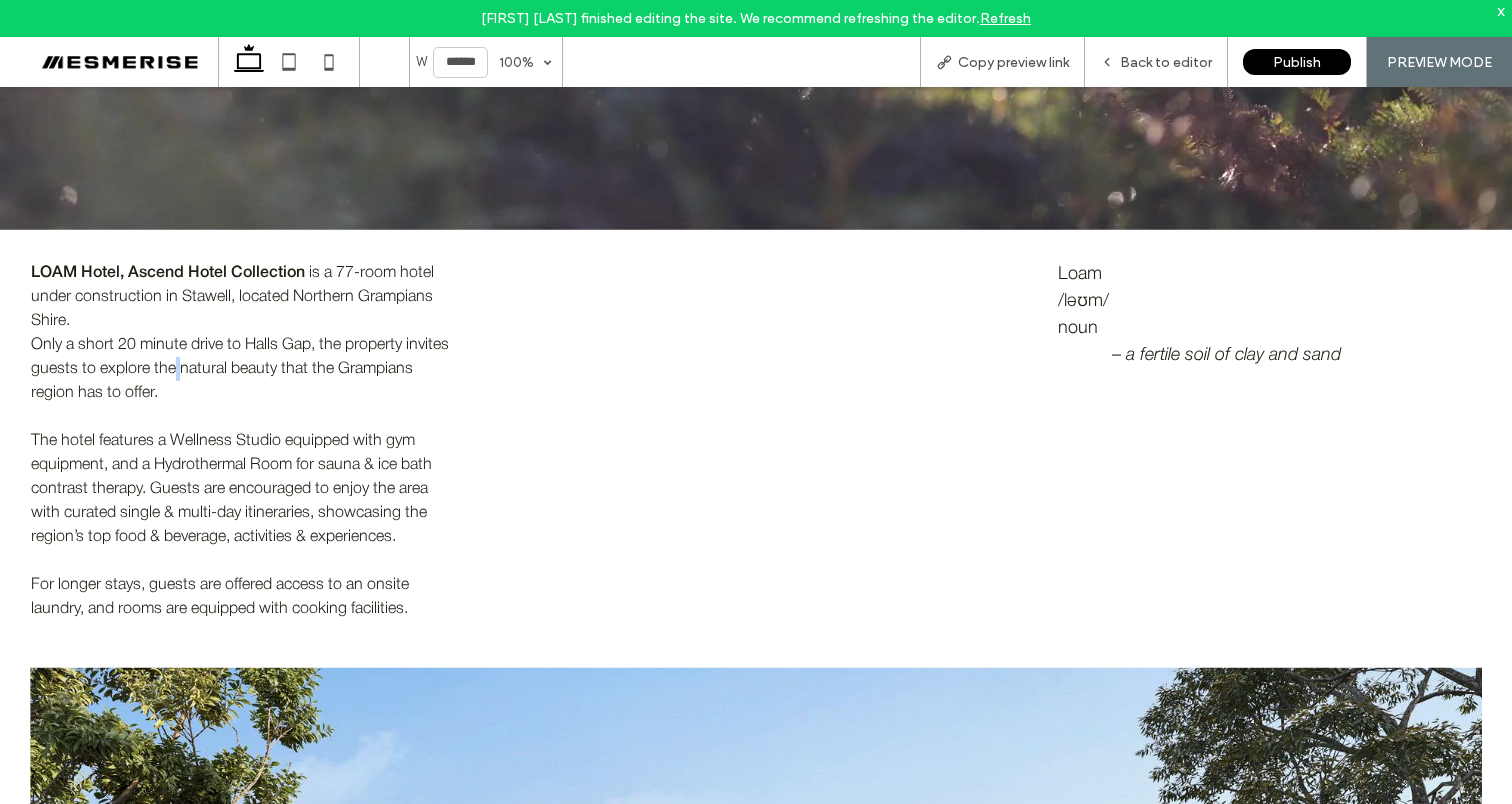 click on "Only a short 20 minute drive to Halls Gap, the property invites guests to explore the natural beauty that the Grampians region has to offer." at bounding box center [242, 369] 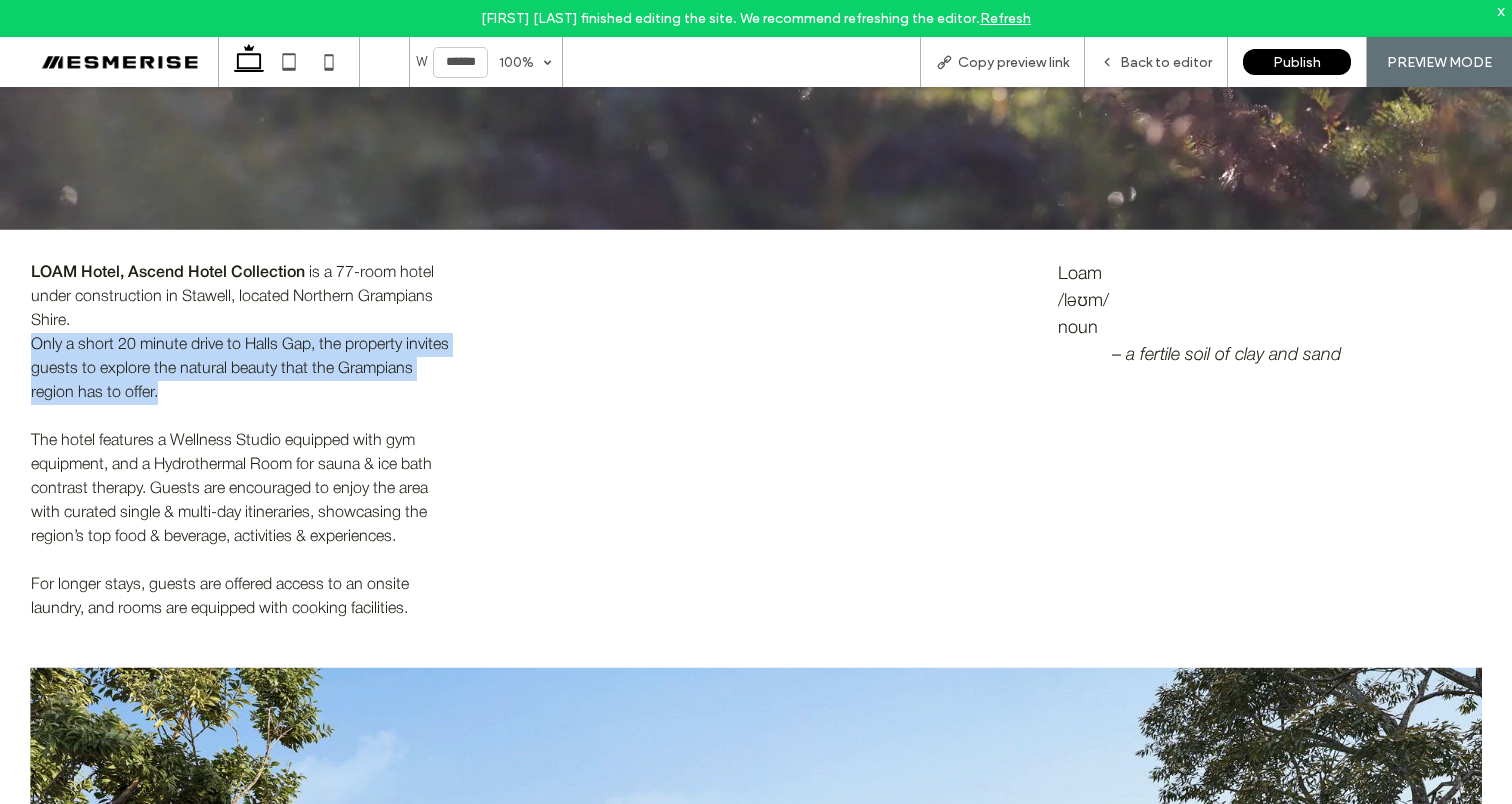 click on "Only a short 20 minute drive to Halls Gap, the property invites guests to explore the natural beauty that the Grampians region has to offer." at bounding box center (242, 369) 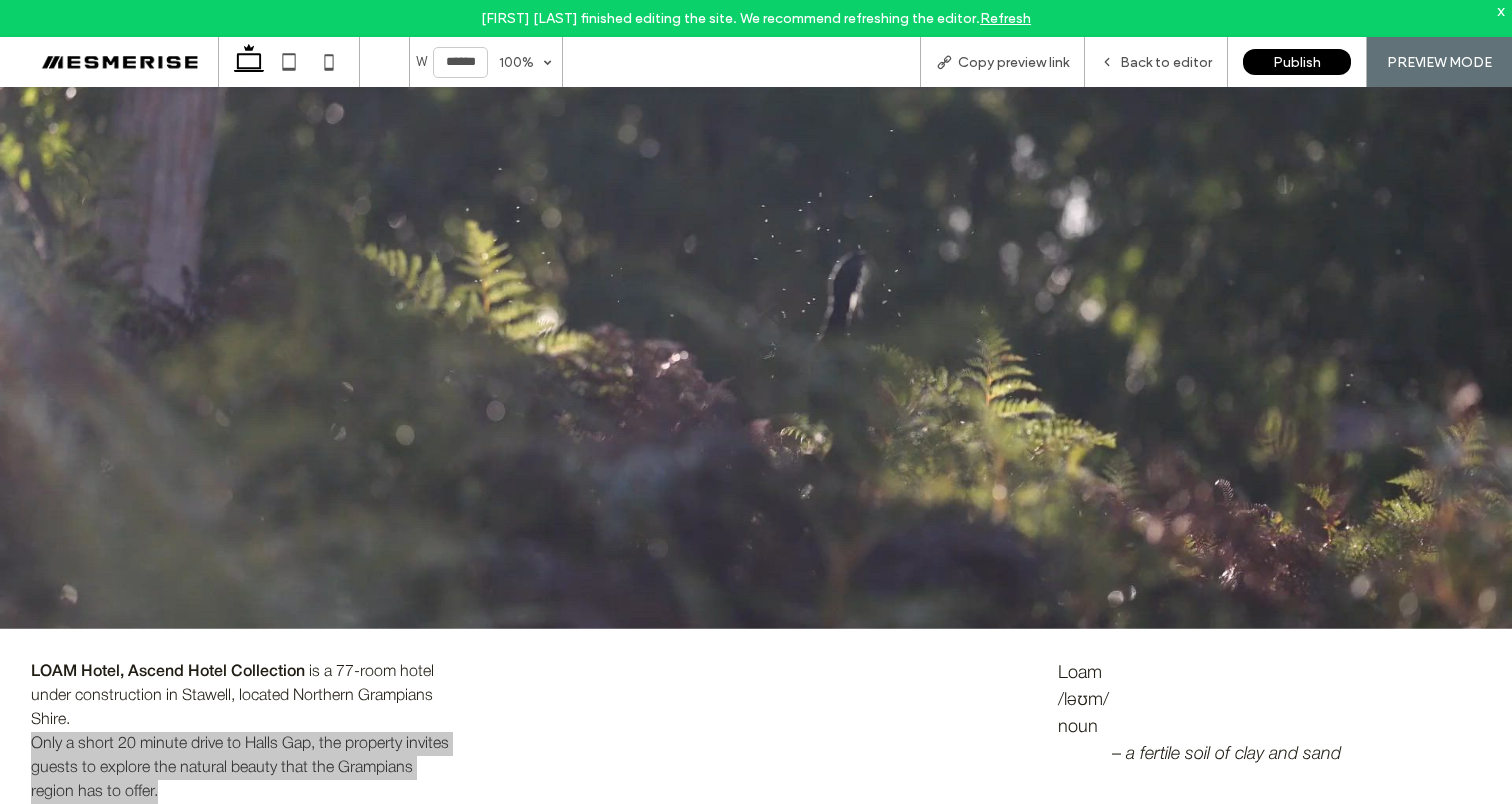 scroll, scrollTop: 0, scrollLeft: 0, axis: both 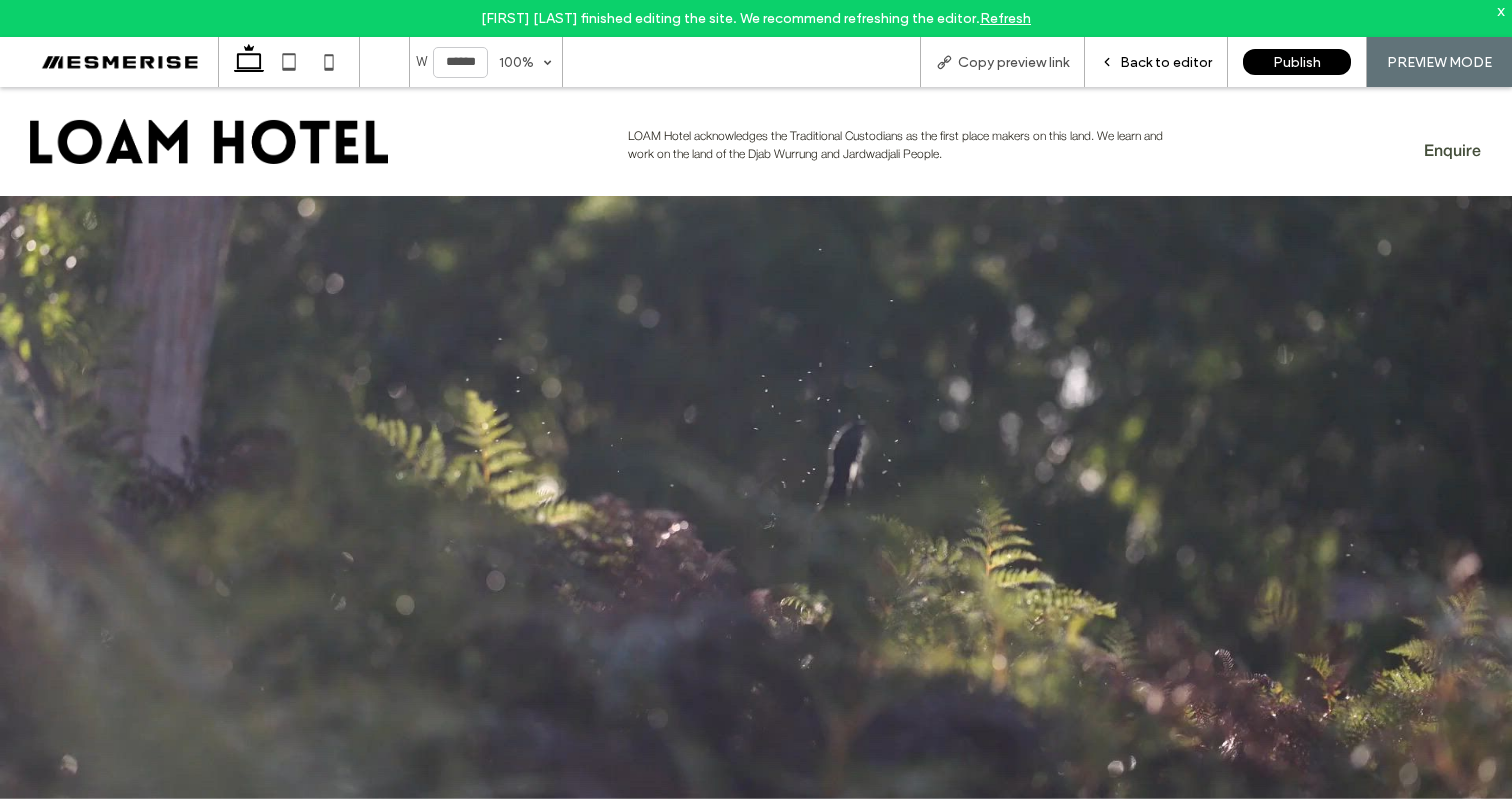 click on "Back to editor" at bounding box center [1156, 62] 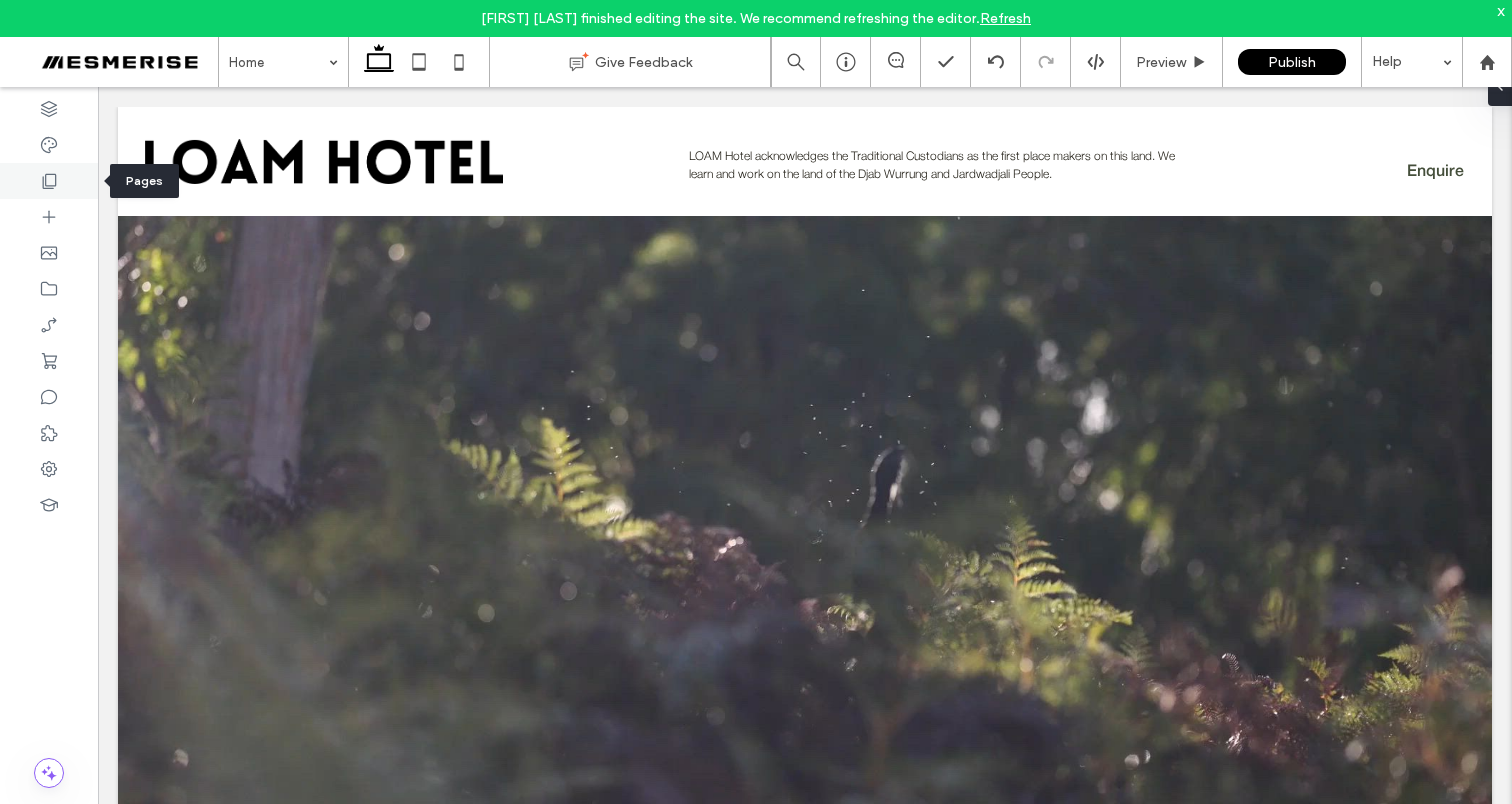 click at bounding box center (49, 181) 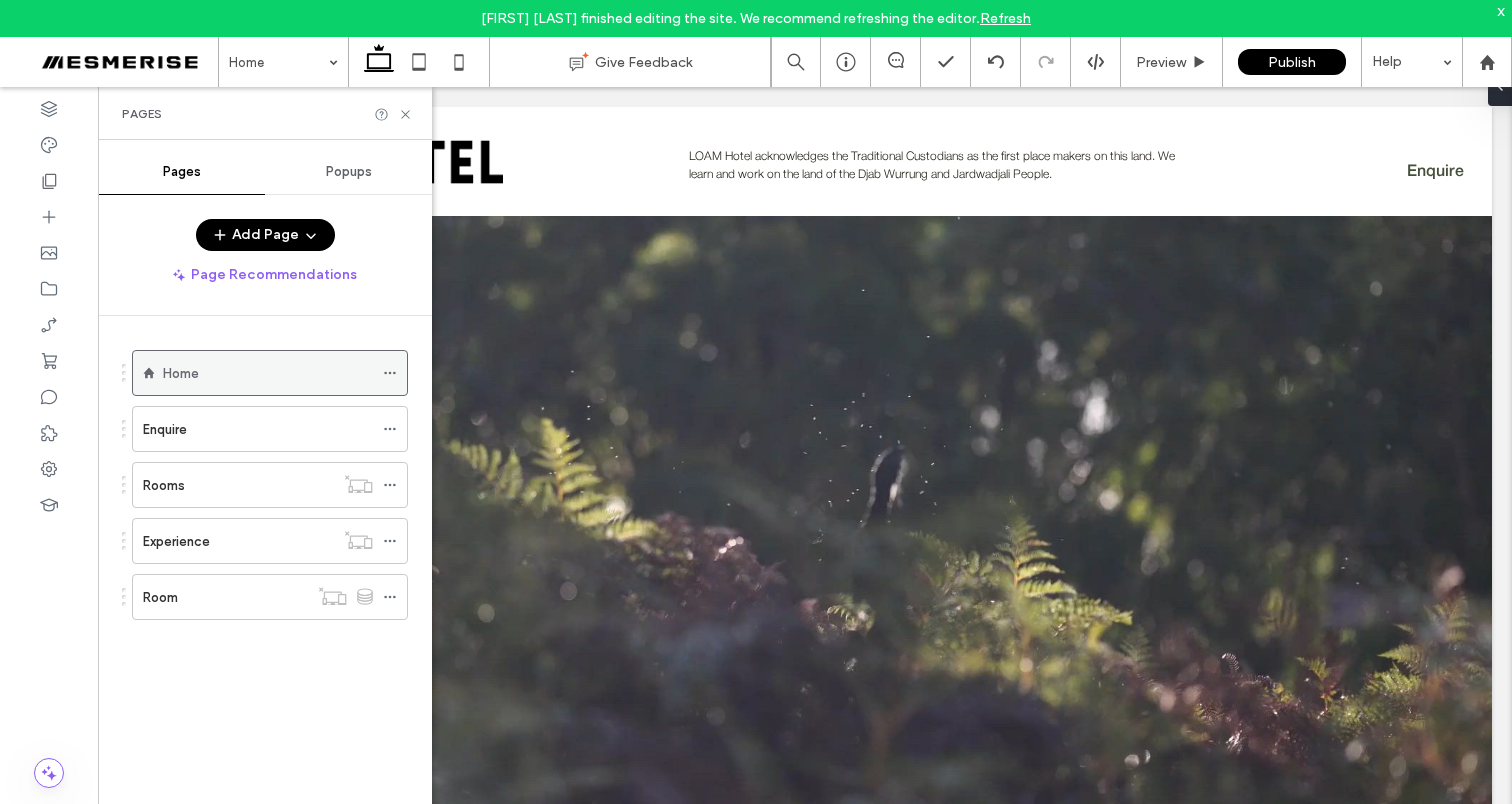 click 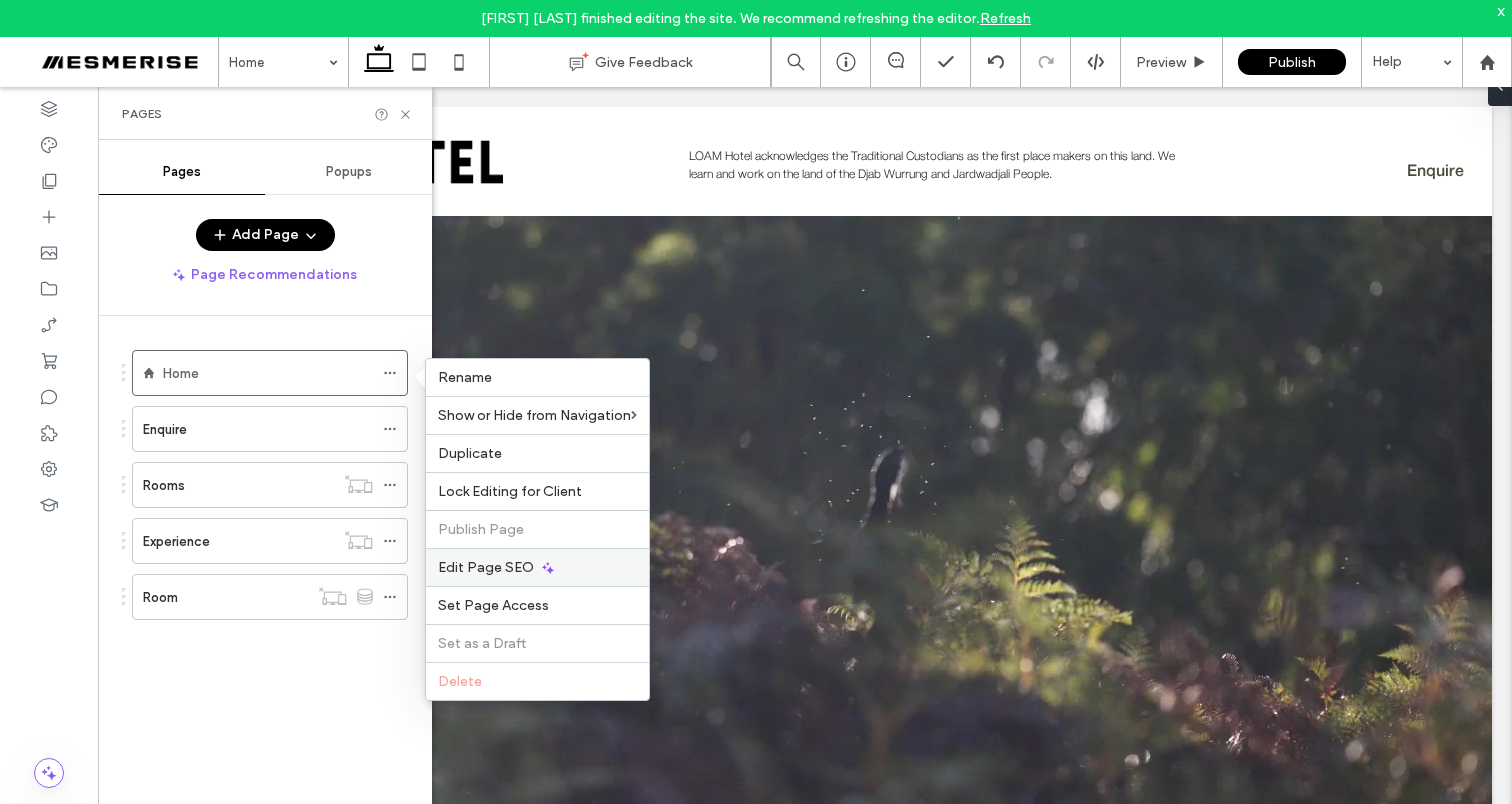 click on "Edit Page SEO" at bounding box center (486, 567) 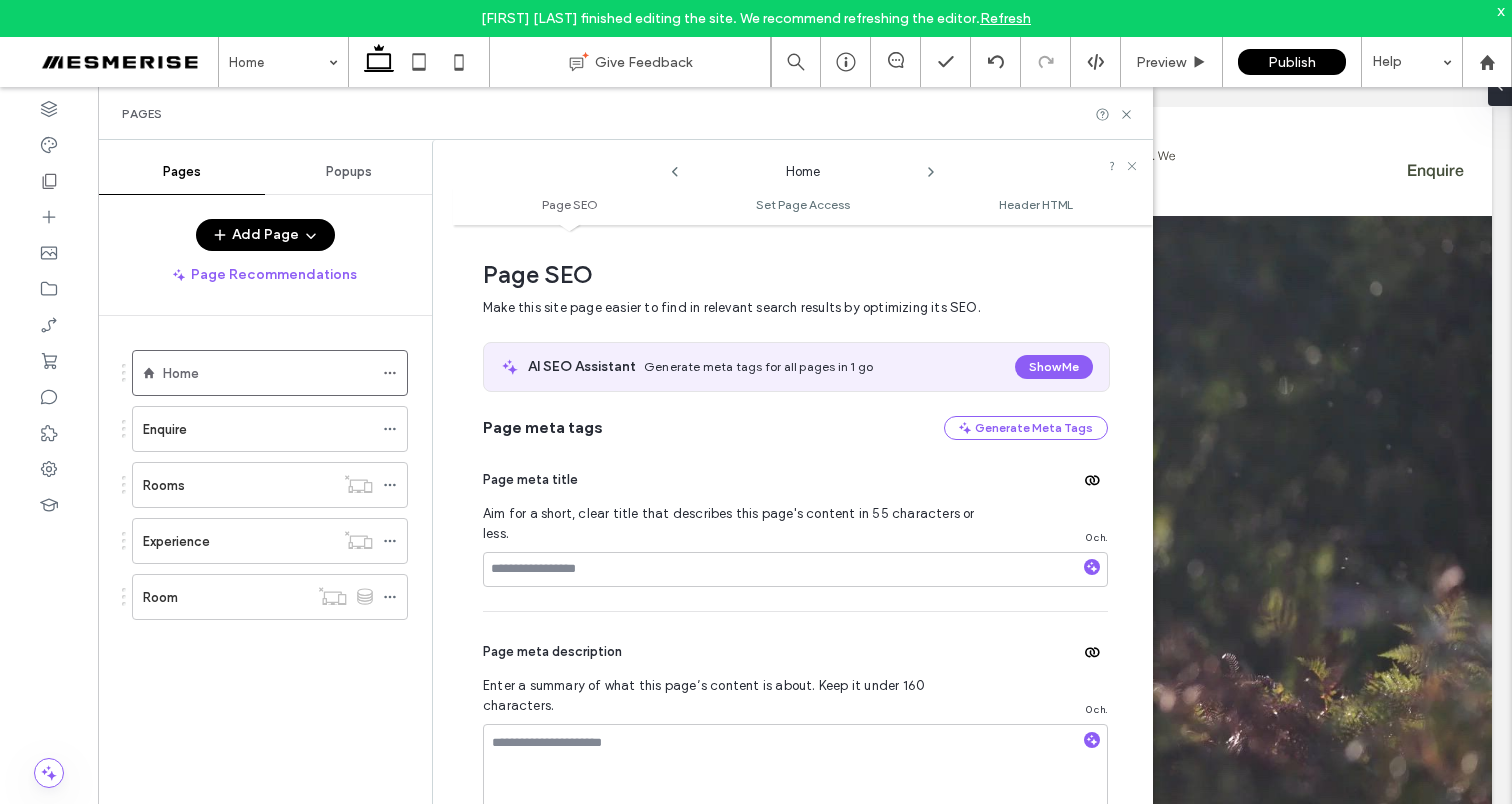 scroll, scrollTop: 10, scrollLeft: 0, axis: vertical 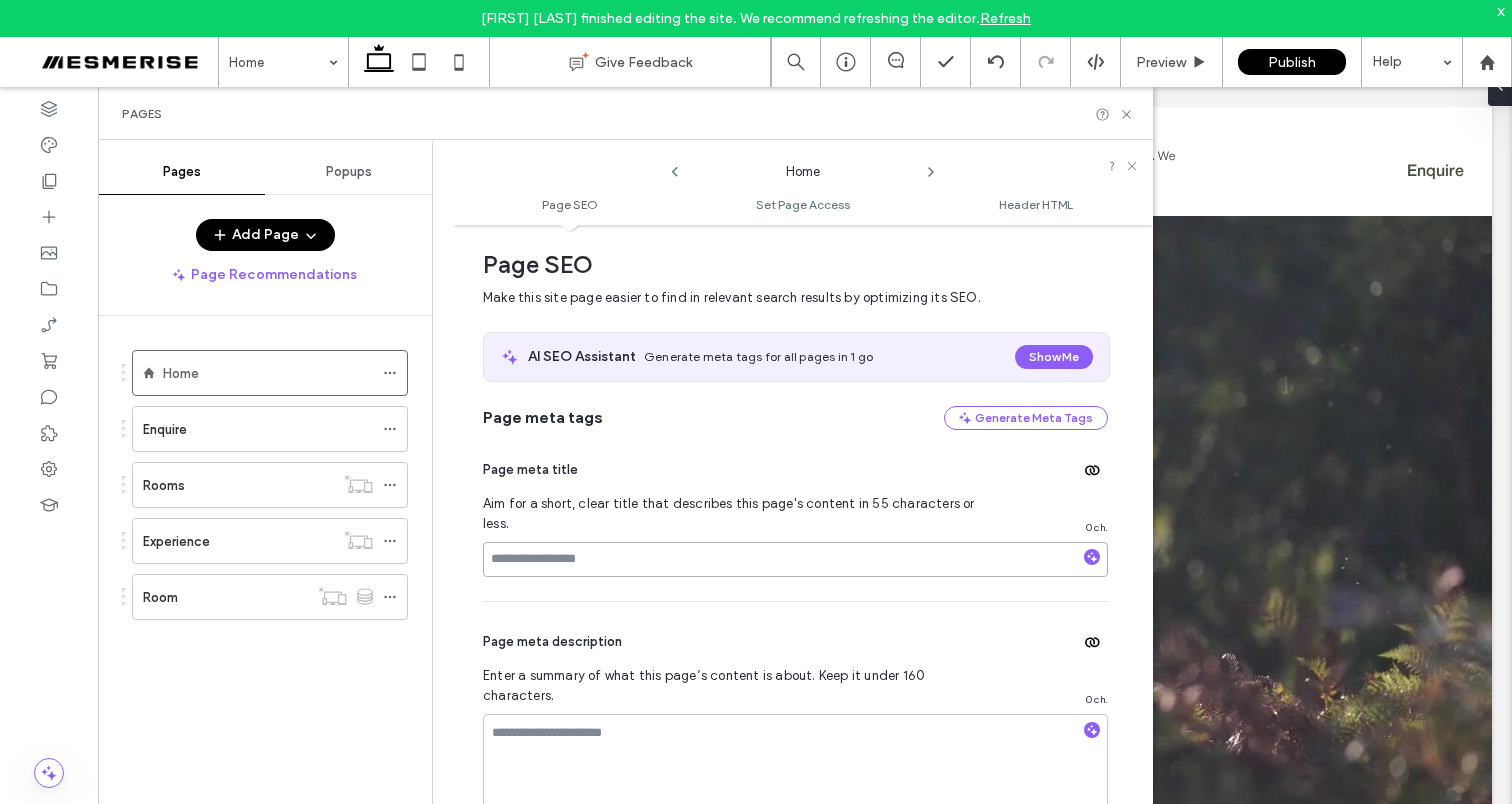 click at bounding box center [795, 559] 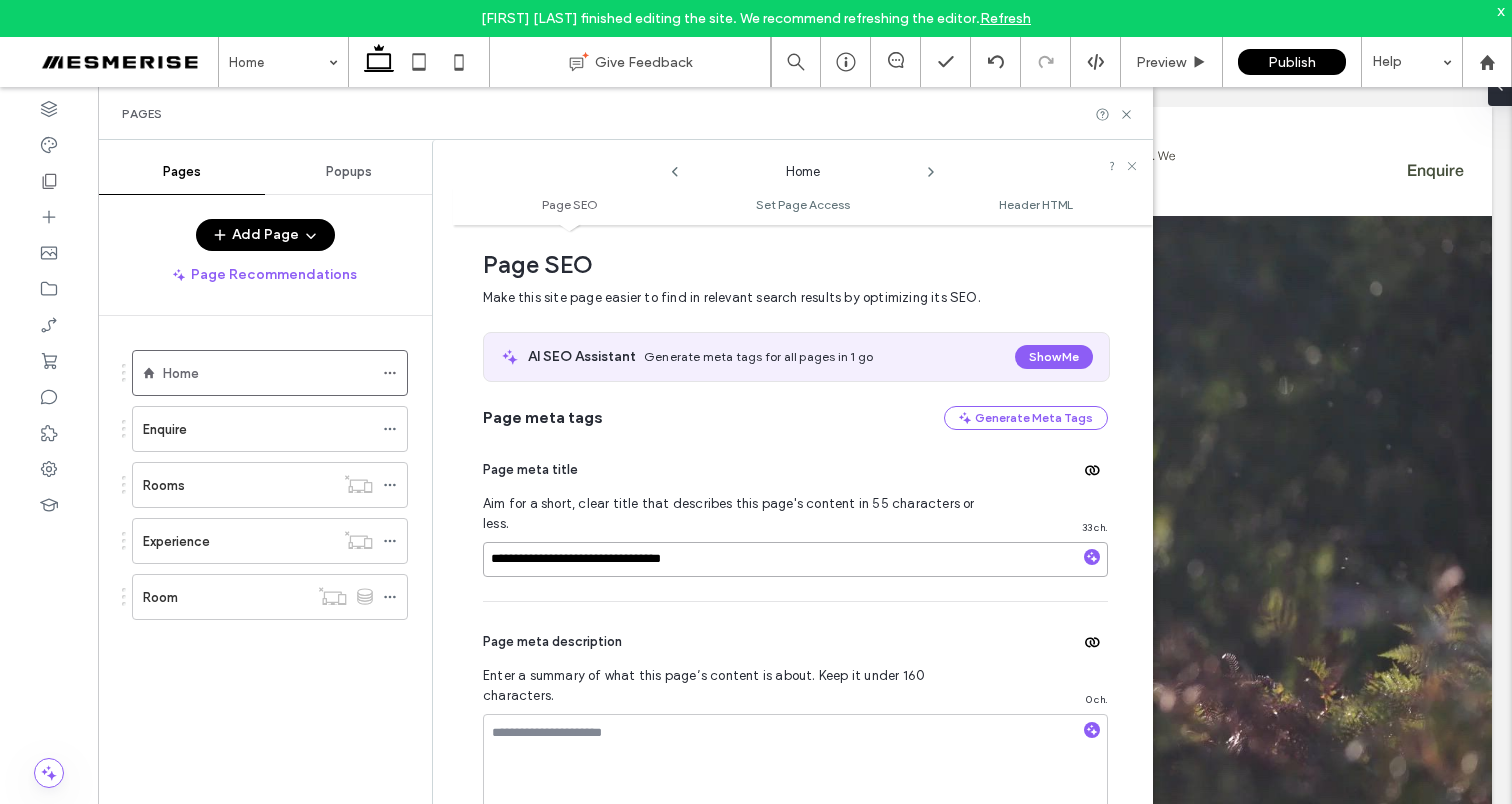 type on "**********" 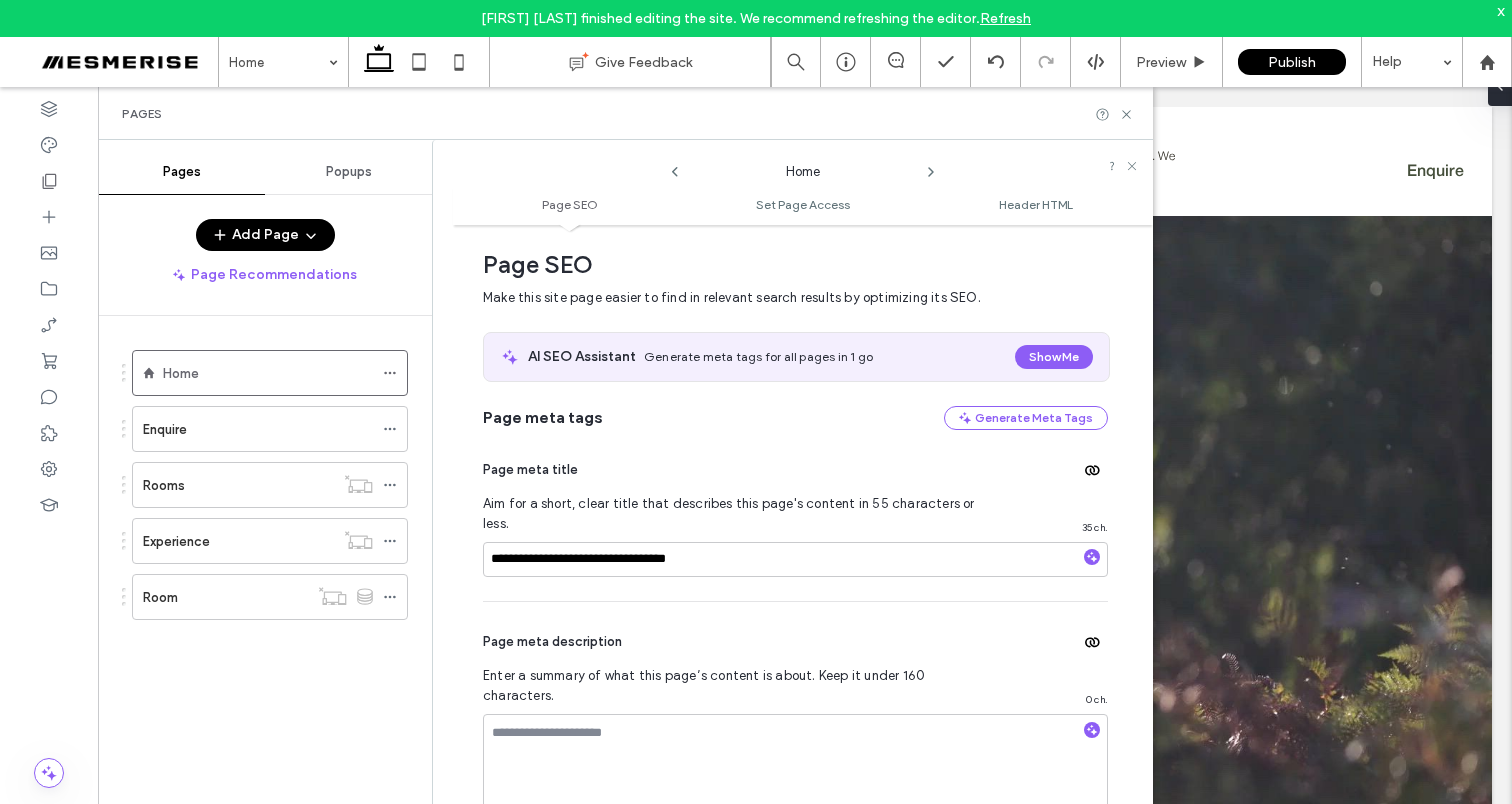 click on "Pages" at bounding box center [625, 114] 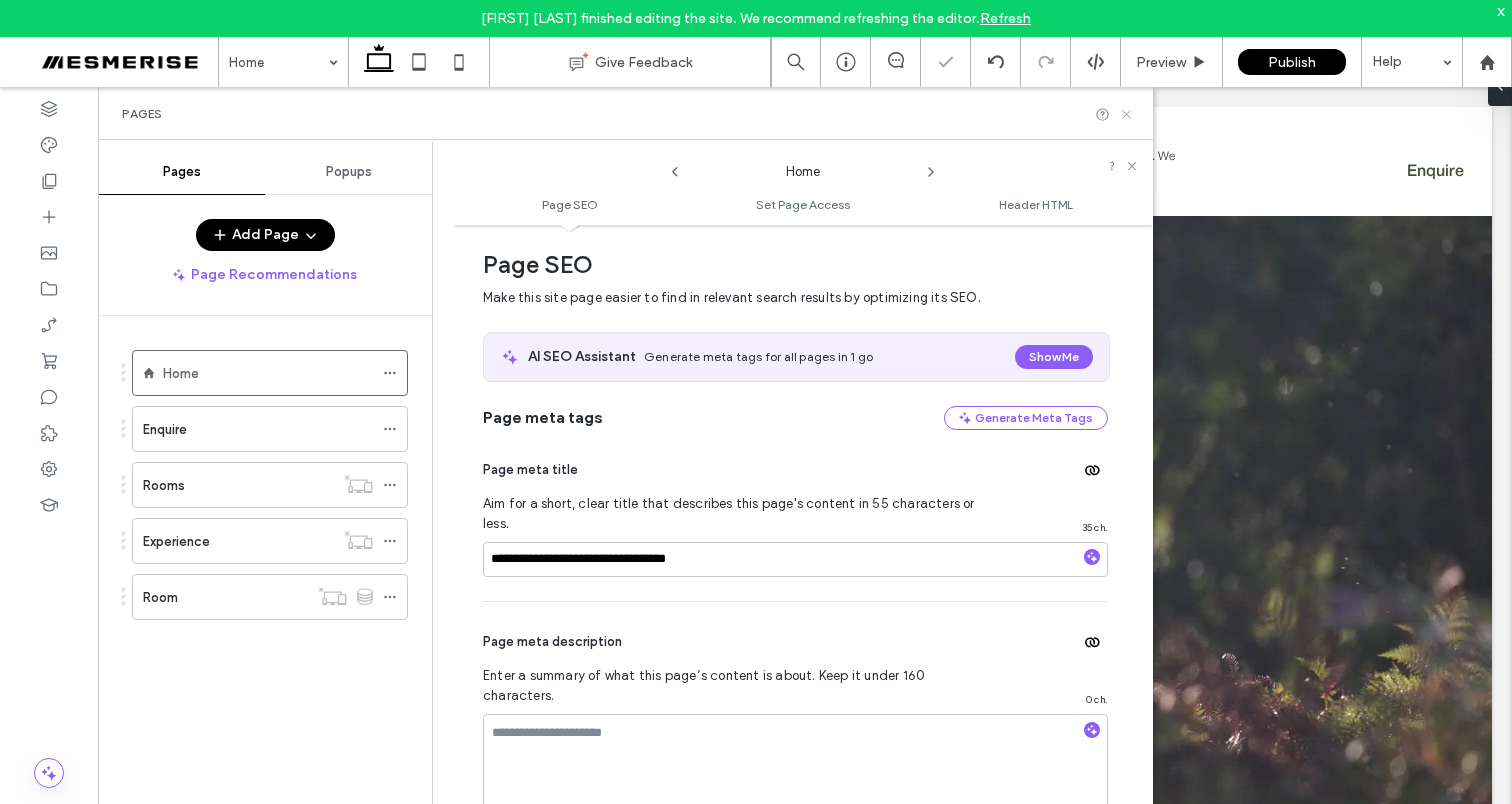 click 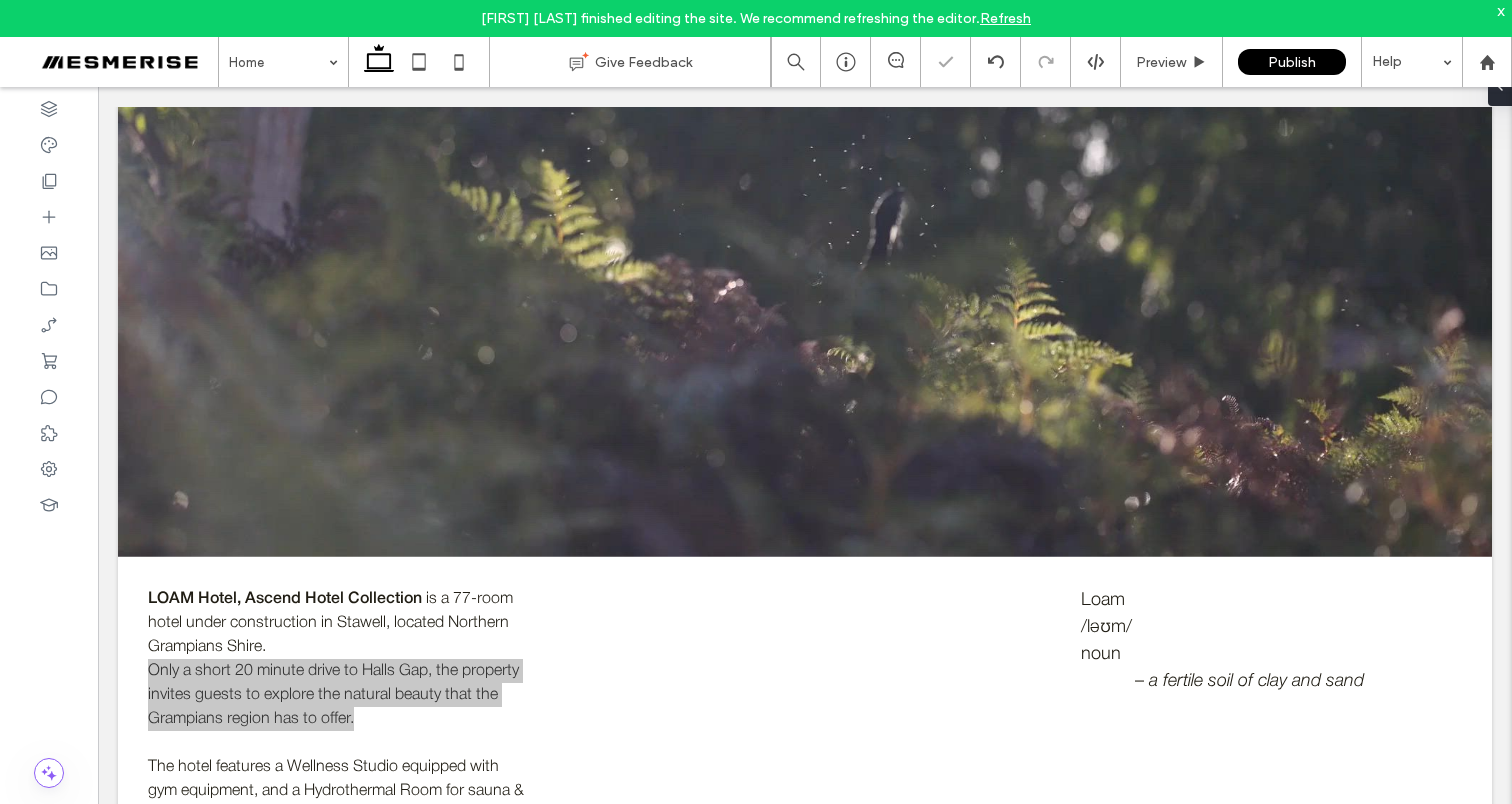 scroll, scrollTop: 417, scrollLeft: 0, axis: vertical 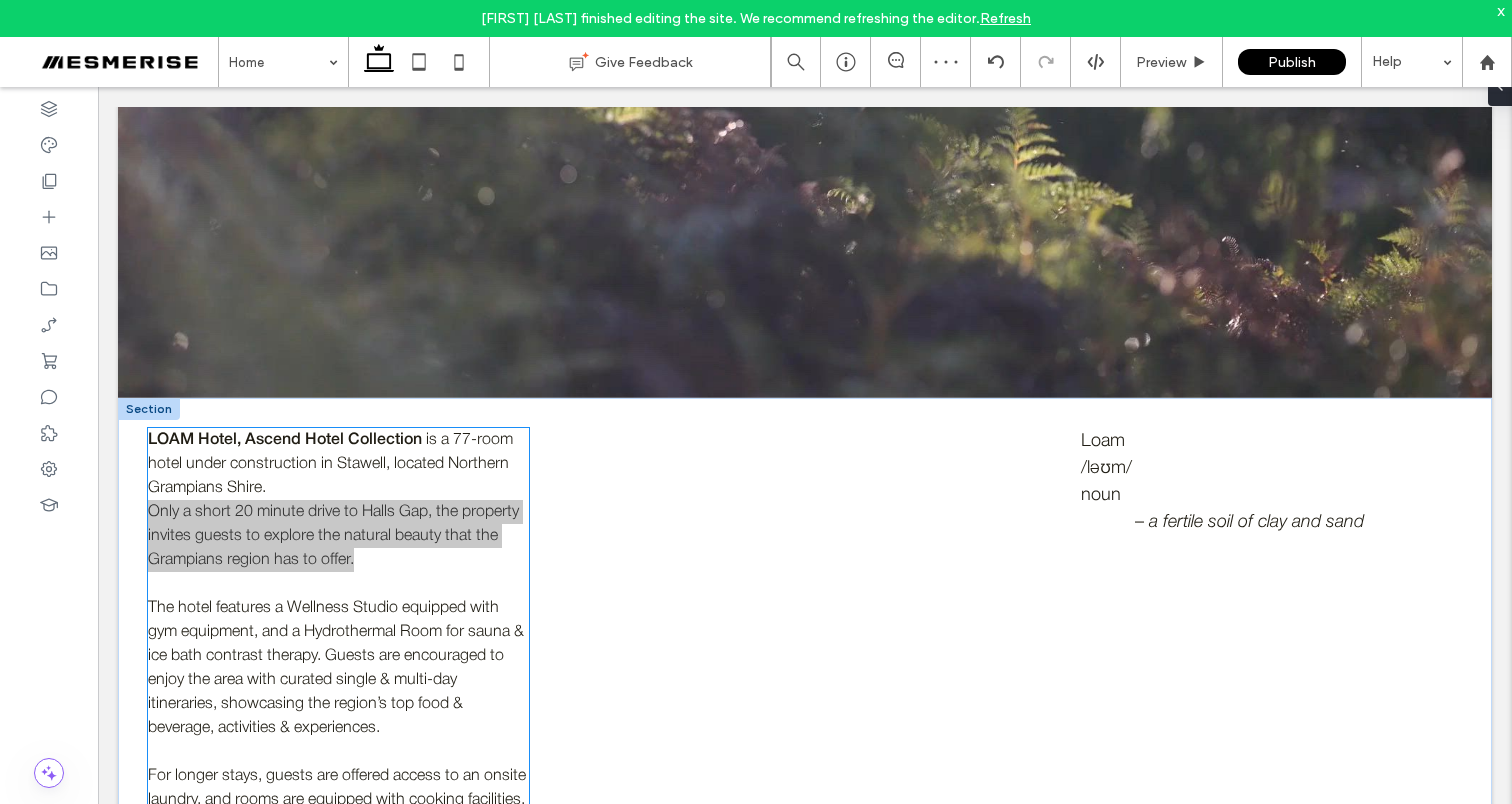 click on "LOAM Hotel, Ascend Hotel Collection   is a 77-room hotel under construction in Stawell, located Northern Grampians Shire." at bounding box center [338, 464] 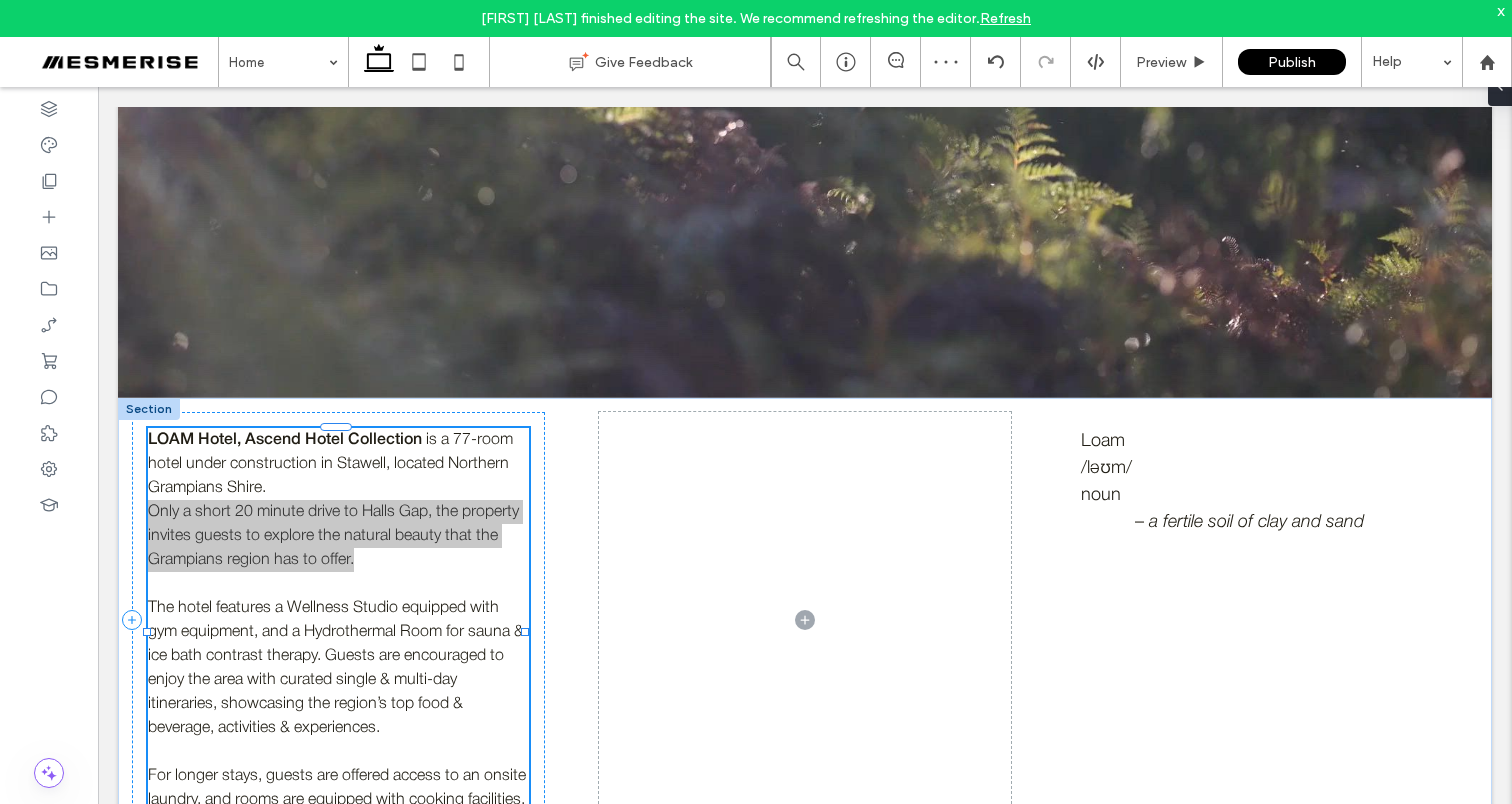 click on "LOAM Hotel, Ascend Hotel Collection   is a 77-room hotel under construction in Stawell, located Northern Grampians Shire." at bounding box center (338, 464) 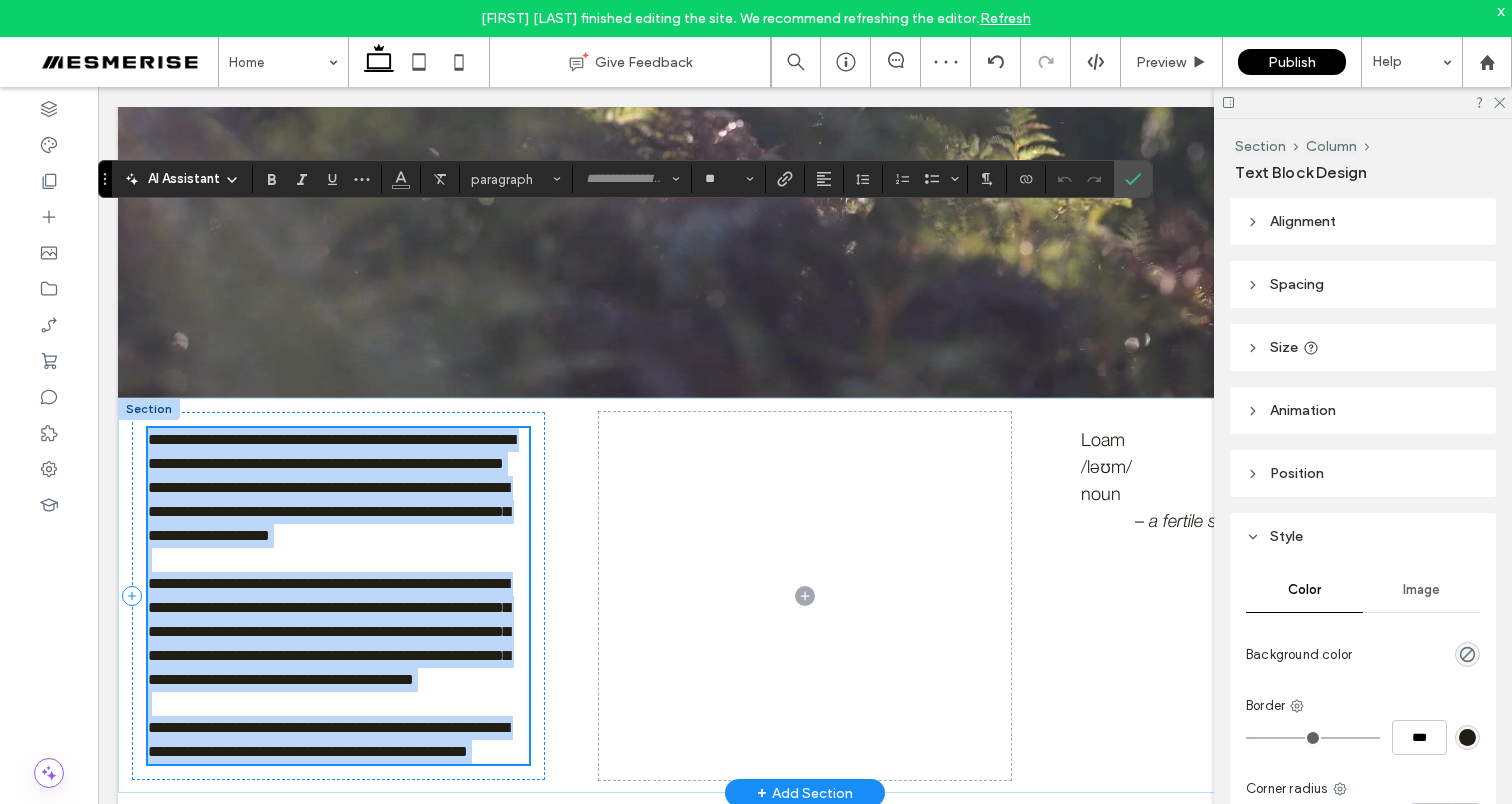 scroll, scrollTop: 582, scrollLeft: 0, axis: vertical 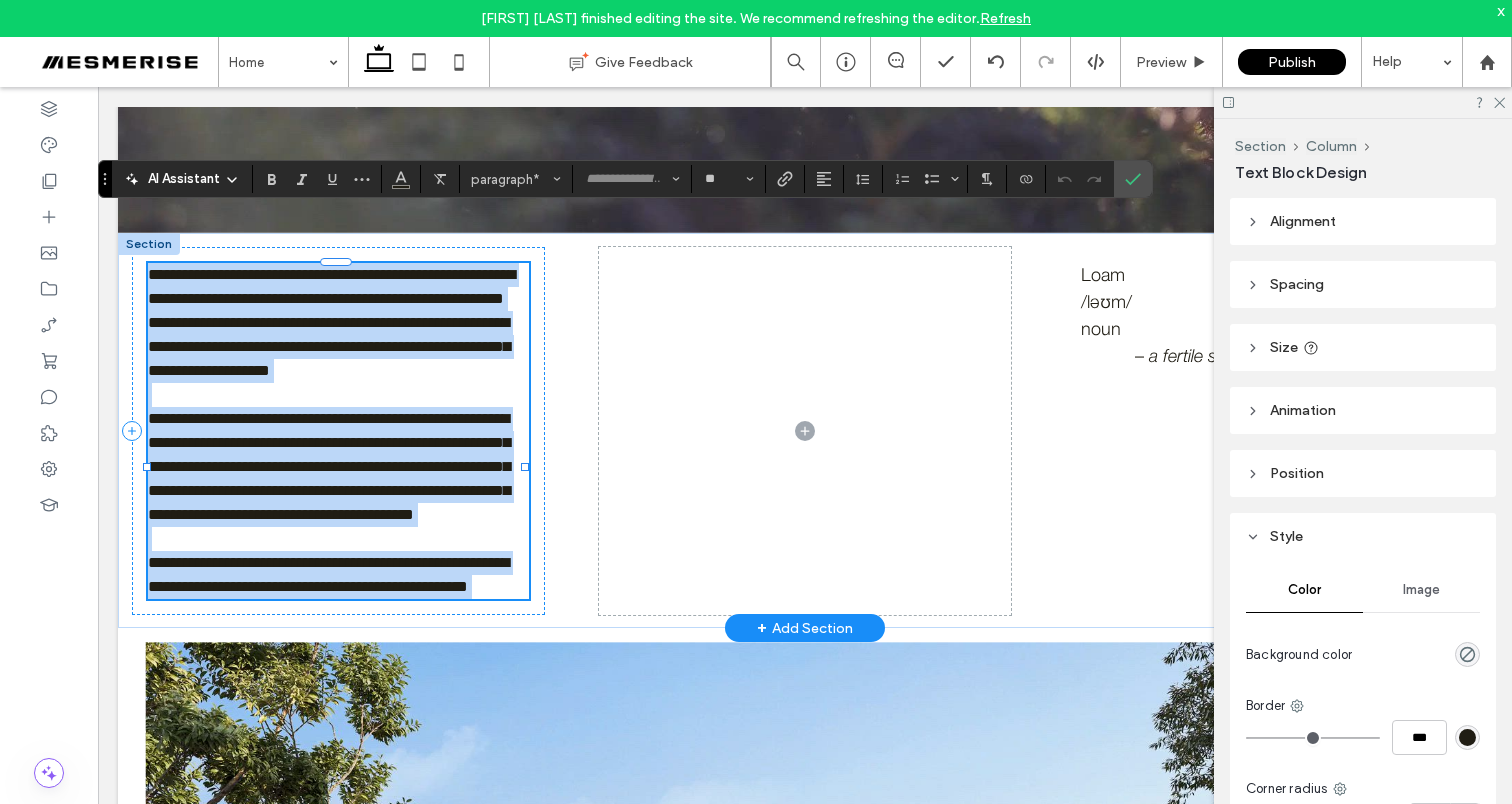 click at bounding box center [338, 395] 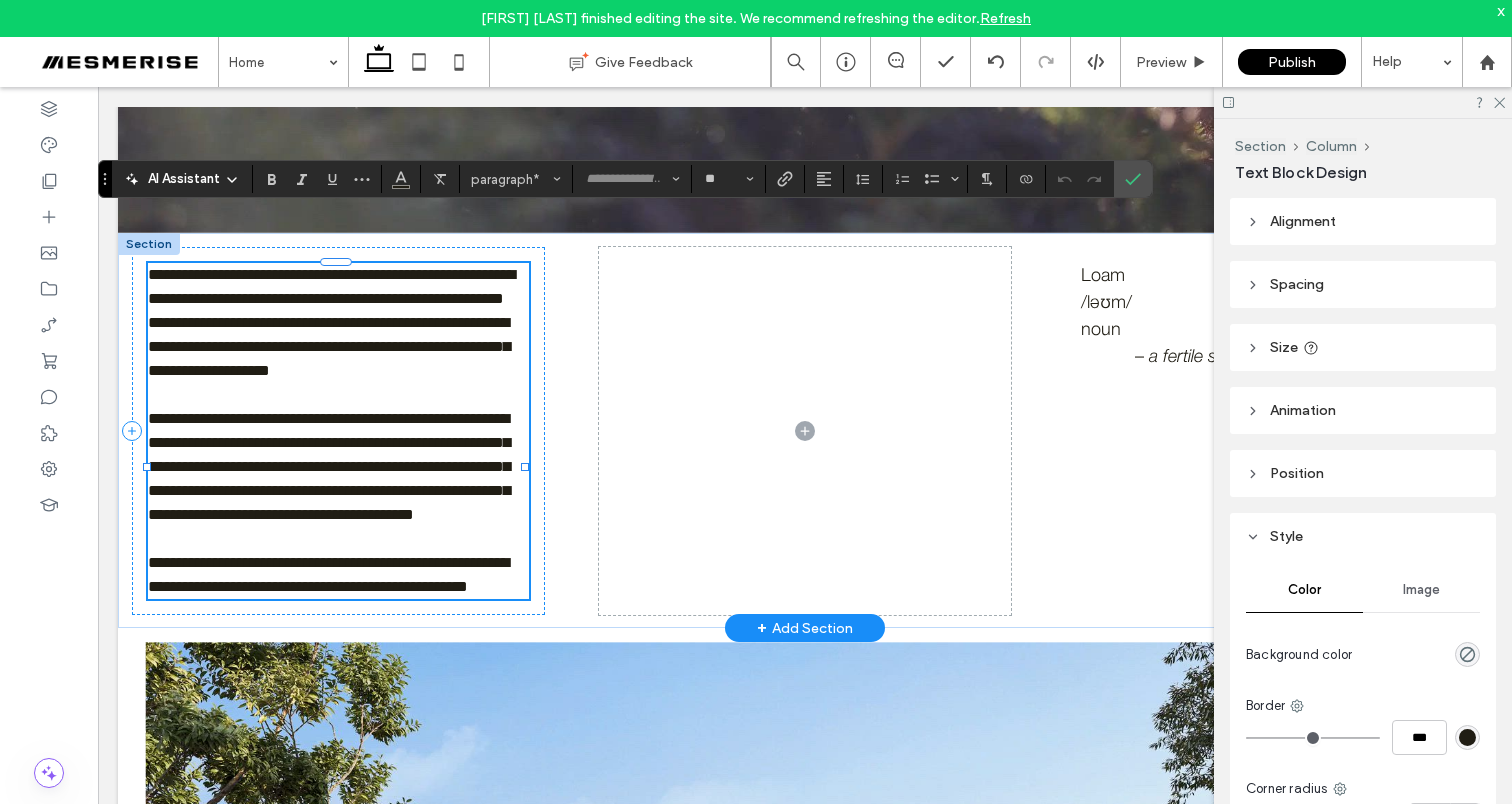 type on "**********" 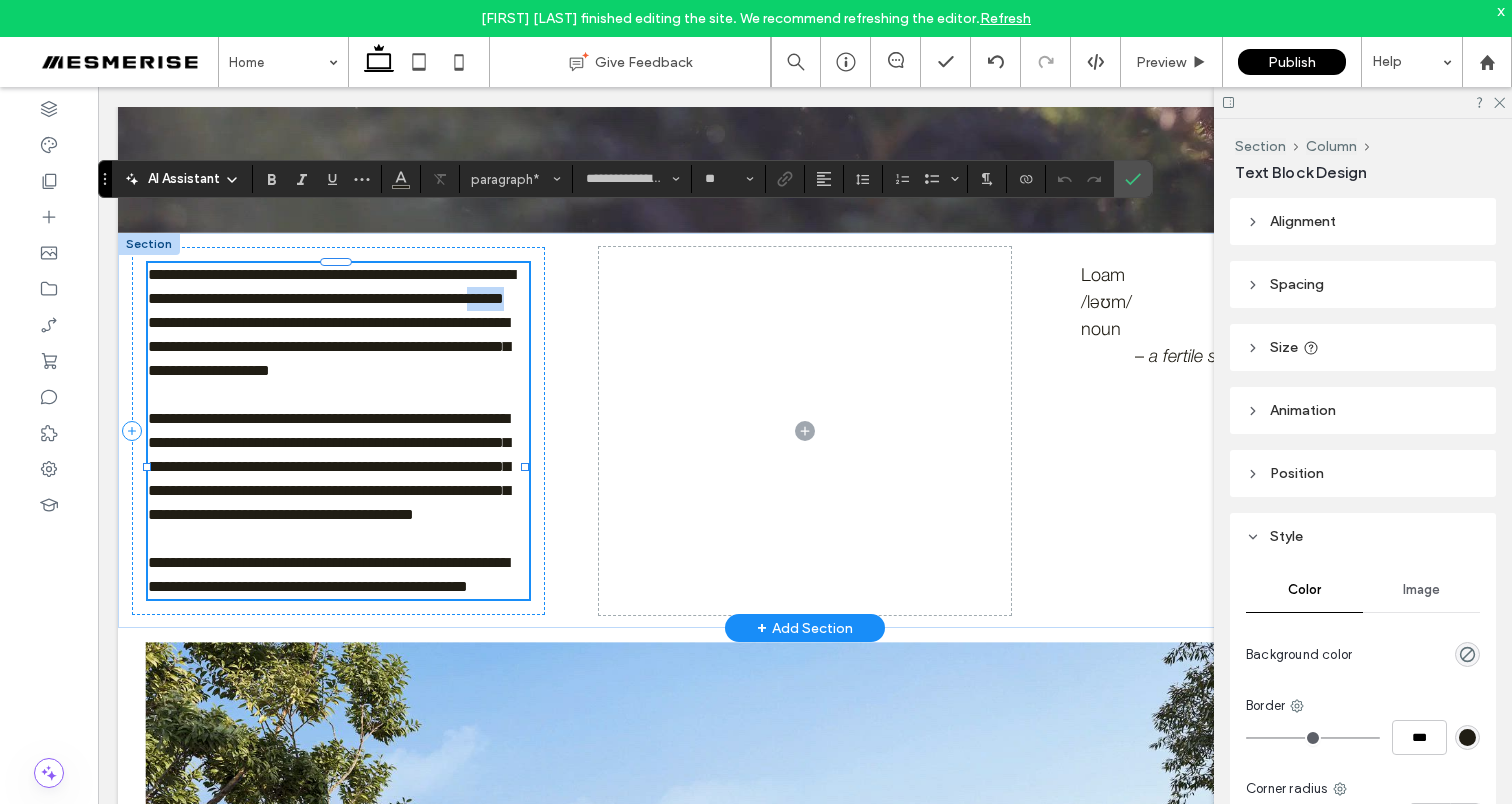 drag, startPoint x: 291, startPoint y: 307, endPoint x: 241, endPoint y: 300, distance: 50.48762 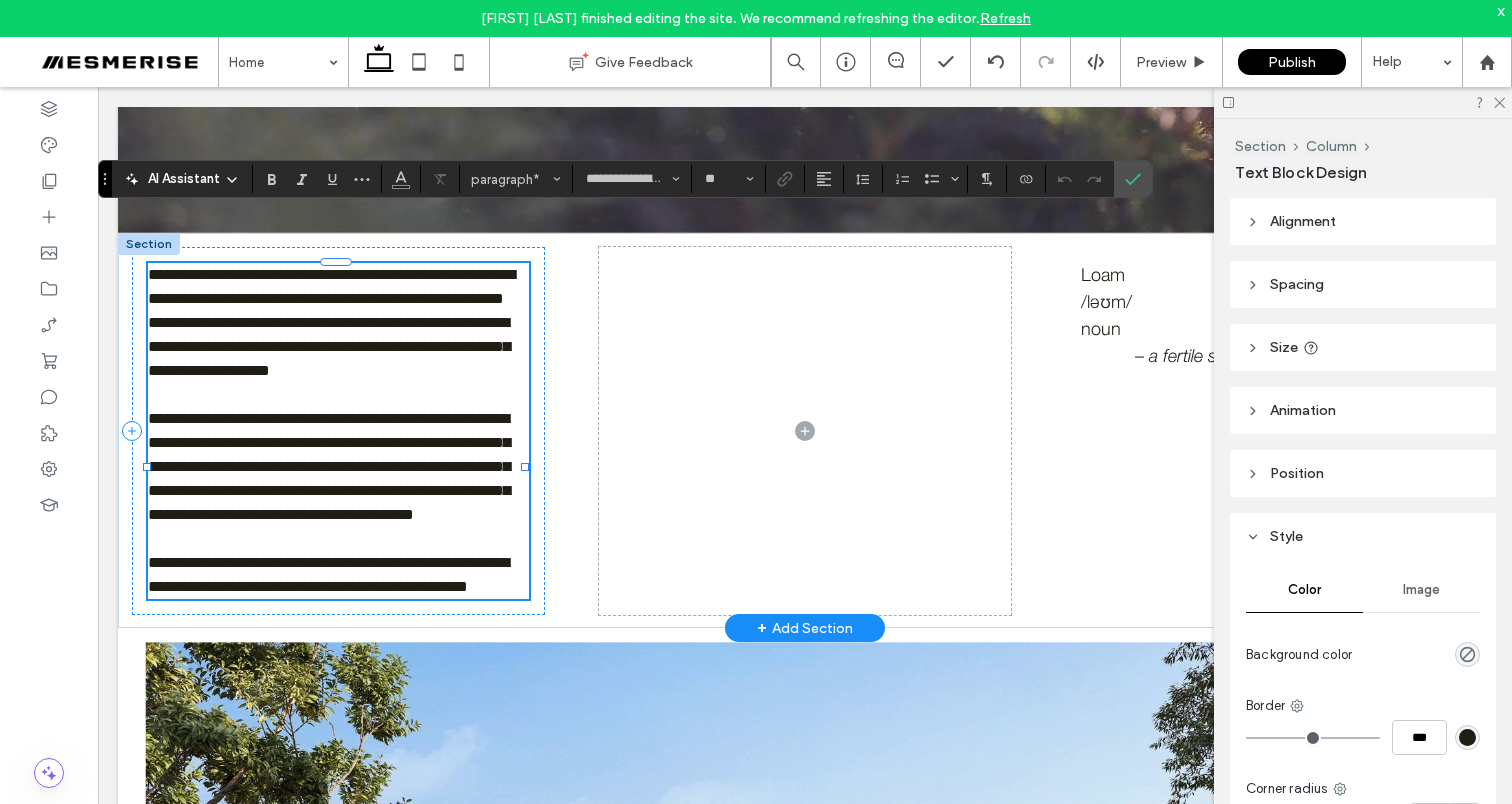 click on "**********" at bounding box center [338, 347] 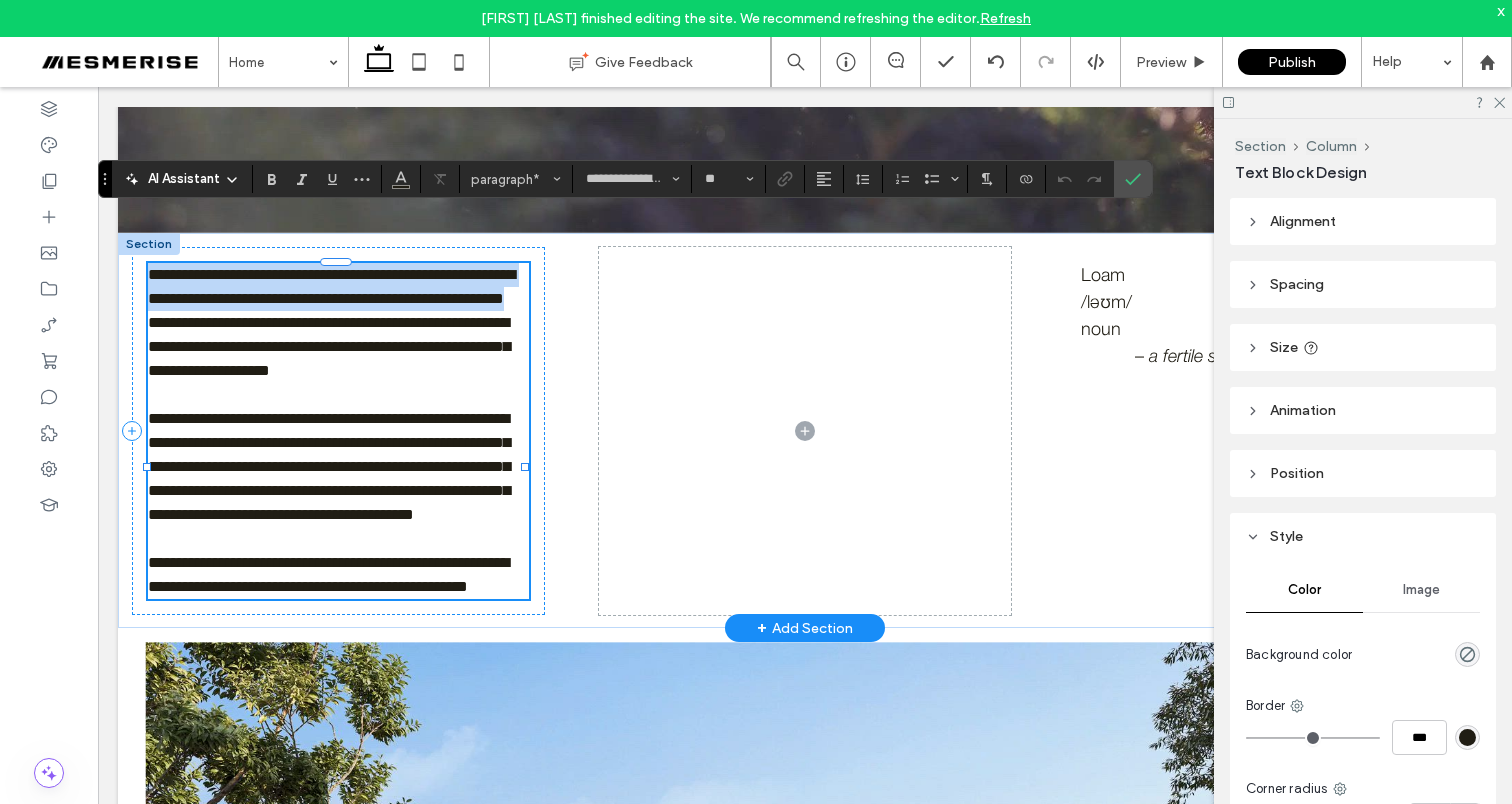 type 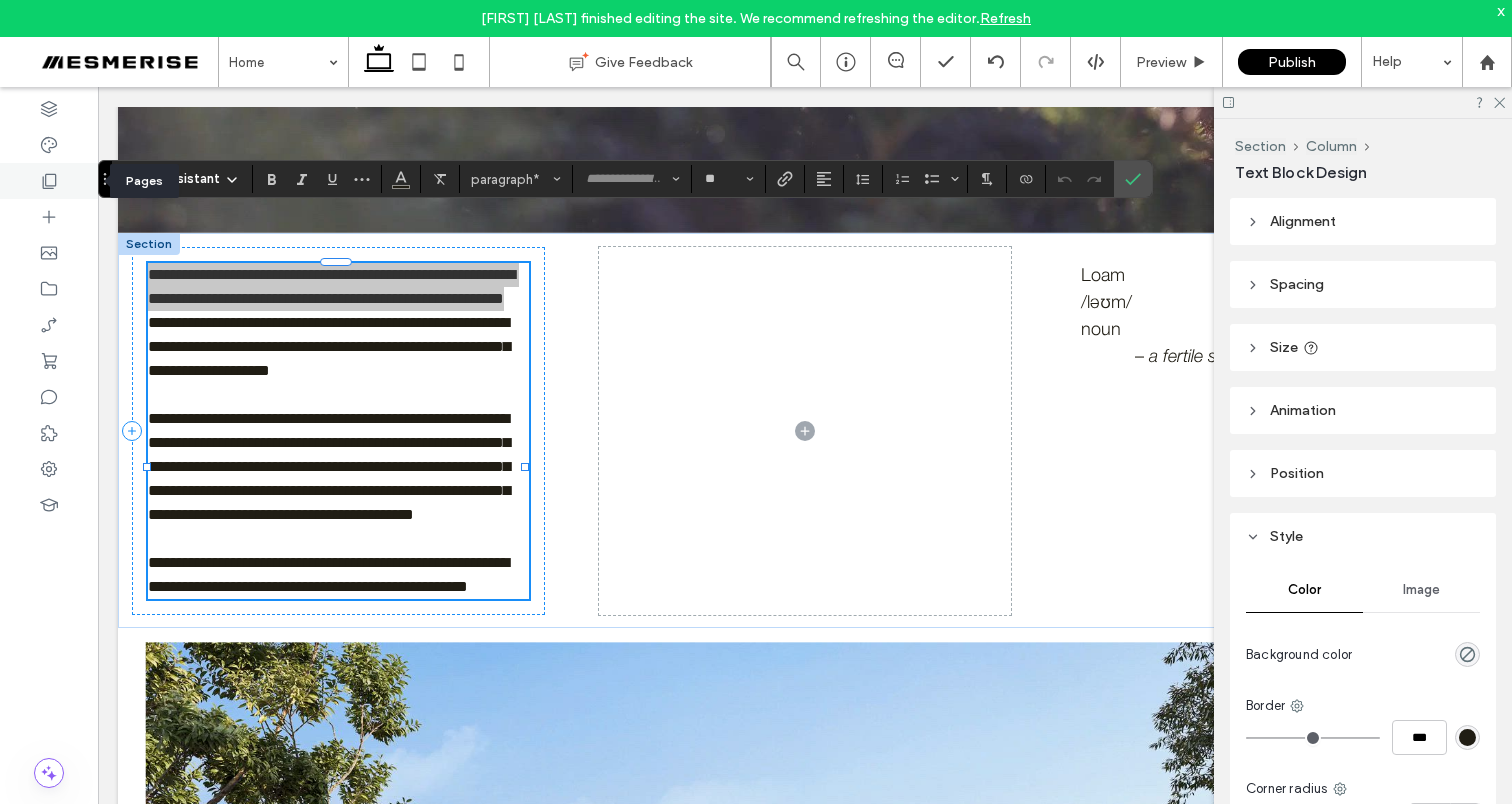 click 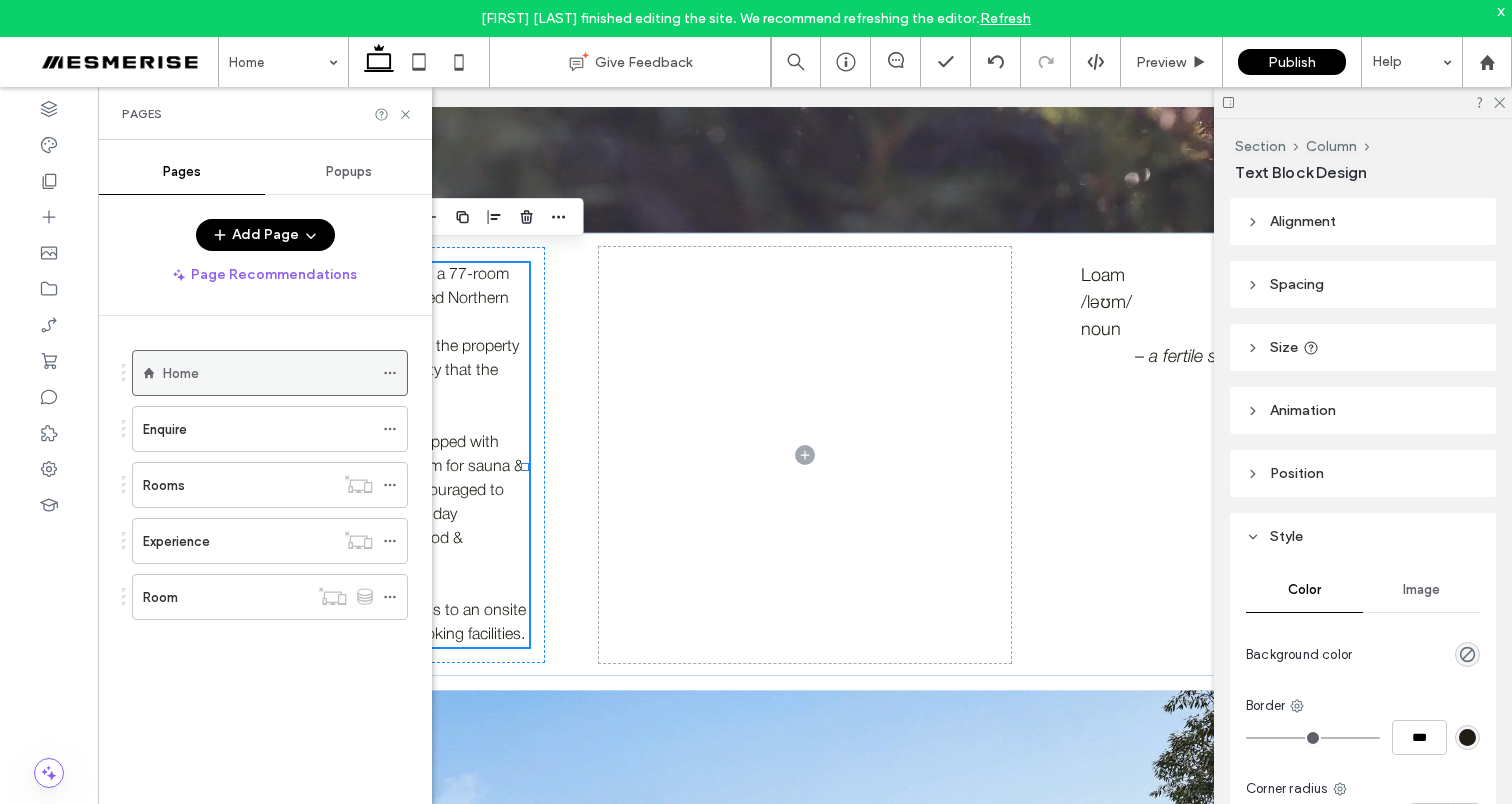 click at bounding box center (395, 373) 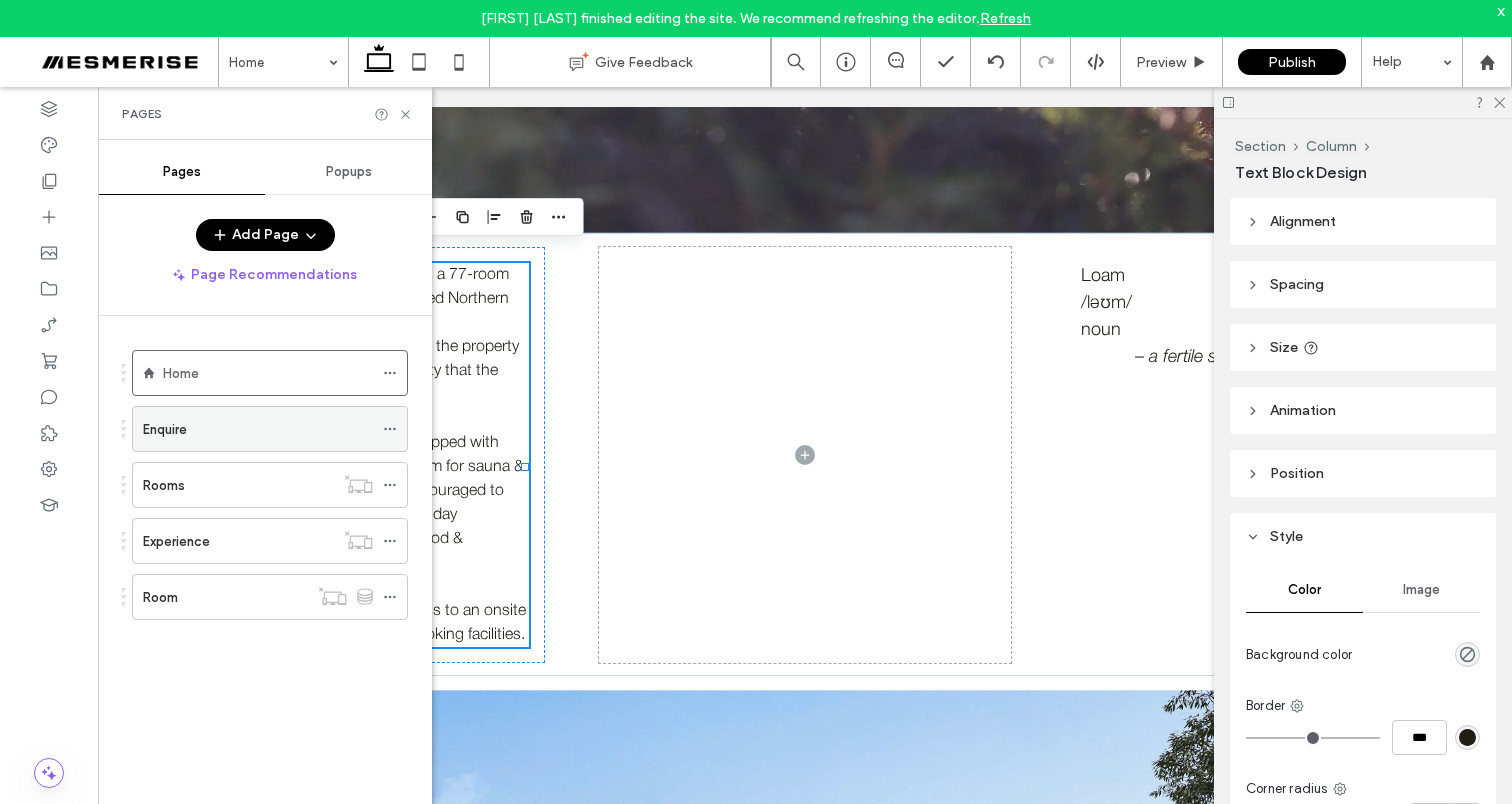 click 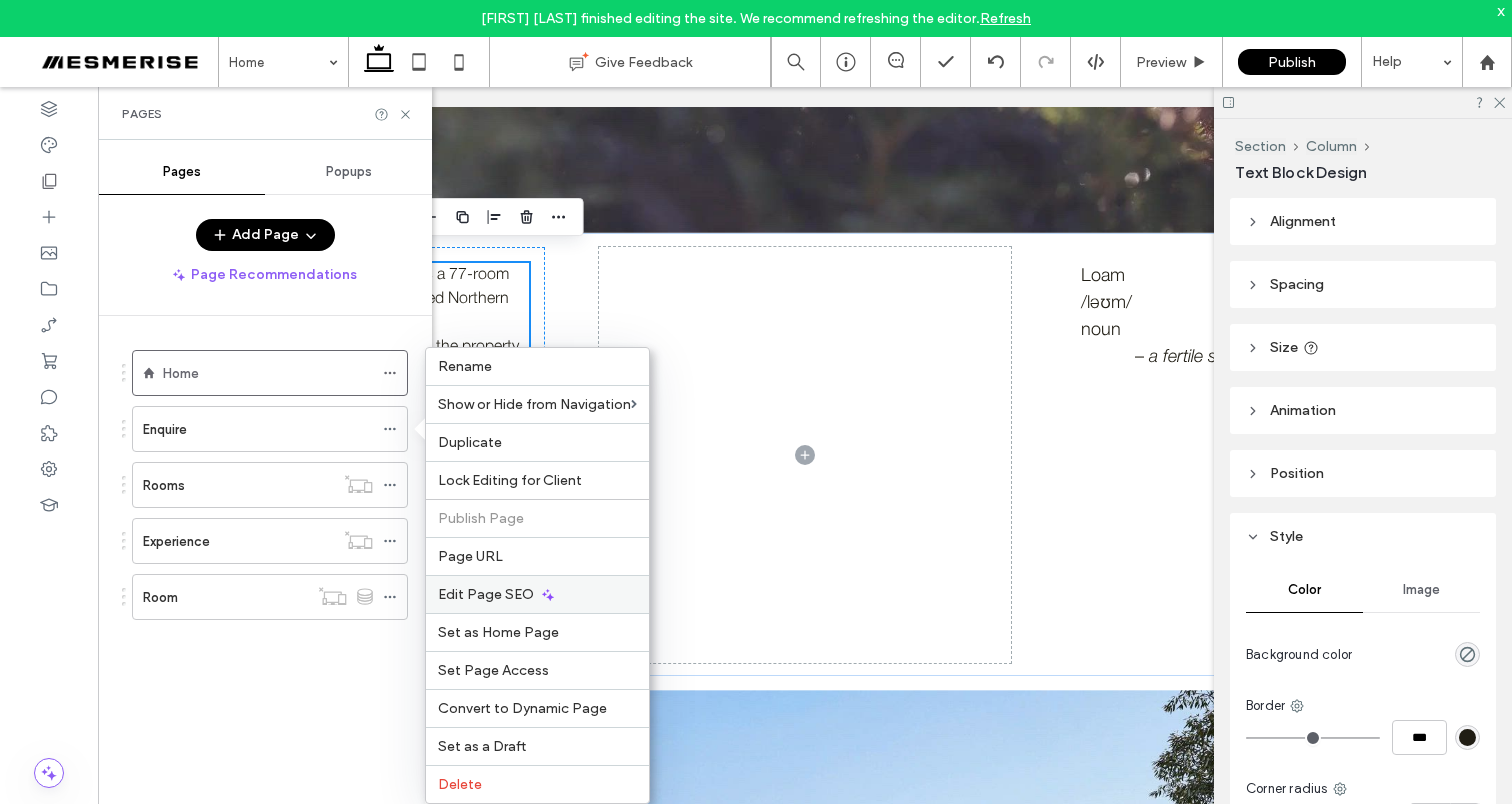 click on "Edit Page SEO" at bounding box center (486, 594) 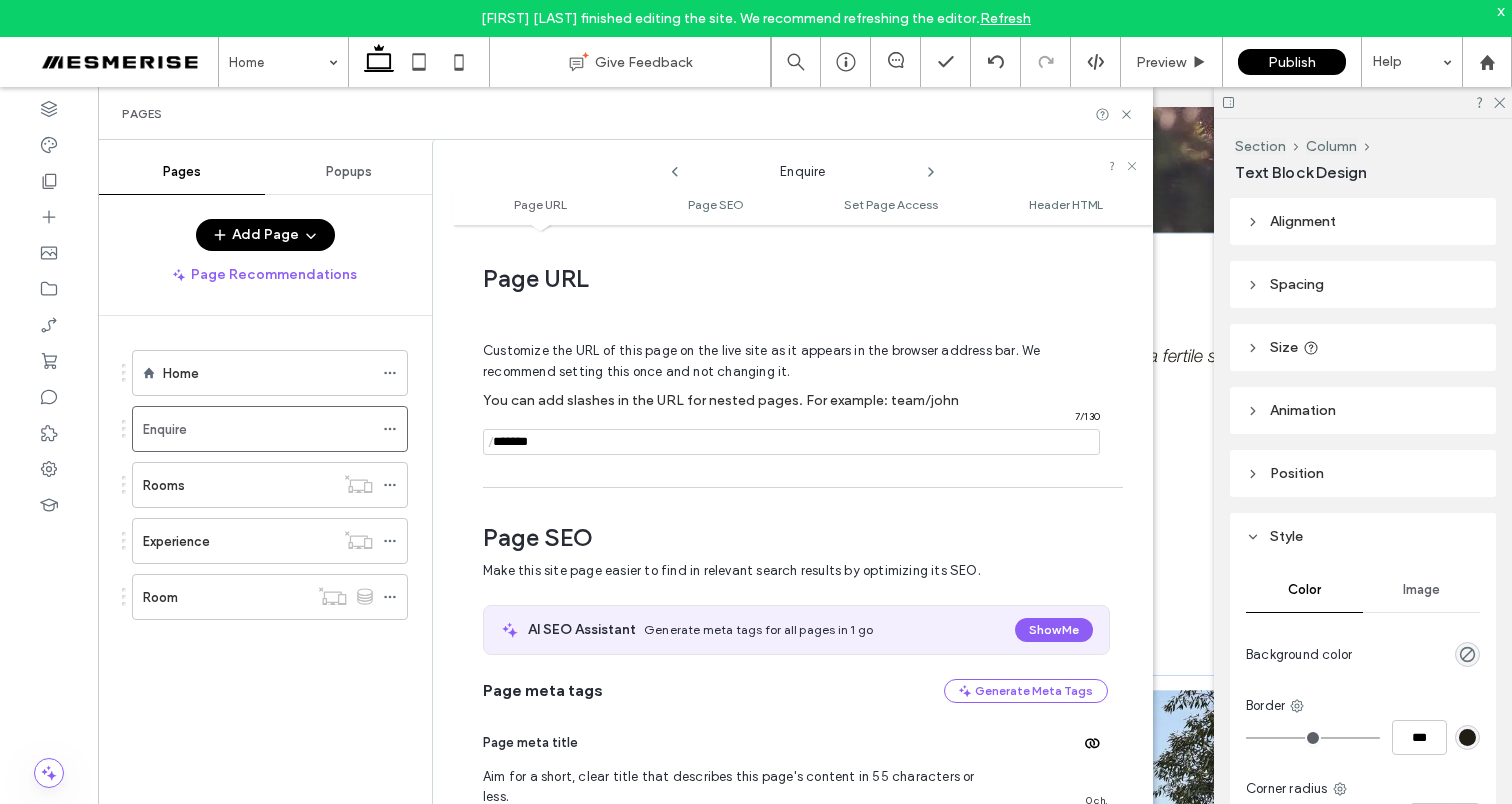 scroll, scrollTop: 183, scrollLeft: 0, axis: vertical 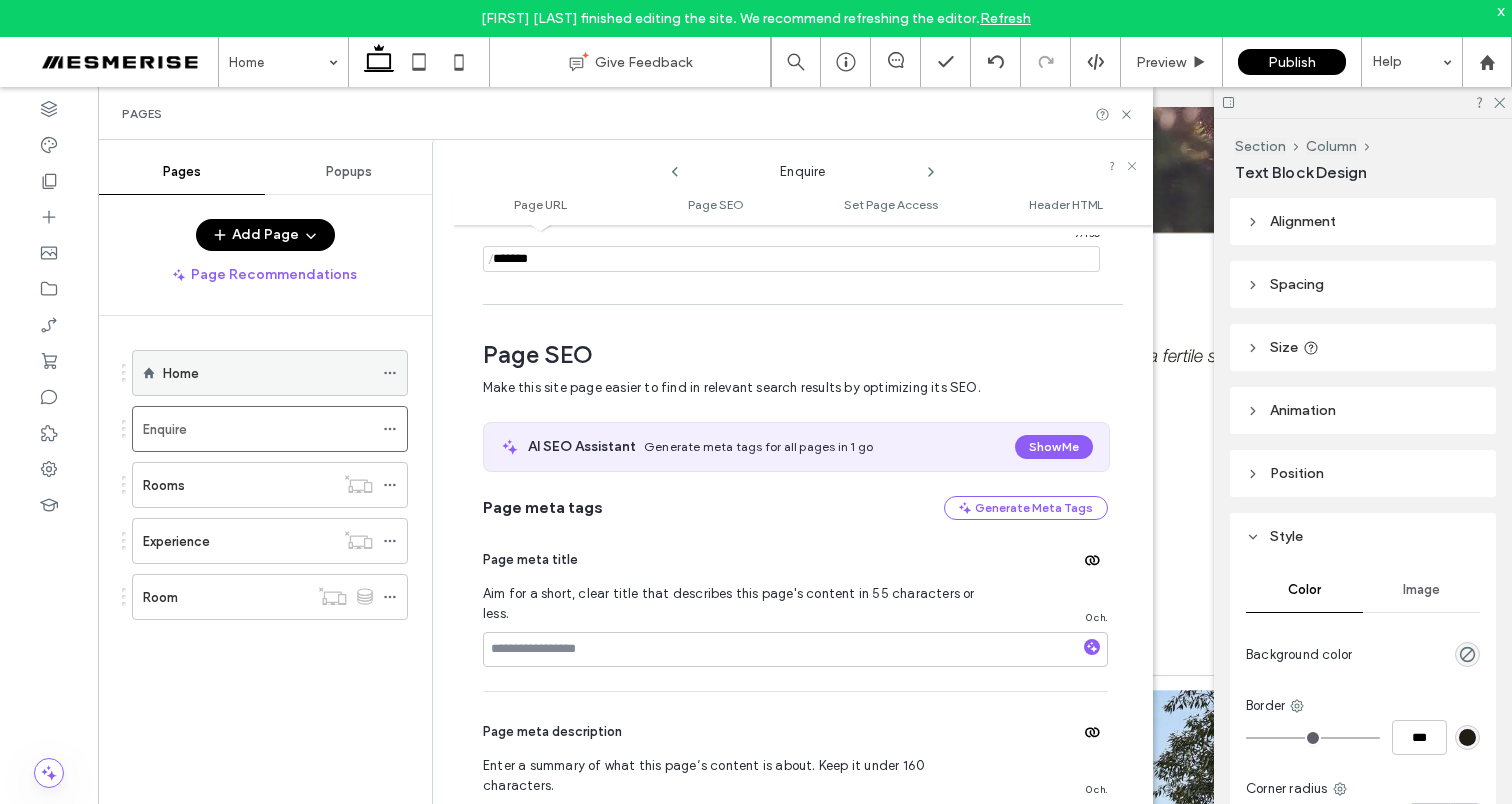 click 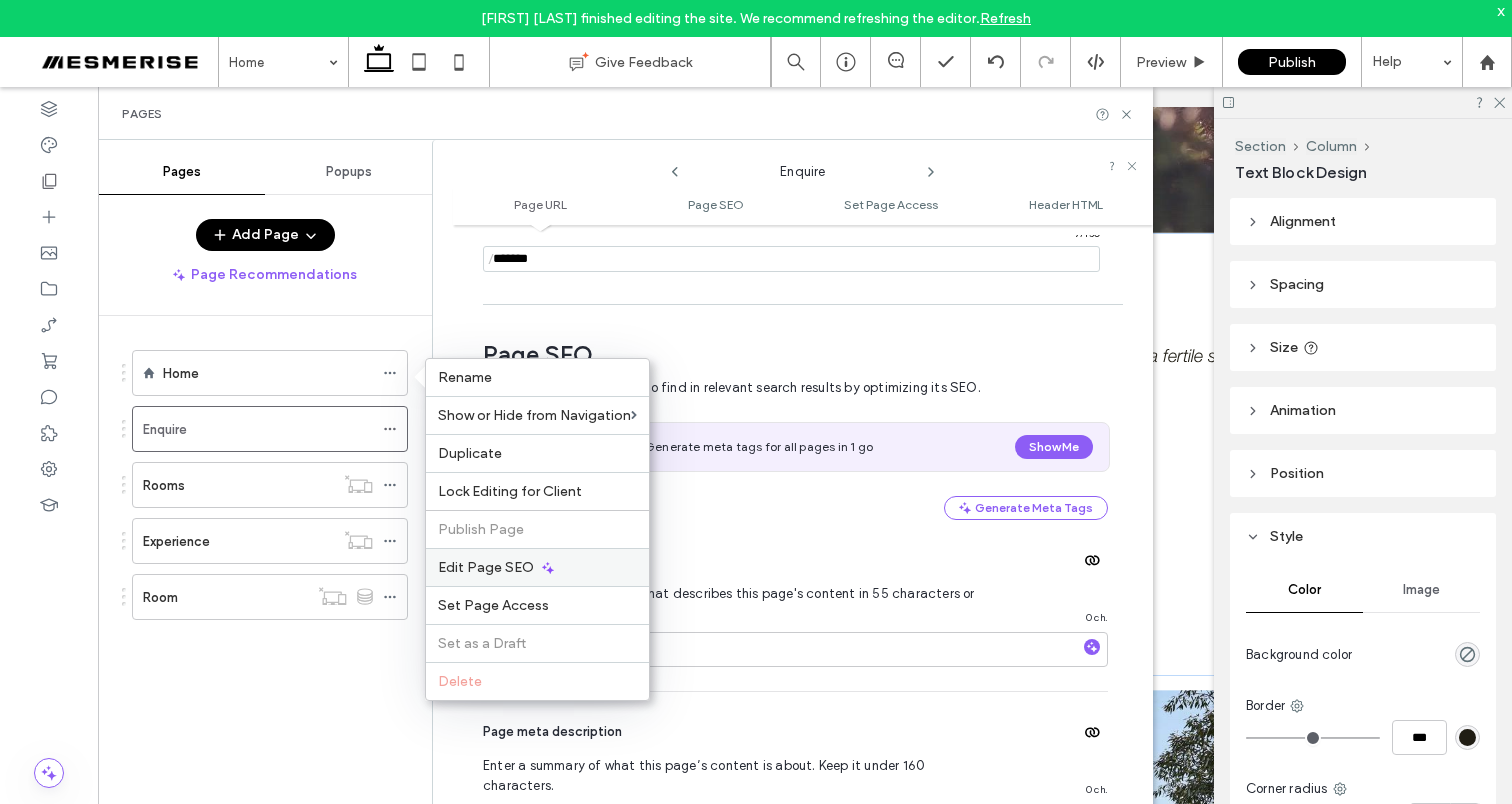 click on "Edit Page SEO" at bounding box center (537, 567) 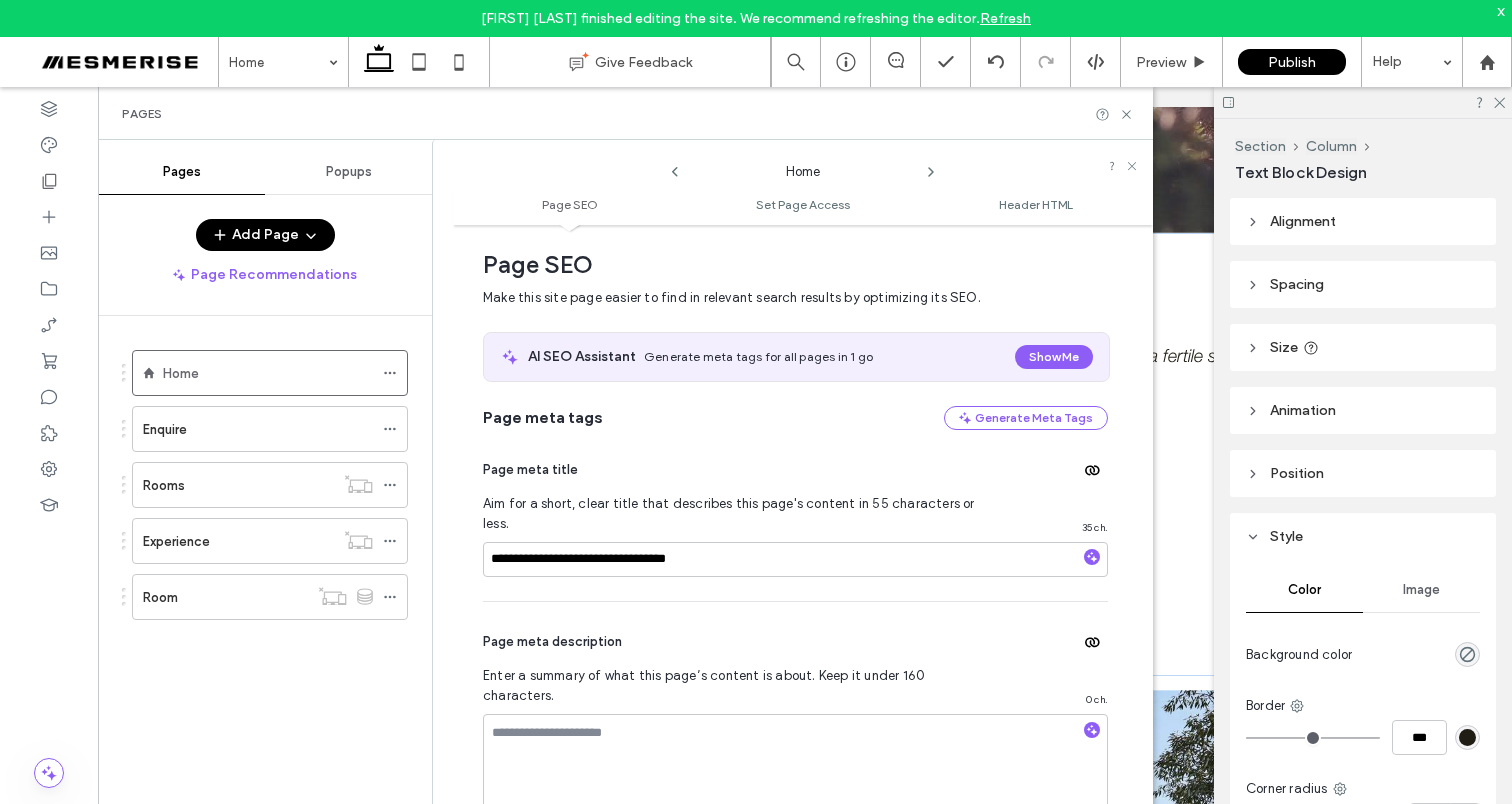 scroll, scrollTop: 167, scrollLeft: 0, axis: vertical 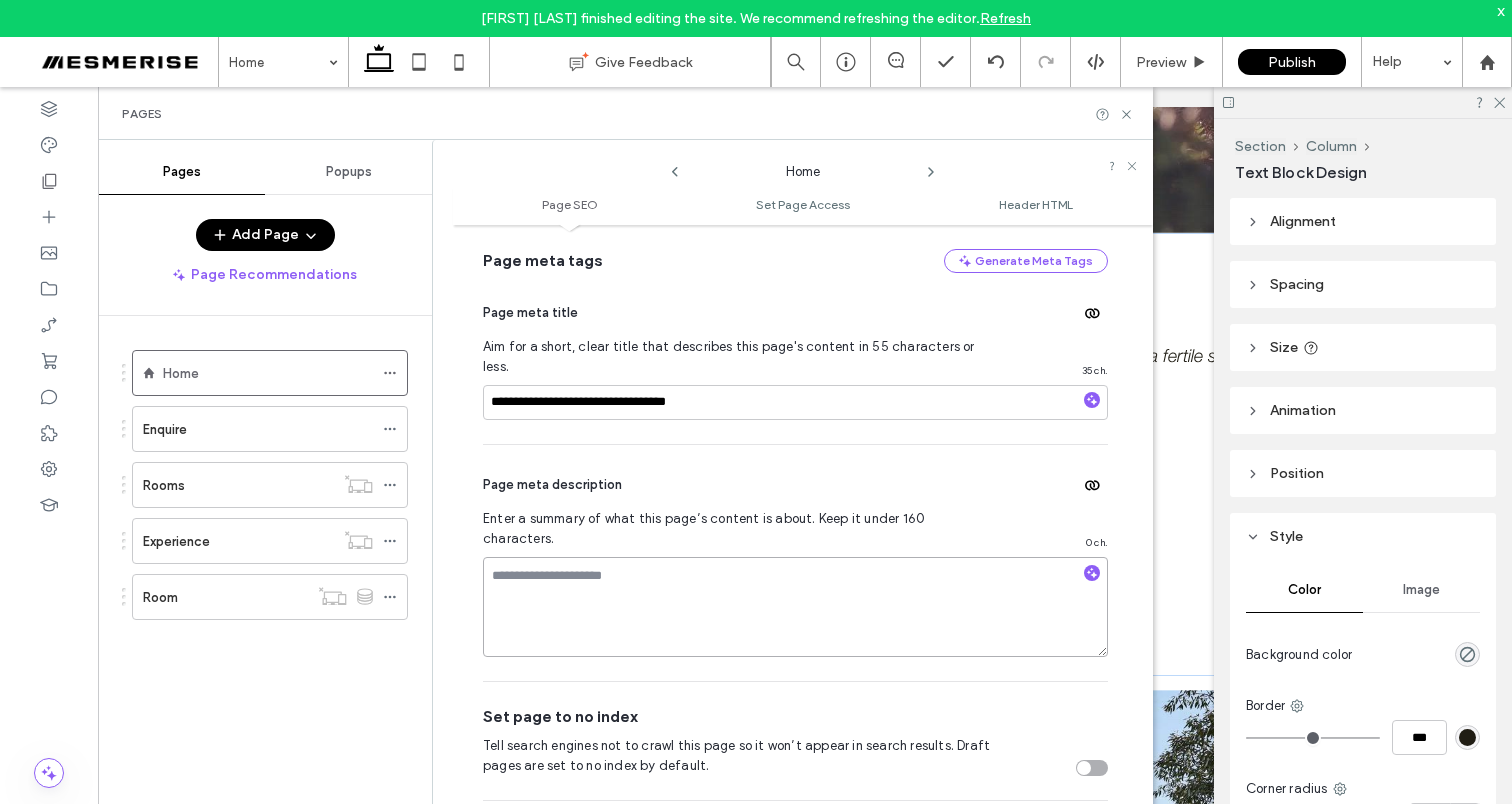 click at bounding box center (795, 607) 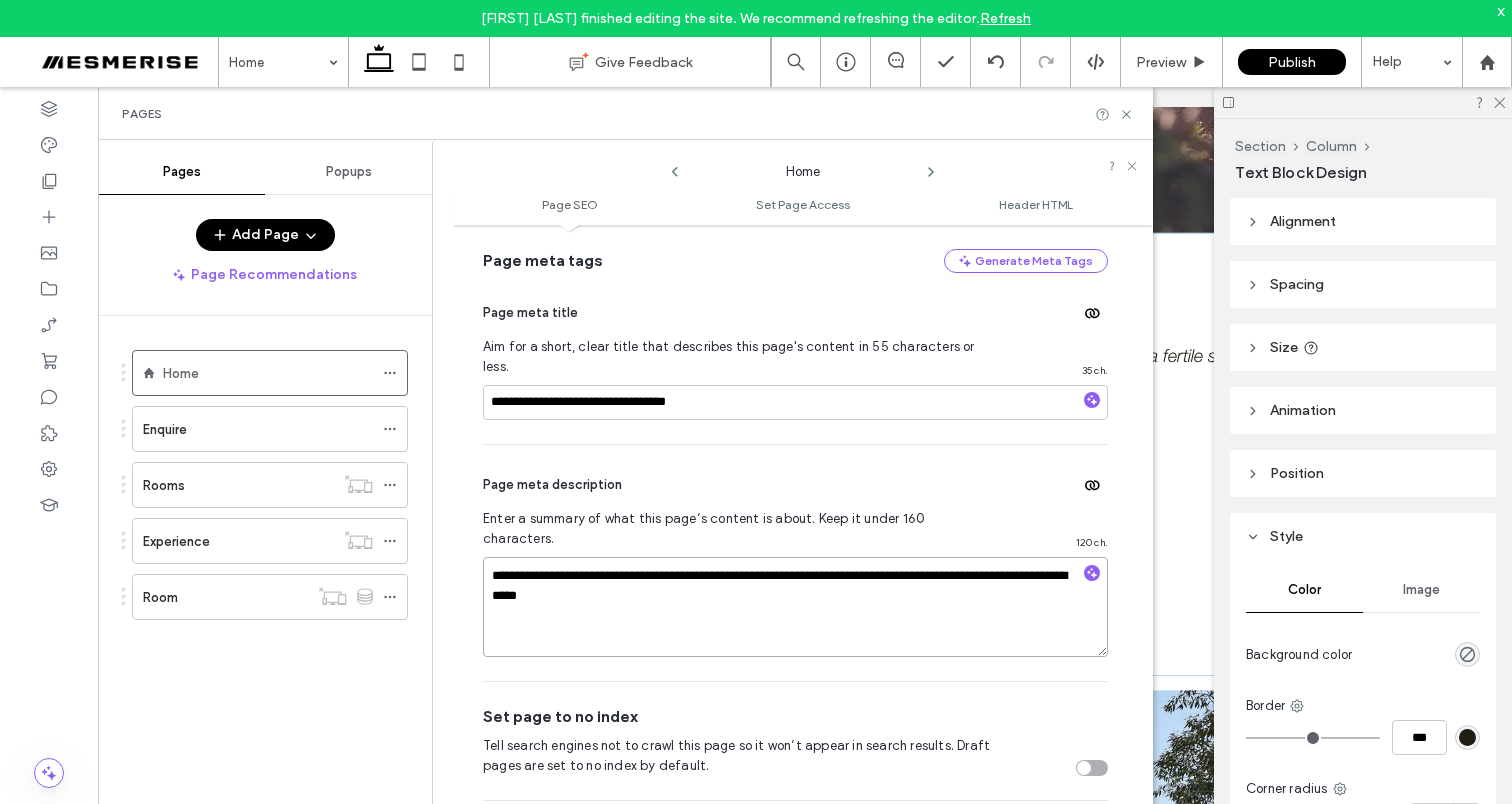 click on "**********" at bounding box center (795, 607) 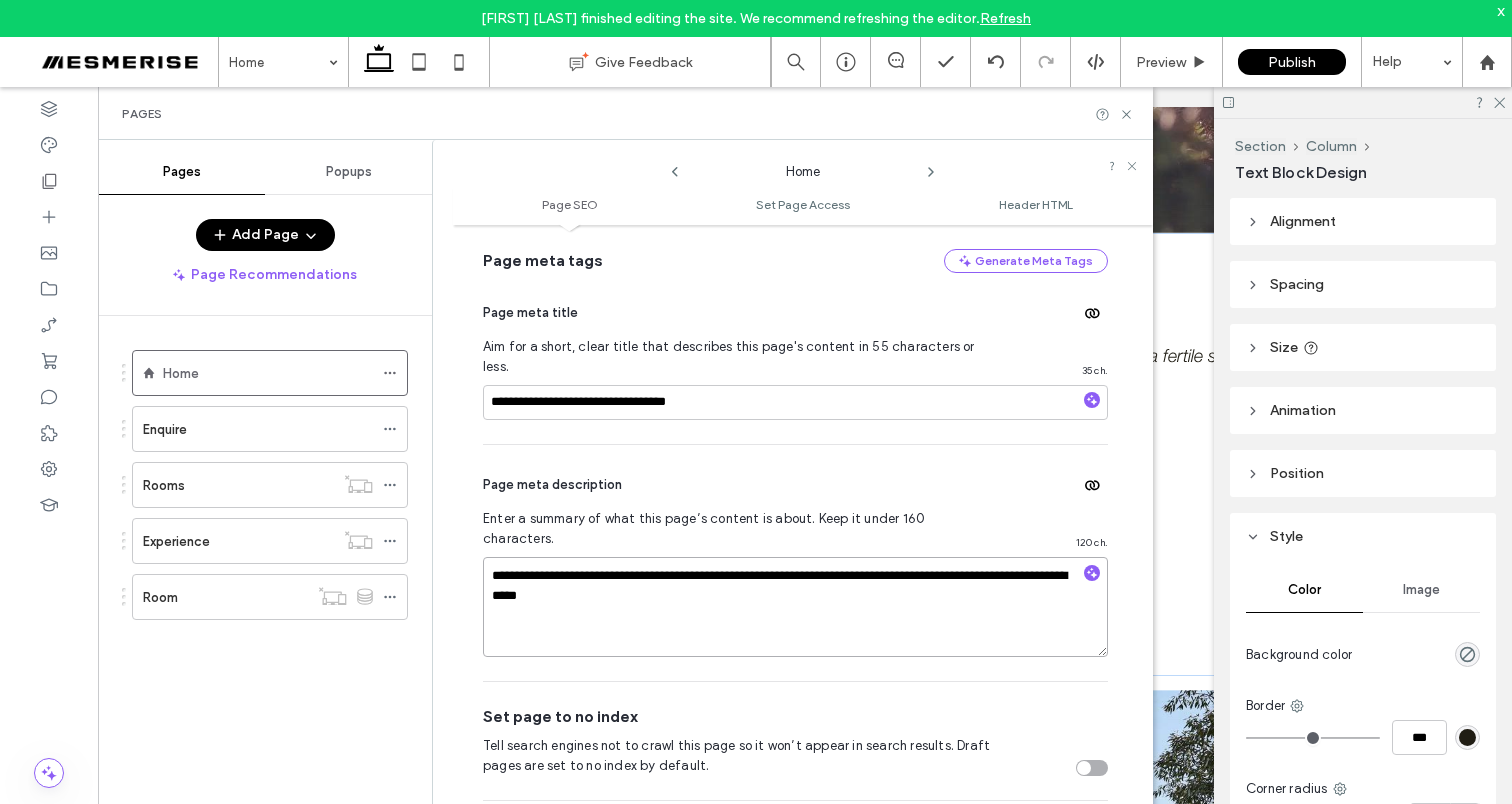 click on "**********" at bounding box center [795, 607] 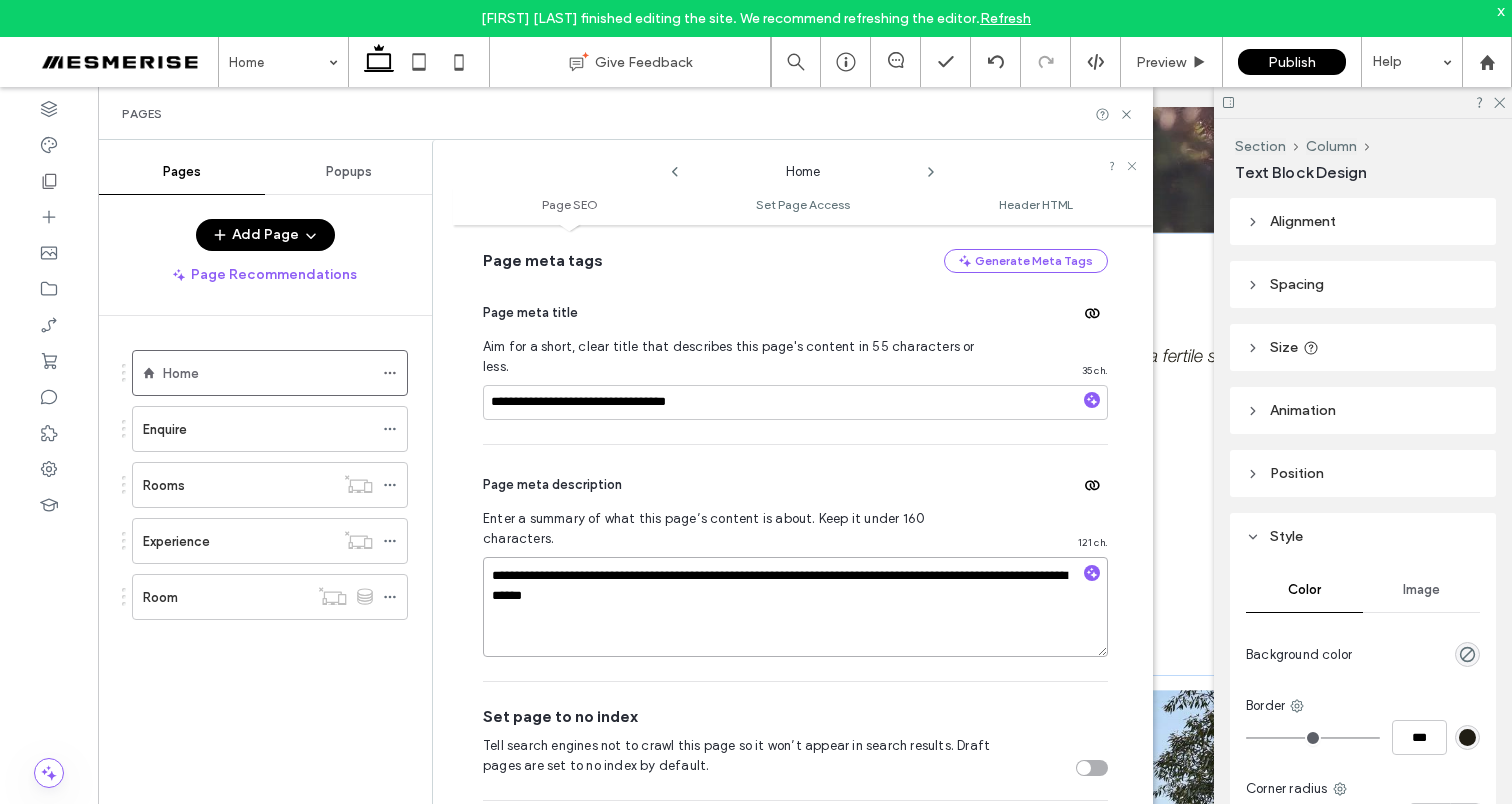 type on "**********" 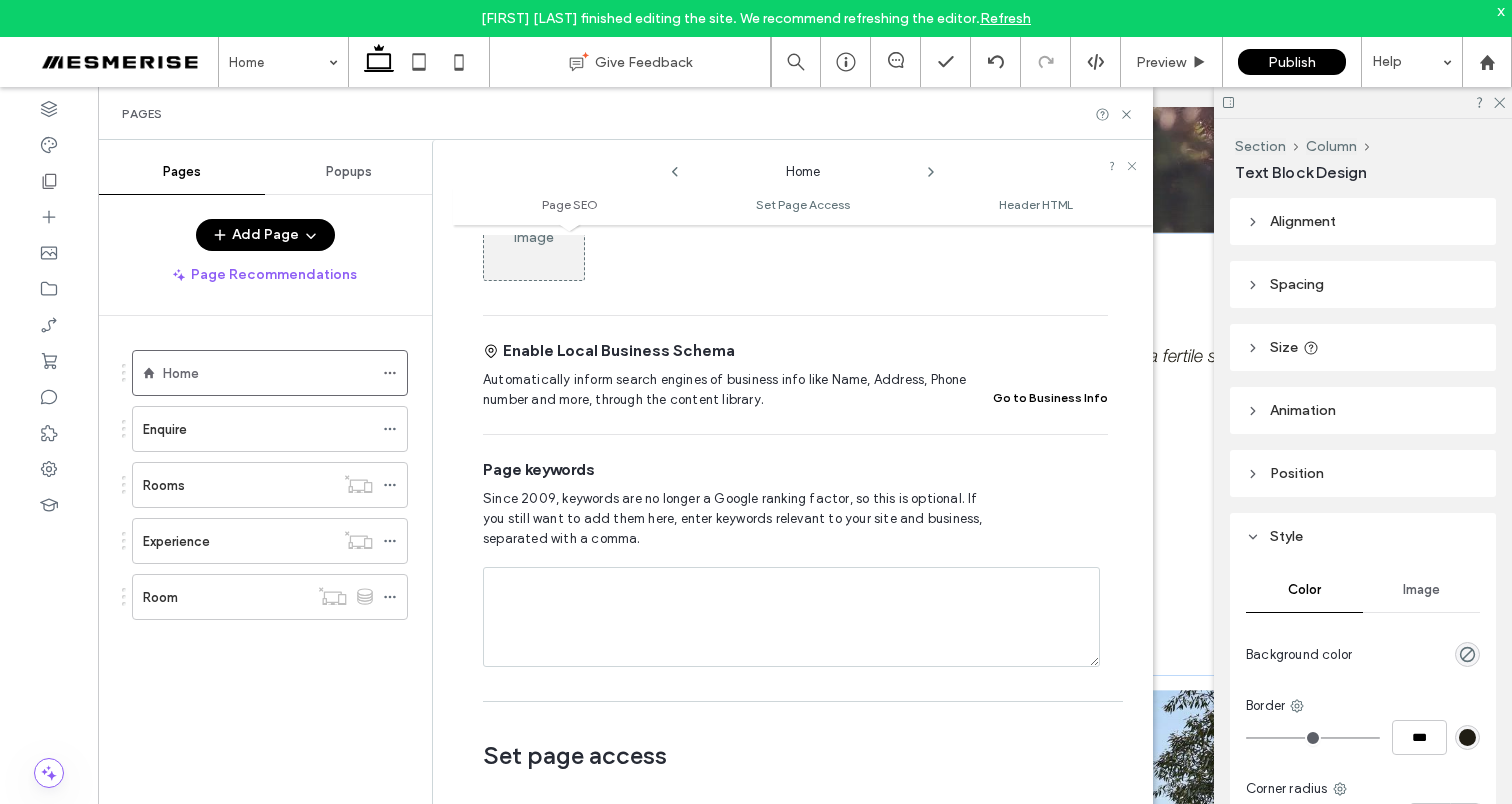 scroll, scrollTop: 1342, scrollLeft: 0, axis: vertical 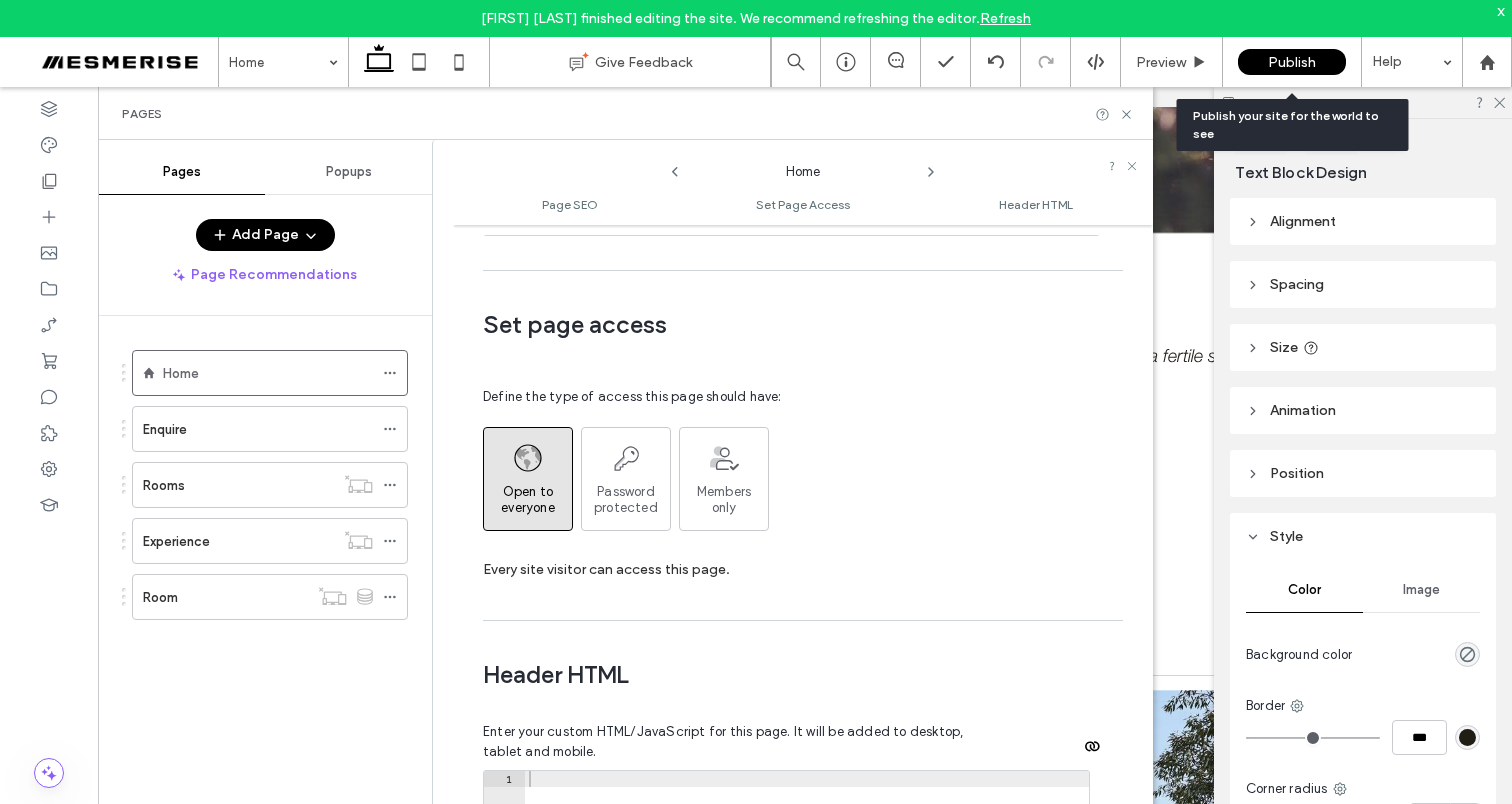 click on "Publish" at bounding box center [1292, 62] 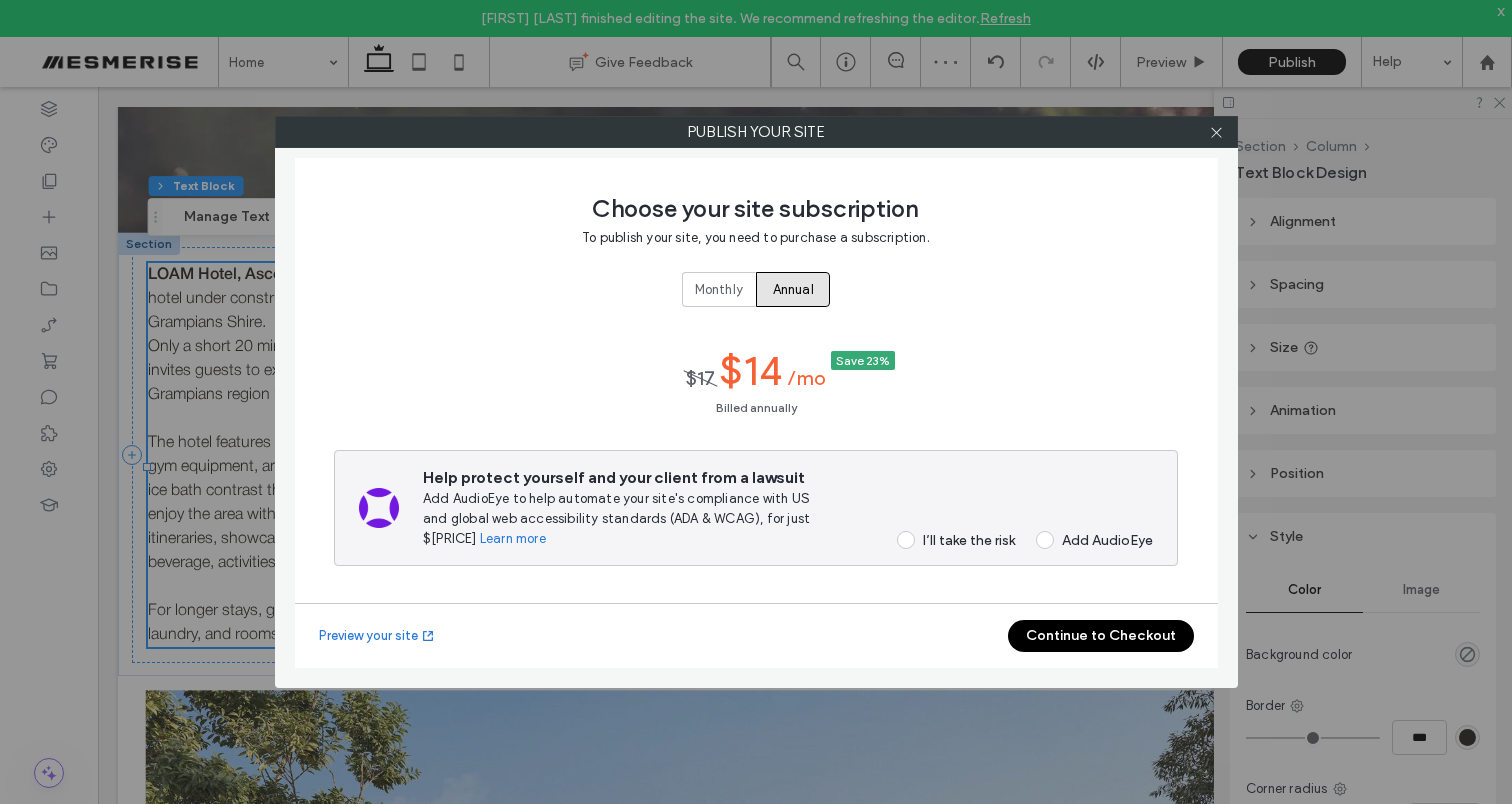 click on "Annual" at bounding box center (793, 290) 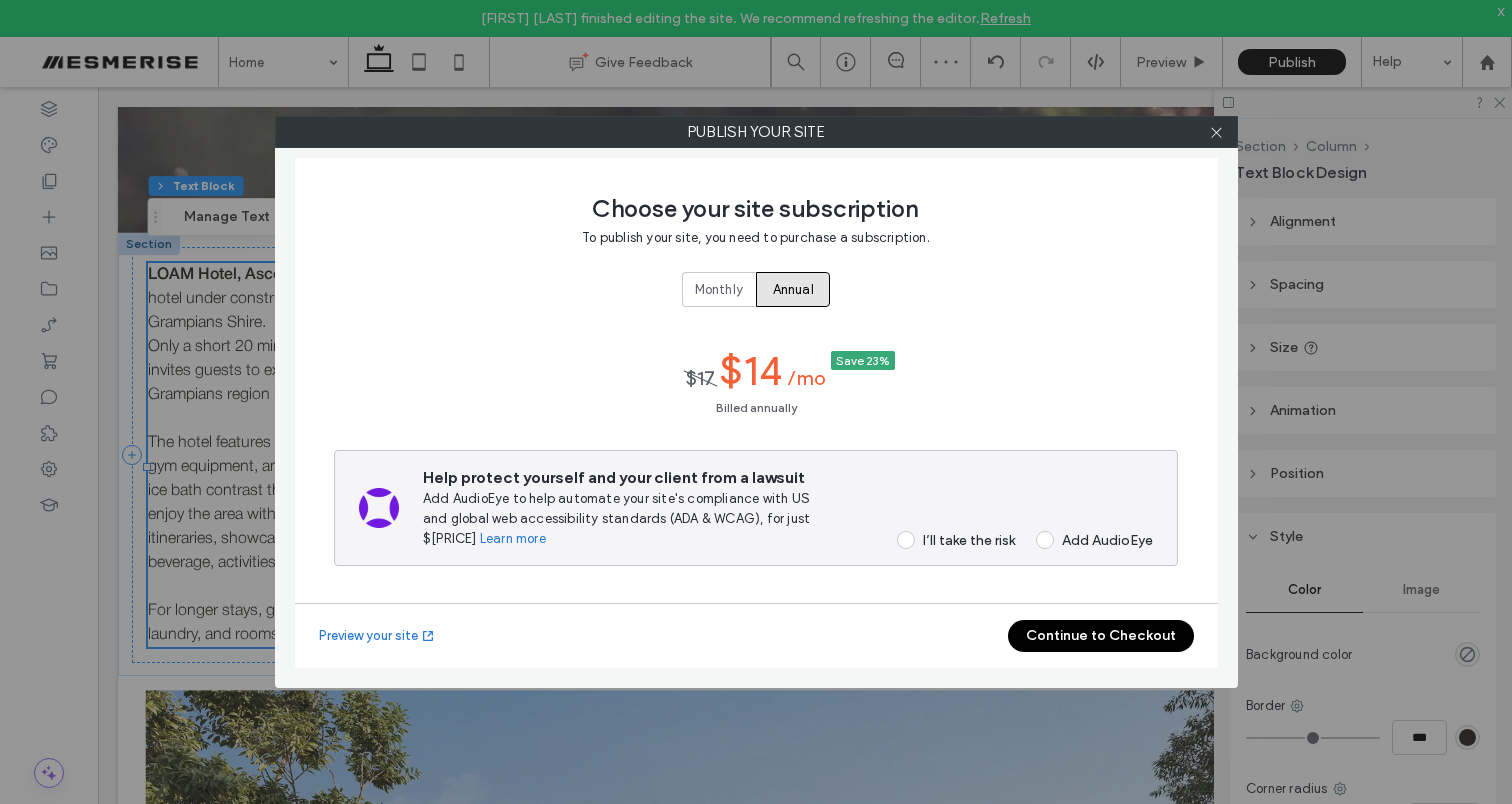click on "I’ll take the risk" at bounding box center [969, 540] 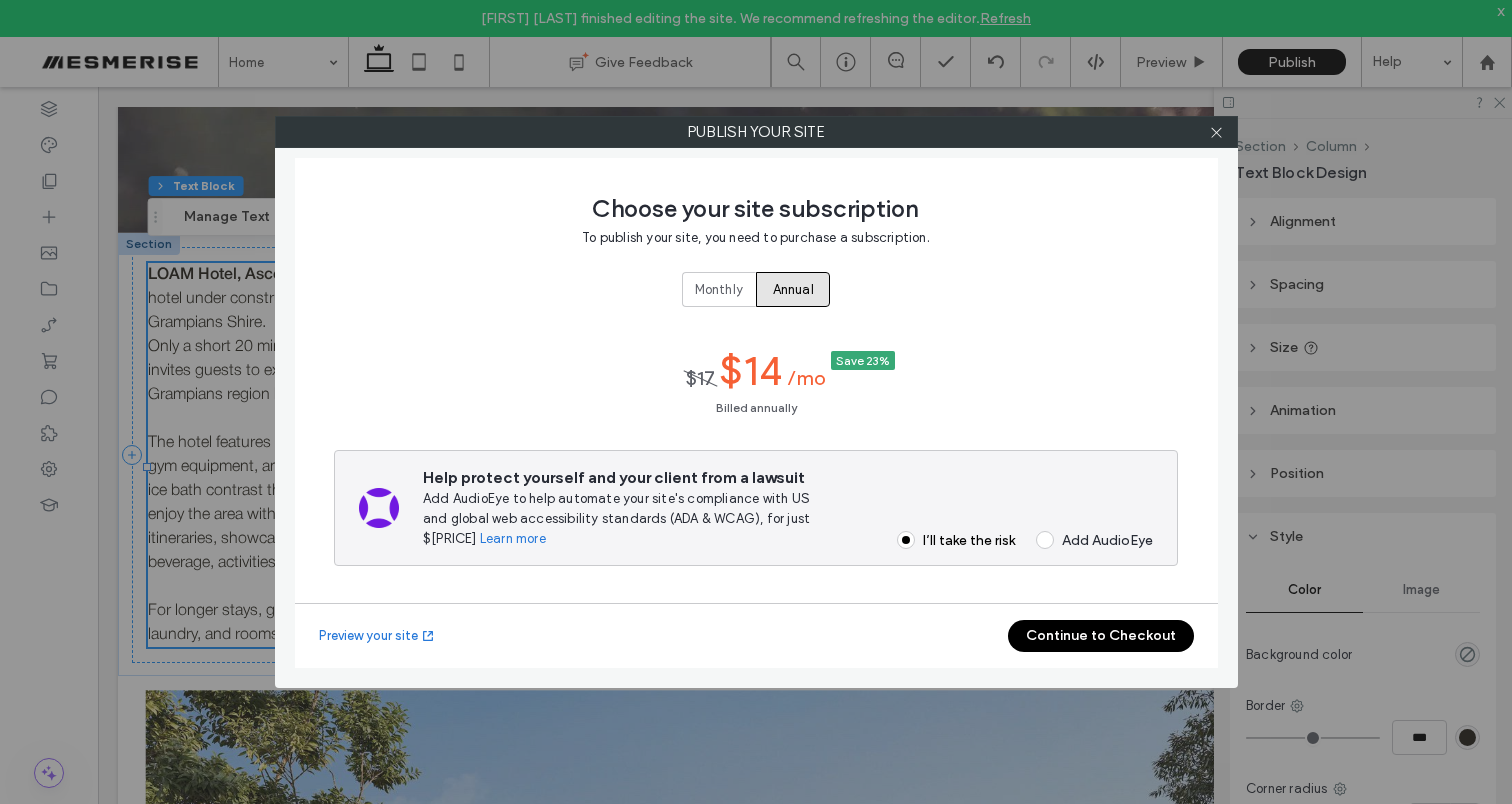 click on "Continue to Checkout" at bounding box center [1101, 636] 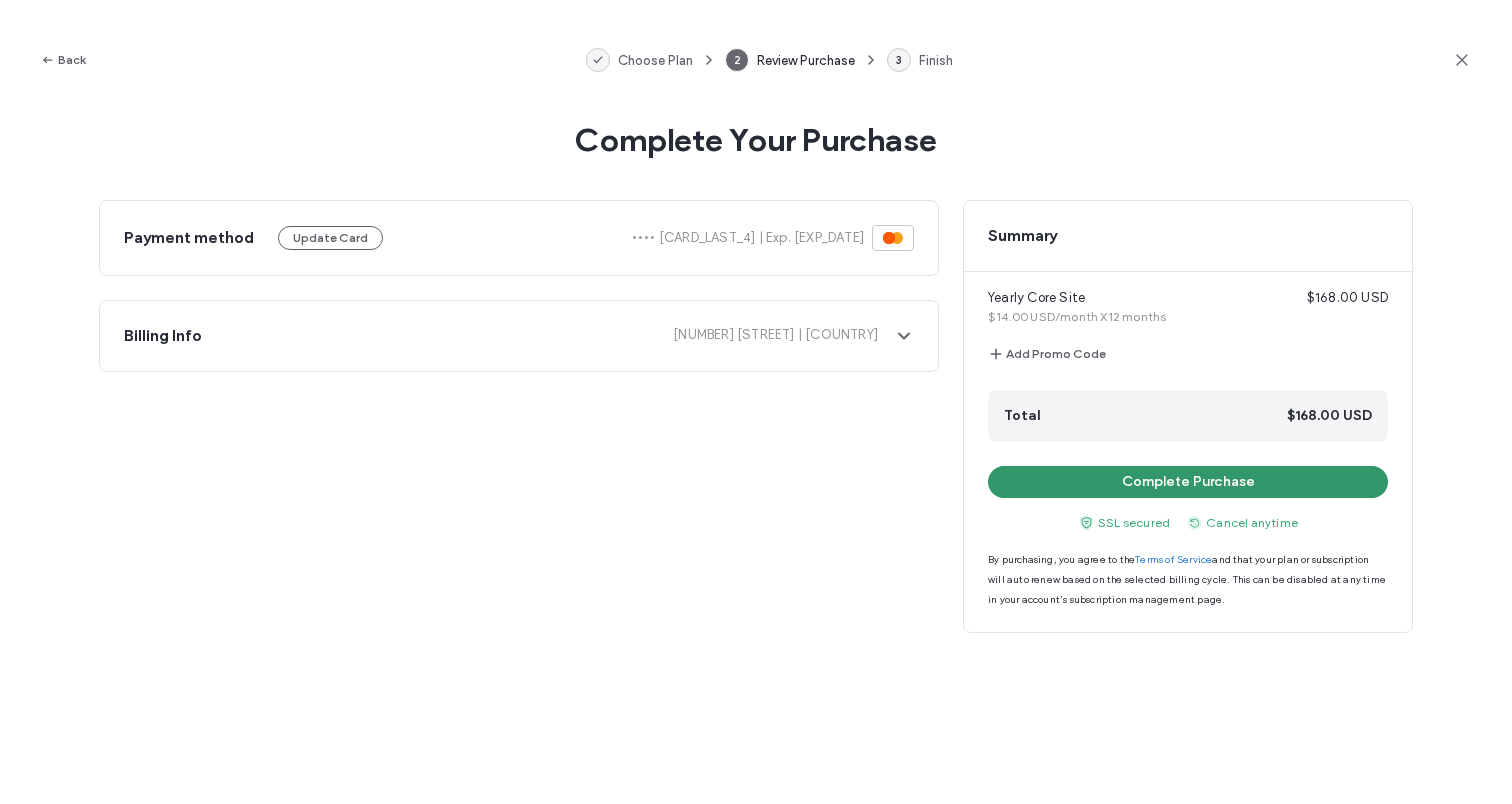 click on "Complete Purchase" at bounding box center (1188, 482) 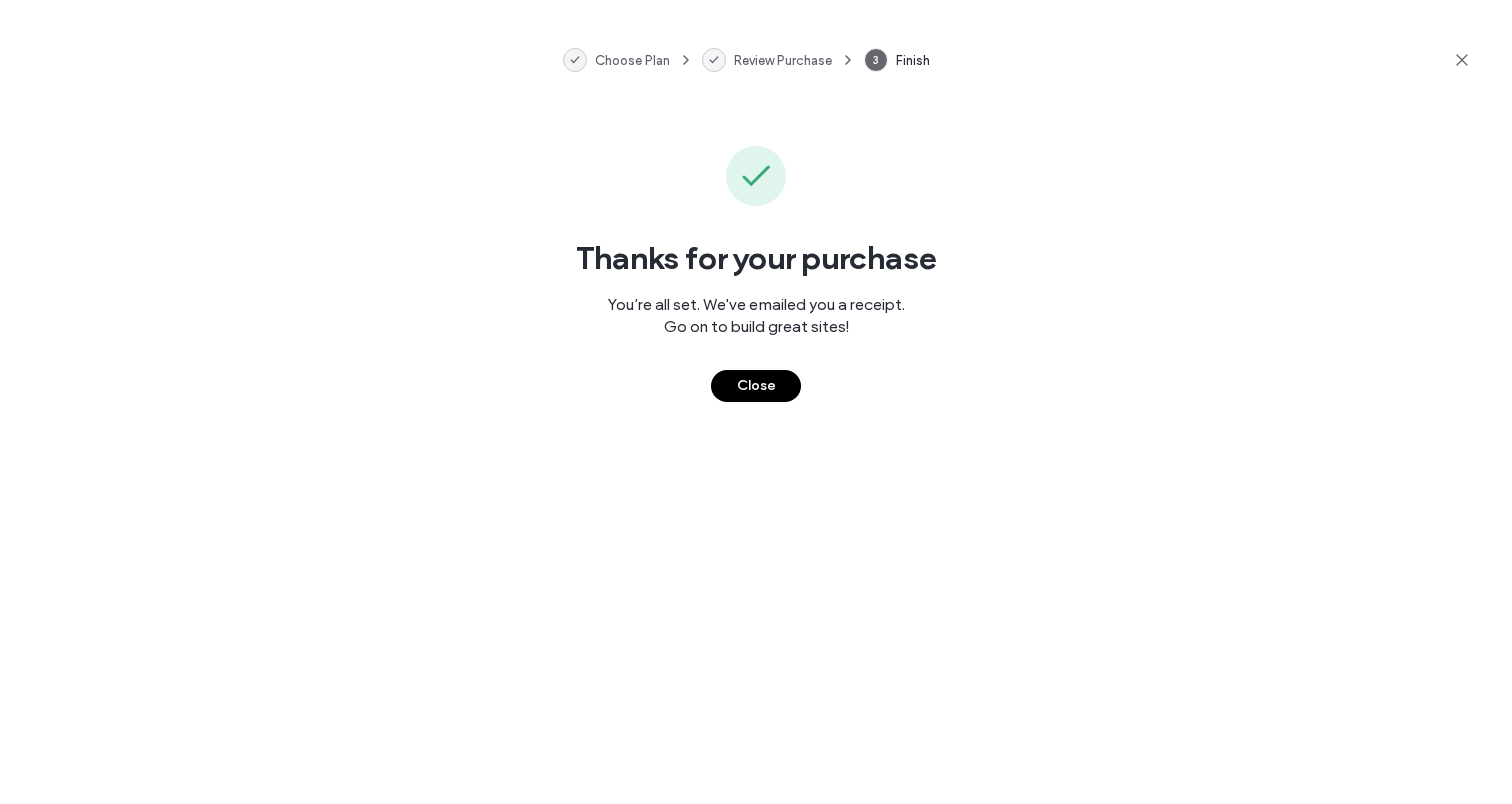click on "Close" at bounding box center (756, 386) 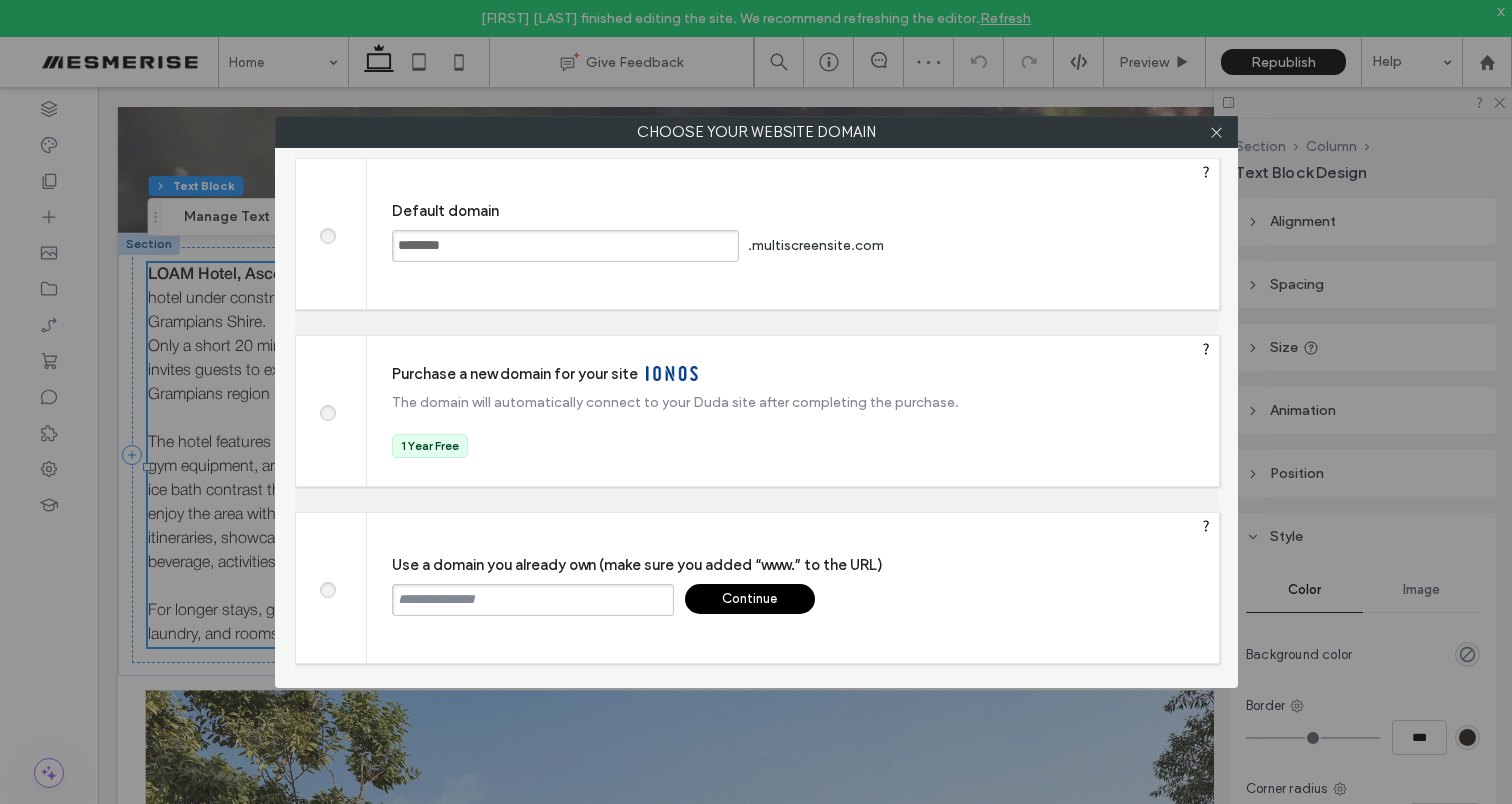 click at bounding box center (533, 600) 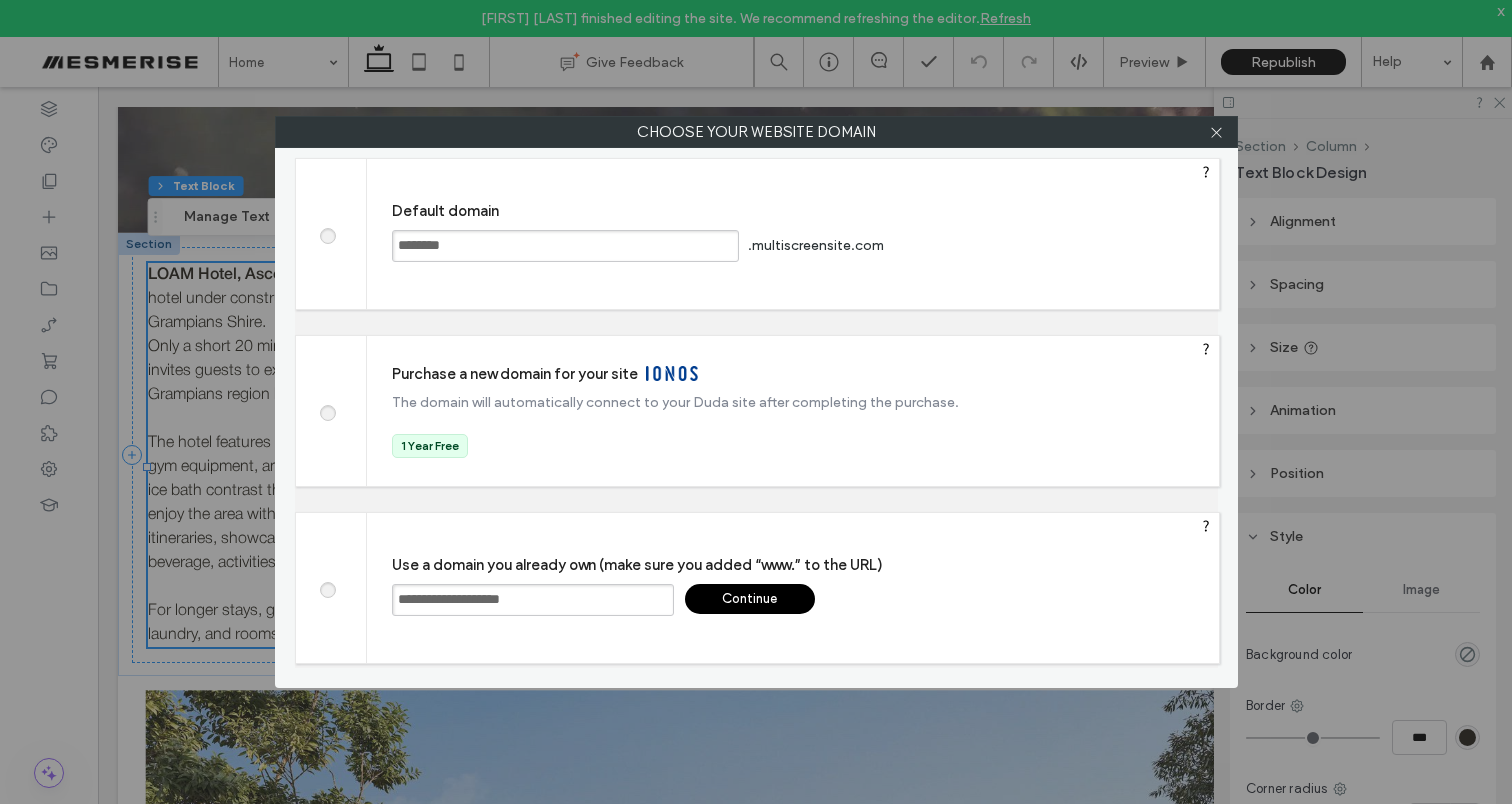 type on "**********" 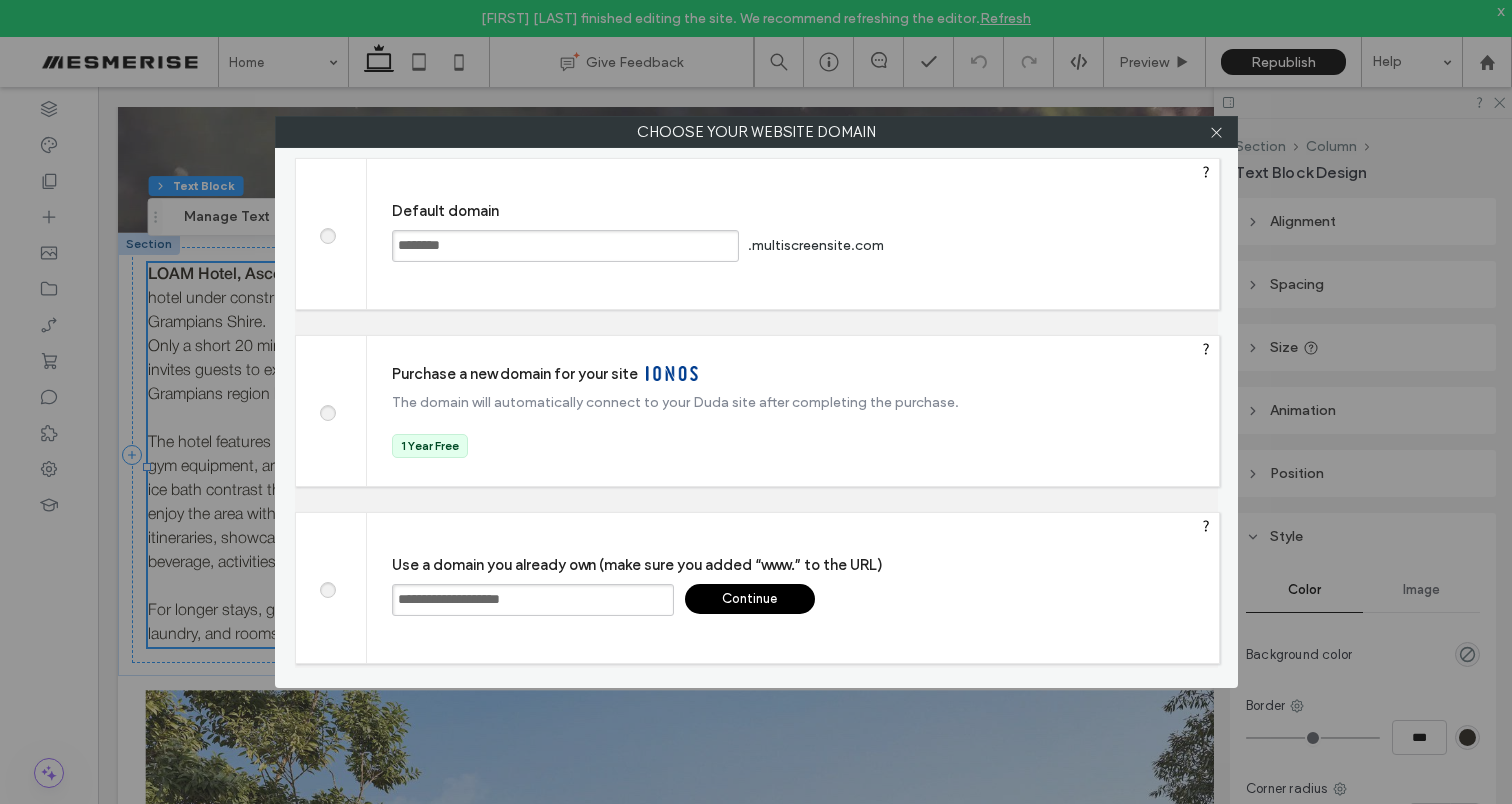 click on "Continue" at bounding box center [750, 599] 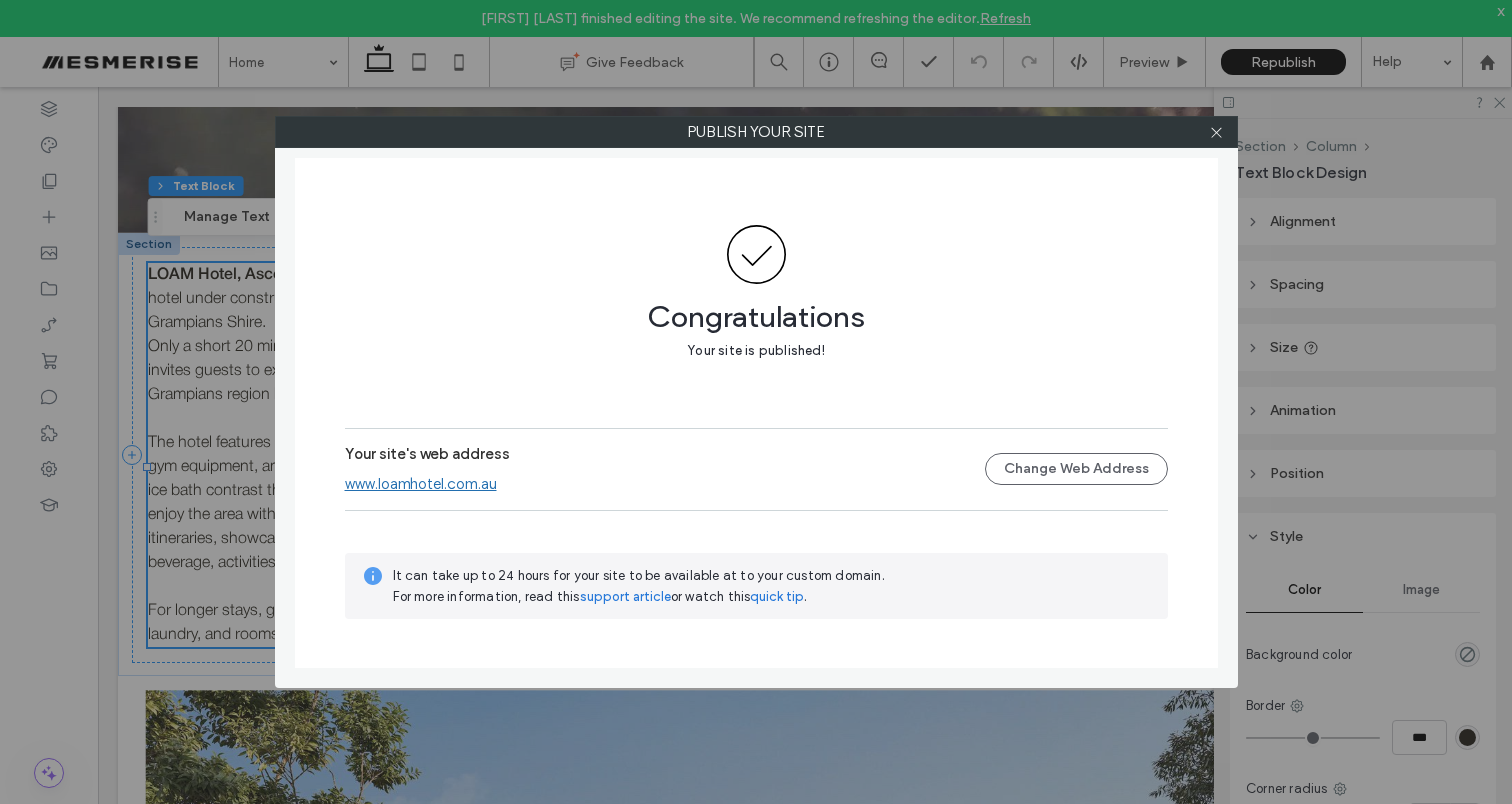 click at bounding box center [1217, 132] 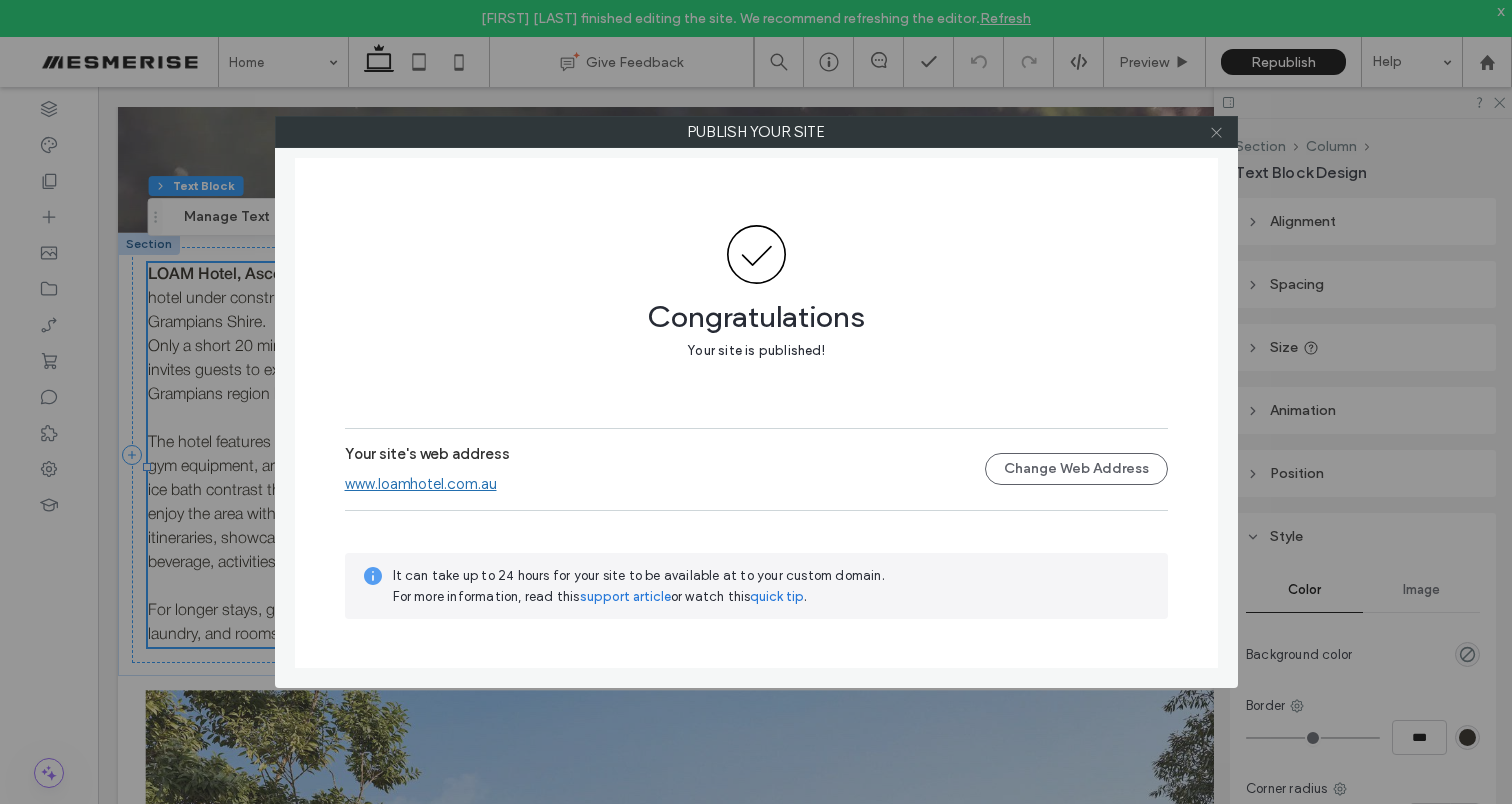 click 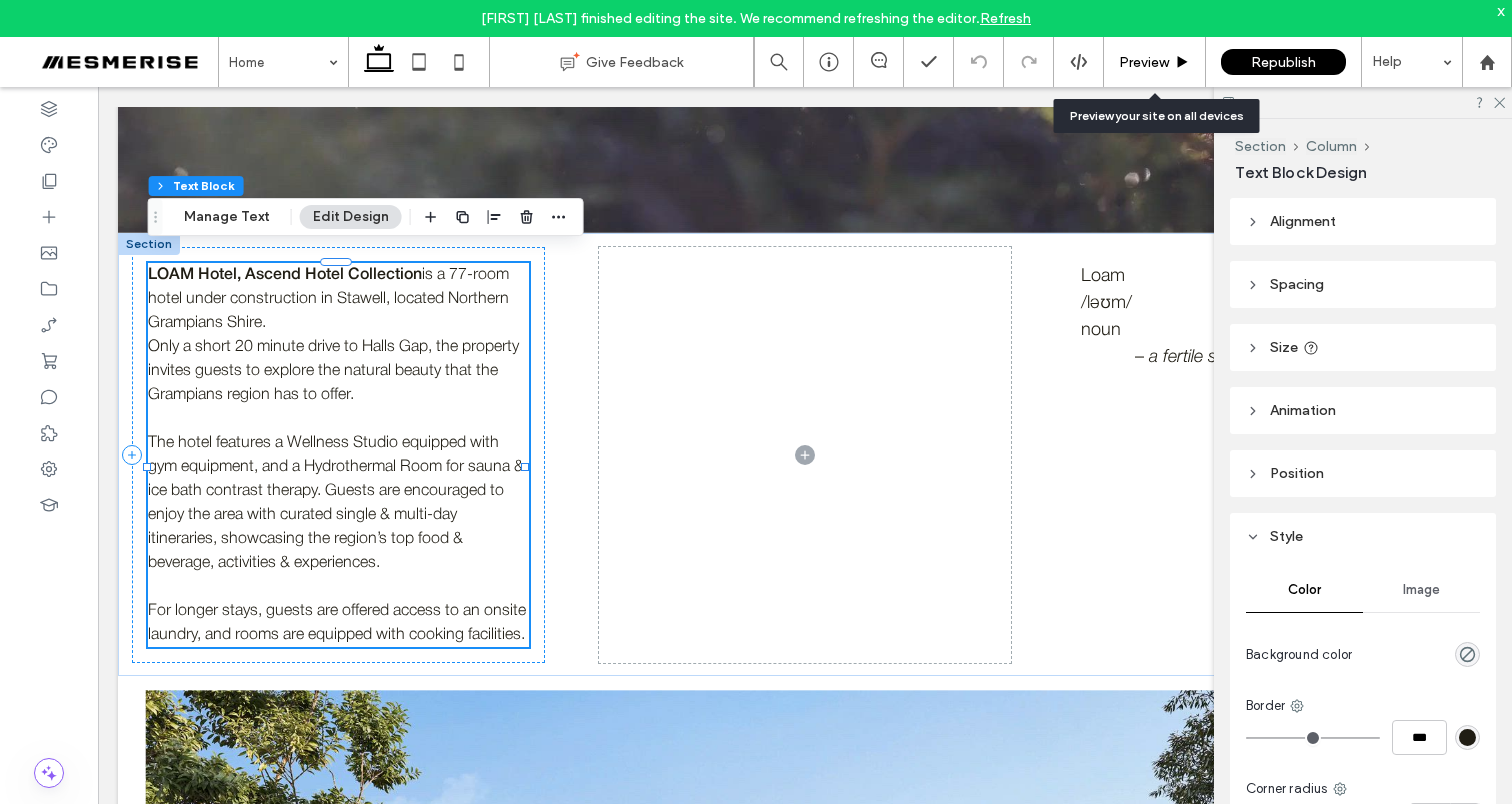click on "Preview" at bounding box center (1144, 62) 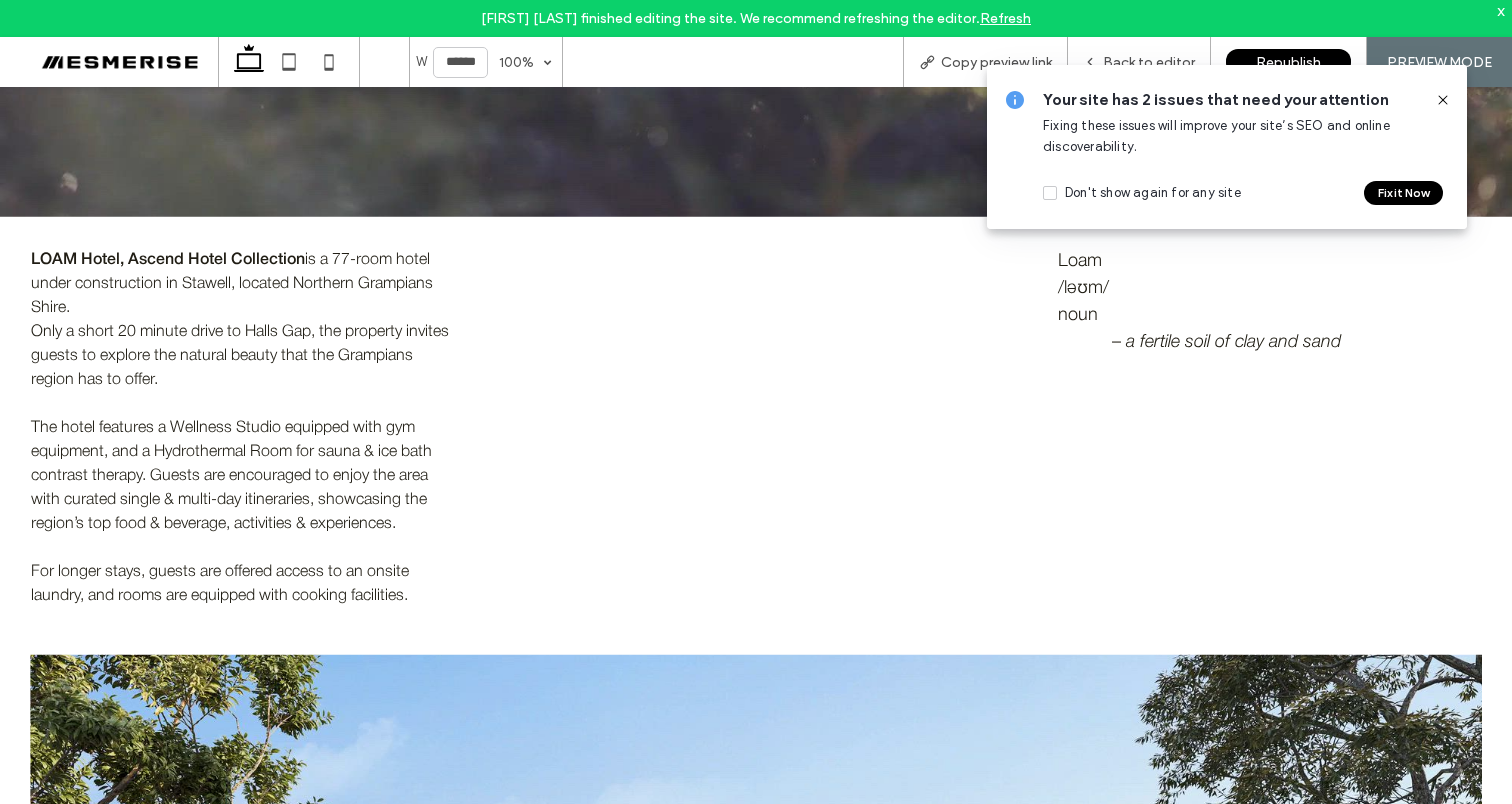 click 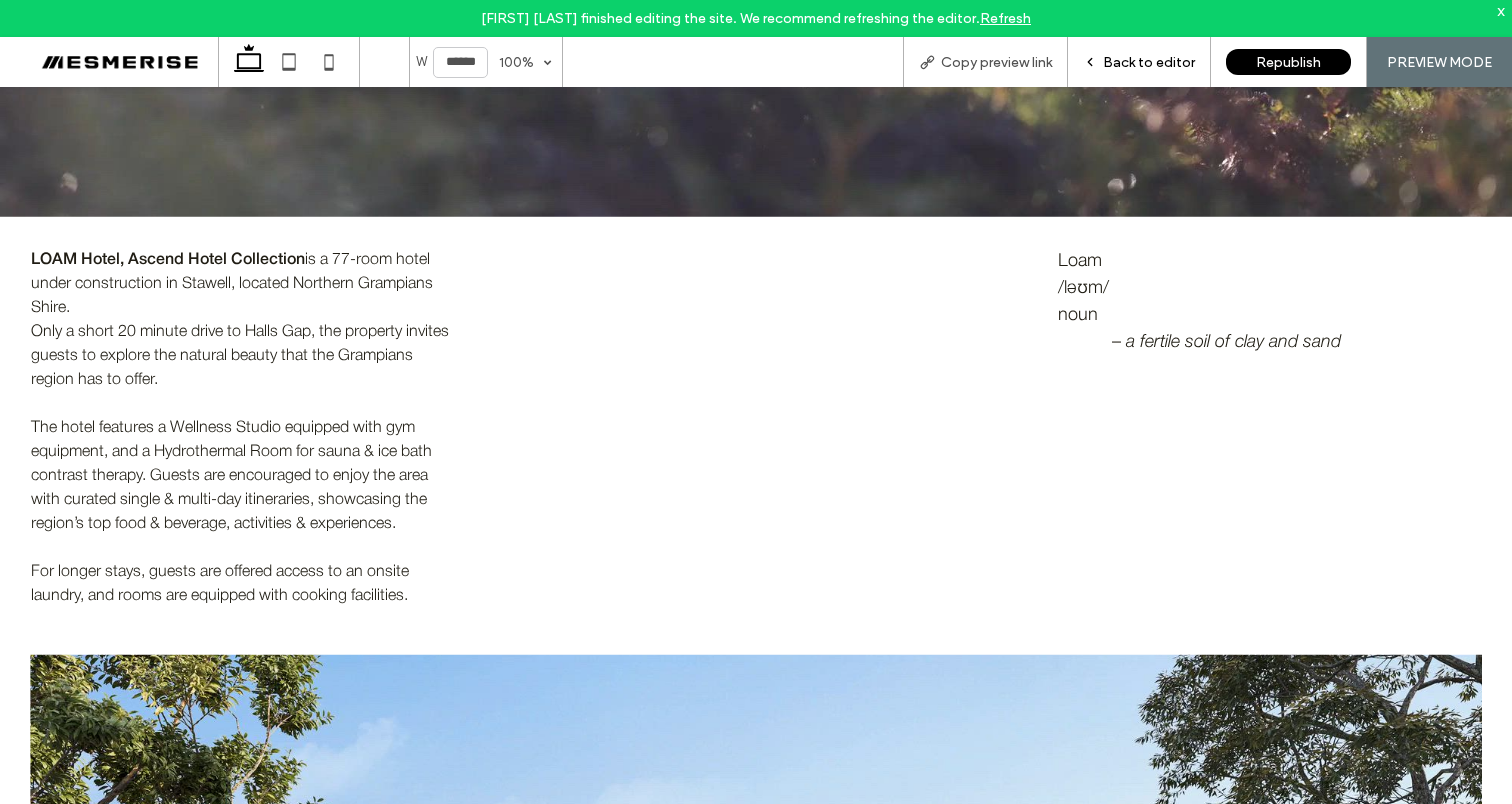 click on "Back to editor" at bounding box center [1149, 62] 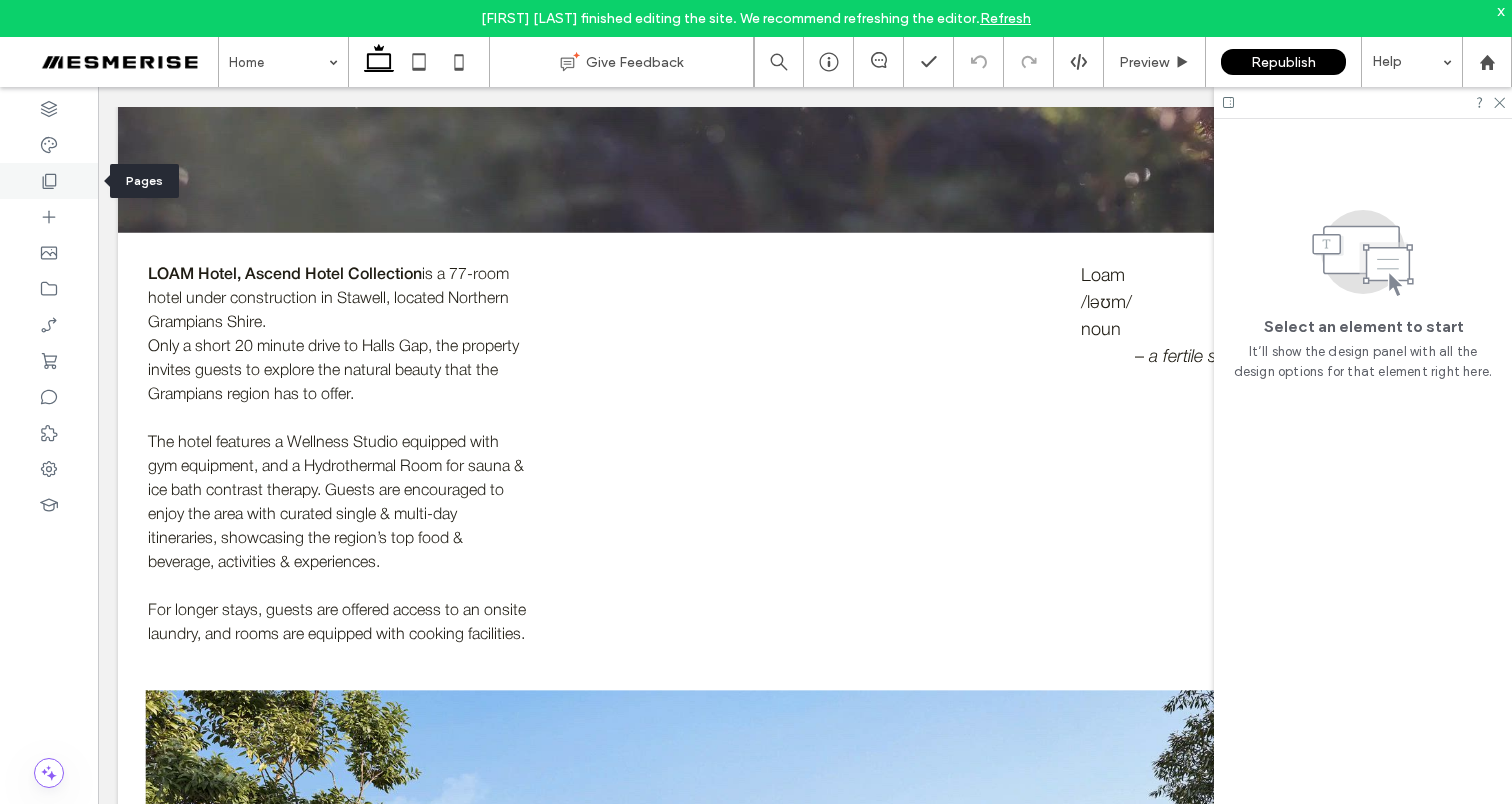 click 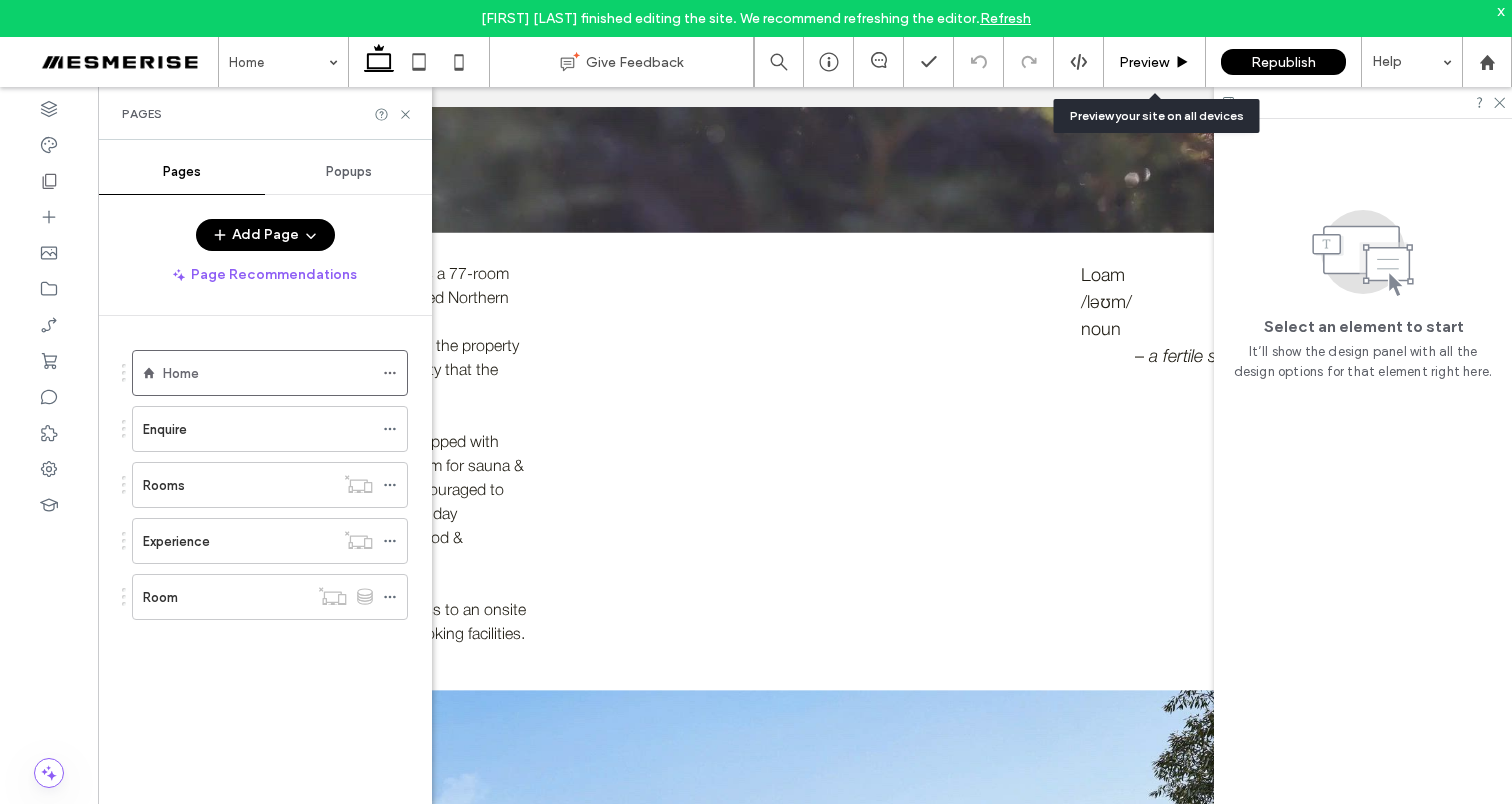 click on "Preview" at bounding box center (1155, 62) 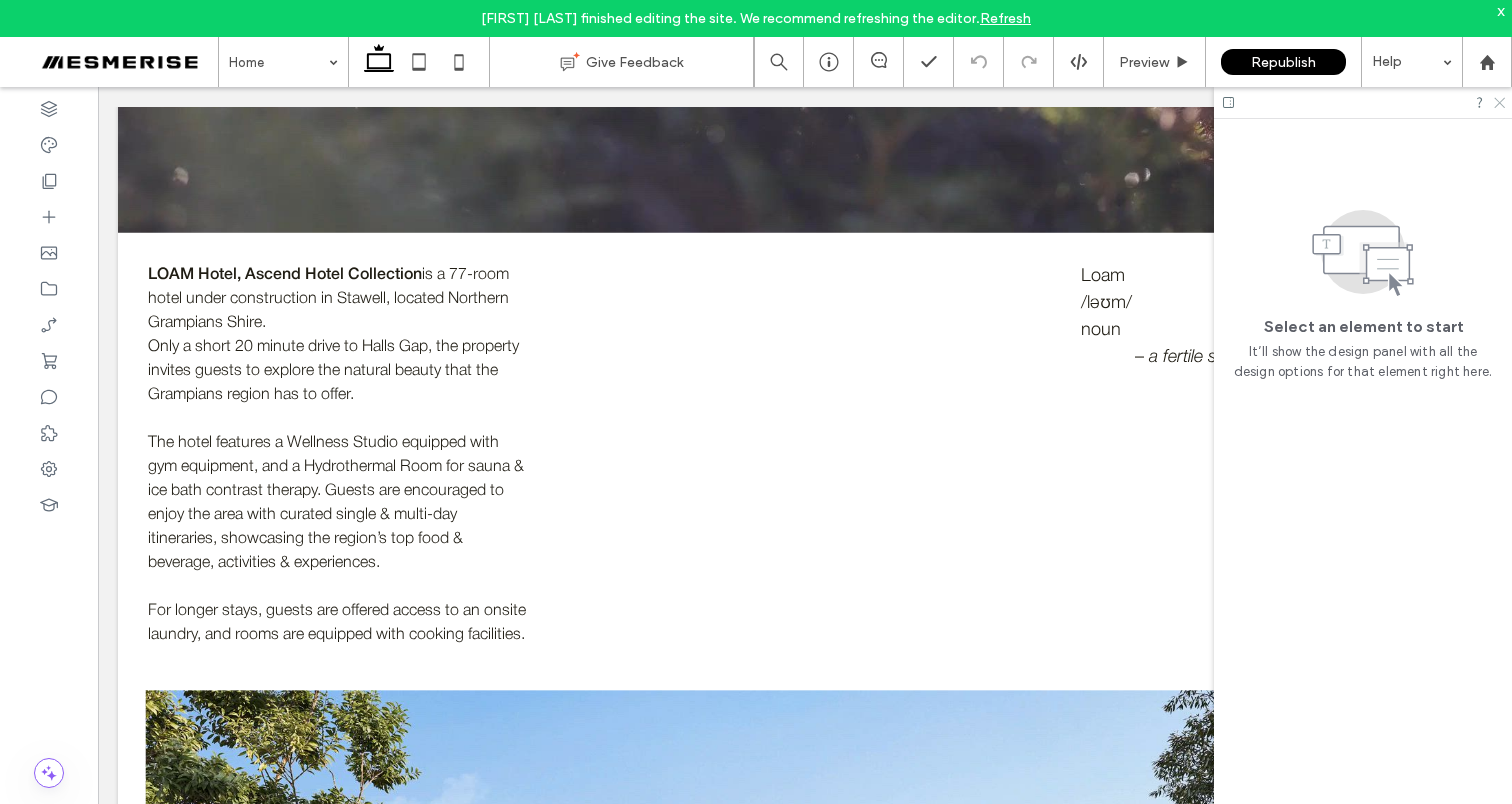 click 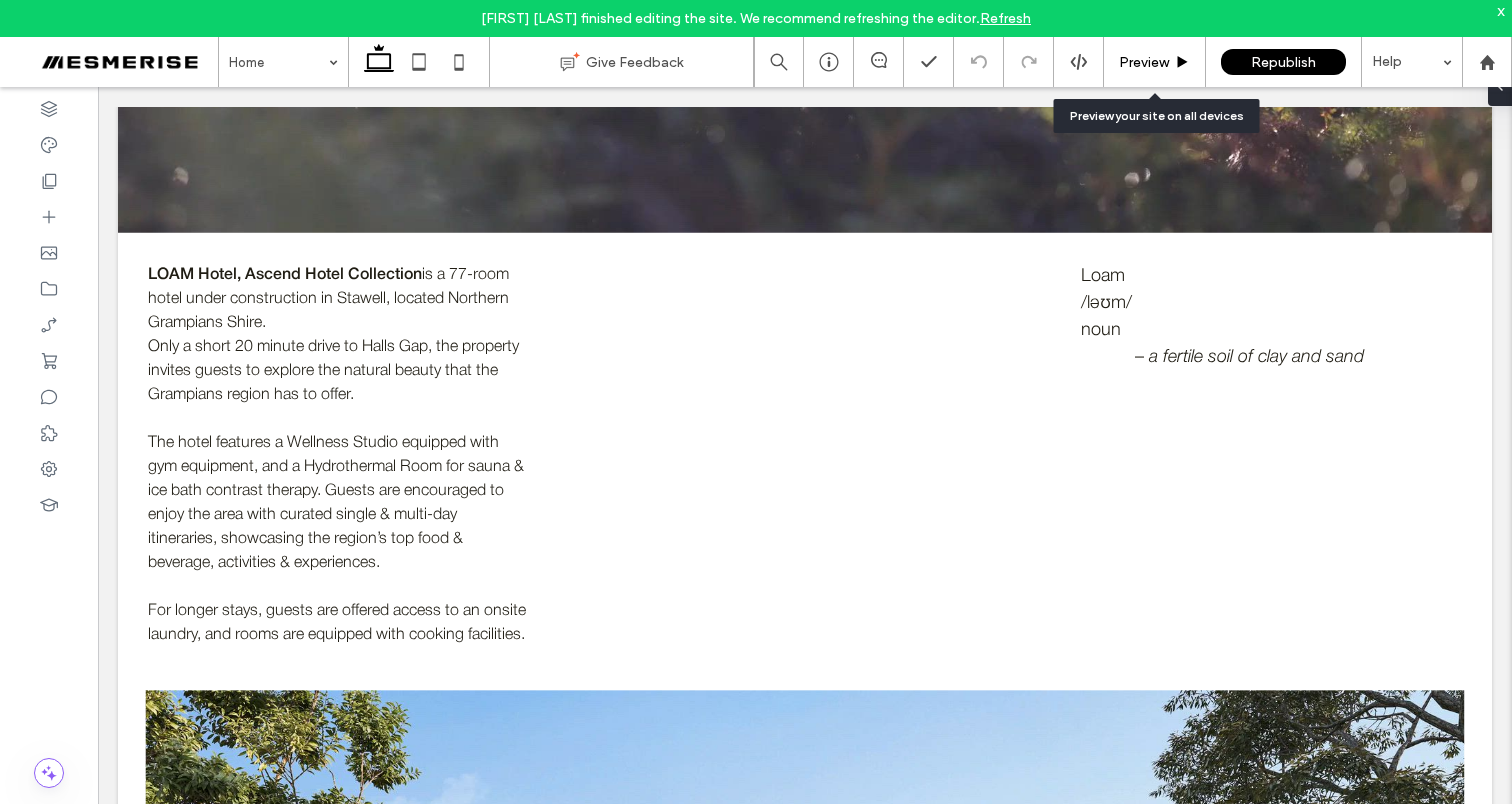 click on "Preview" at bounding box center (1144, 62) 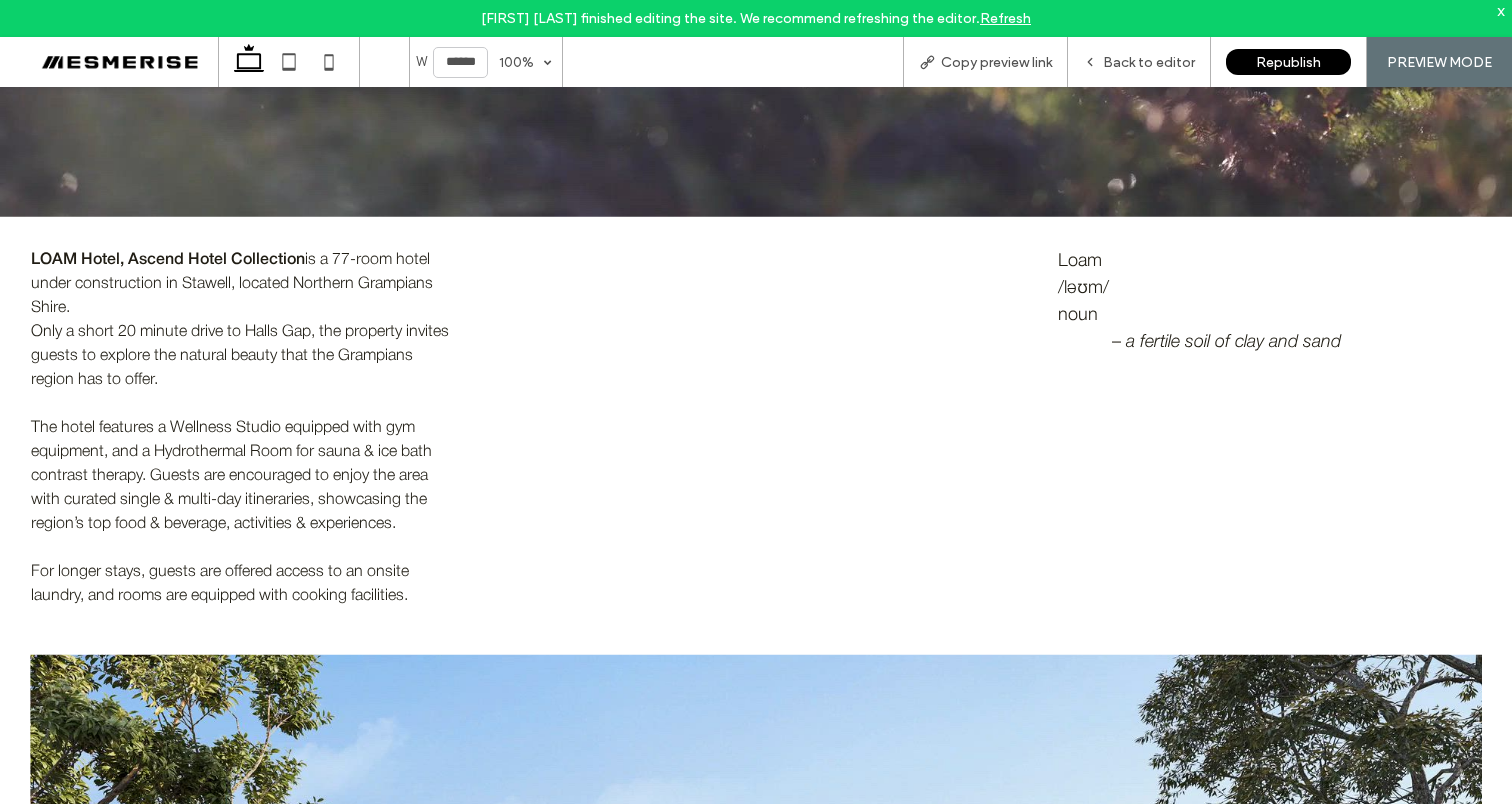 scroll, scrollTop: 0, scrollLeft: 0, axis: both 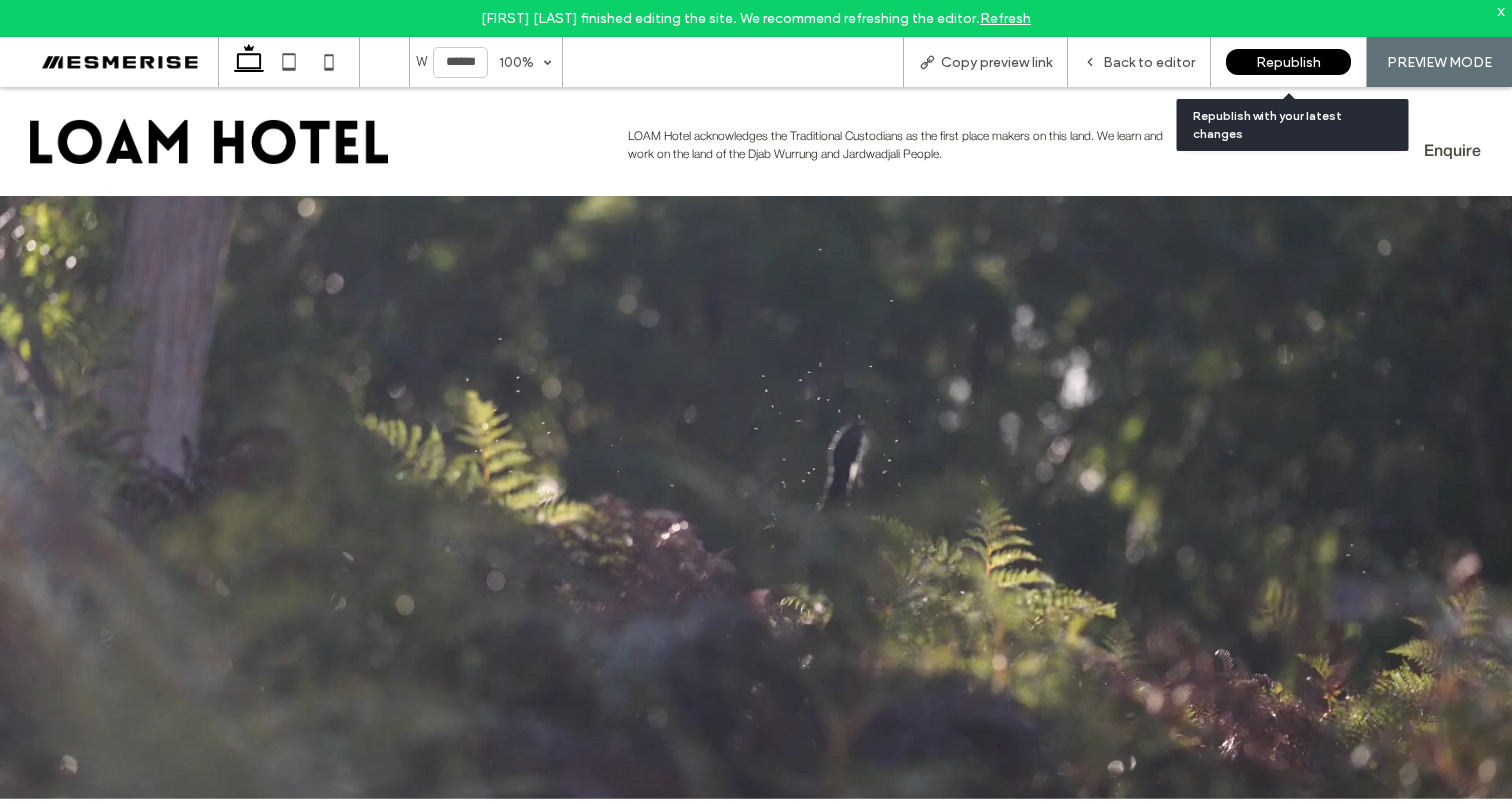 click on "Republish" at bounding box center [1288, 62] 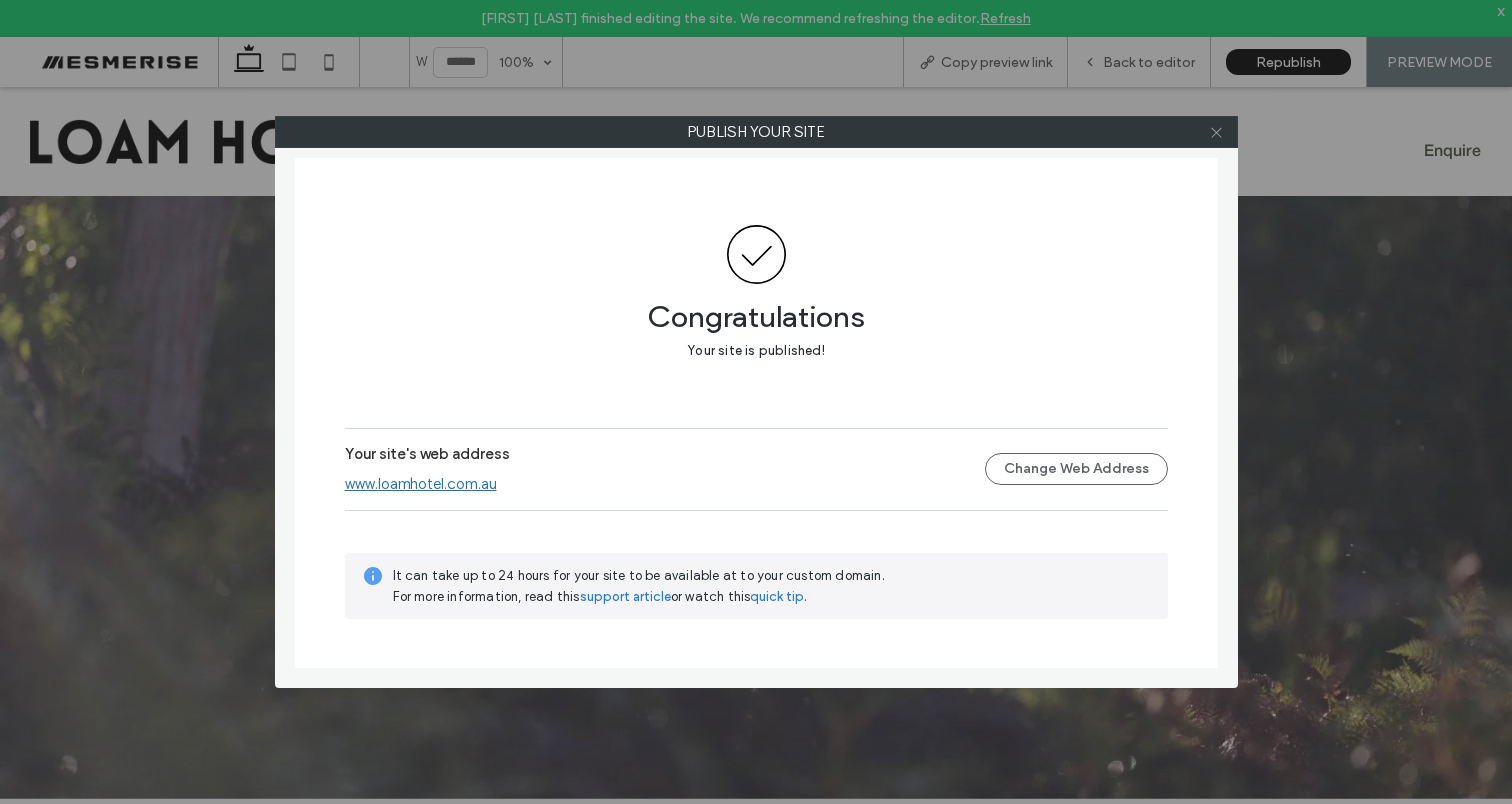 click 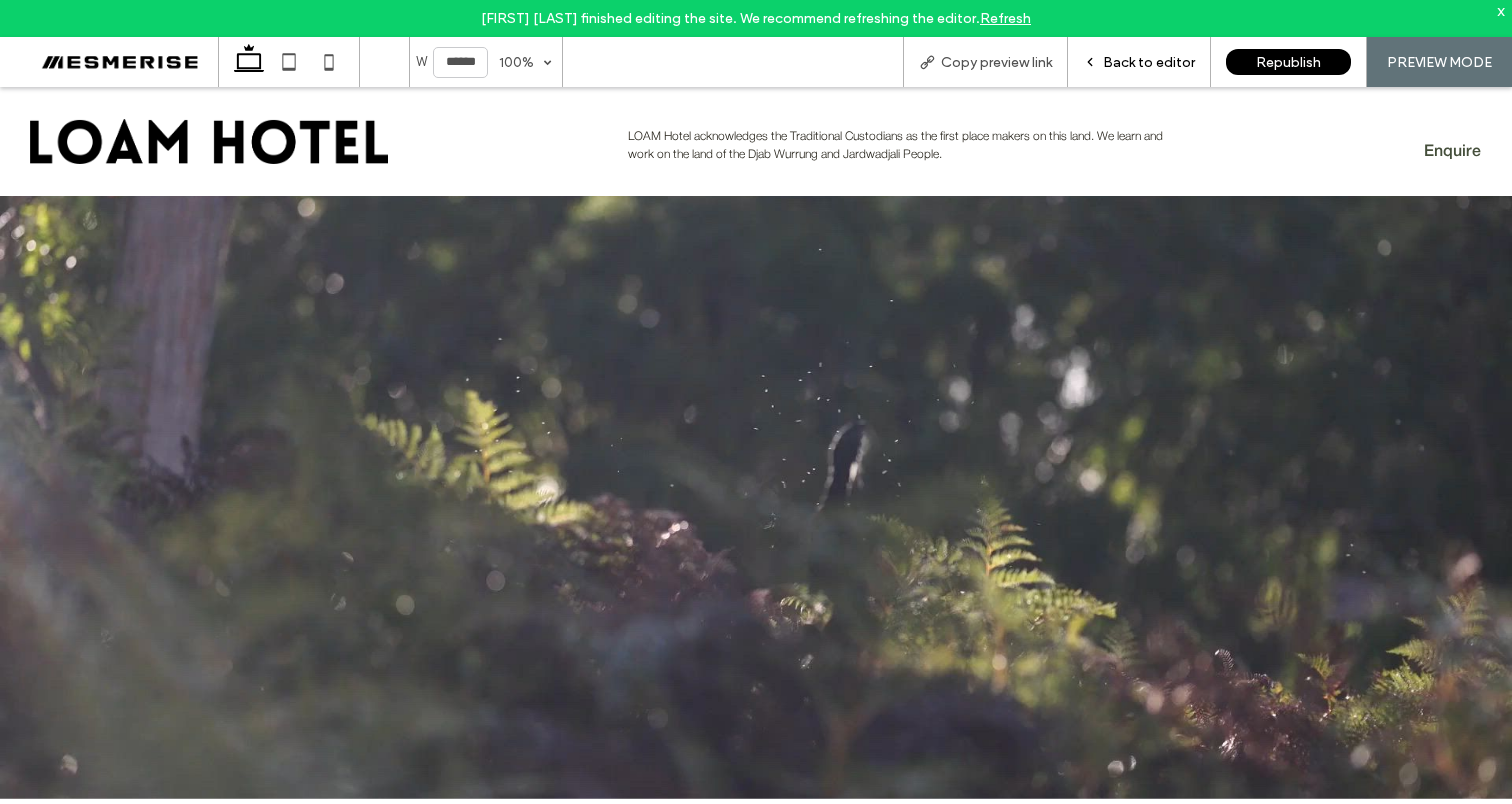 click on "Back to editor" at bounding box center [1149, 62] 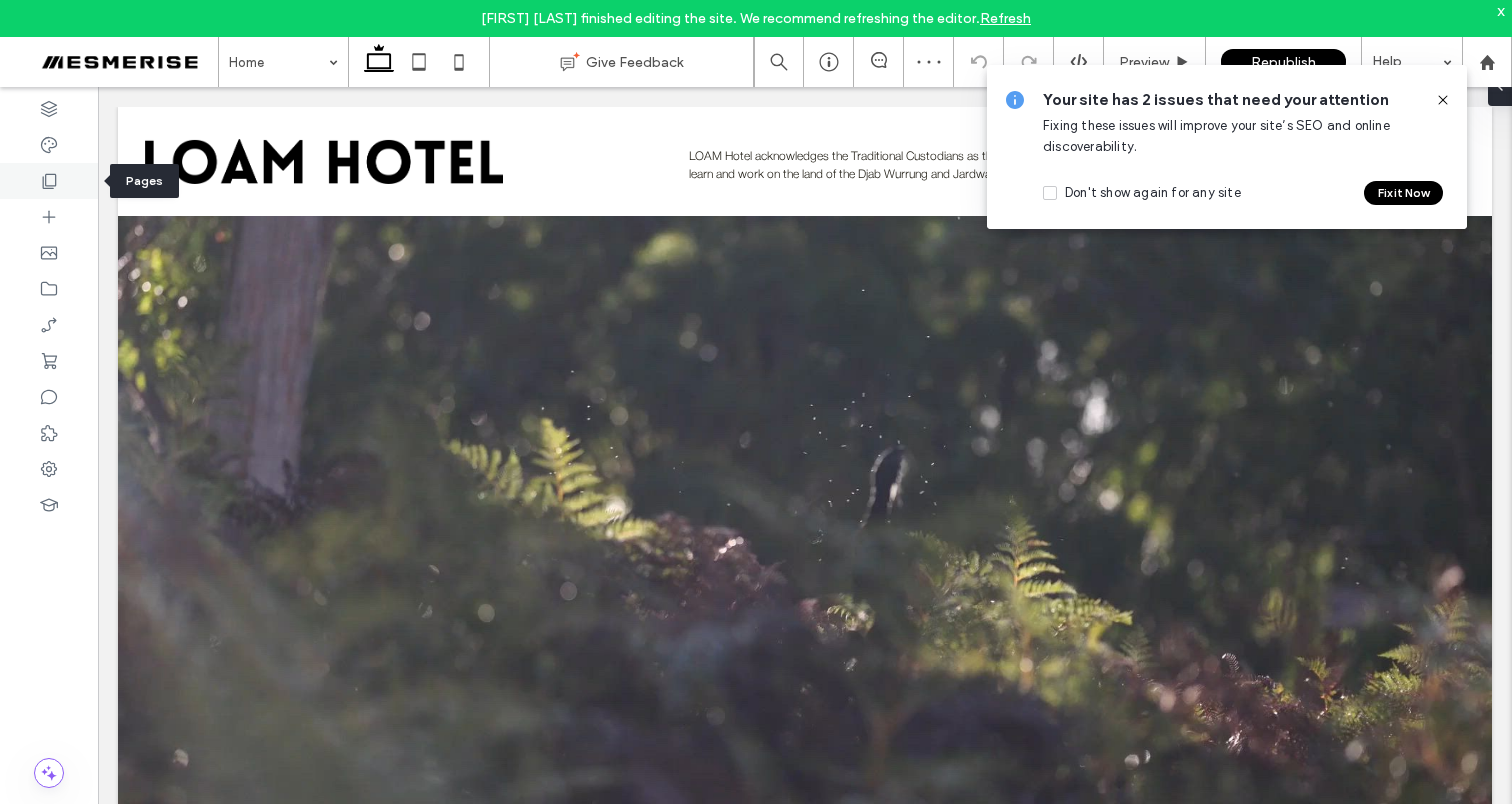 click 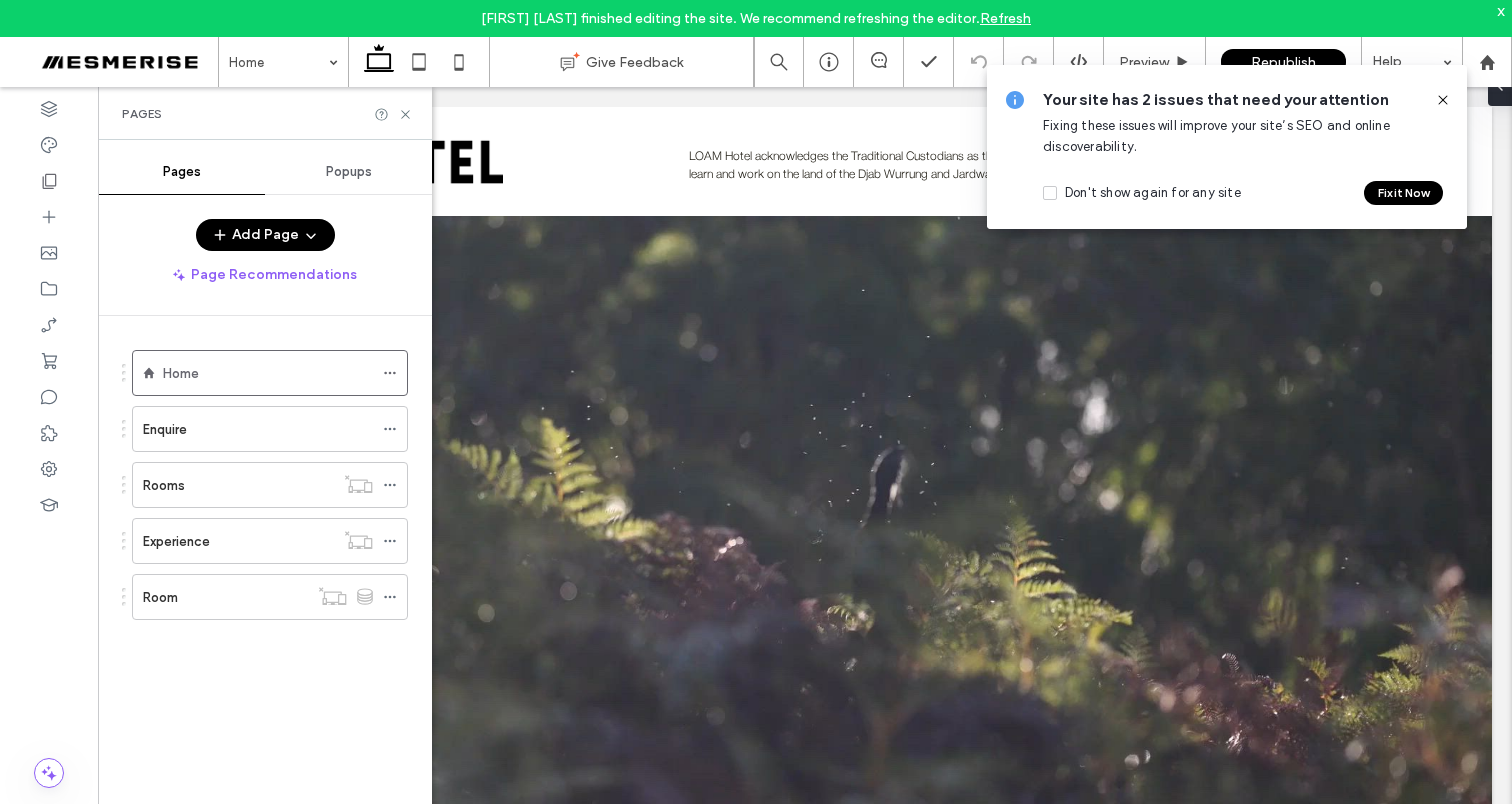 click 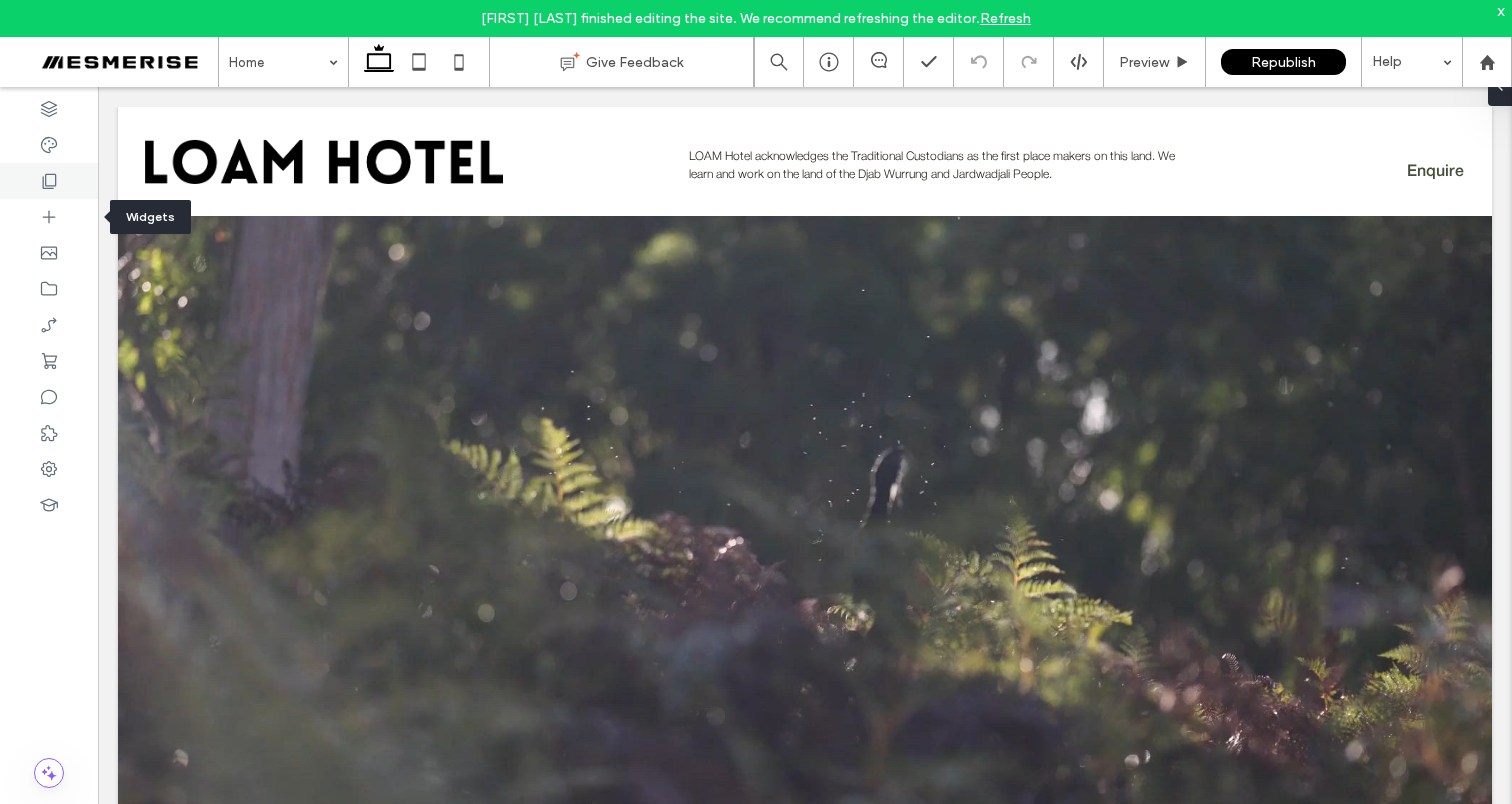 click at bounding box center (49, 181) 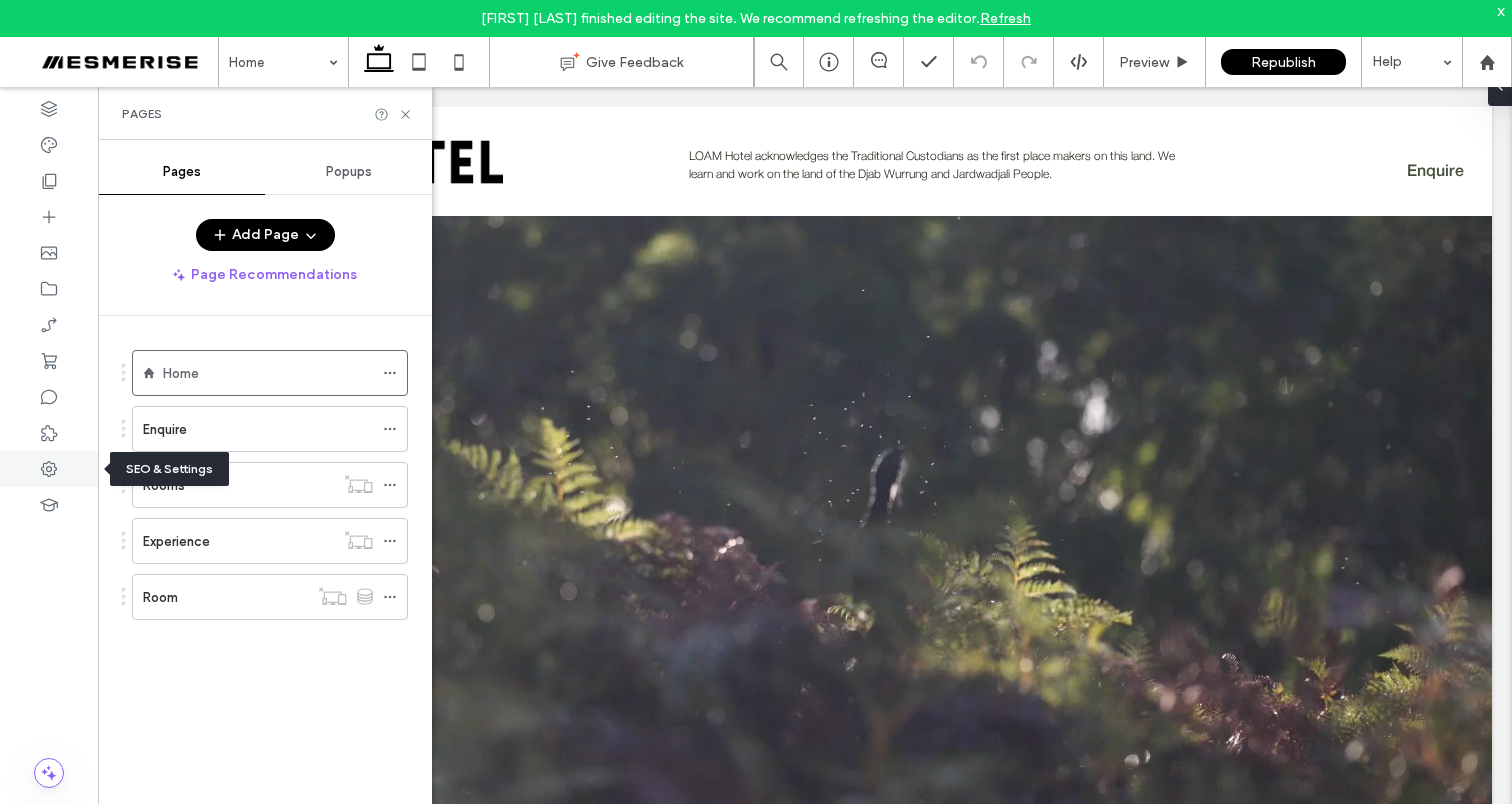 click 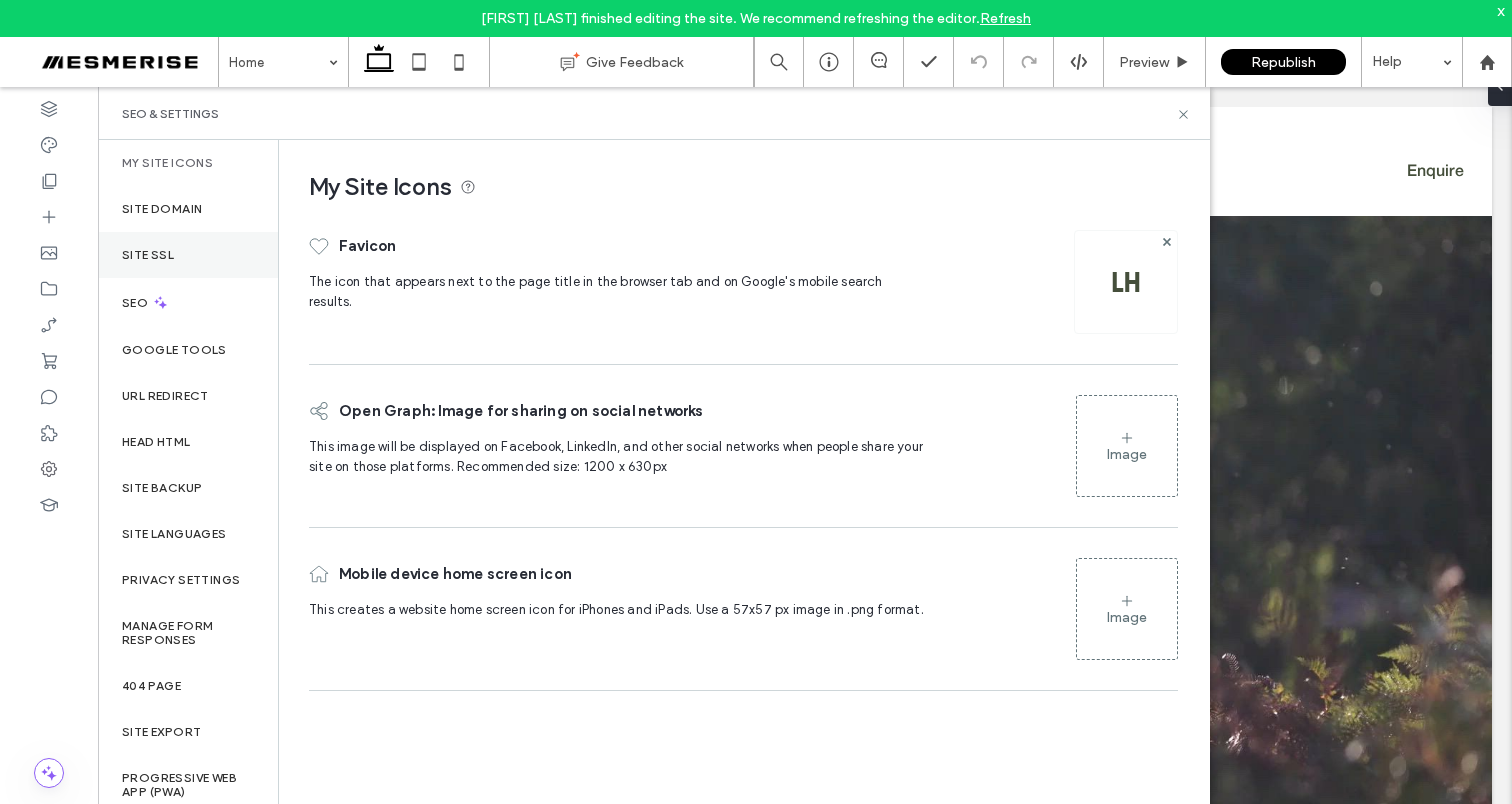 click on "Site SSL" at bounding box center (148, 255) 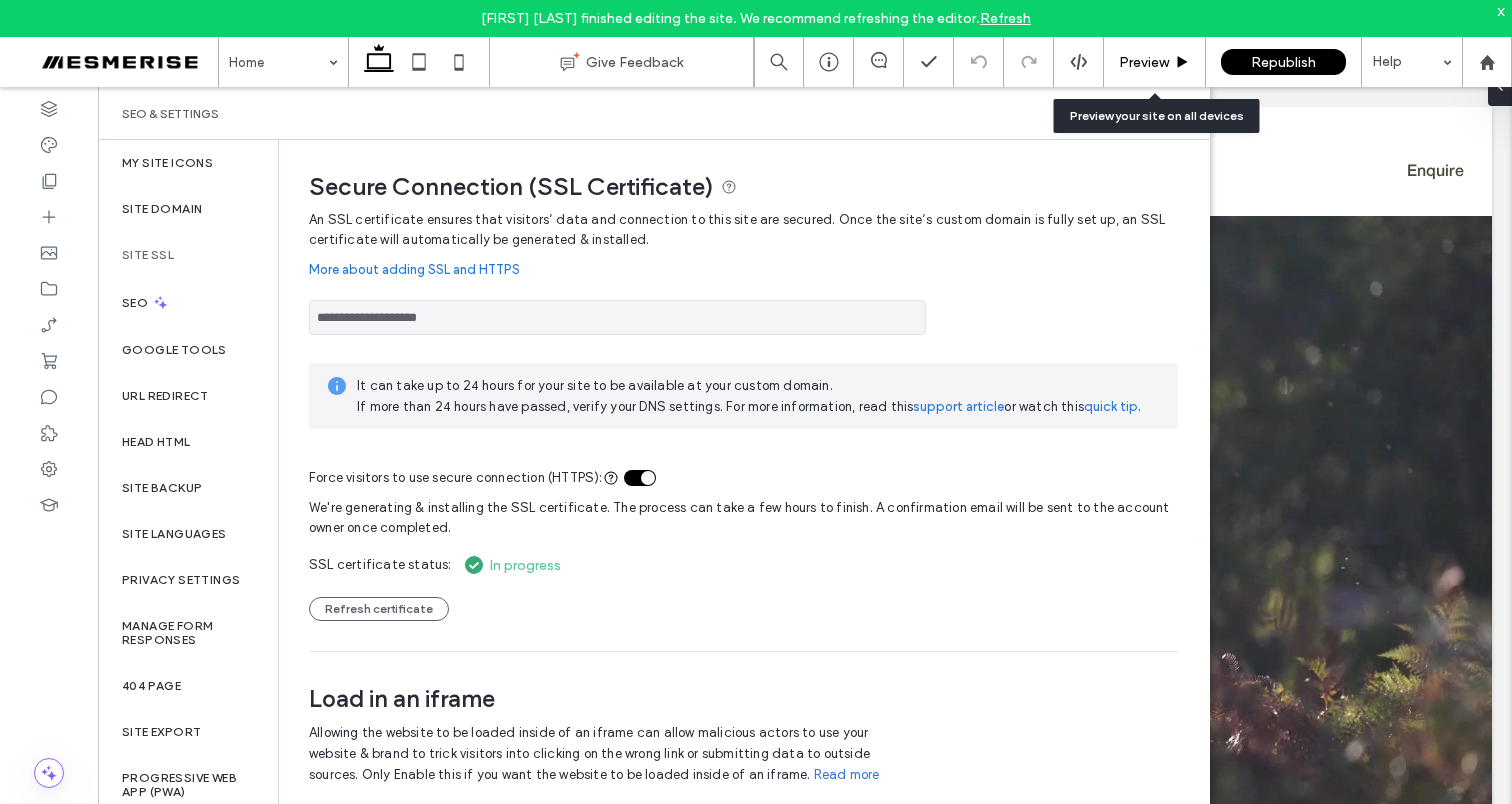 click on "Preview" at bounding box center (1144, 62) 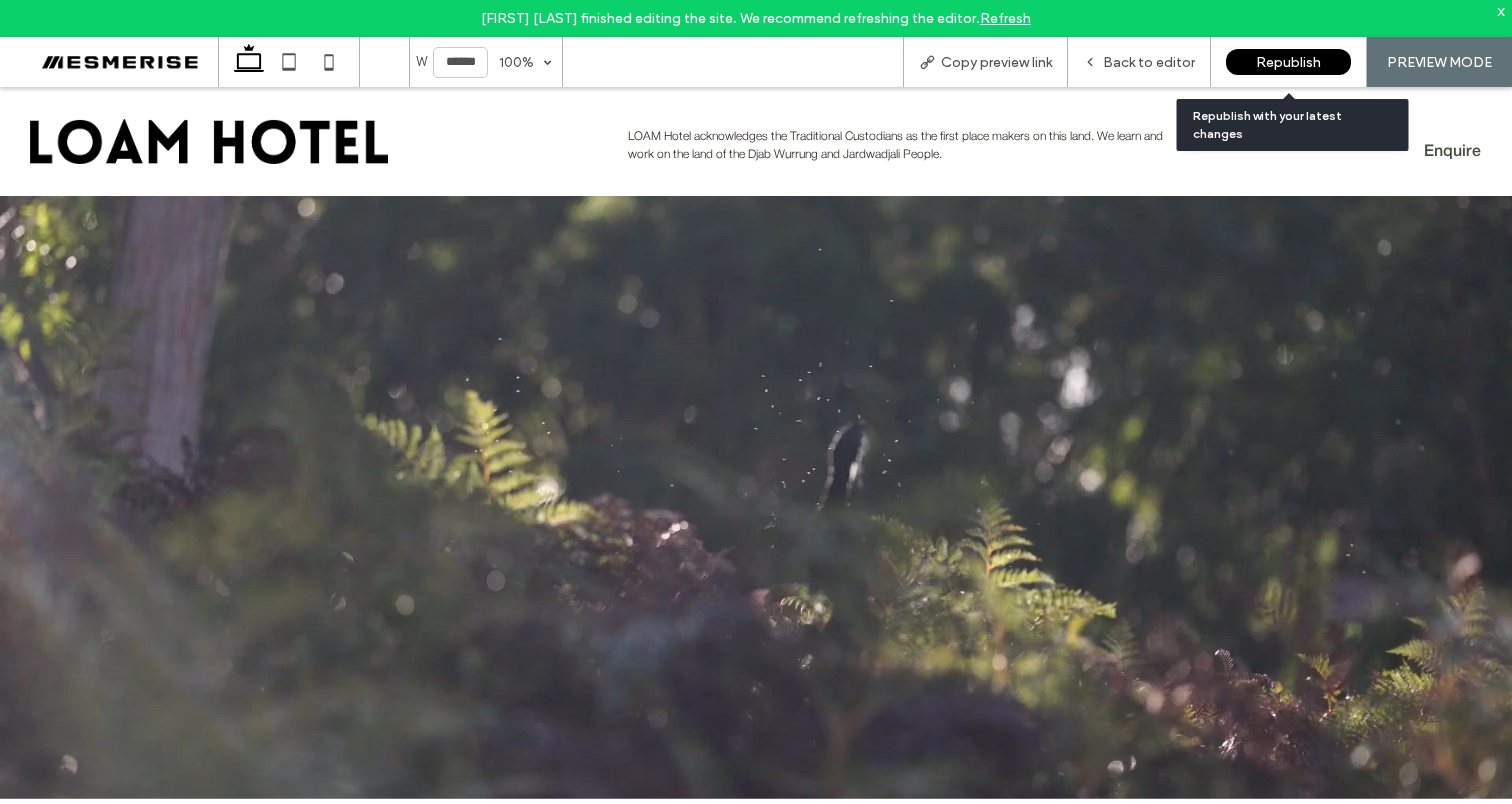 click on "Republish" at bounding box center [1288, 62] 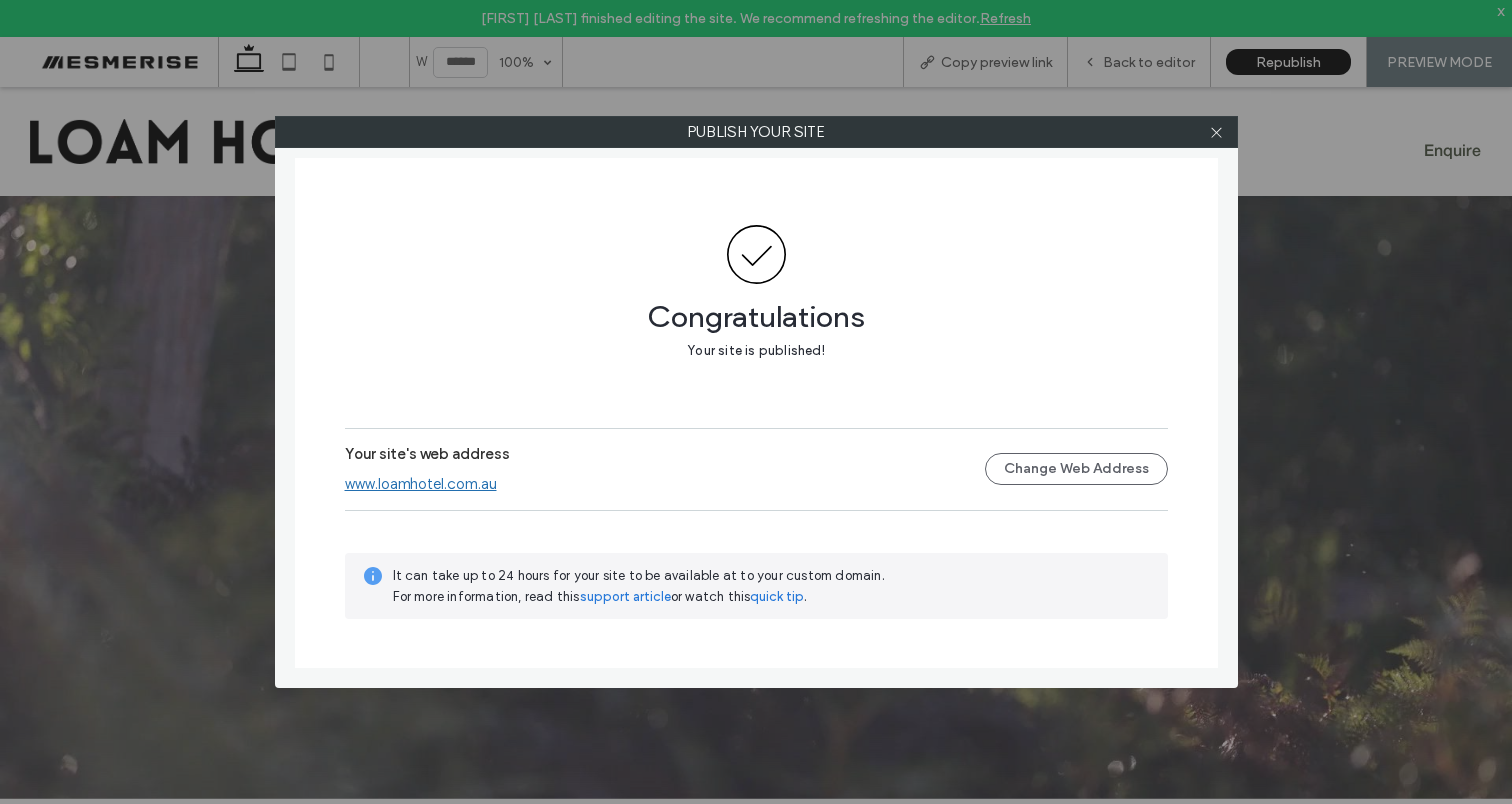 click at bounding box center [1217, 132] 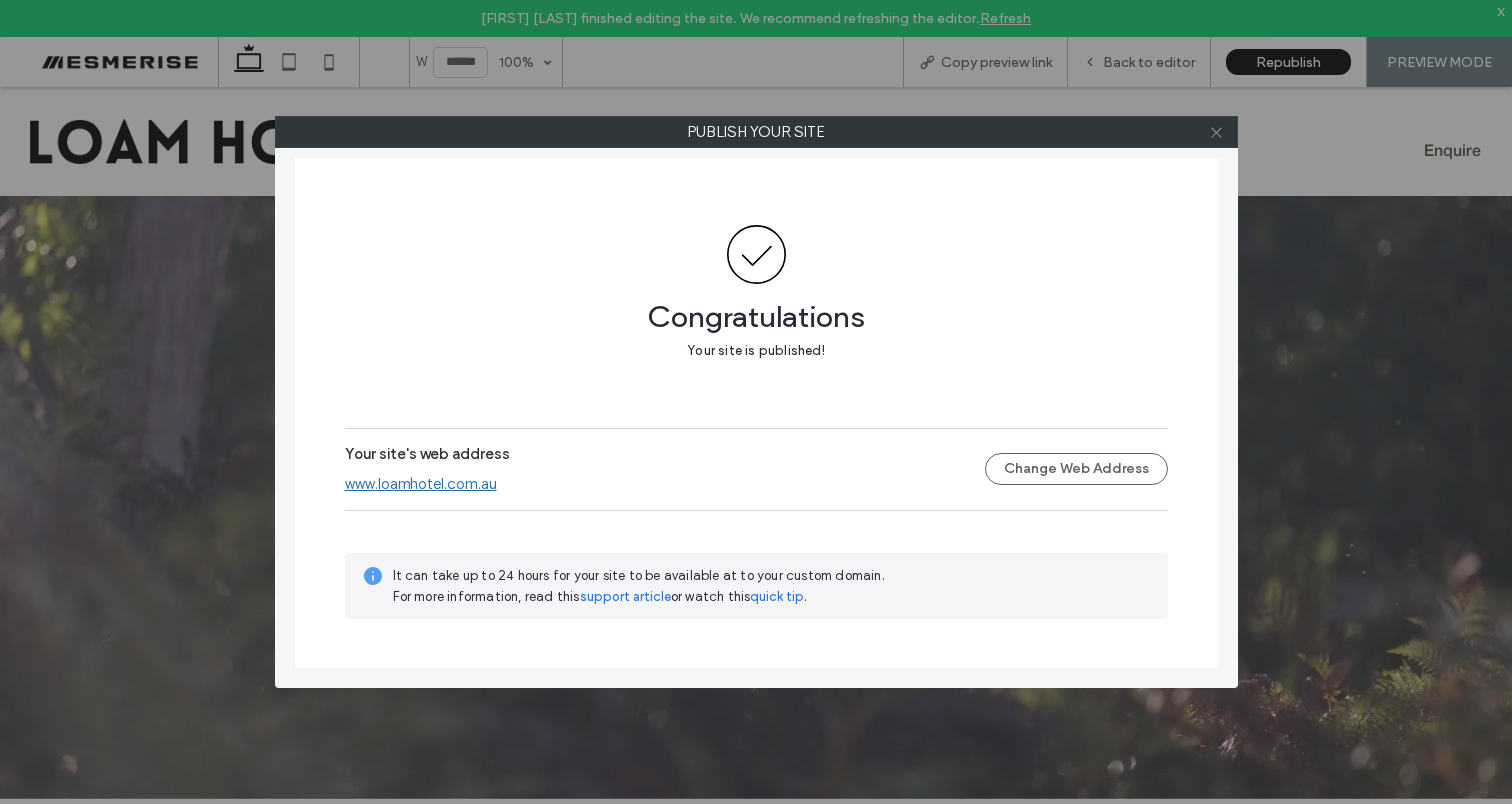 click 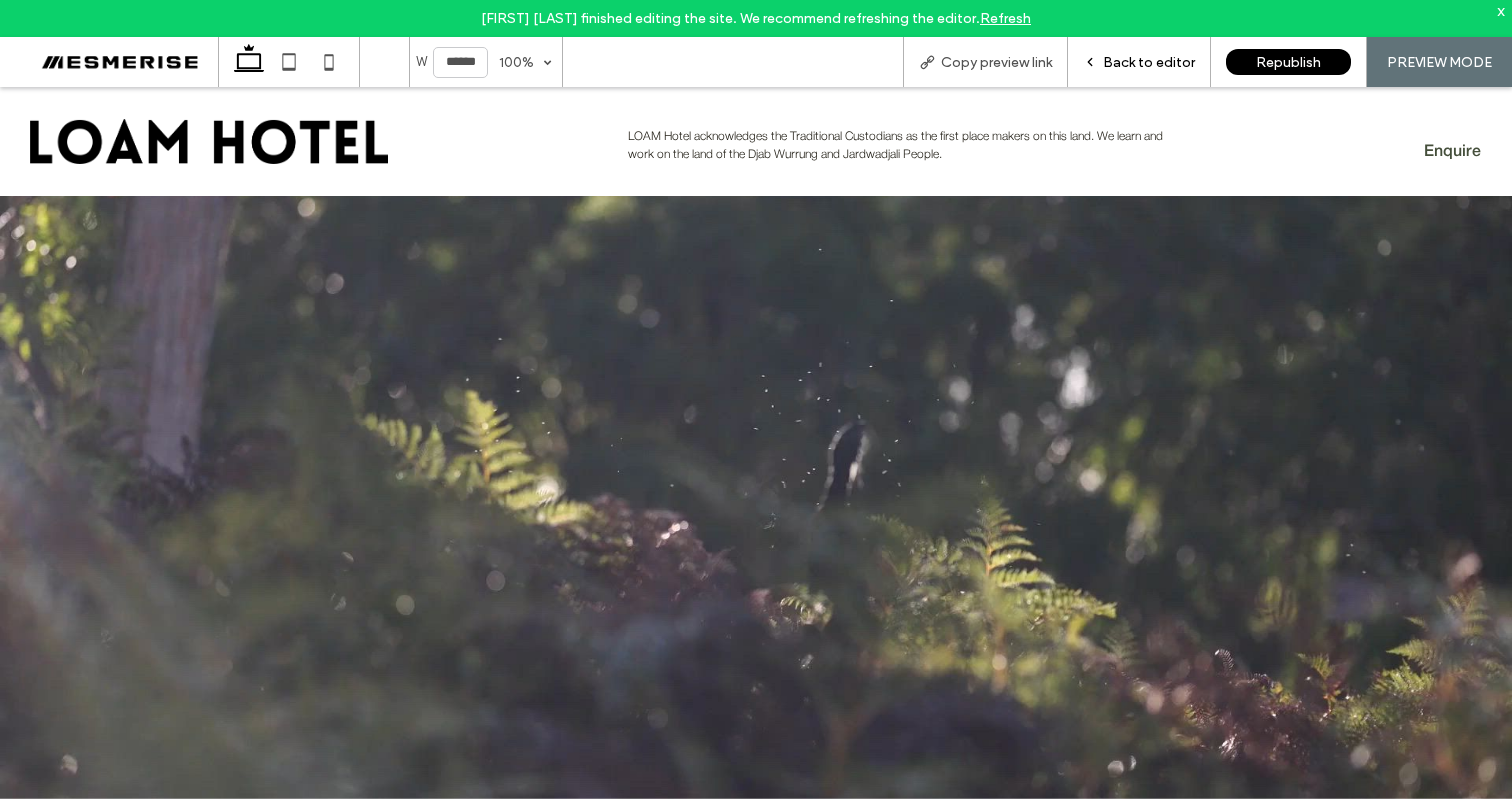 click on "Back to editor" at bounding box center [1149, 62] 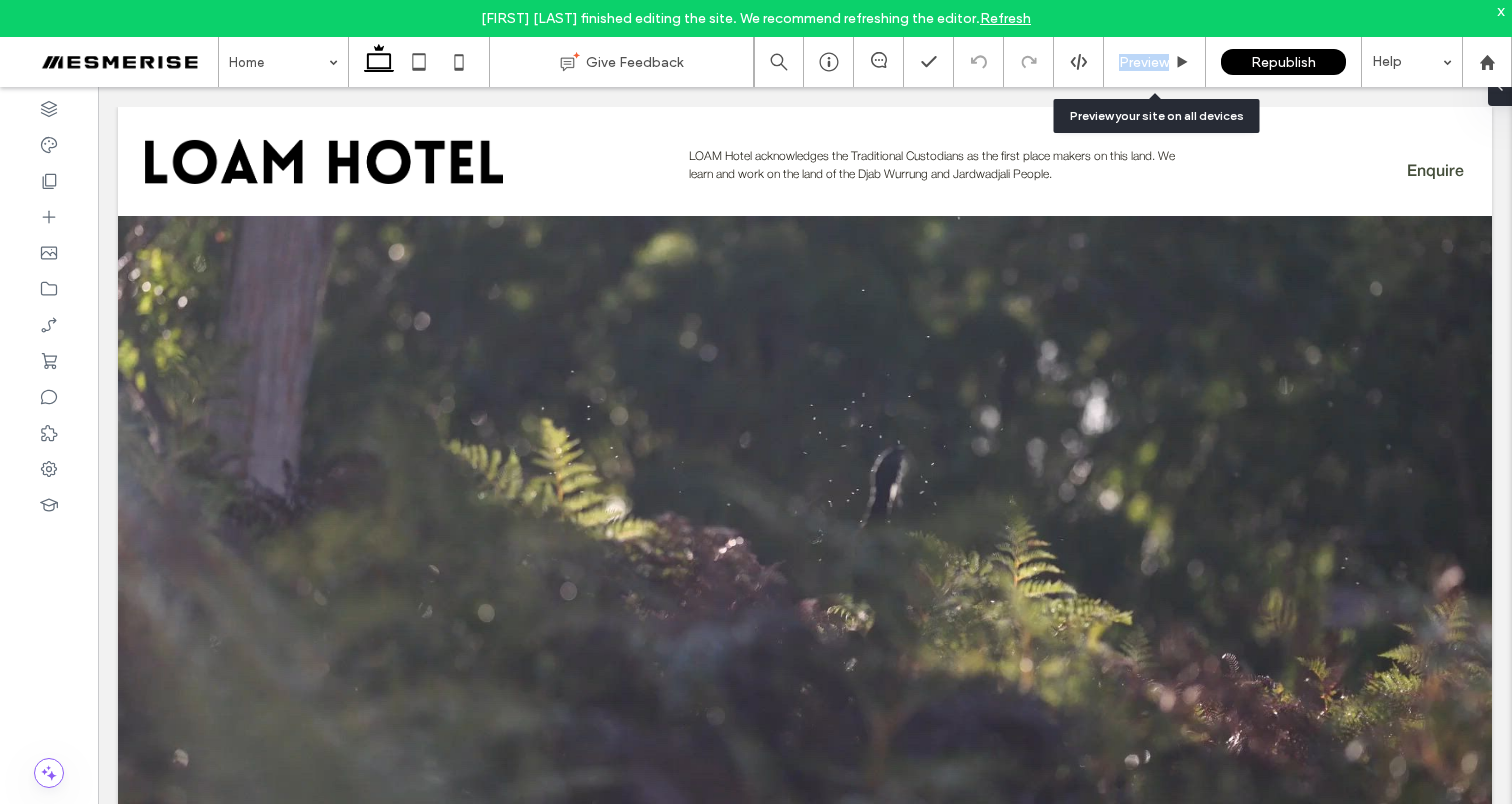 click on "Preview" at bounding box center [1144, 62] 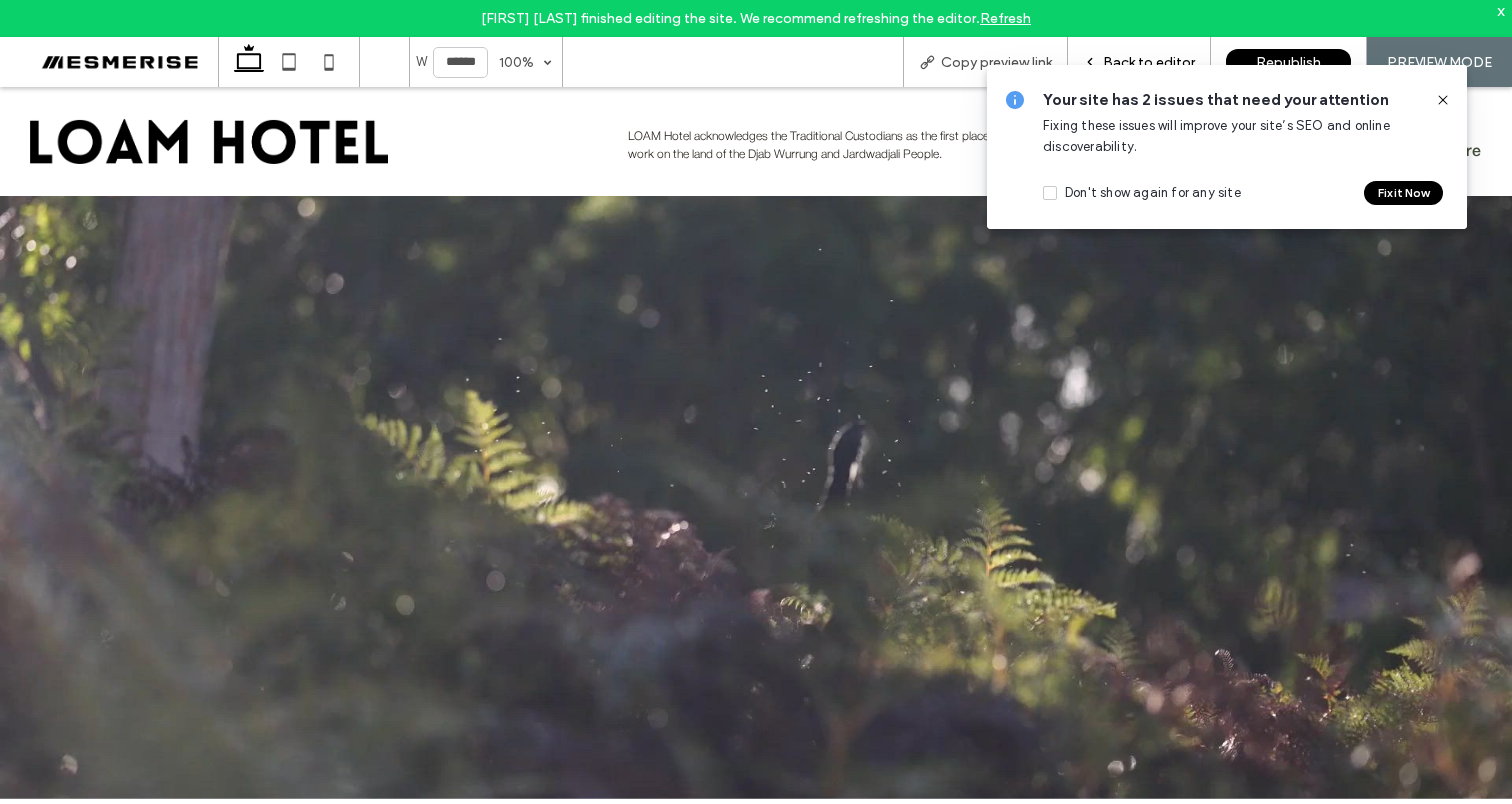 drag, startPoint x: 1439, startPoint y: 97, endPoint x: 1210, endPoint y: 81, distance: 229.55827 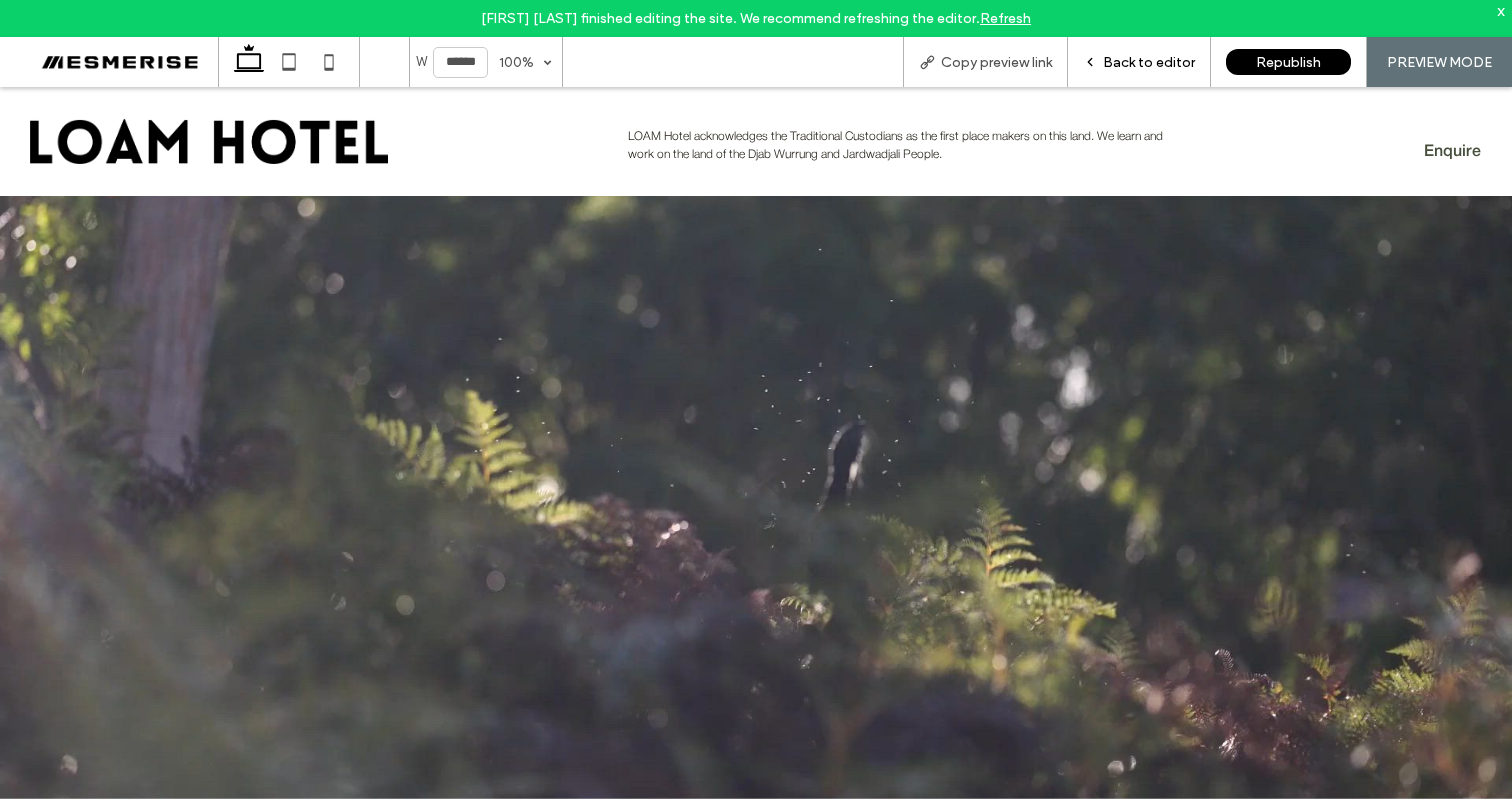 click on "Back to editor" at bounding box center [1149, 62] 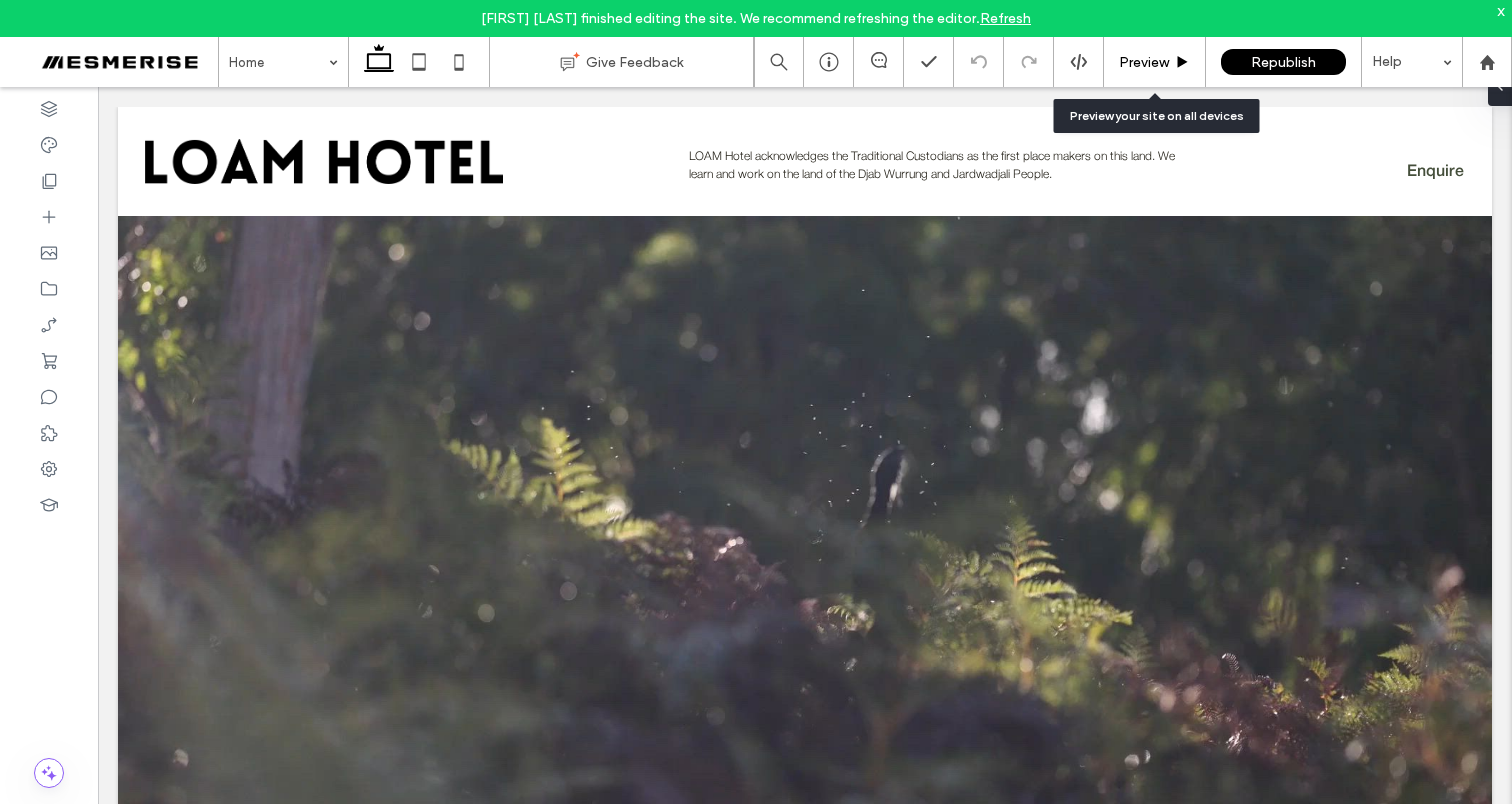 click on "Preview" at bounding box center (1144, 62) 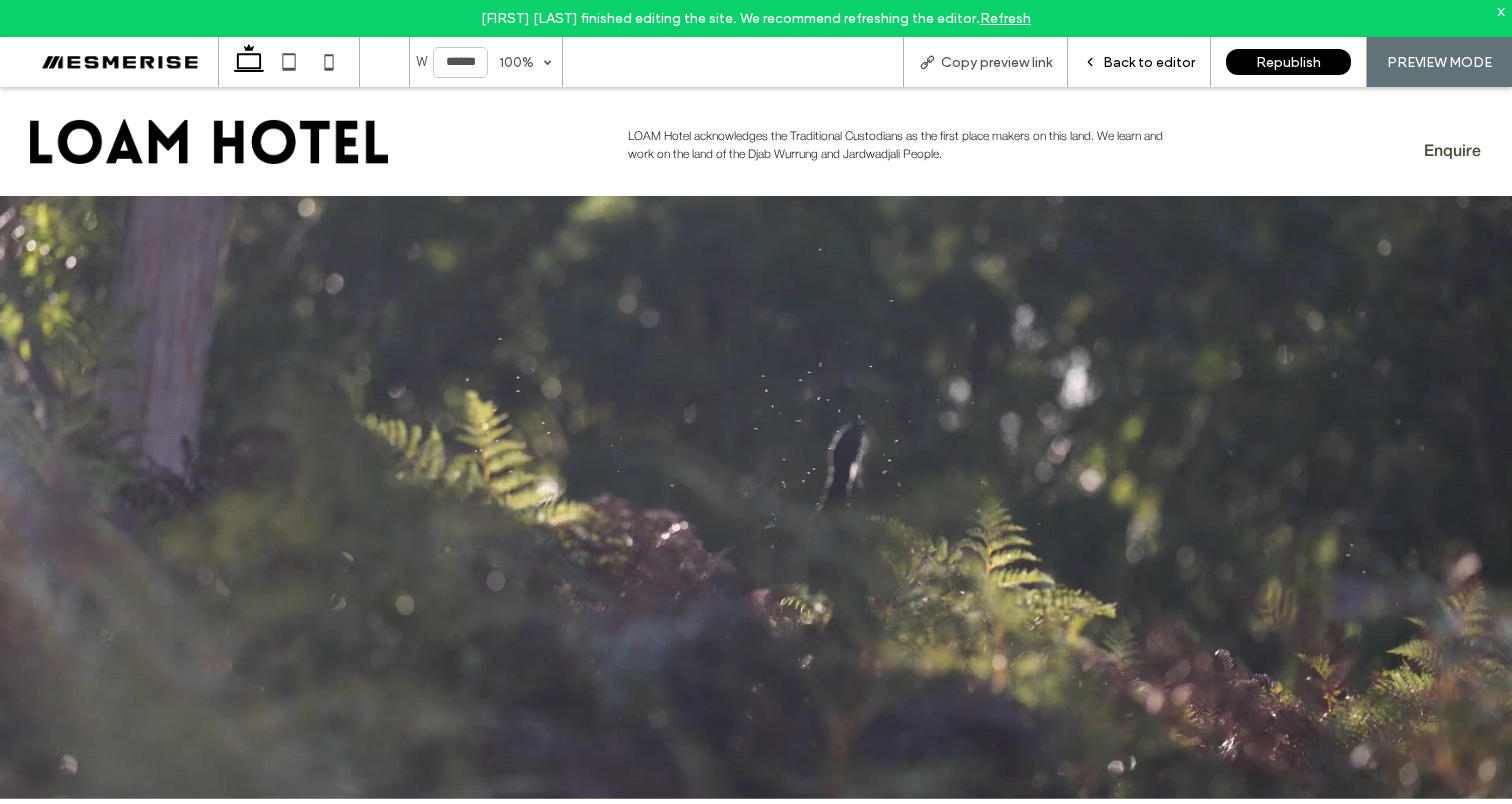 click on "Back to editor" at bounding box center (1149, 62) 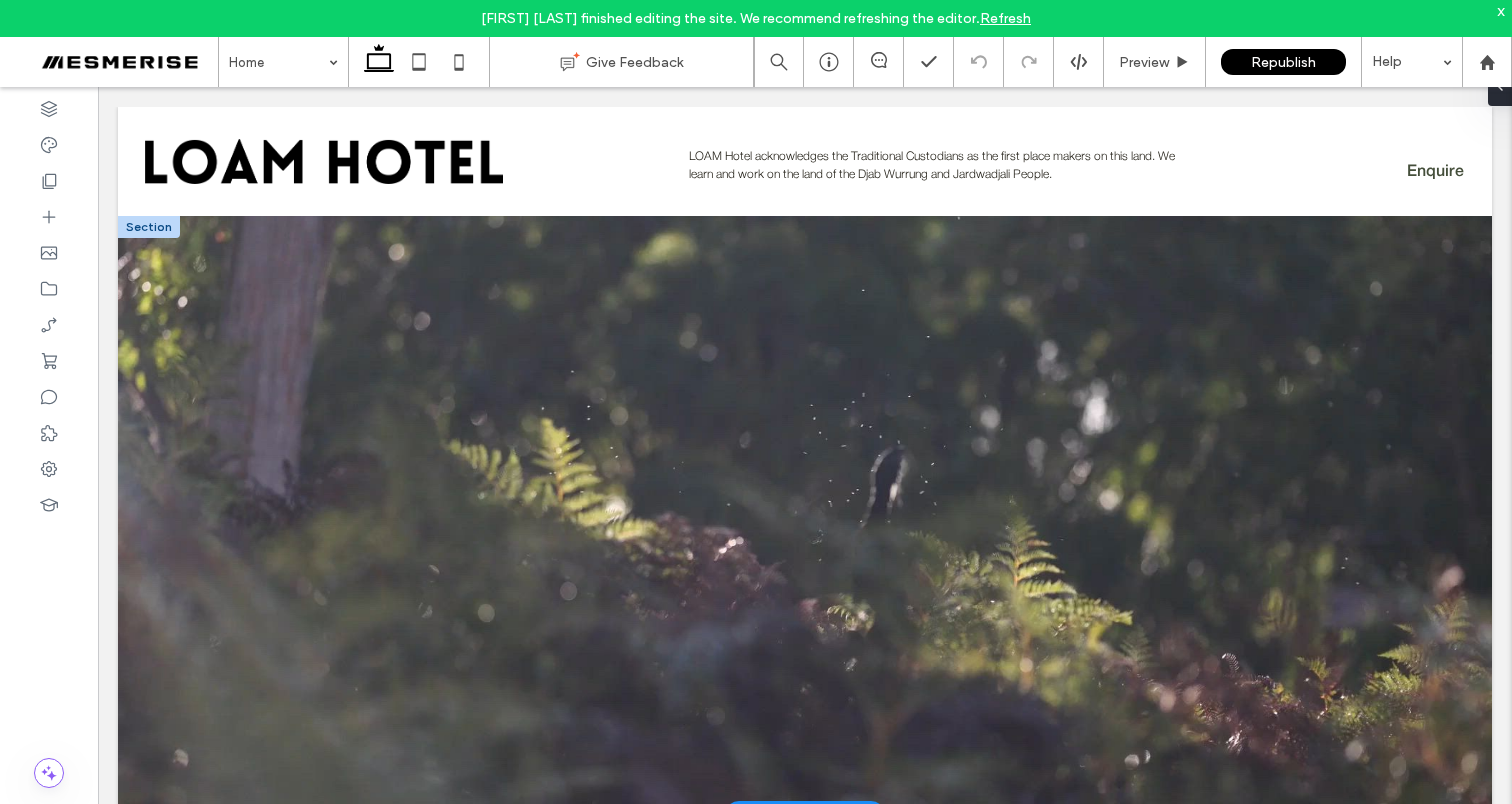 scroll, scrollTop: 0, scrollLeft: 0, axis: both 